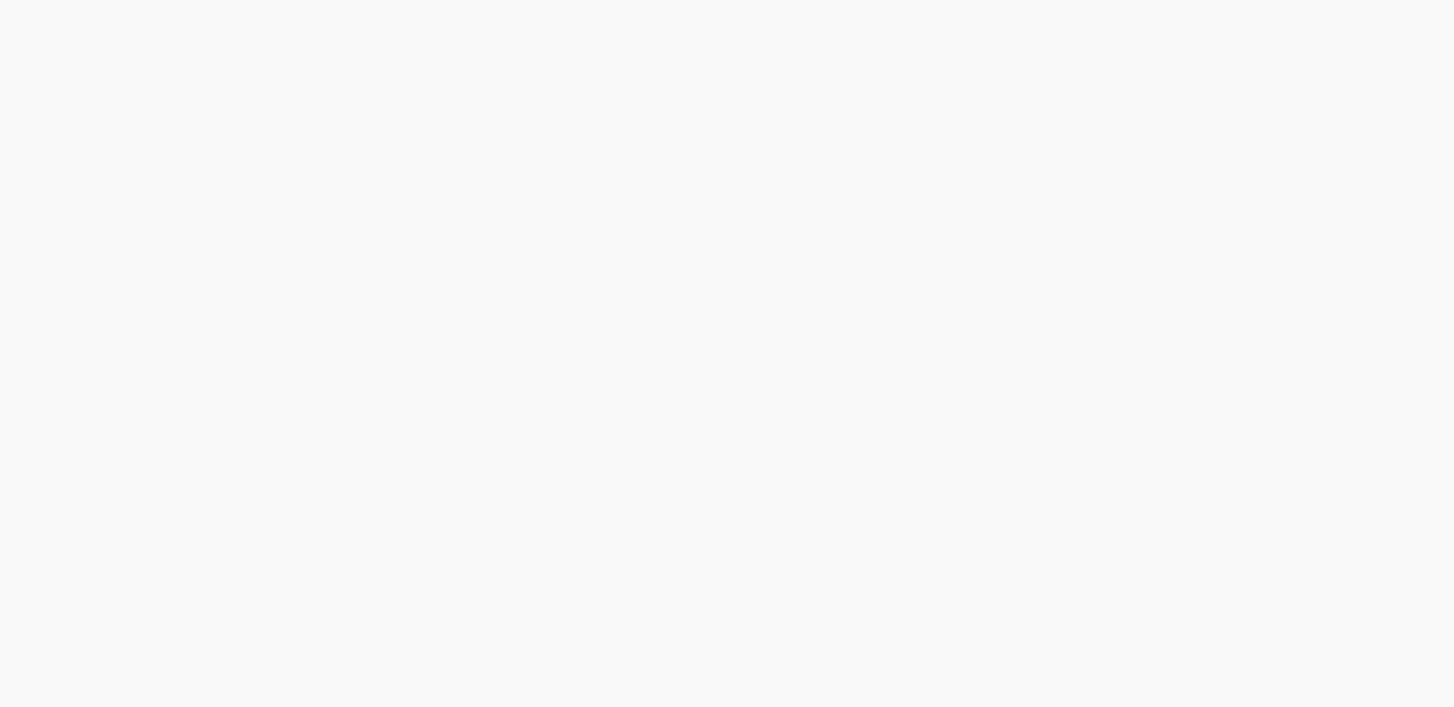 scroll, scrollTop: 0, scrollLeft: 0, axis: both 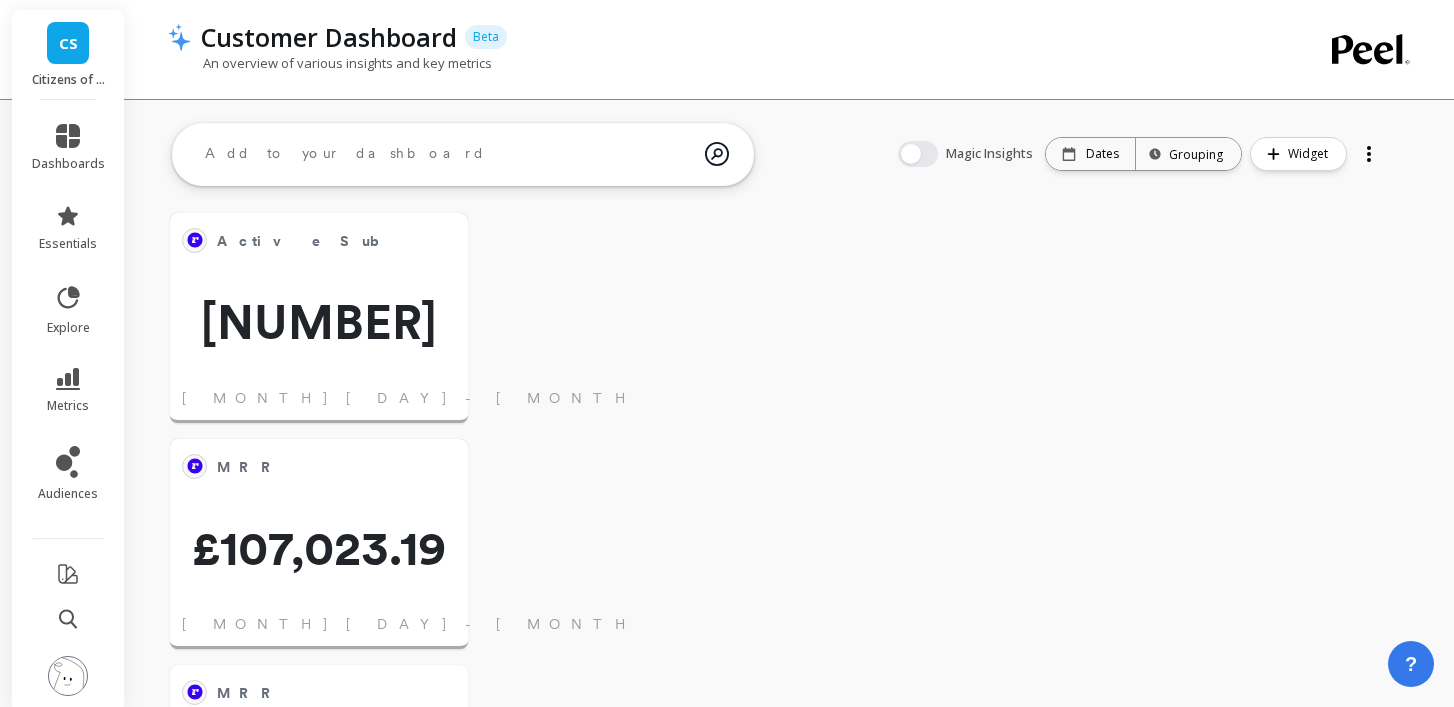 click on "dashboards" at bounding box center (68, 148) 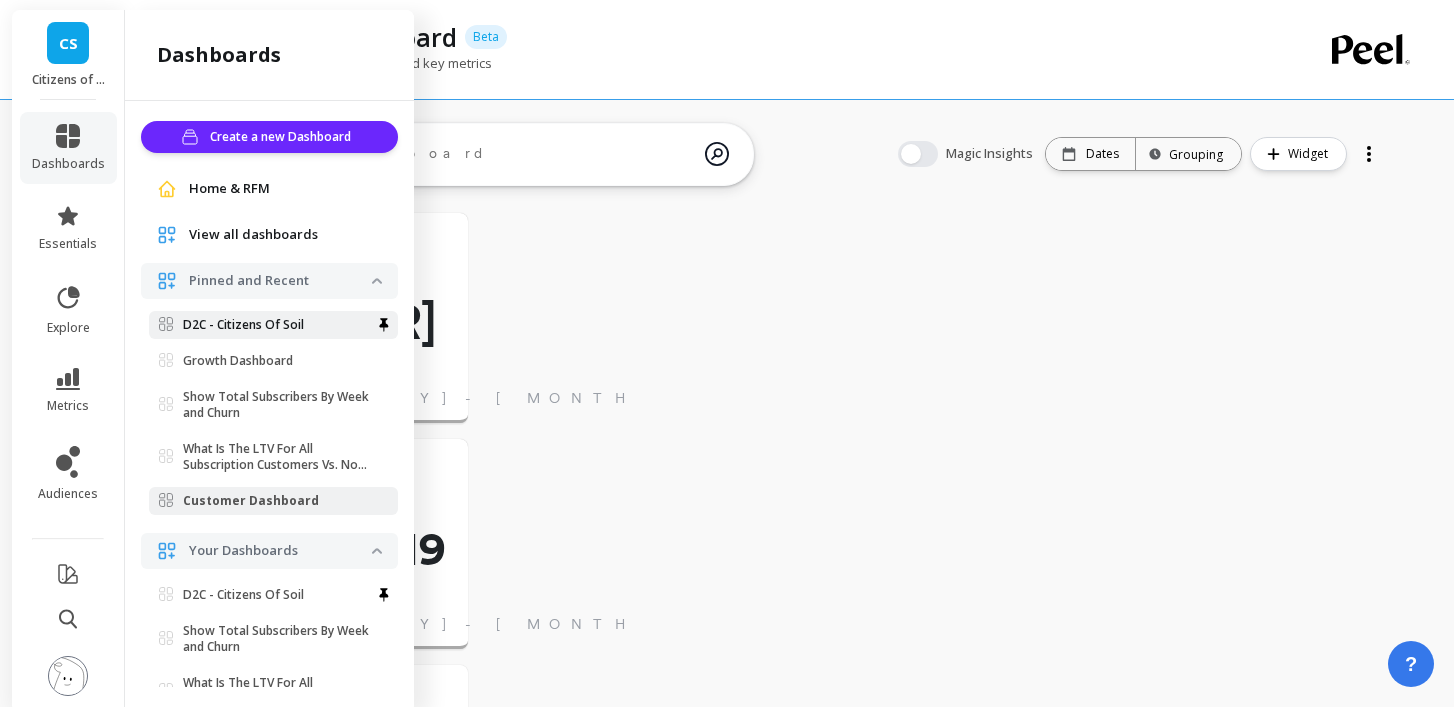 click on "D2C - Citizens Of Soil" at bounding box center [243, 325] 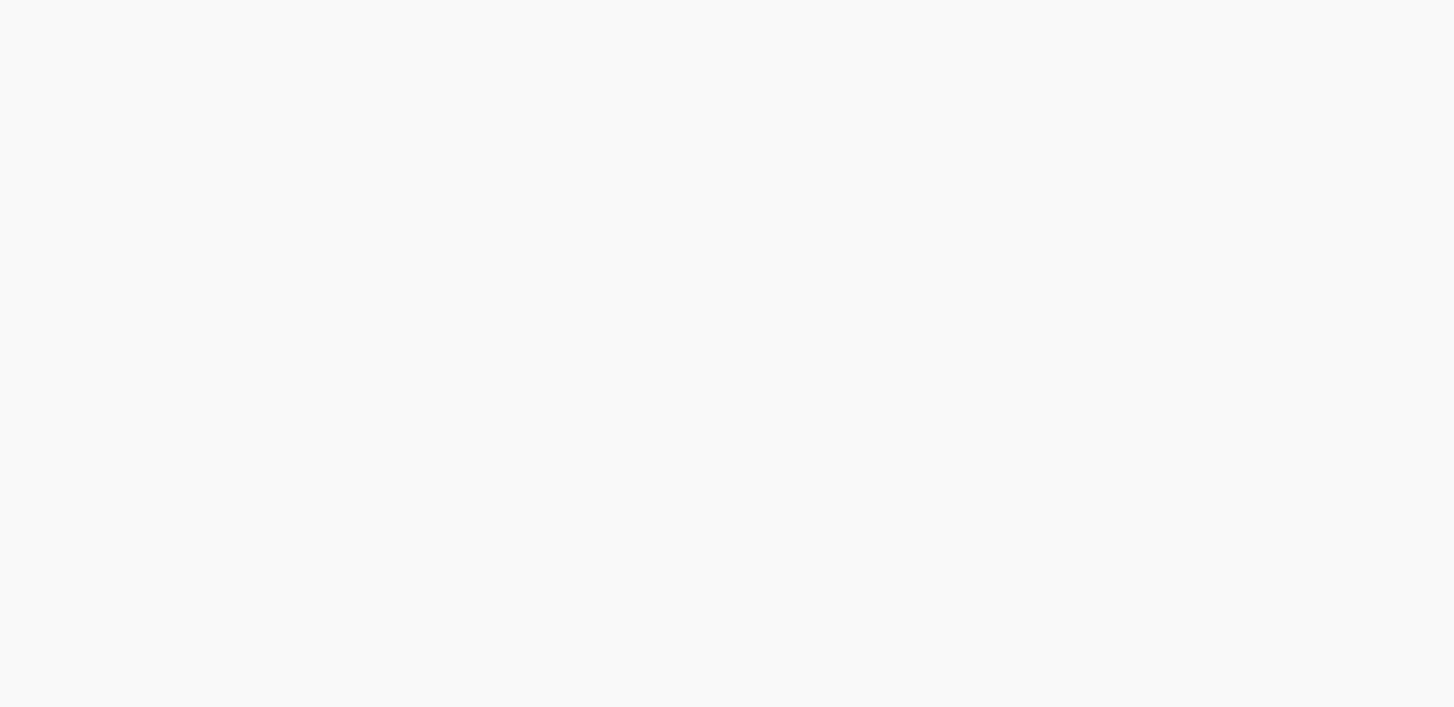 scroll, scrollTop: 0, scrollLeft: 0, axis: both 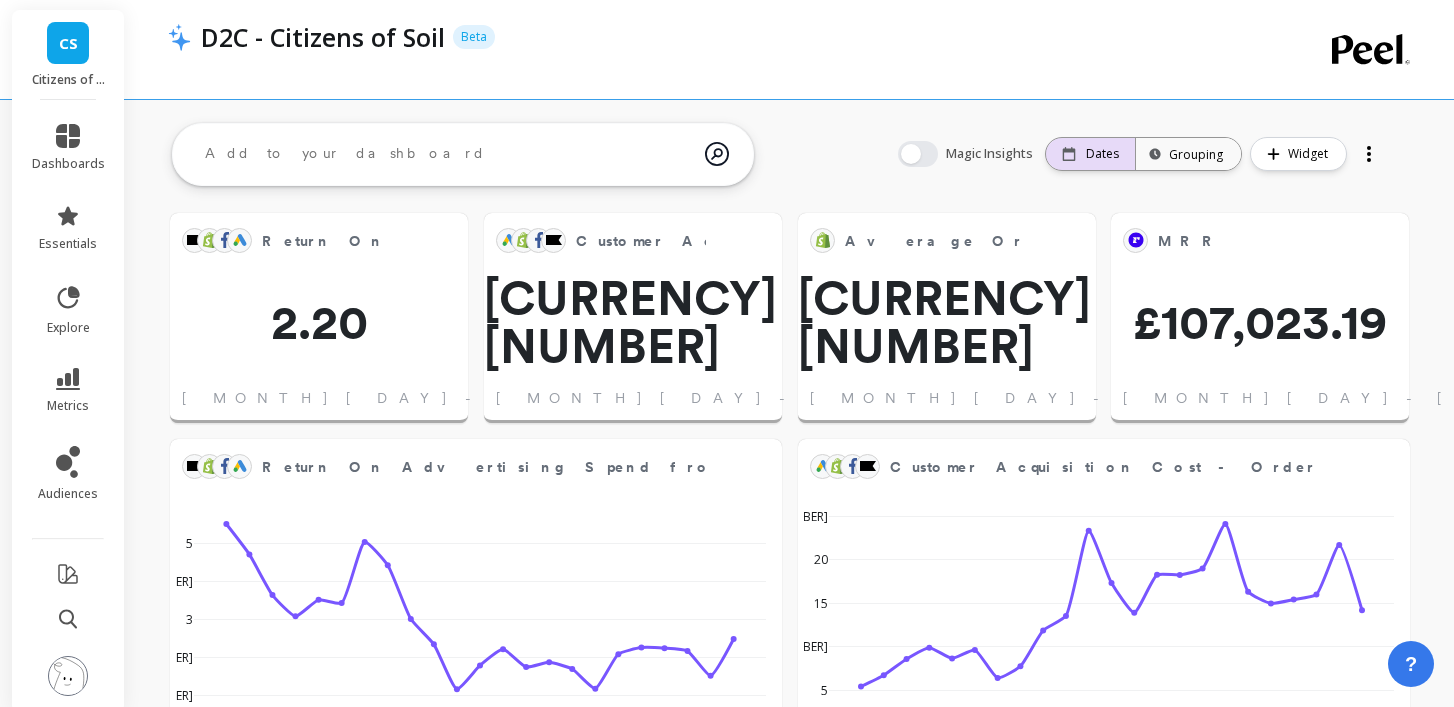 click on "Dates" at bounding box center (1102, 154) 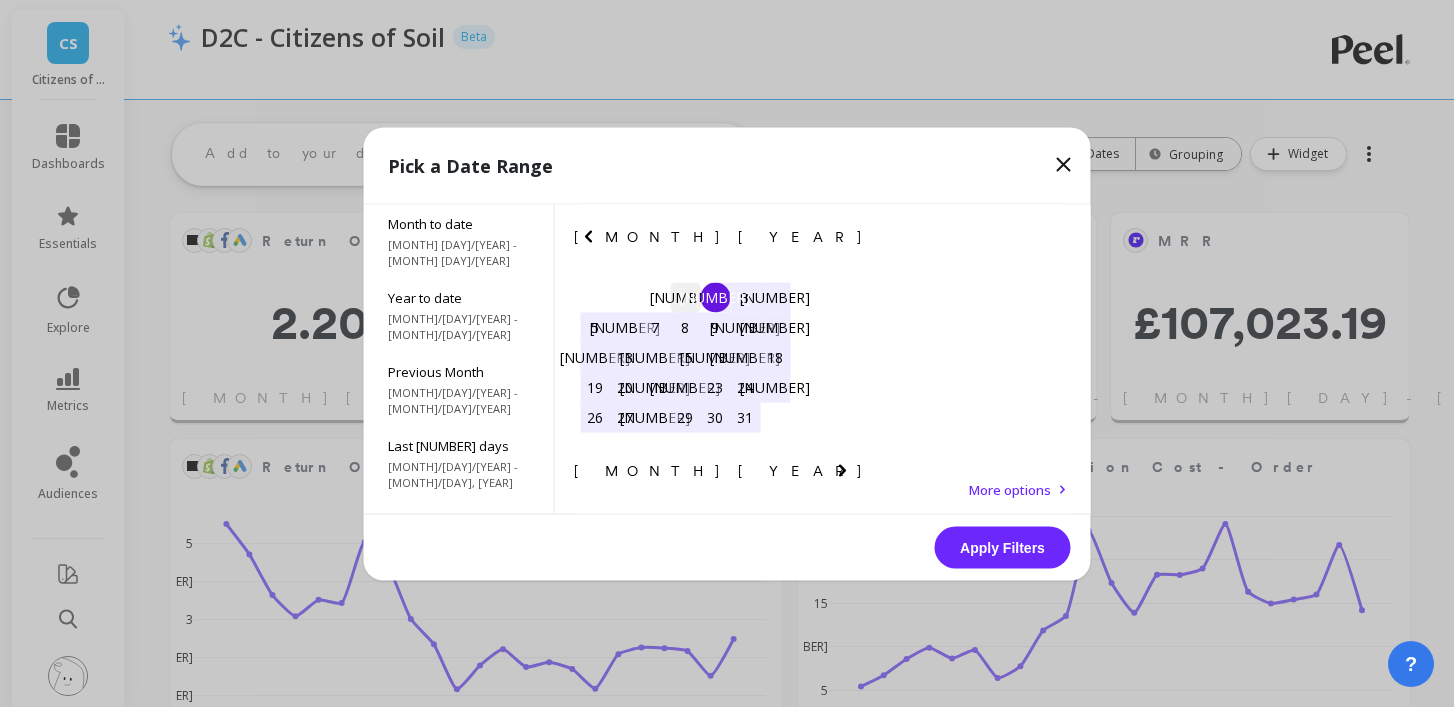 click on "[NUMBER]" at bounding box center [685, 297] 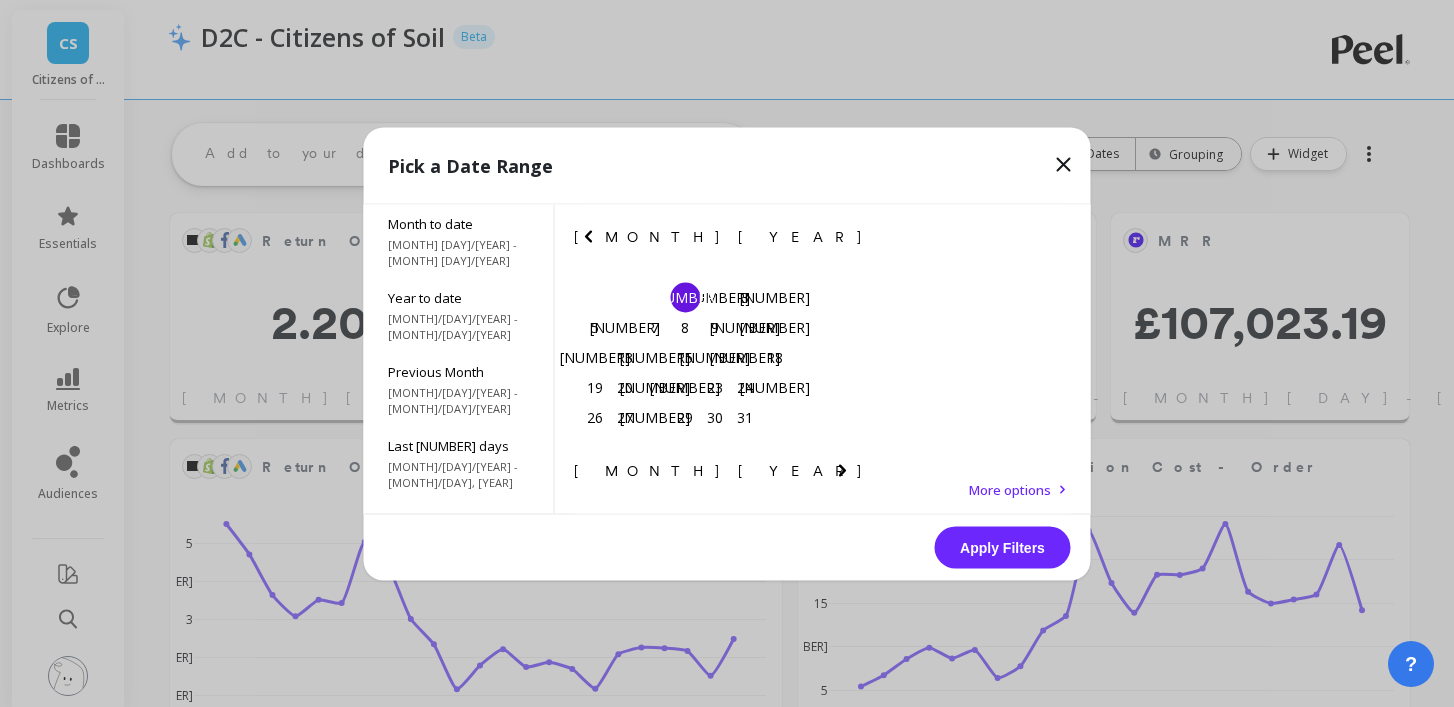 click at bounding box center [0, 0] 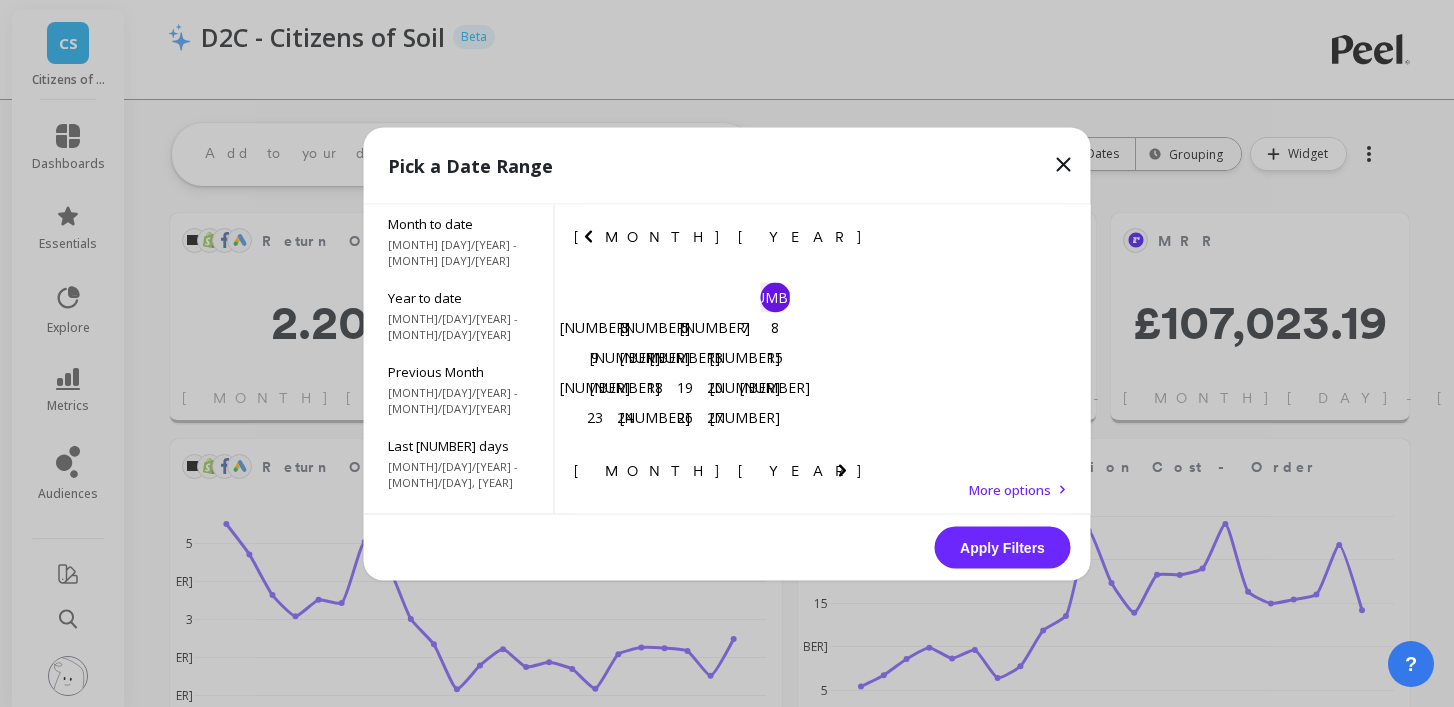 click at bounding box center [0, 0] 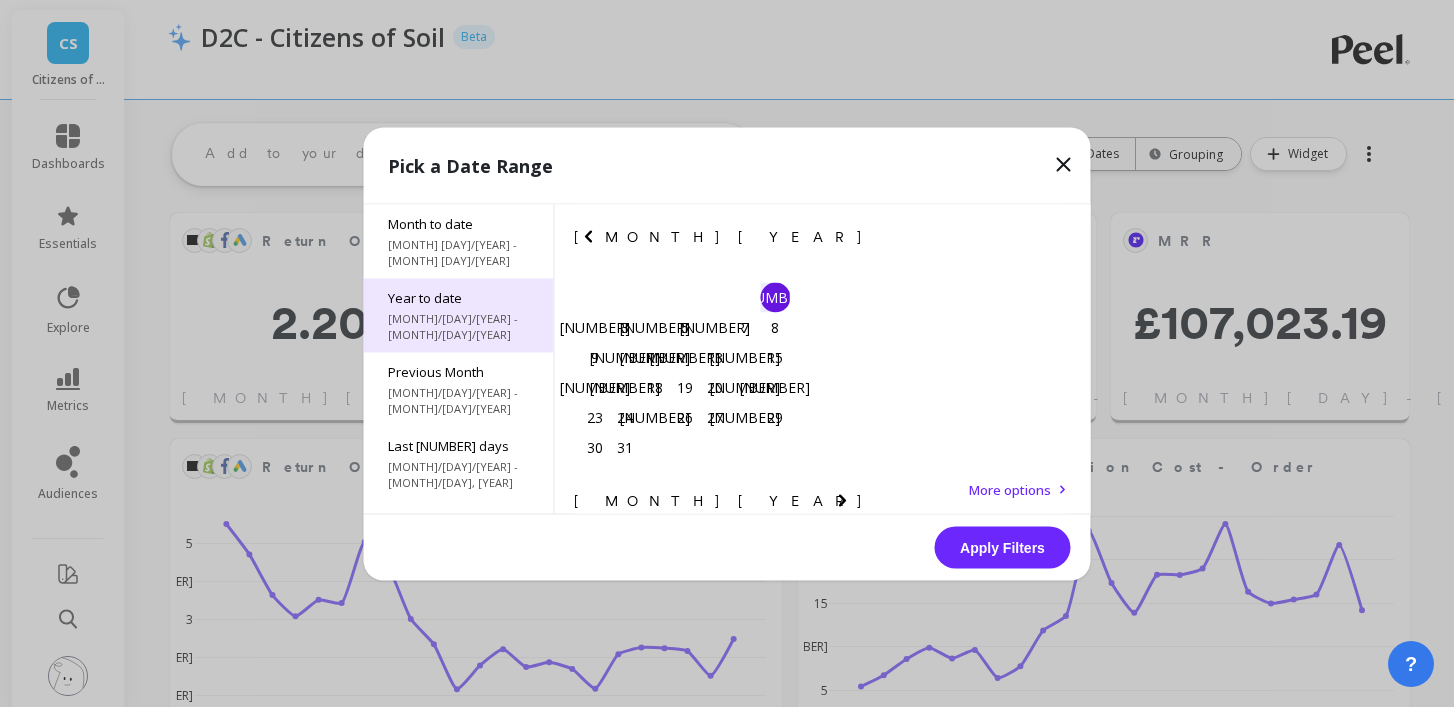 click on "[MONTH]/[DAY]/[YEAR] - [MONTH]/[DAY]/[YEAR]" at bounding box center (459, 252) 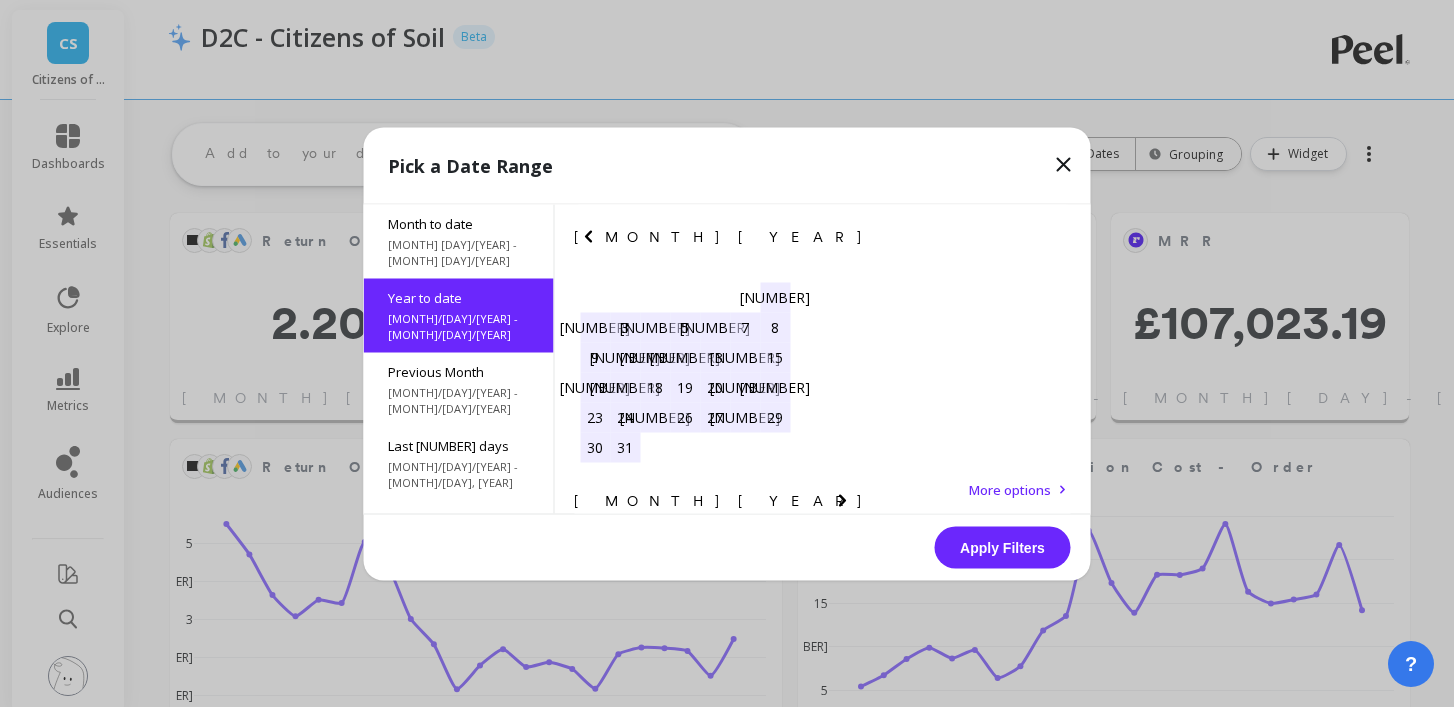 click on "Apply Filters" at bounding box center [1003, 547] 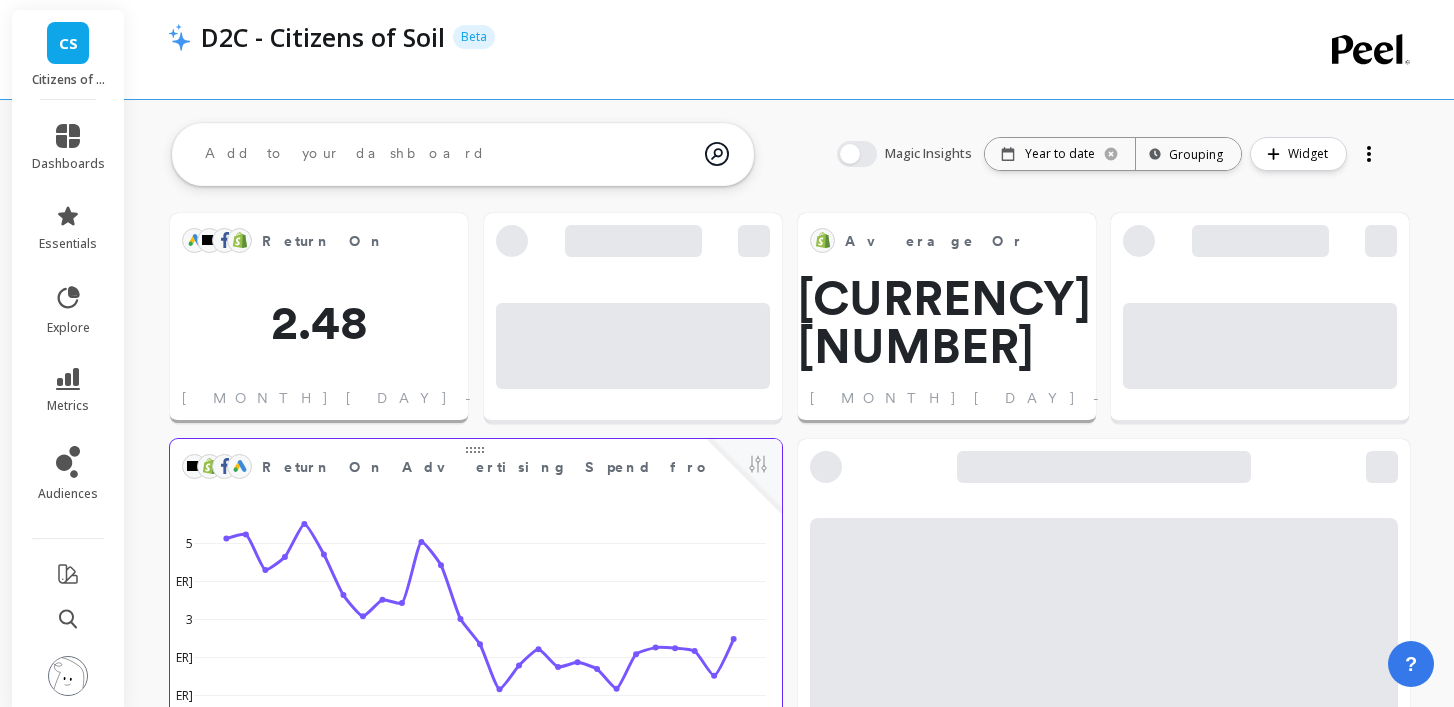 scroll, scrollTop: 1, scrollLeft: 1, axis: both 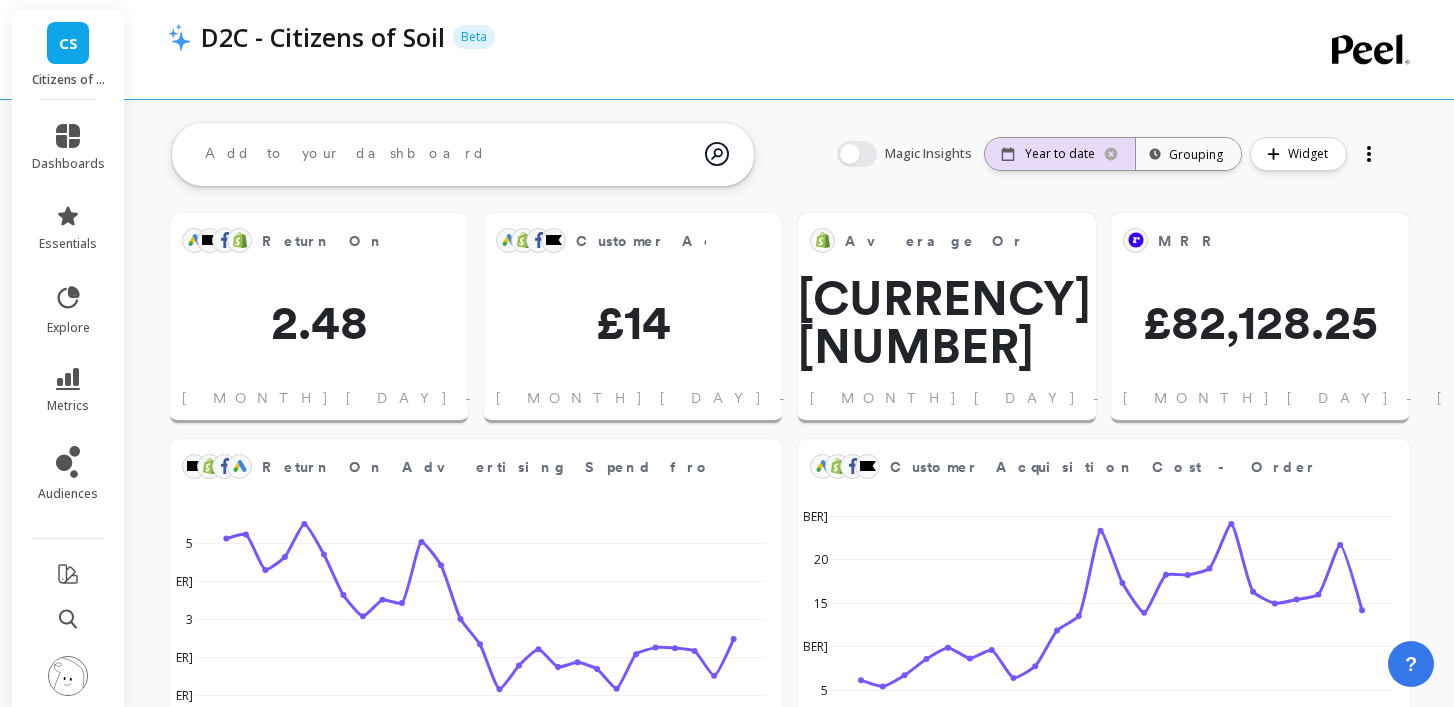 click on "Year to date" at bounding box center (1060, 154) 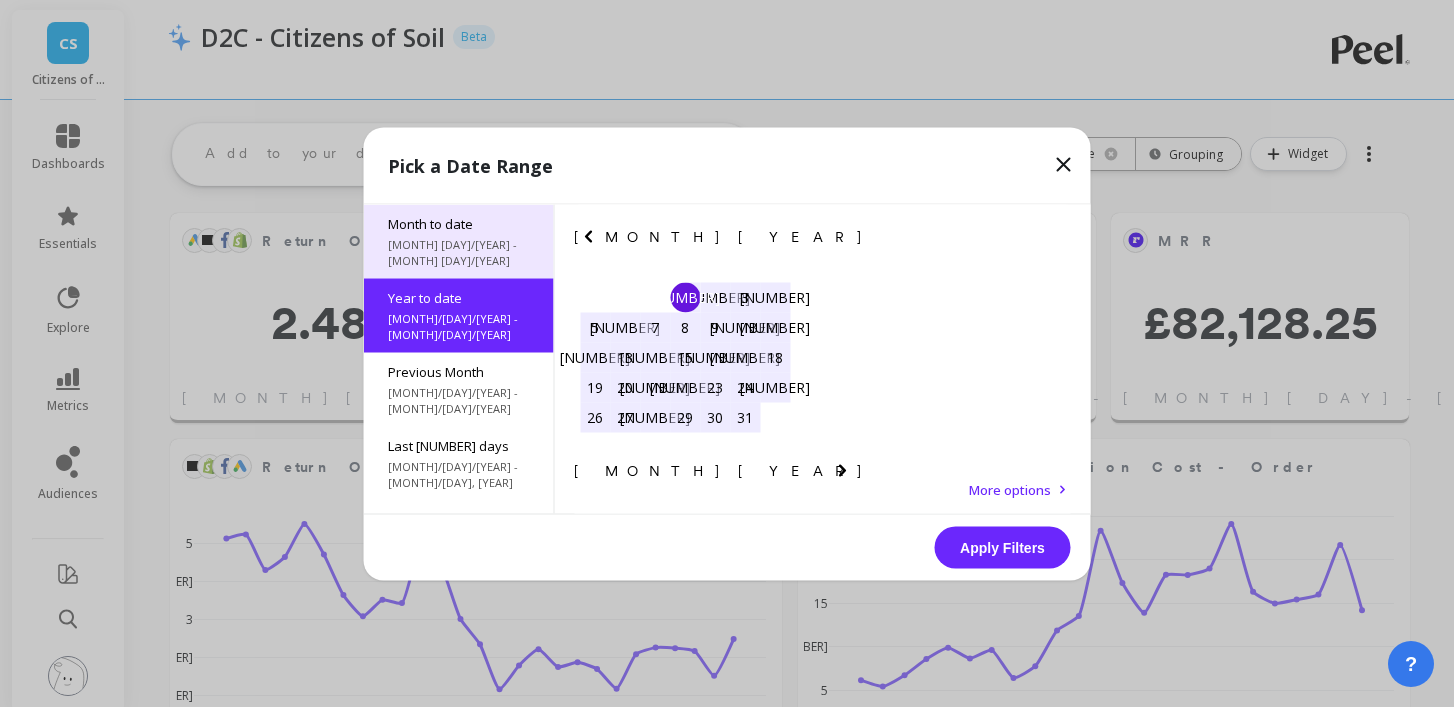 click on "[MONTH] [DAY]/[YEAR] - [MONTH] [DAY]/[YEAR]" at bounding box center (459, 252) 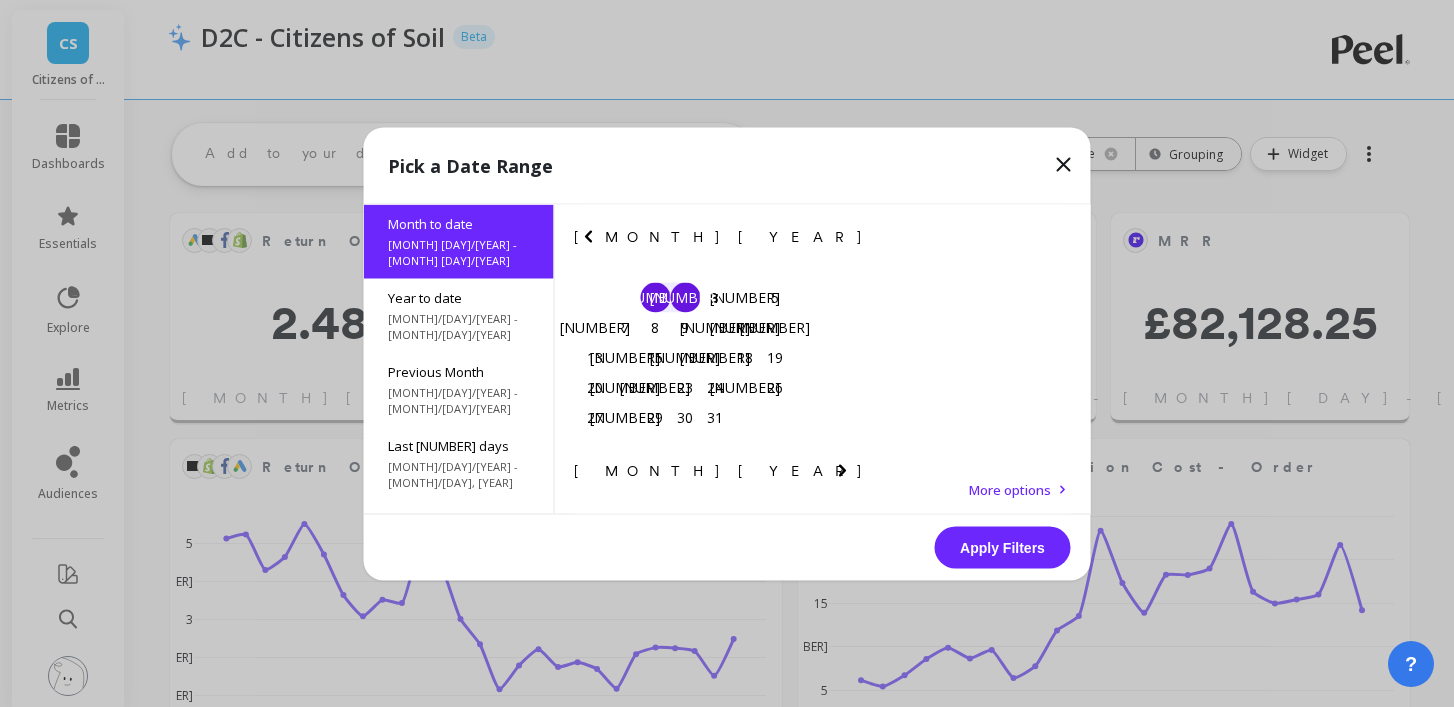 click on "Apply Filters" at bounding box center (1003, 547) 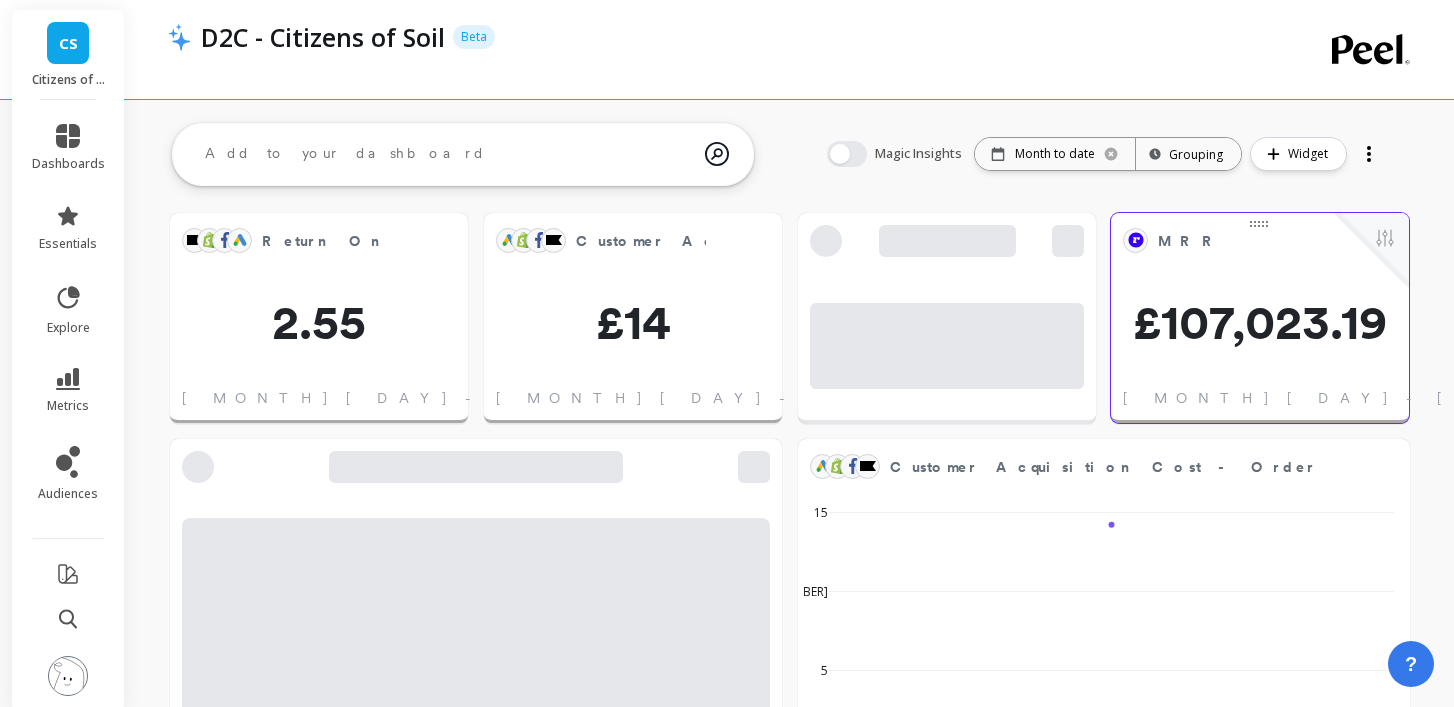 scroll, scrollTop: 1, scrollLeft: 1, axis: both 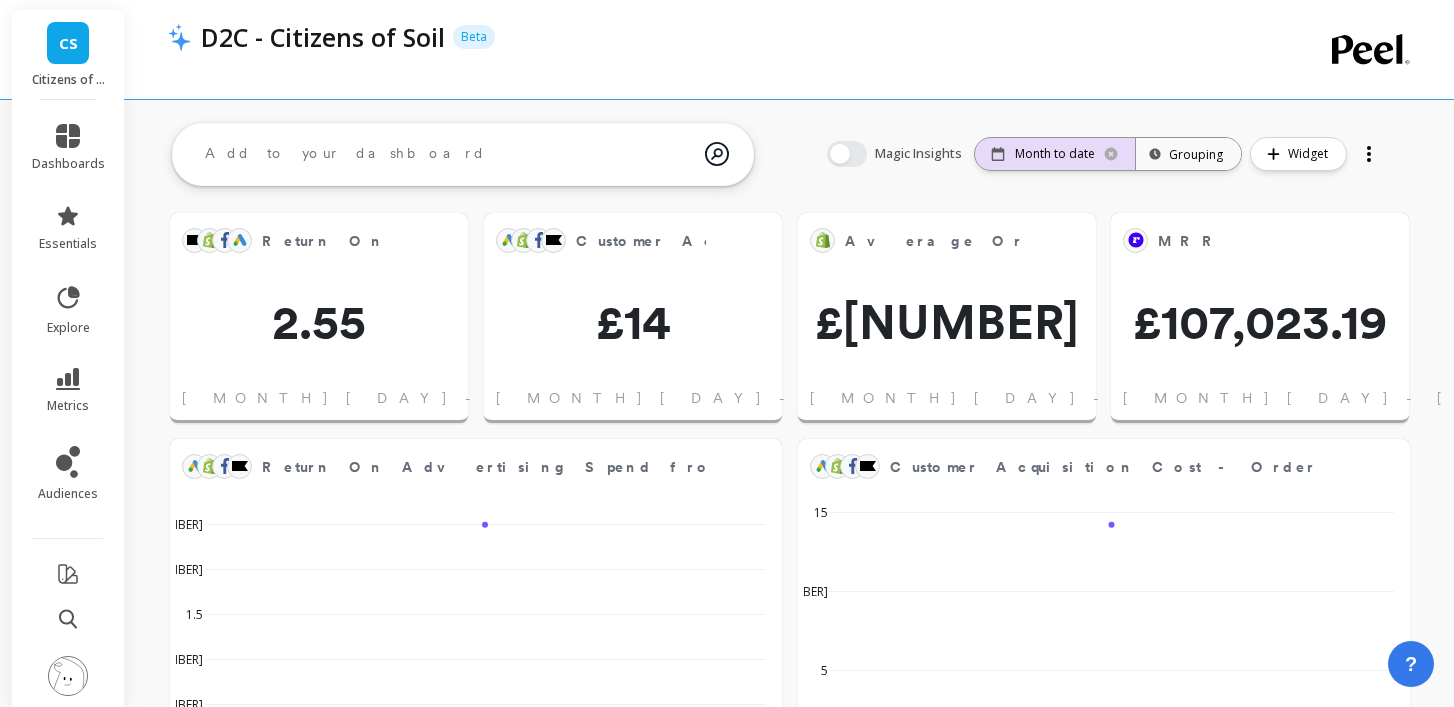 click on "Month to date" at bounding box center (1055, 154) 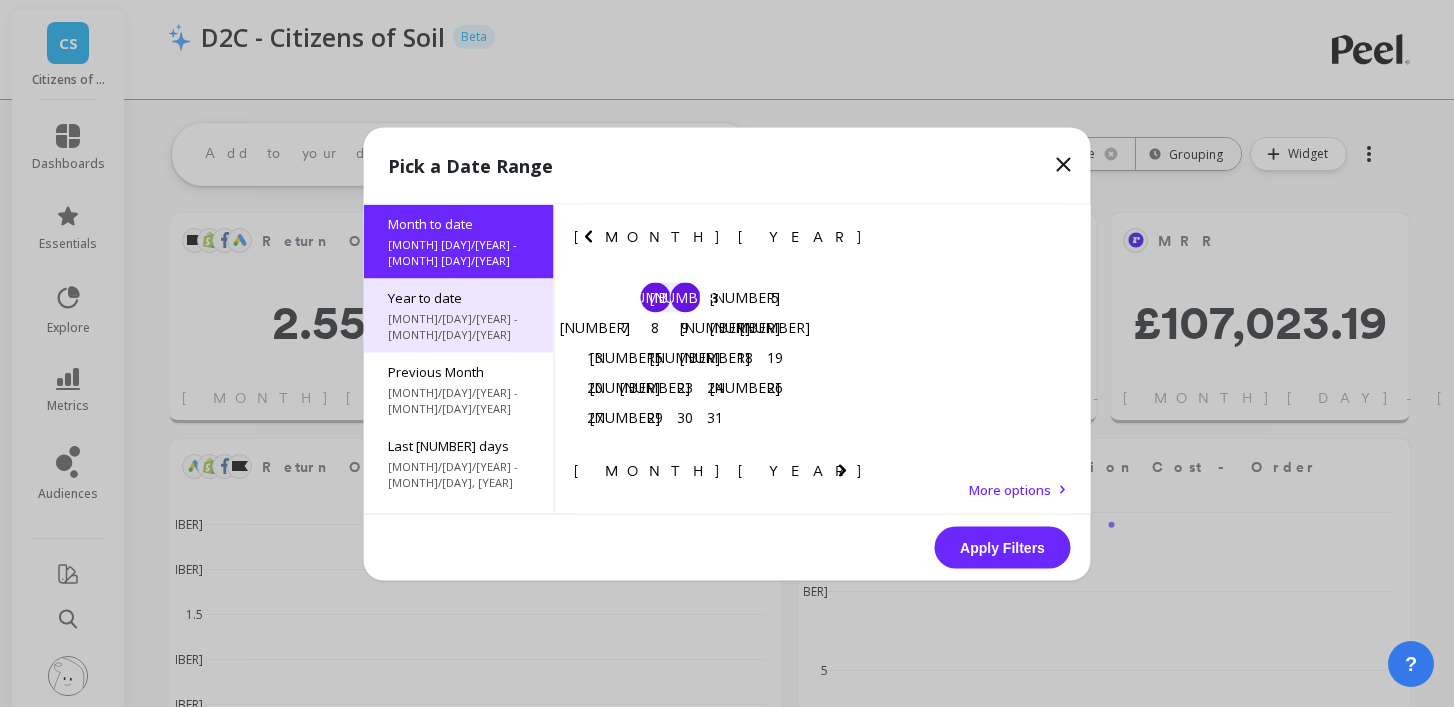 click on "[MONTH]/[DAY]/[YEAR] - [MONTH]/[DAY]/[YEAR]" at bounding box center (459, 326) 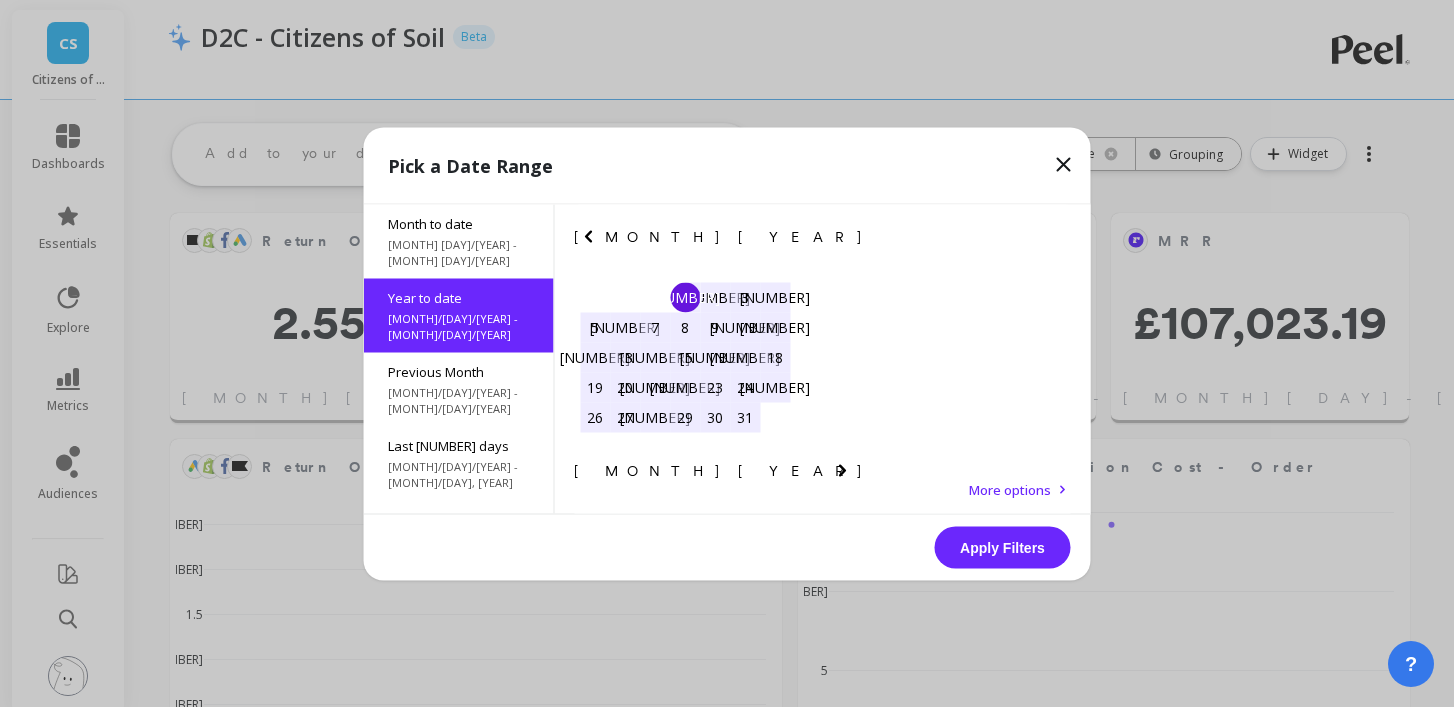 click on "Apply Filters" at bounding box center [1003, 547] 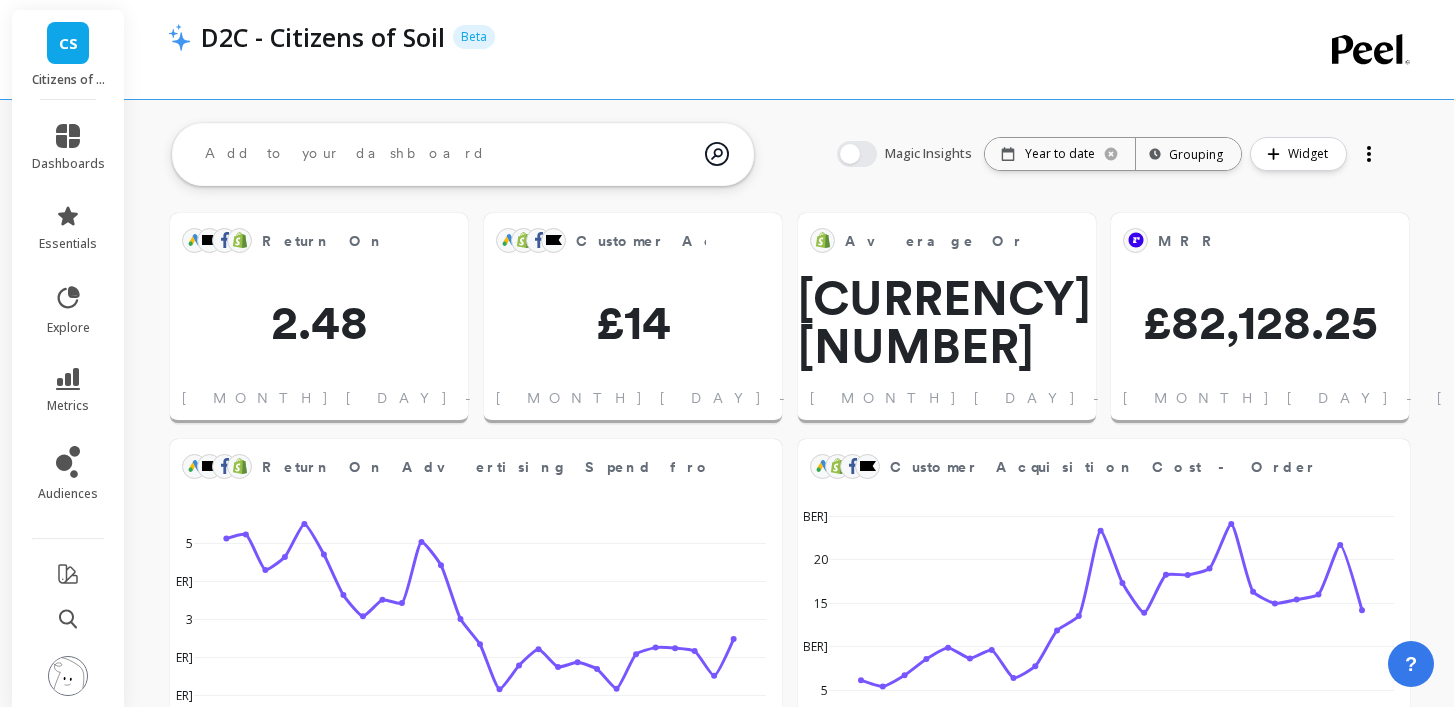scroll, scrollTop: 1, scrollLeft: 1, axis: both 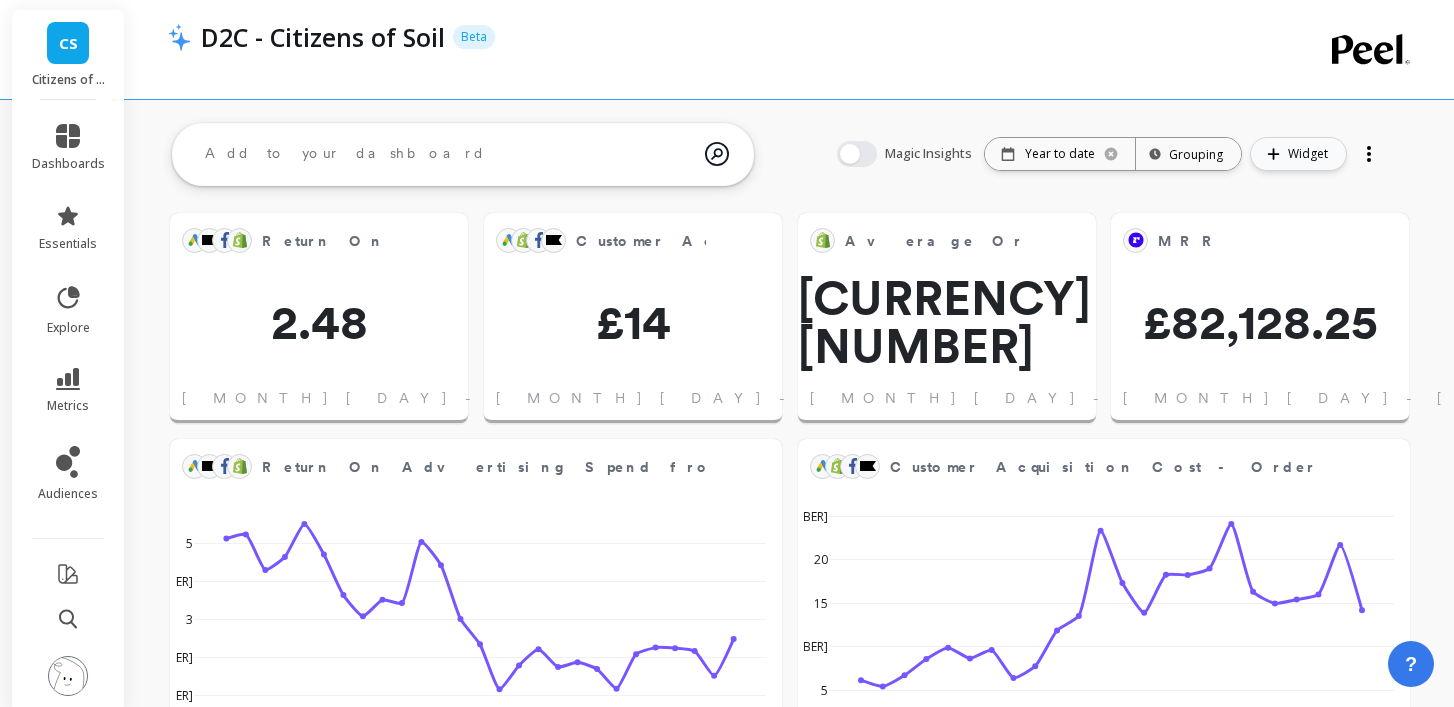 click at bounding box center (1273, 154) 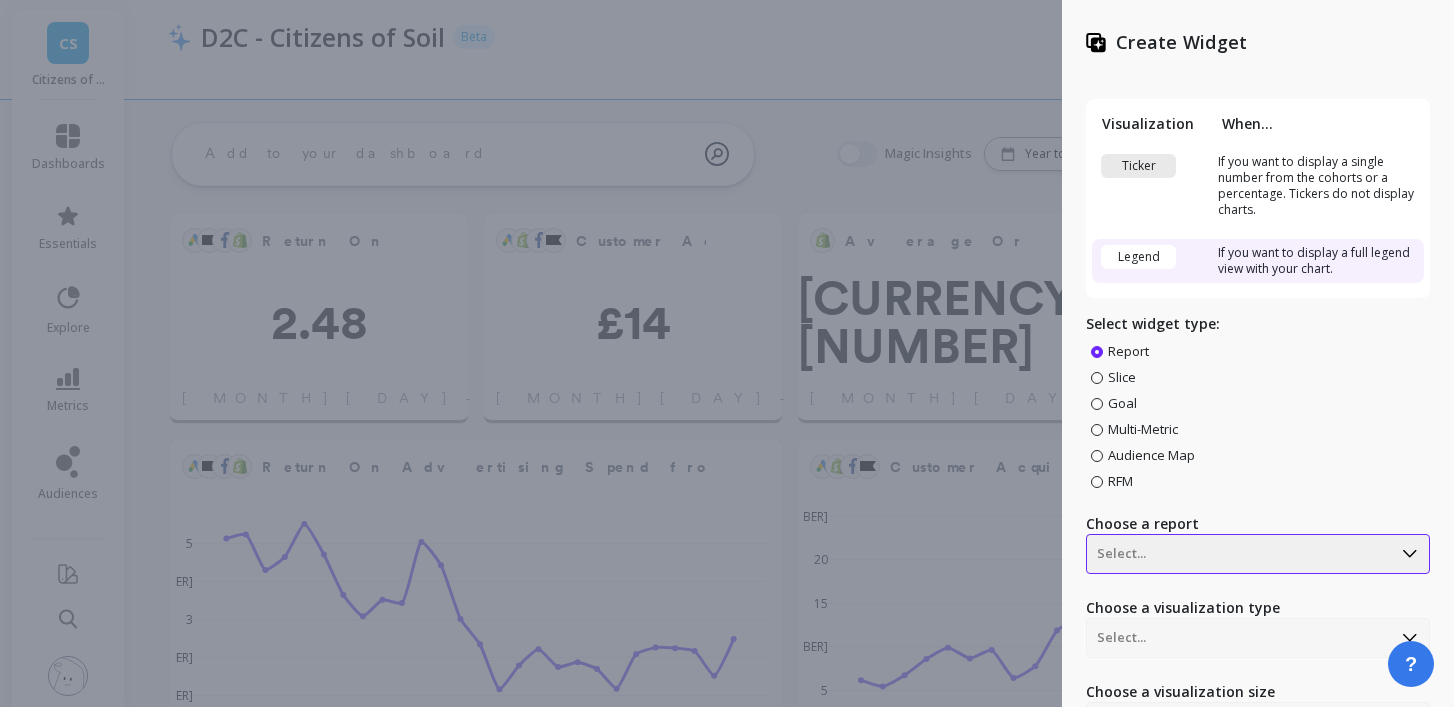 click on "Select..." at bounding box center (1258, 554) 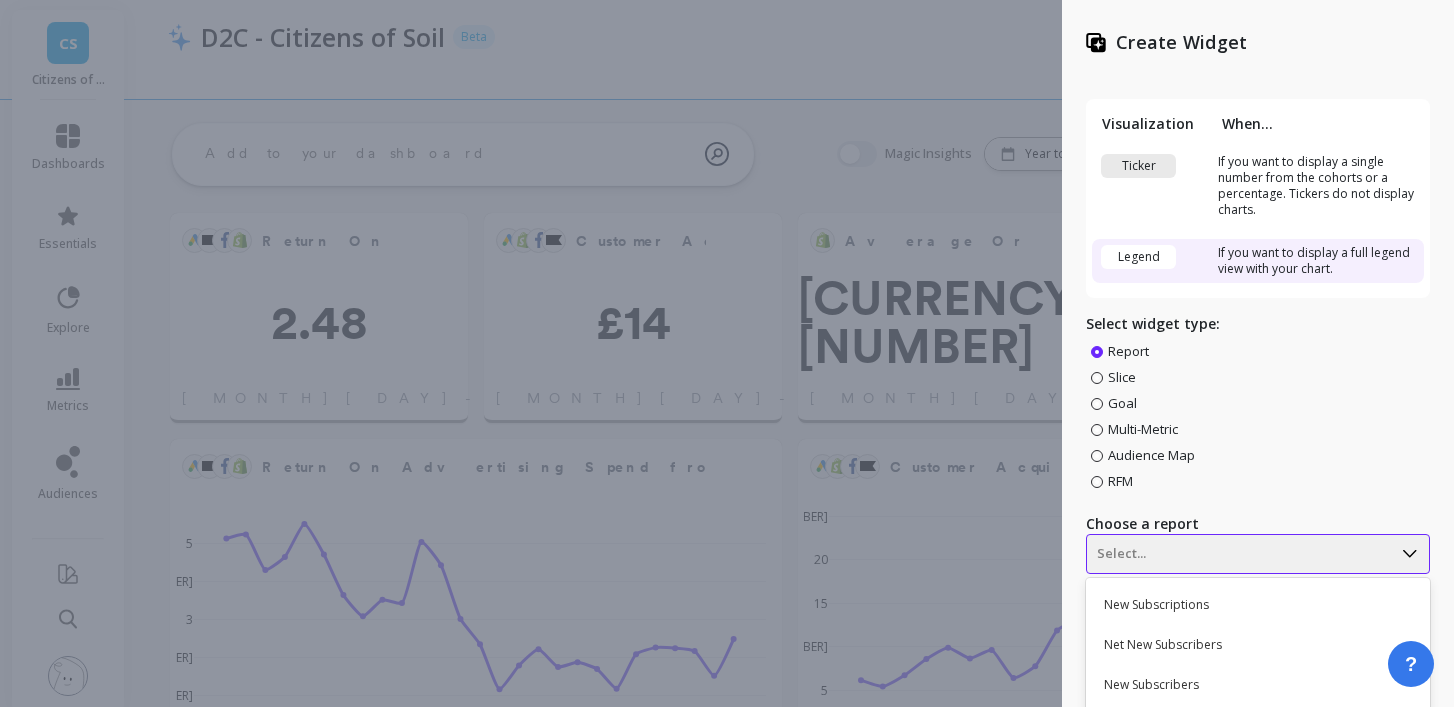 scroll, scrollTop: 179, scrollLeft: 0, axis: vertical 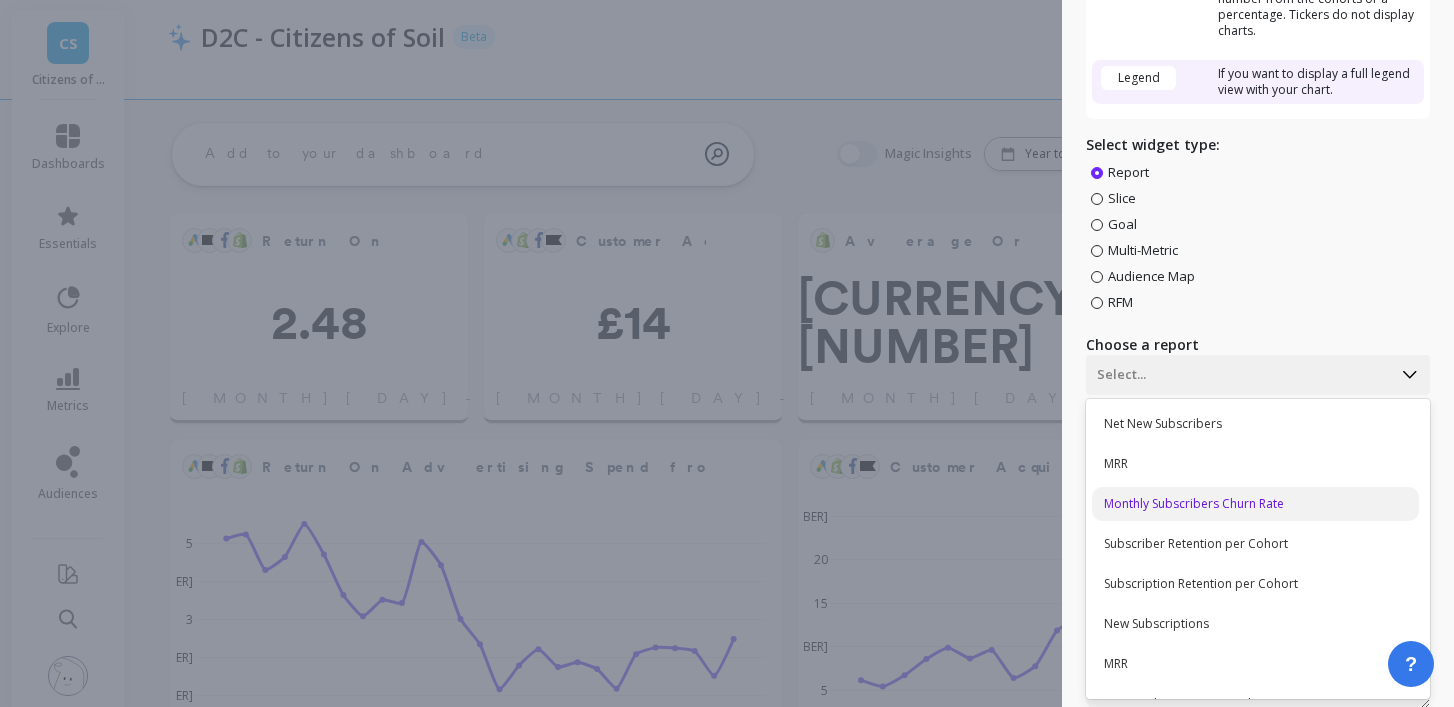 click on "Monthly Subscribers Churn Rate" at bounding box center (1255, 504) 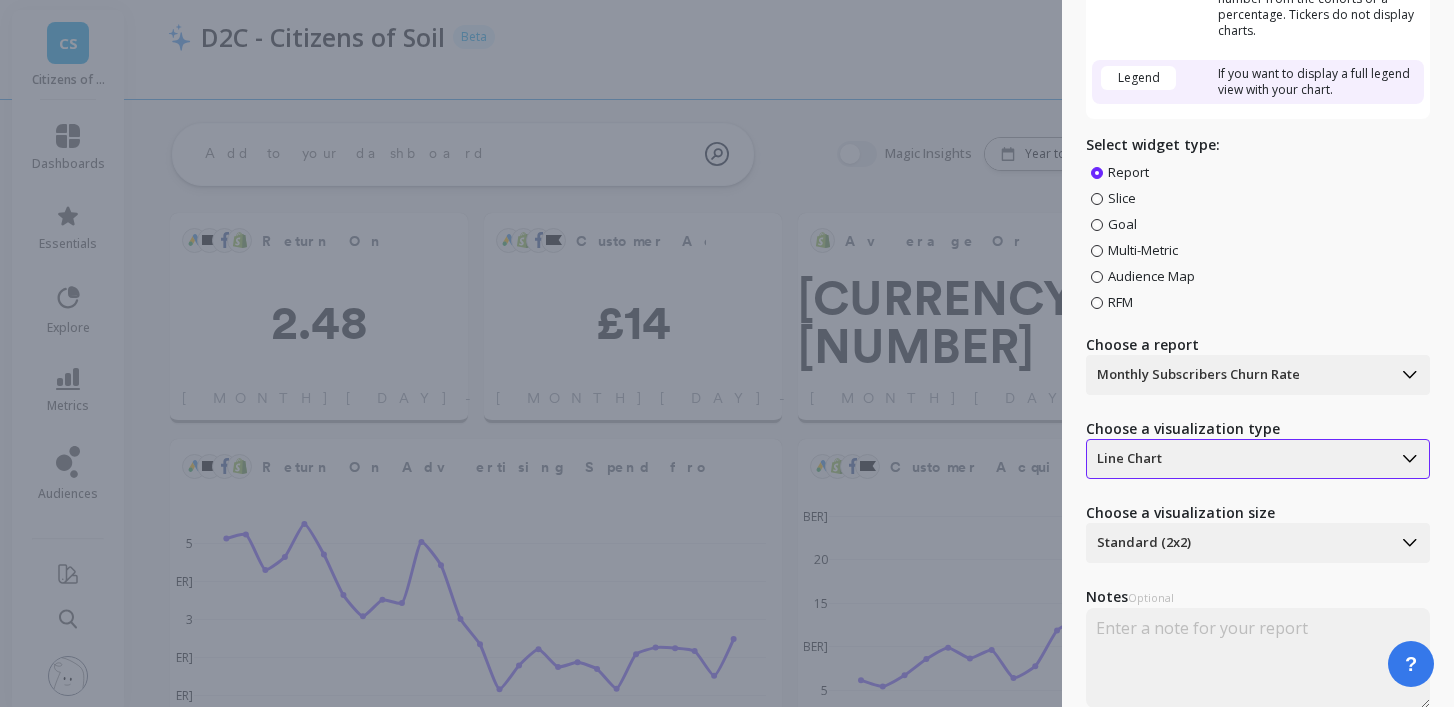 click on "Line Chart" at bounding box center [1239, 375] 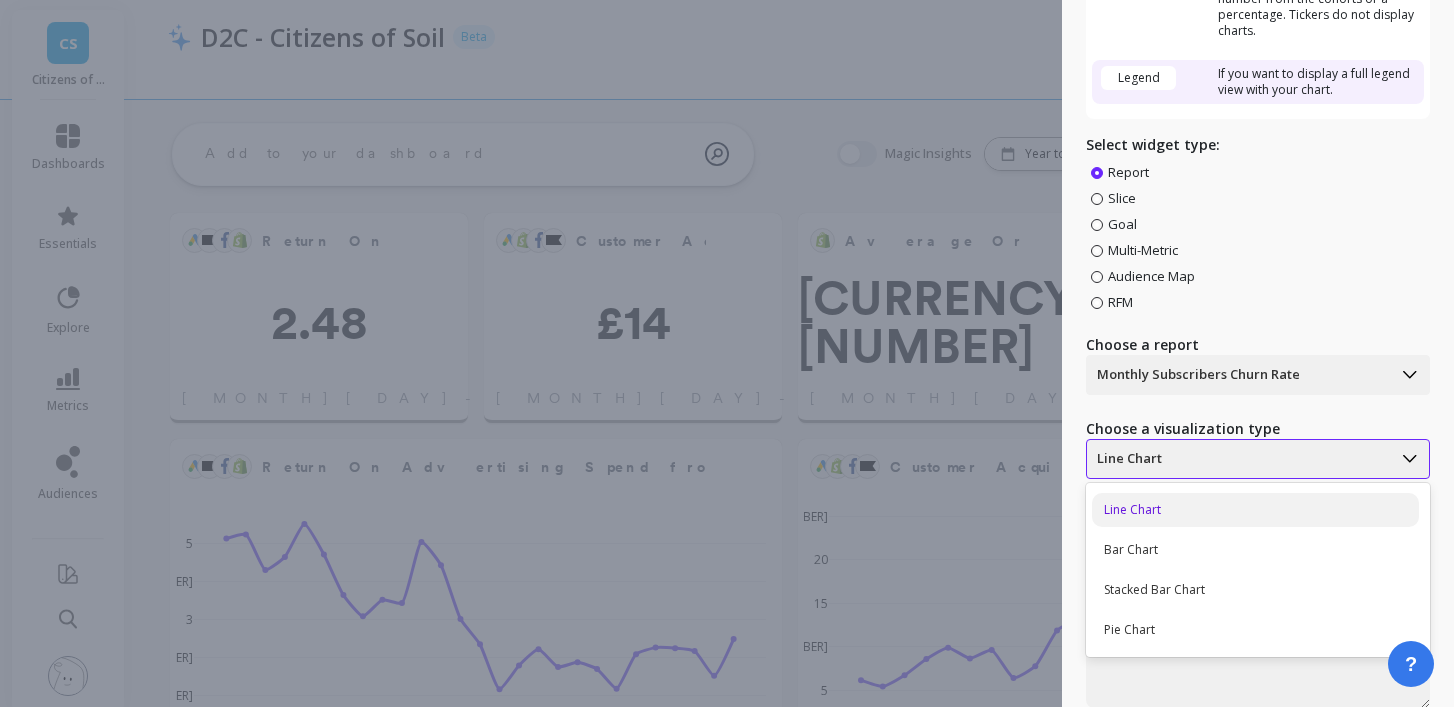 click at bounding box center (1239, 375) 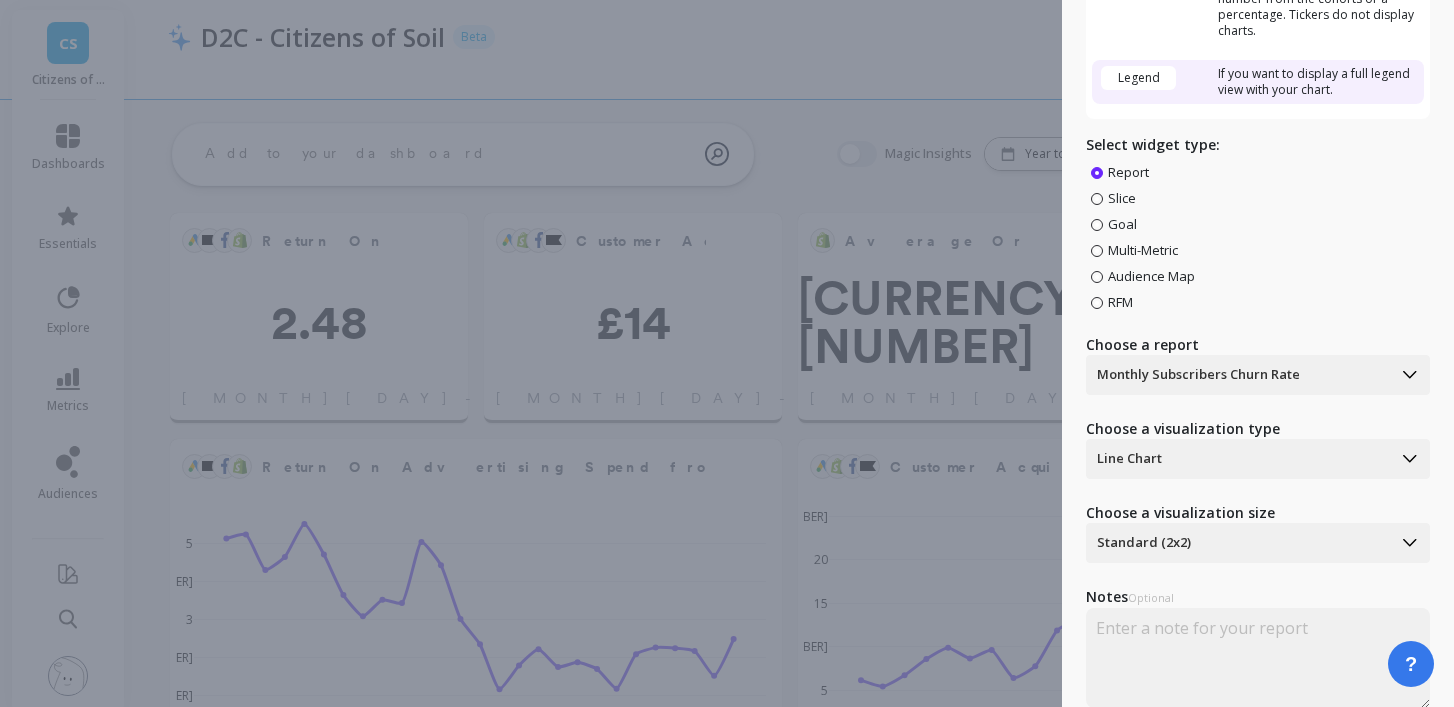 click at bounding box center [1097, 199] 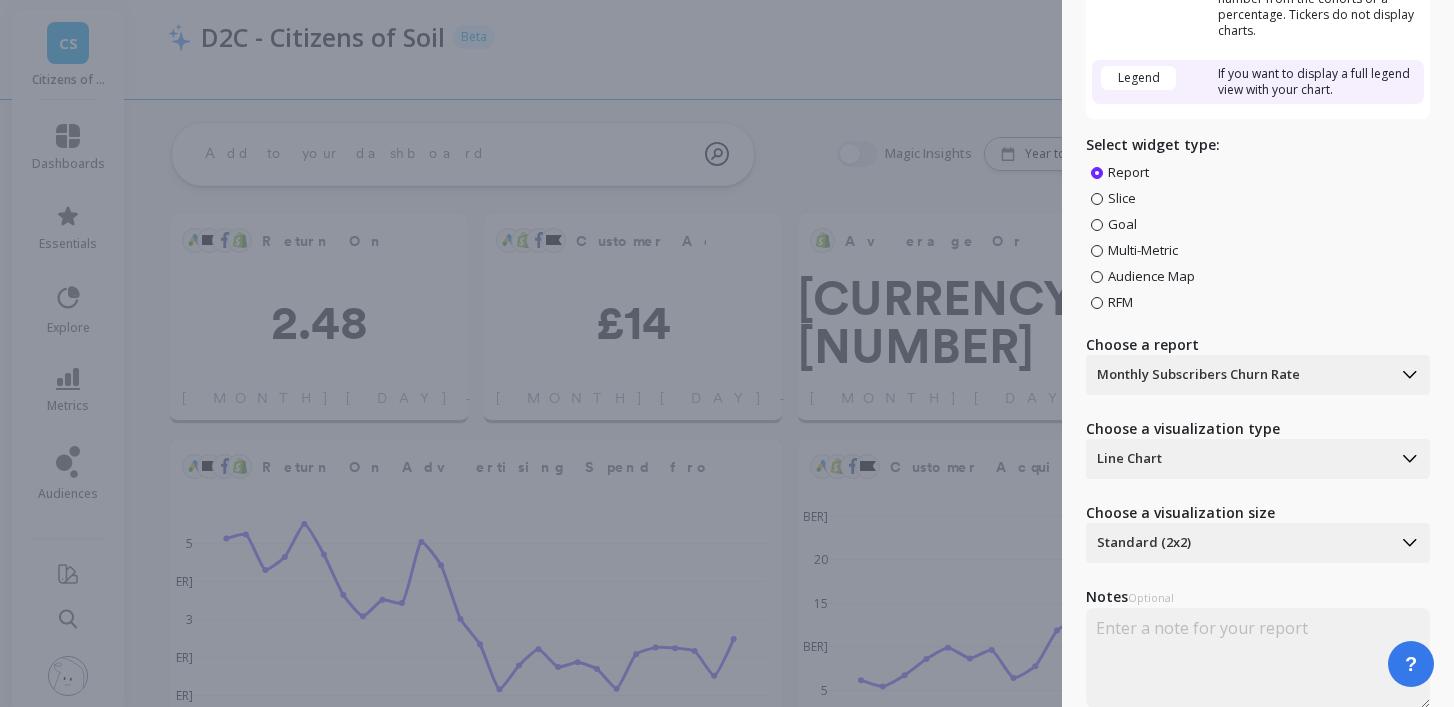 click on "Slice" at bounding box center (0, 0) 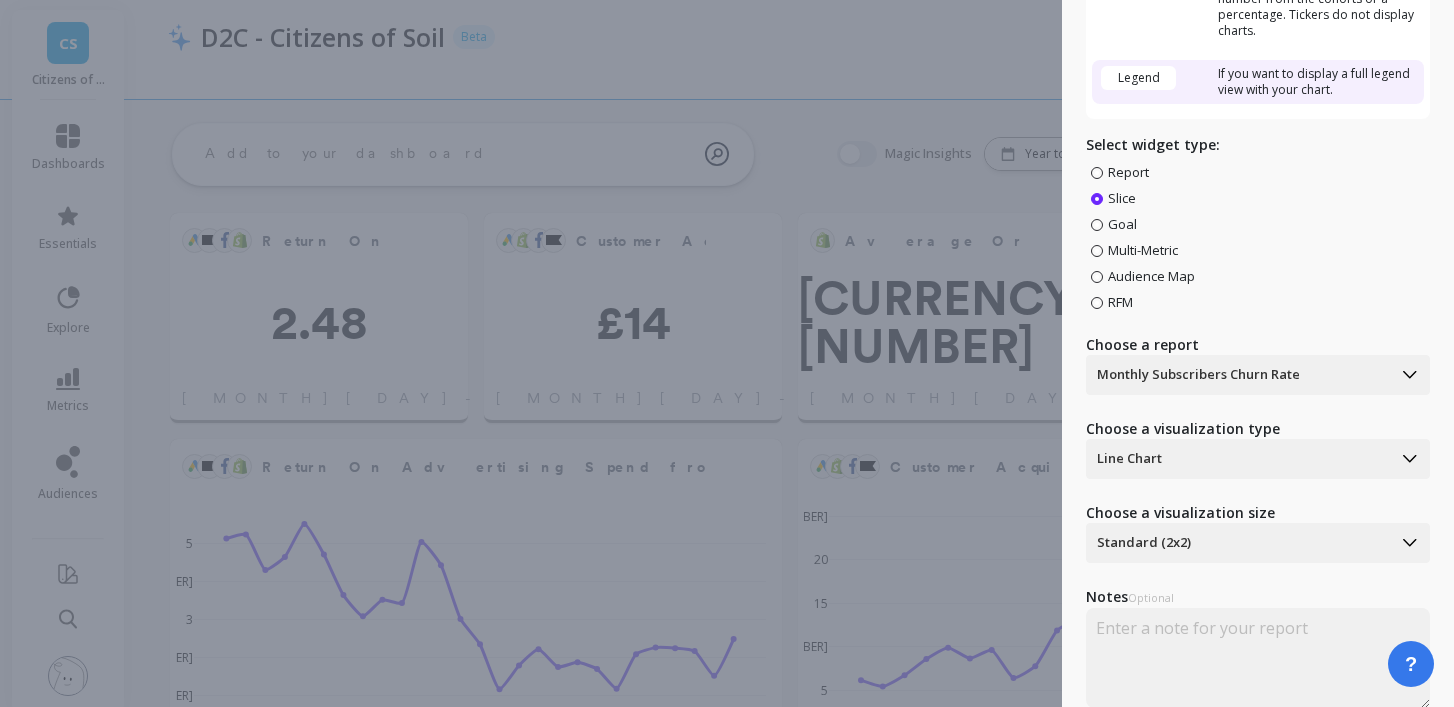 scroll, scrollTop: 88, scrollLeft: 0, axis: vertical 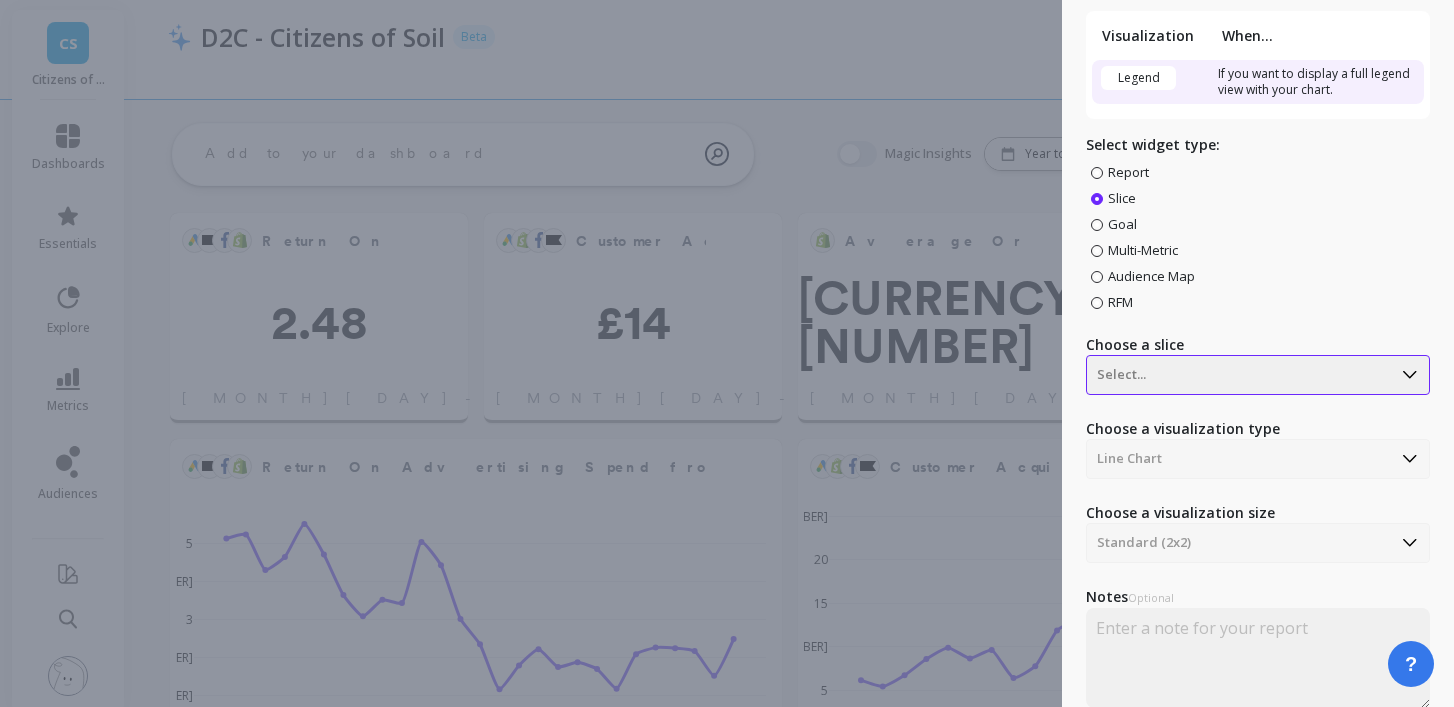 click at bounding box center (1239, 375) 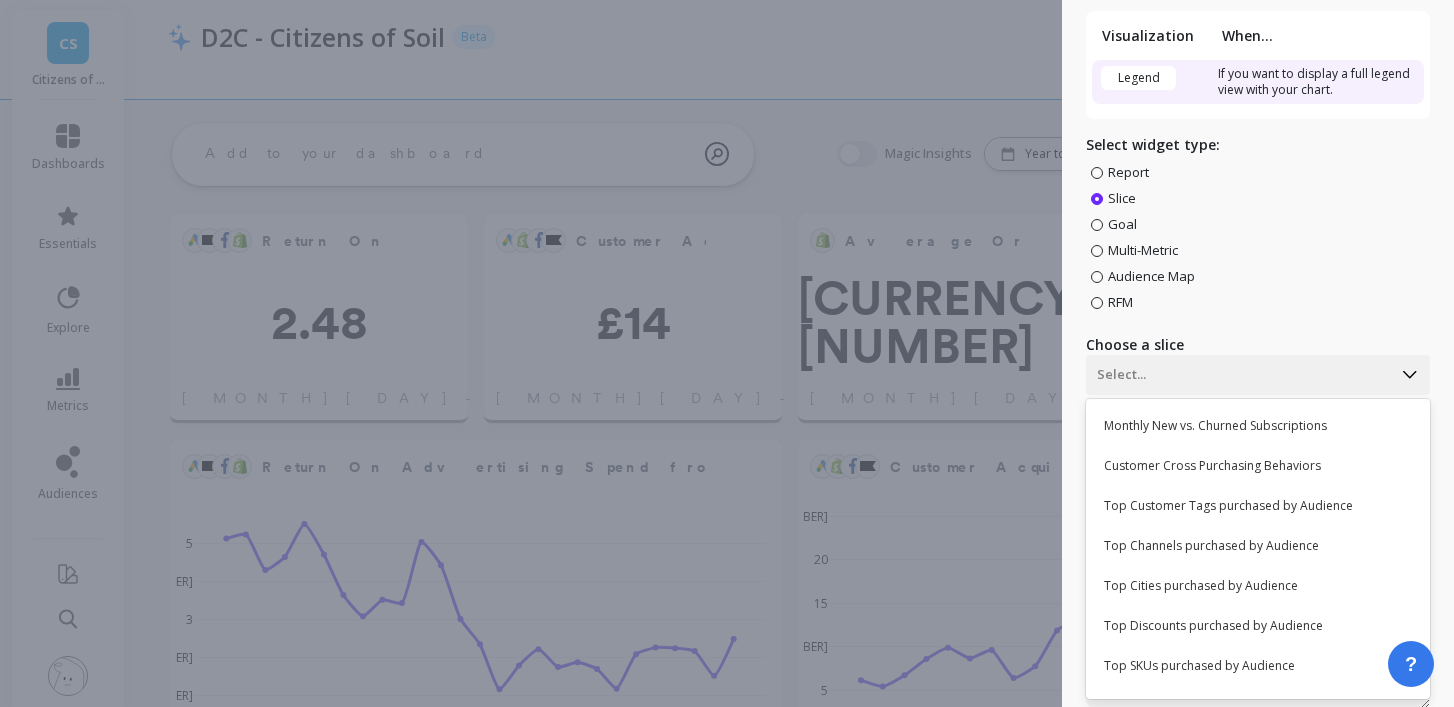 click at bounding box center (1097, 173) 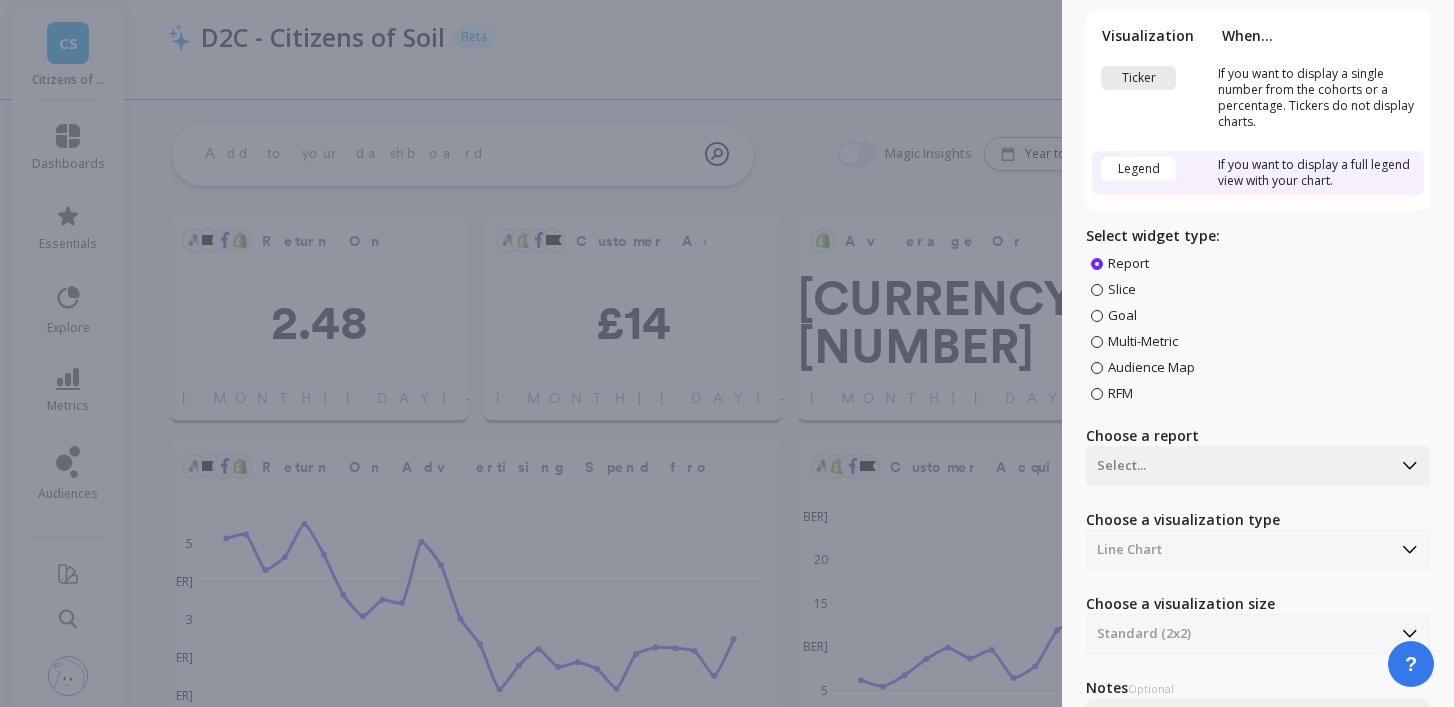 click on "••••••" at bounding box center [1152, 98] 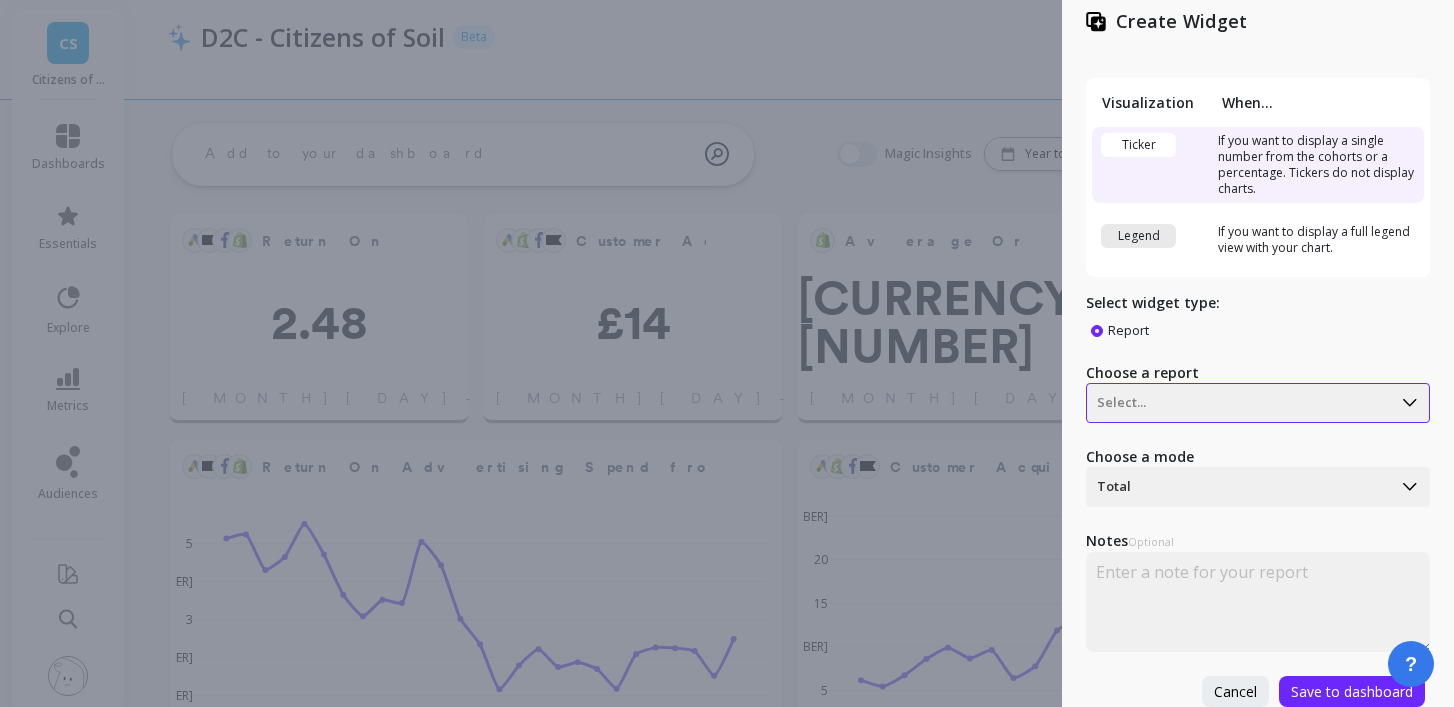 click at bounding box center (1239, 403) 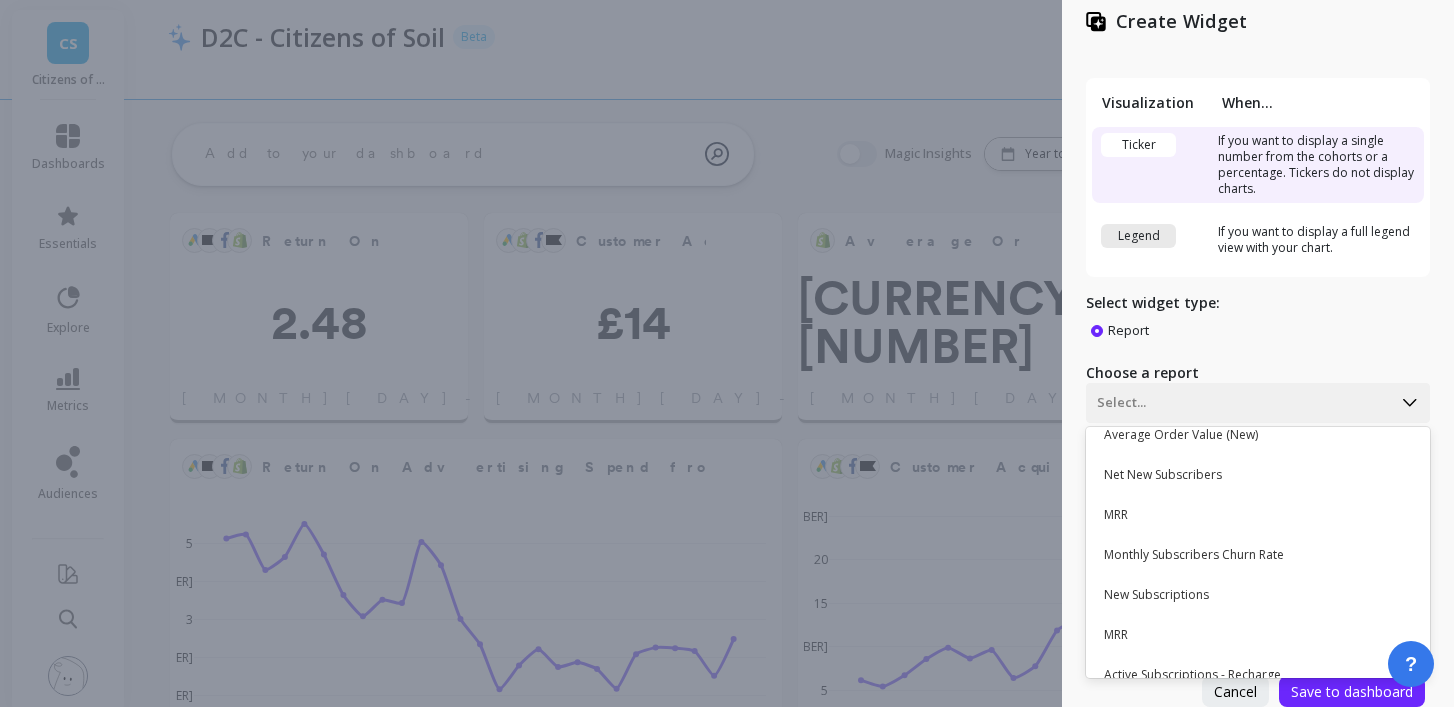 scroll, scrollTop: 1343, scrollLeft: 0, axis: vertical 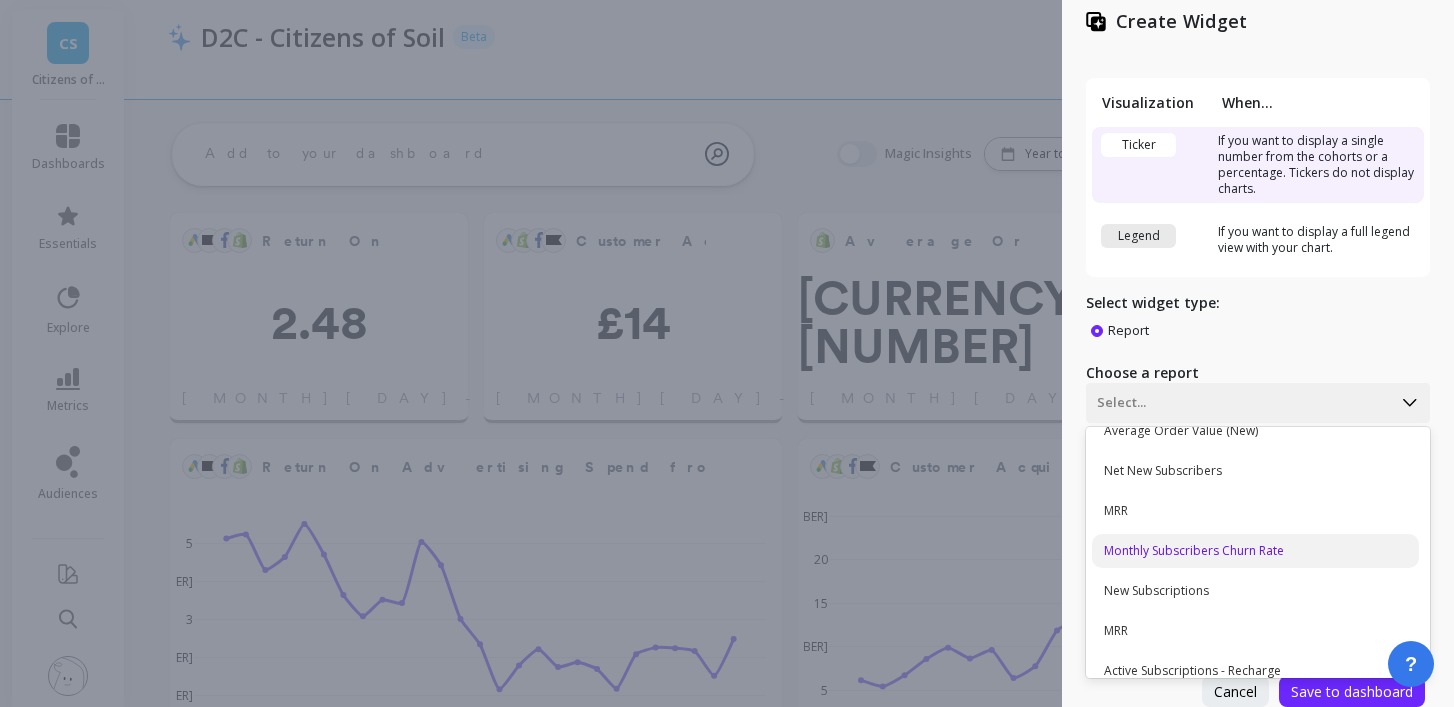 click on "••••••• ••••••••••• ••••• ••••" at bounding box center [1255, 551] 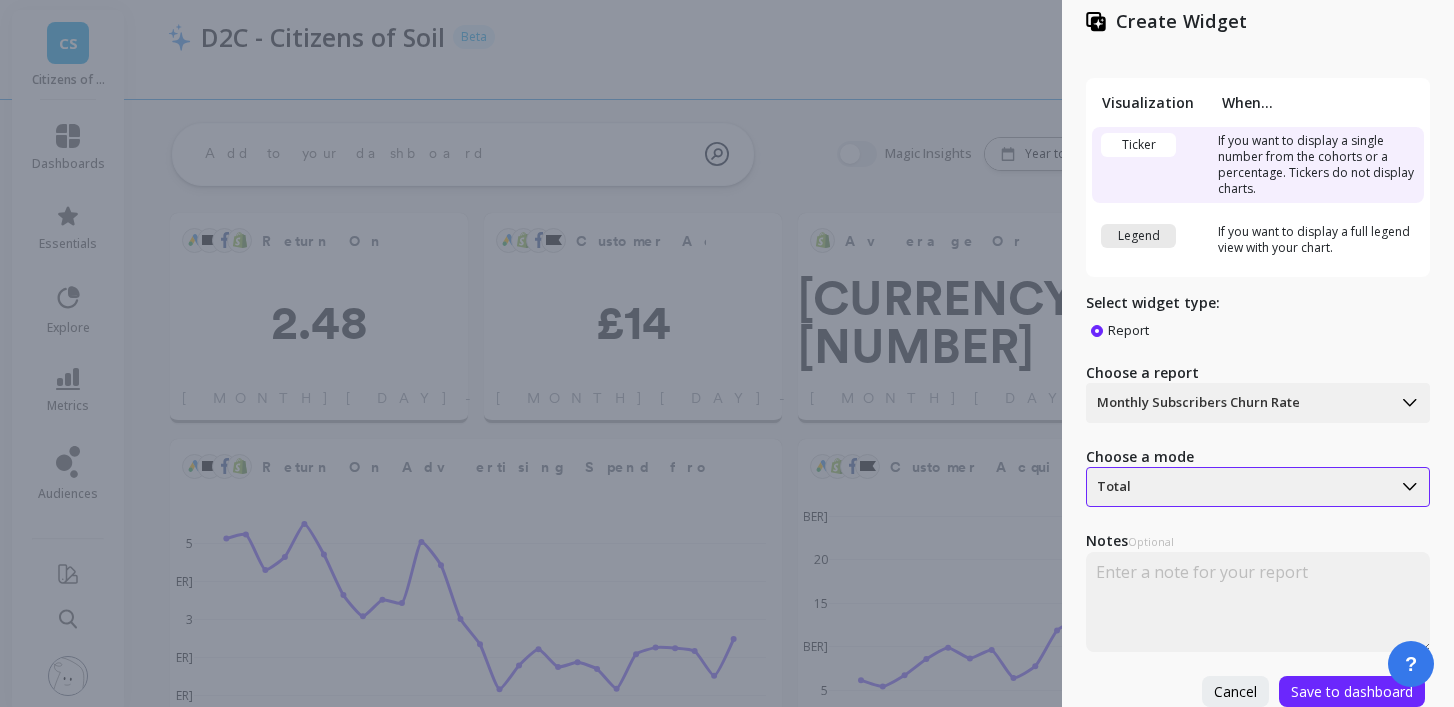 click at bounding box center (1239, 403) 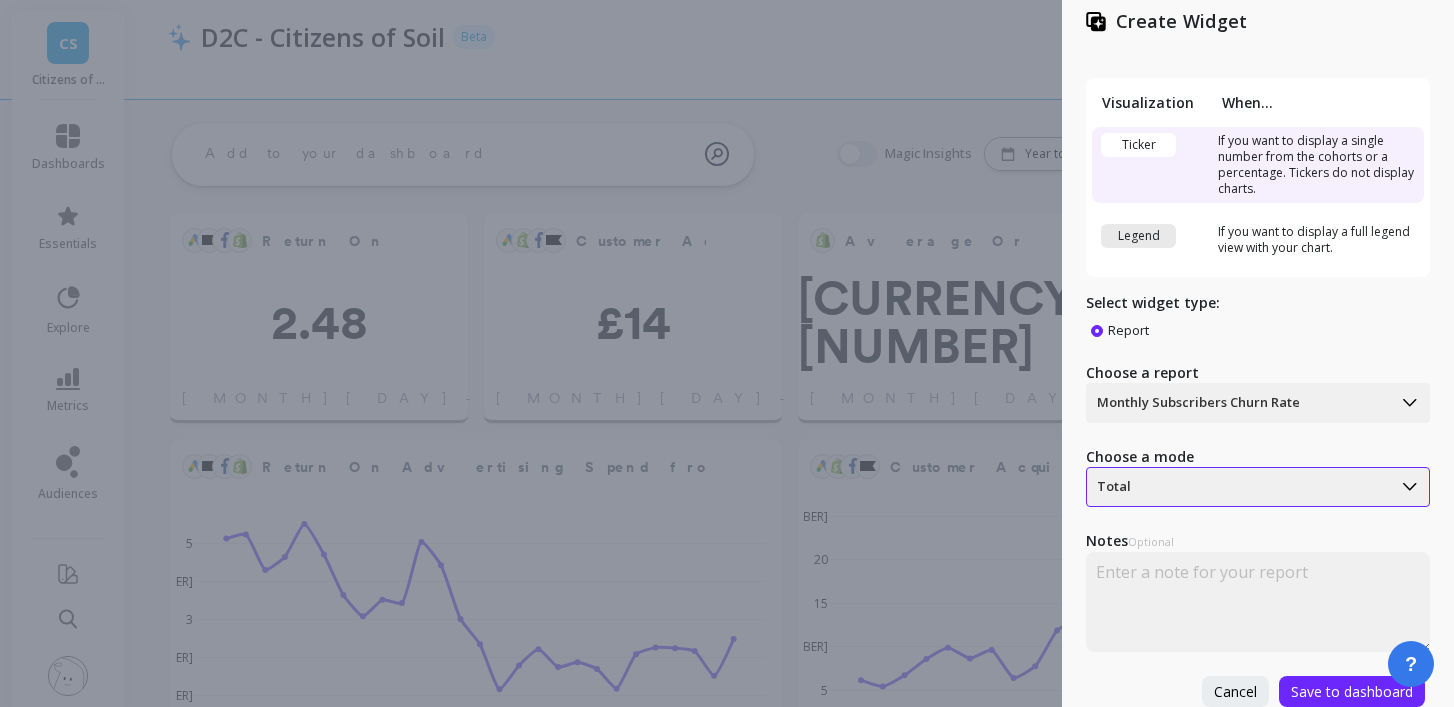 click at bounding box center (1239, 403) 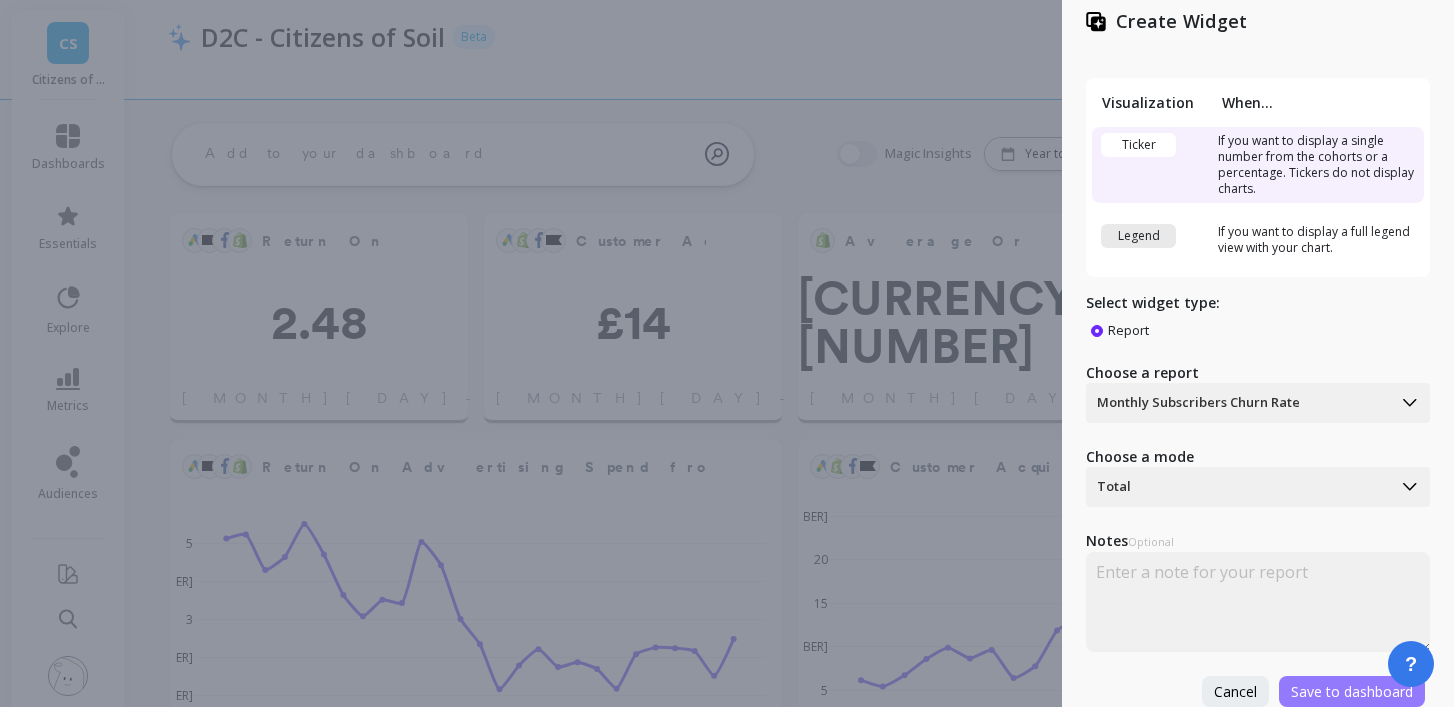 click on "•••• •• •••••••••" at bounding box center [1352, 691] 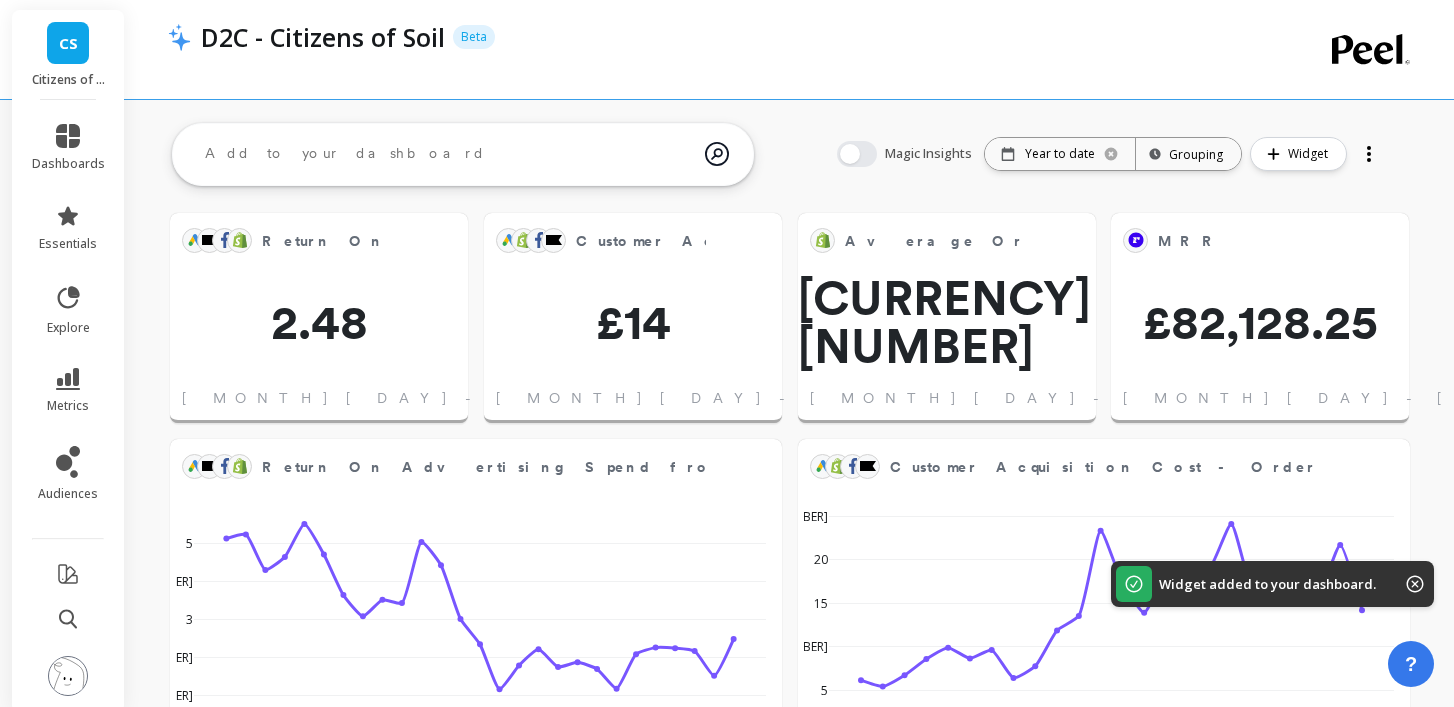 scroll, scrollTop: 1, scrollLeft: 1, axis: both 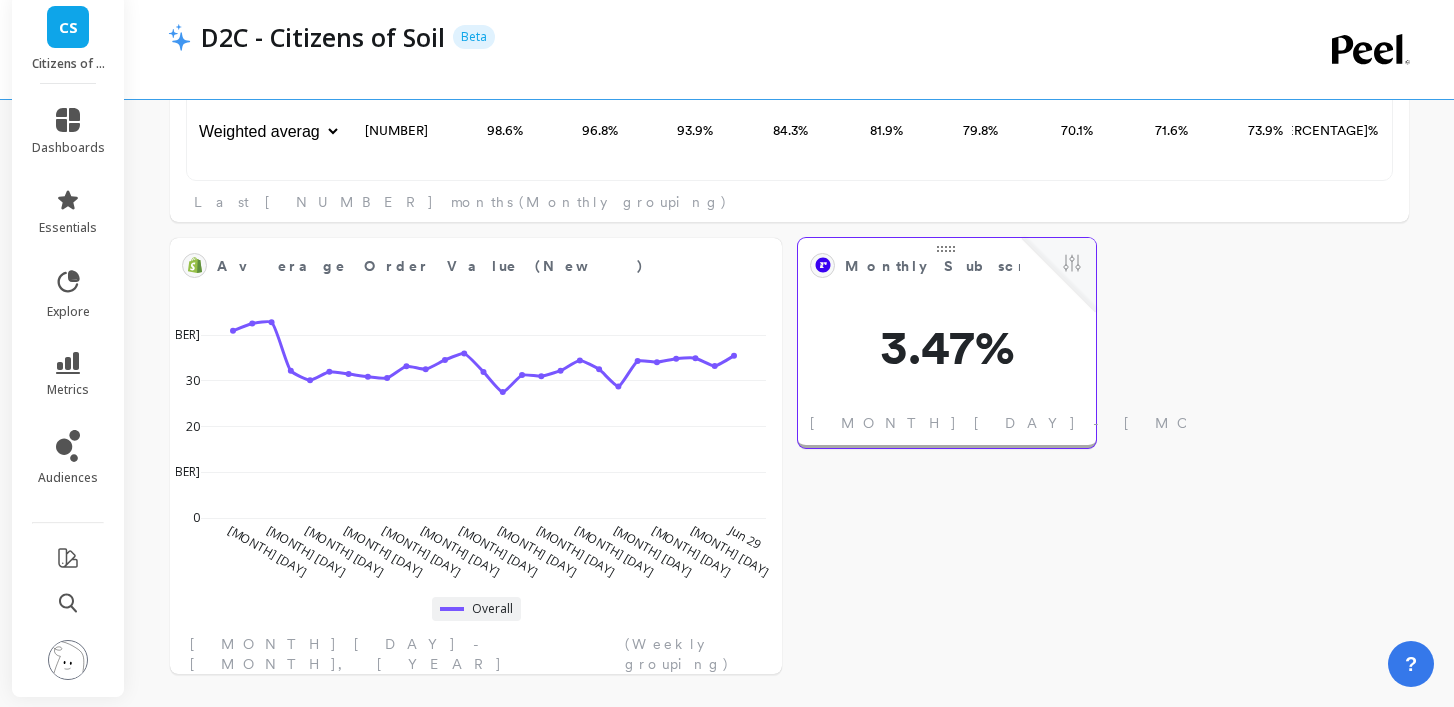 type 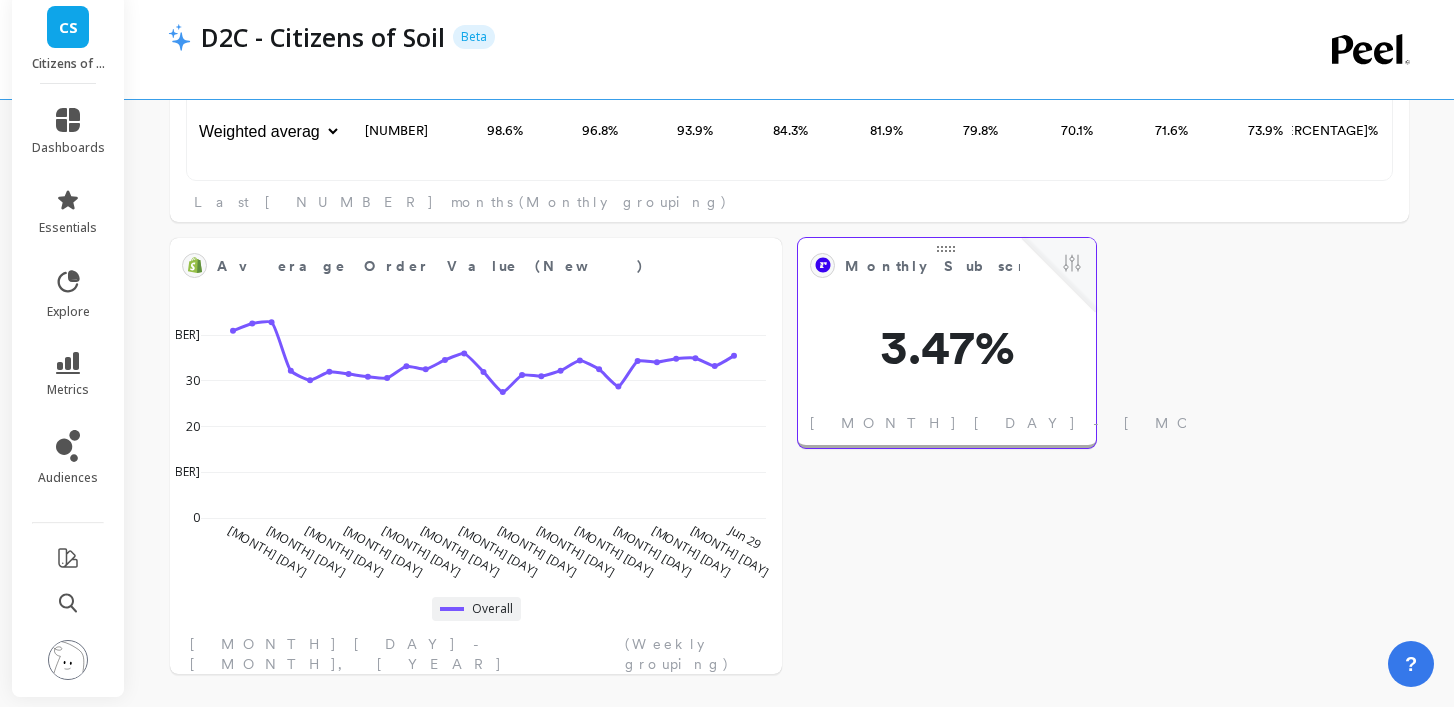scroll, scrollTop: 550, scrollLeft: 1197, axis: both 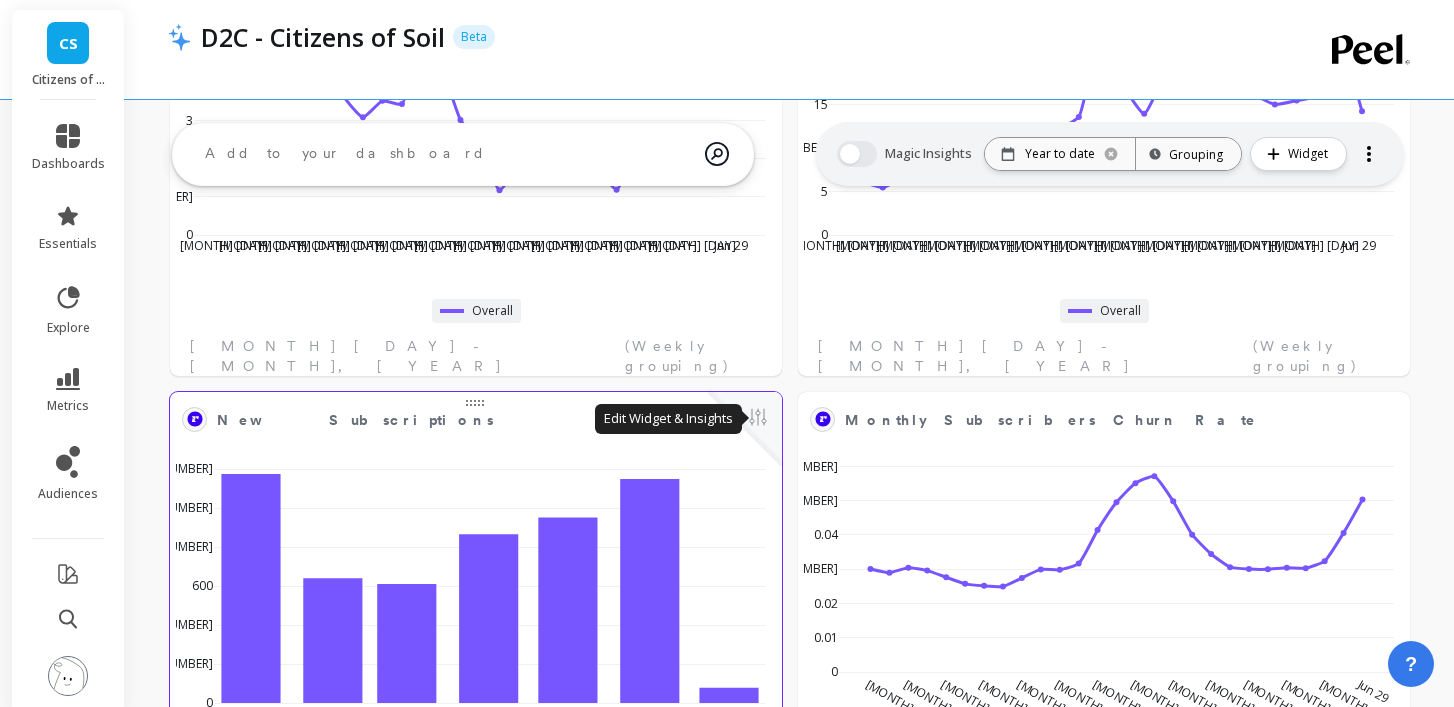click at bounding box center (758, 419) 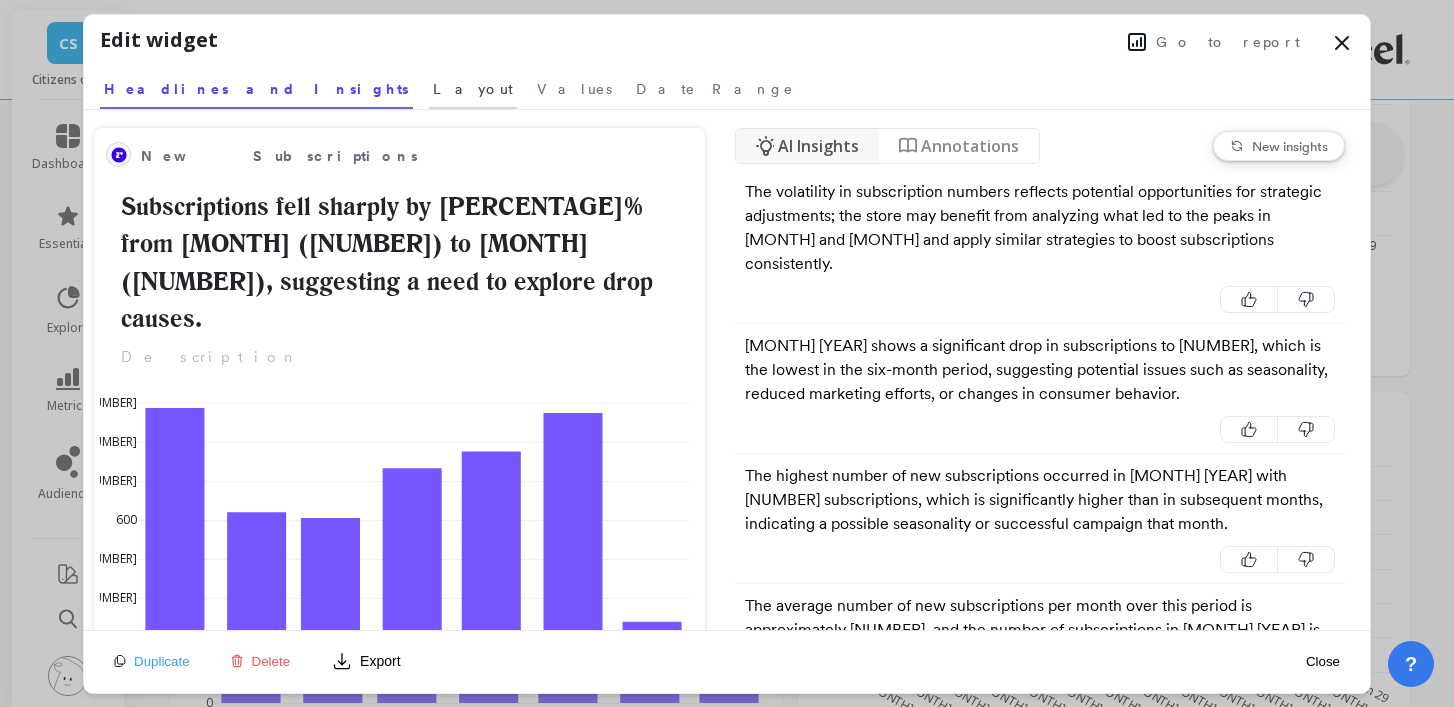click on "Layout" at bounding box center [473, 89] 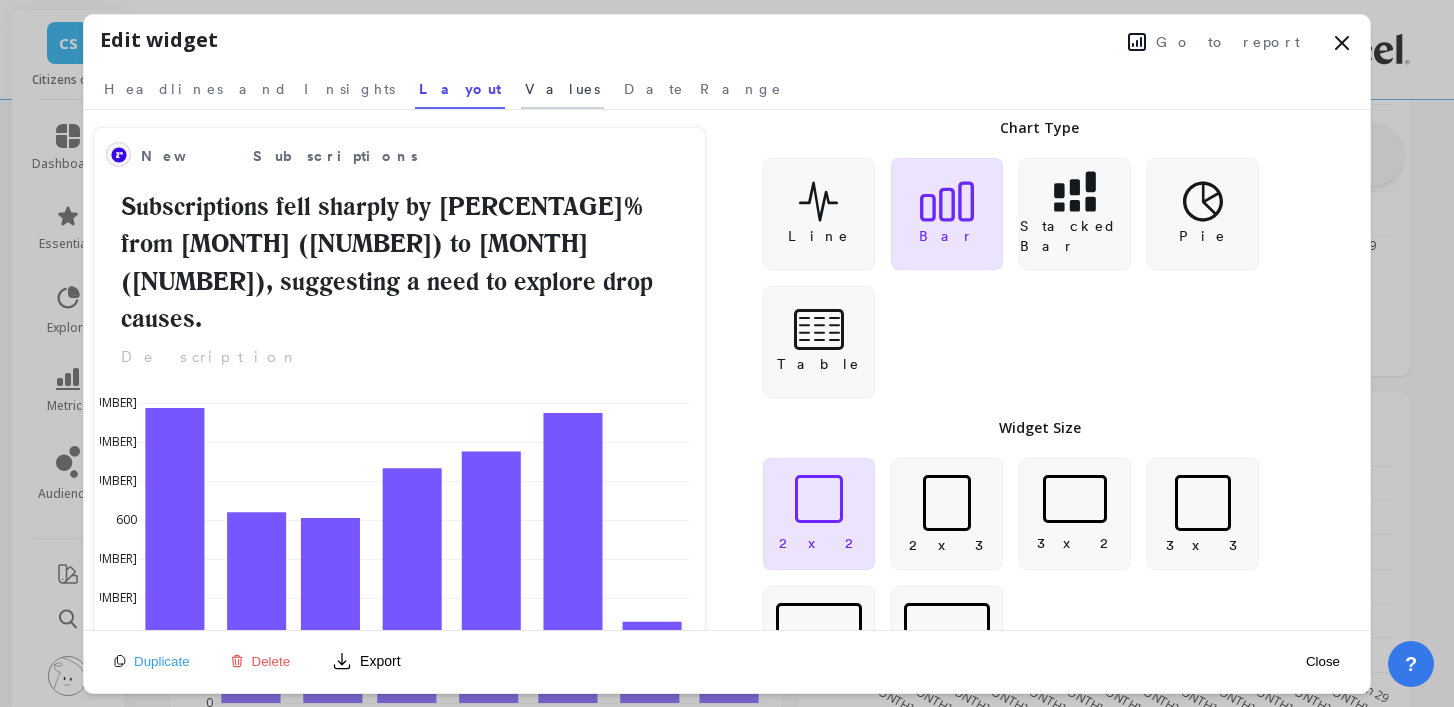 click on "••••••" at bounding box center [249, 89] 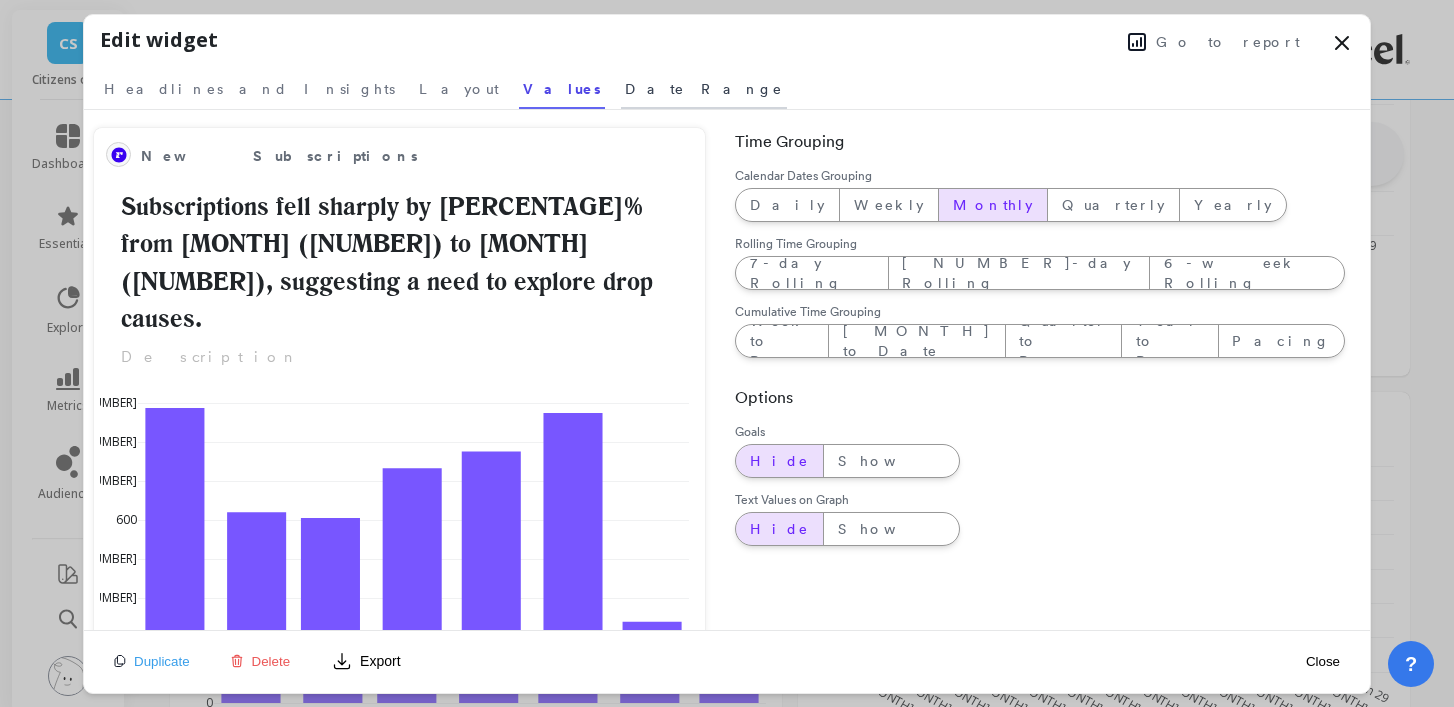 click on "•••• •••••" at bounding box center [249, 89] 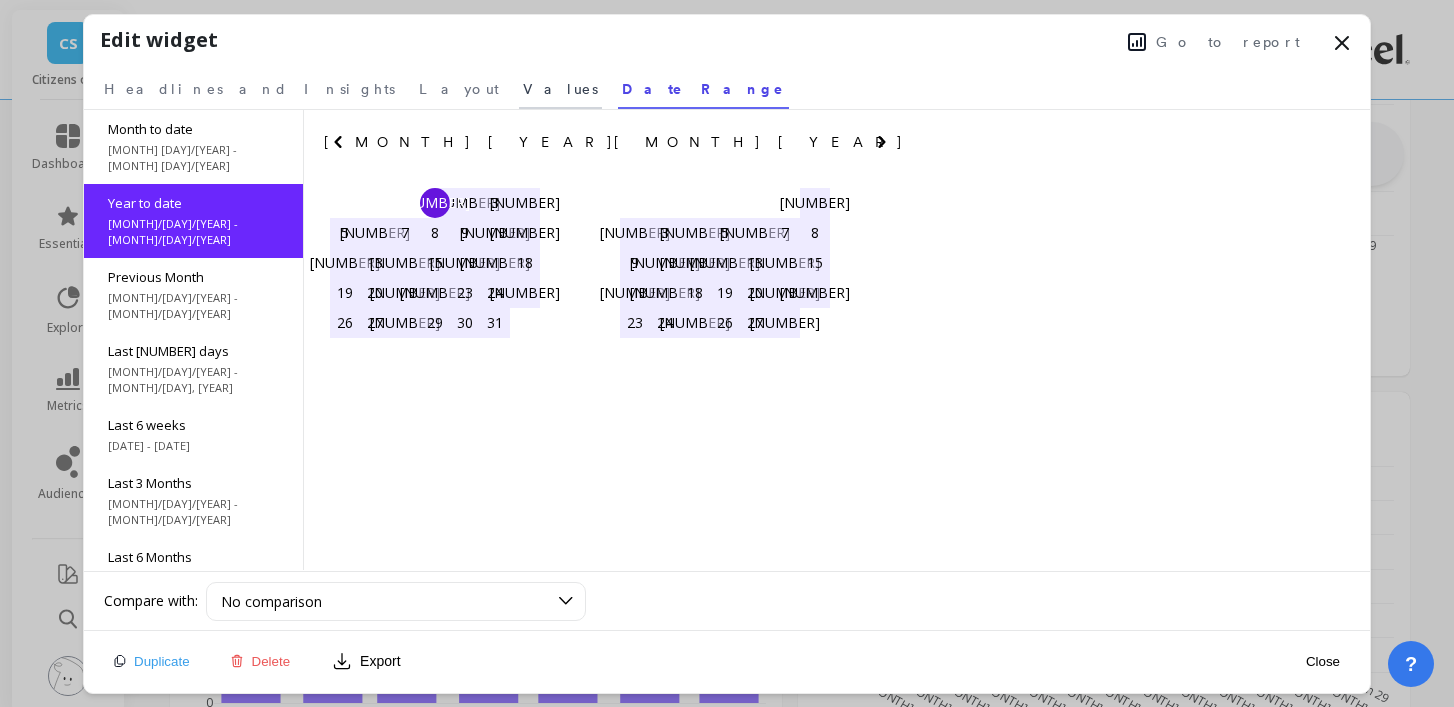 click on "••••••" at bounding box center [249, 89] 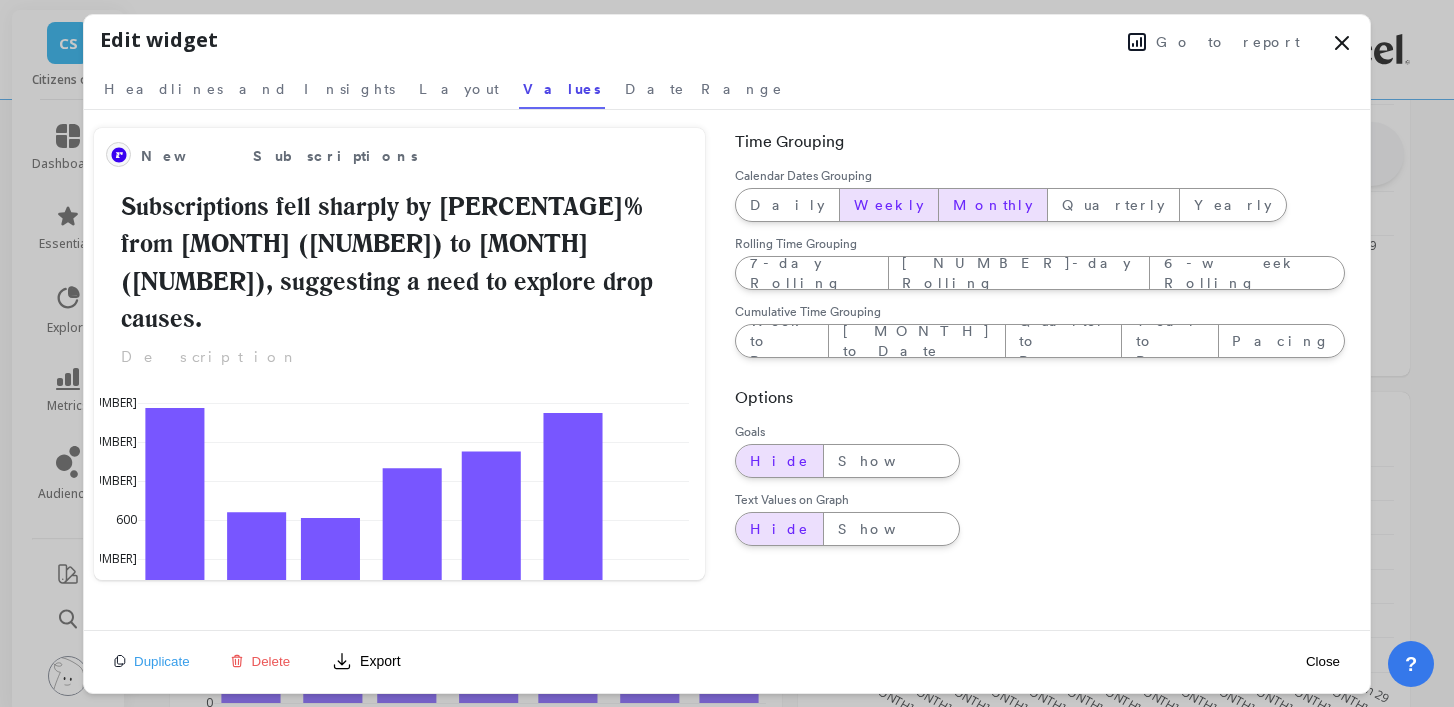 click on "Weekly" at bounding box center (787, 205) 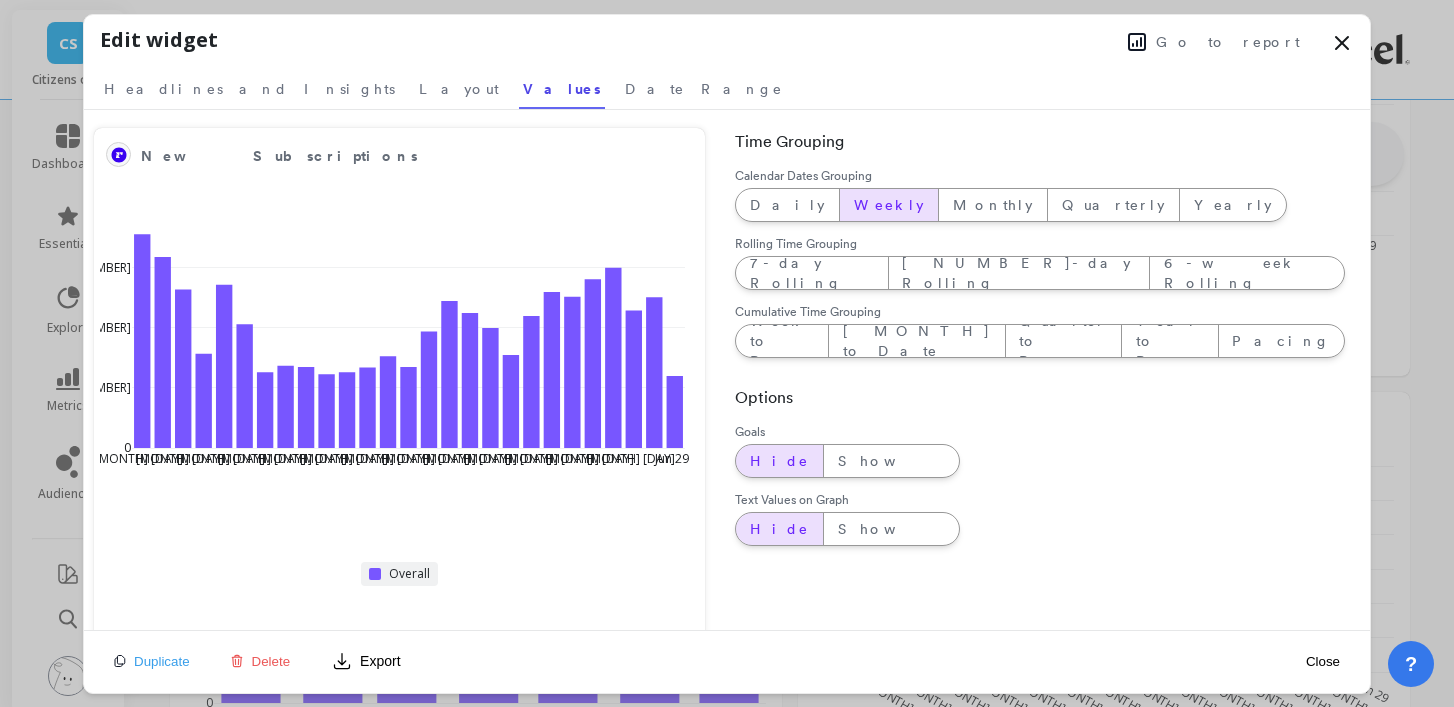click on "Export" at bounding box center [366, 661] 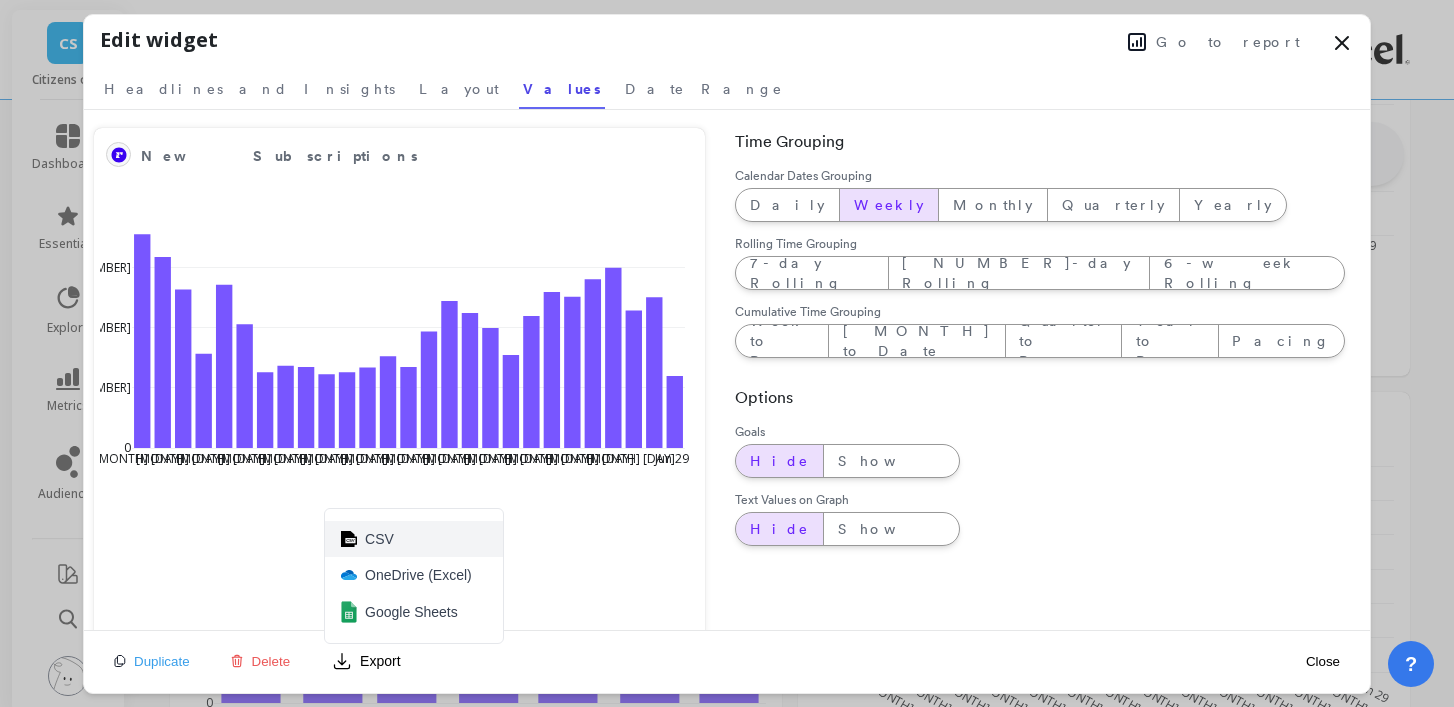 click on "CSV" at bounding box center (414, 539) 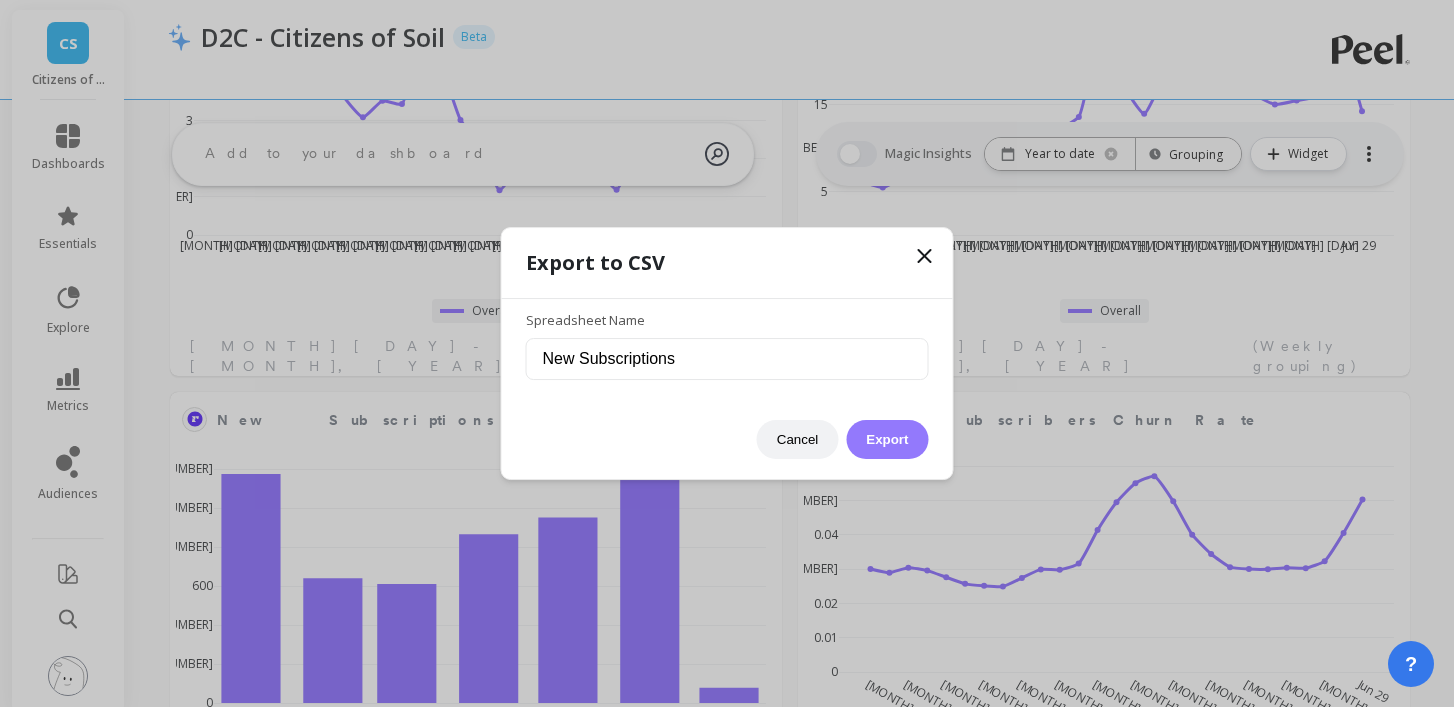 click on "Export" at bounding box center [887, 439] 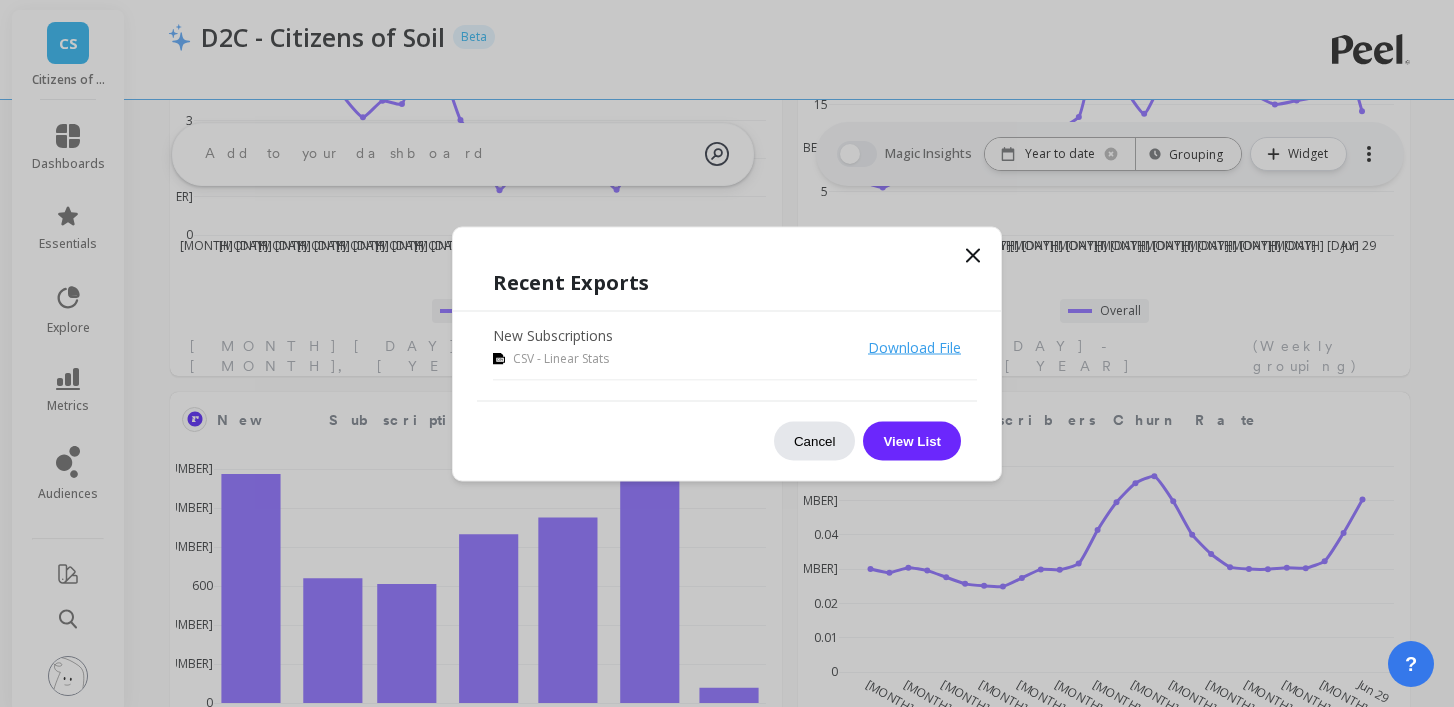click on "Cancel" at bounding box center (815, 440) 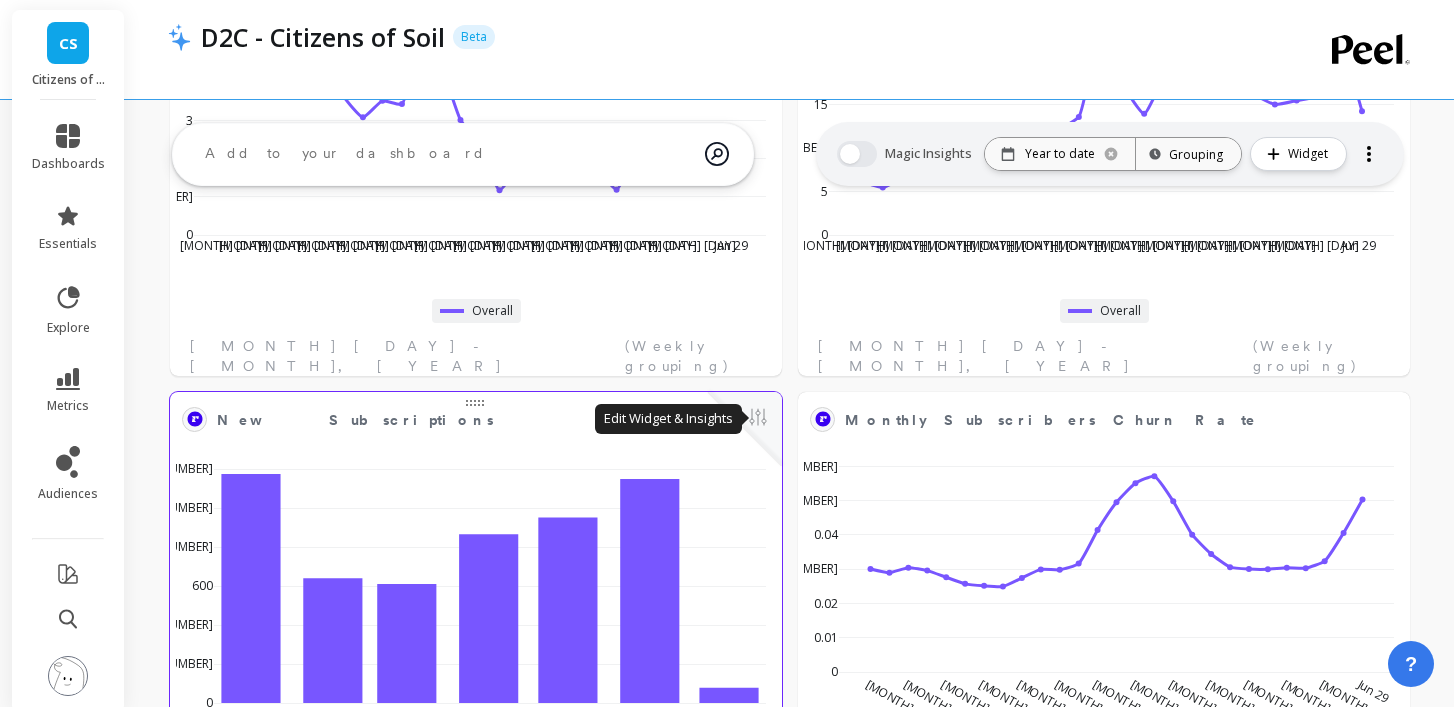 click at bounding box center (758, 419) 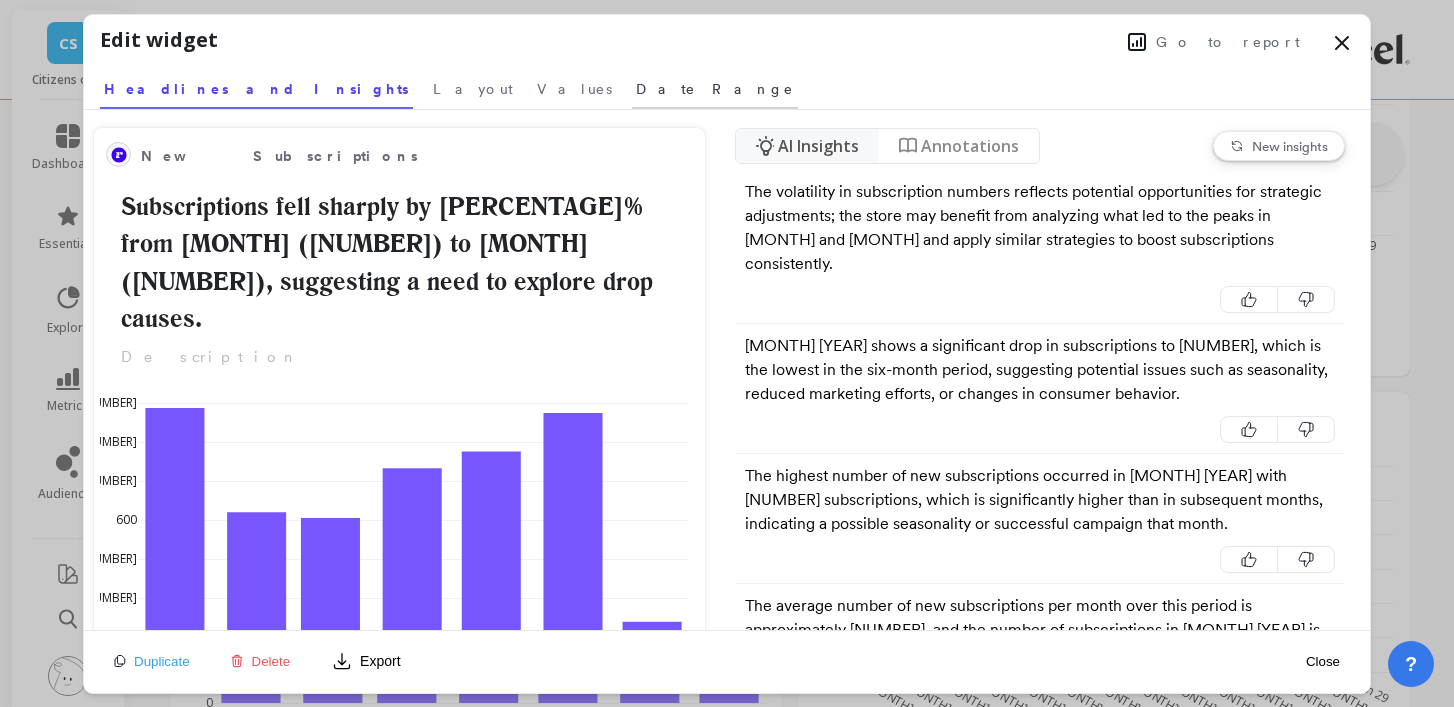 click on "•••• •••••" at bounding box center [473, 89] 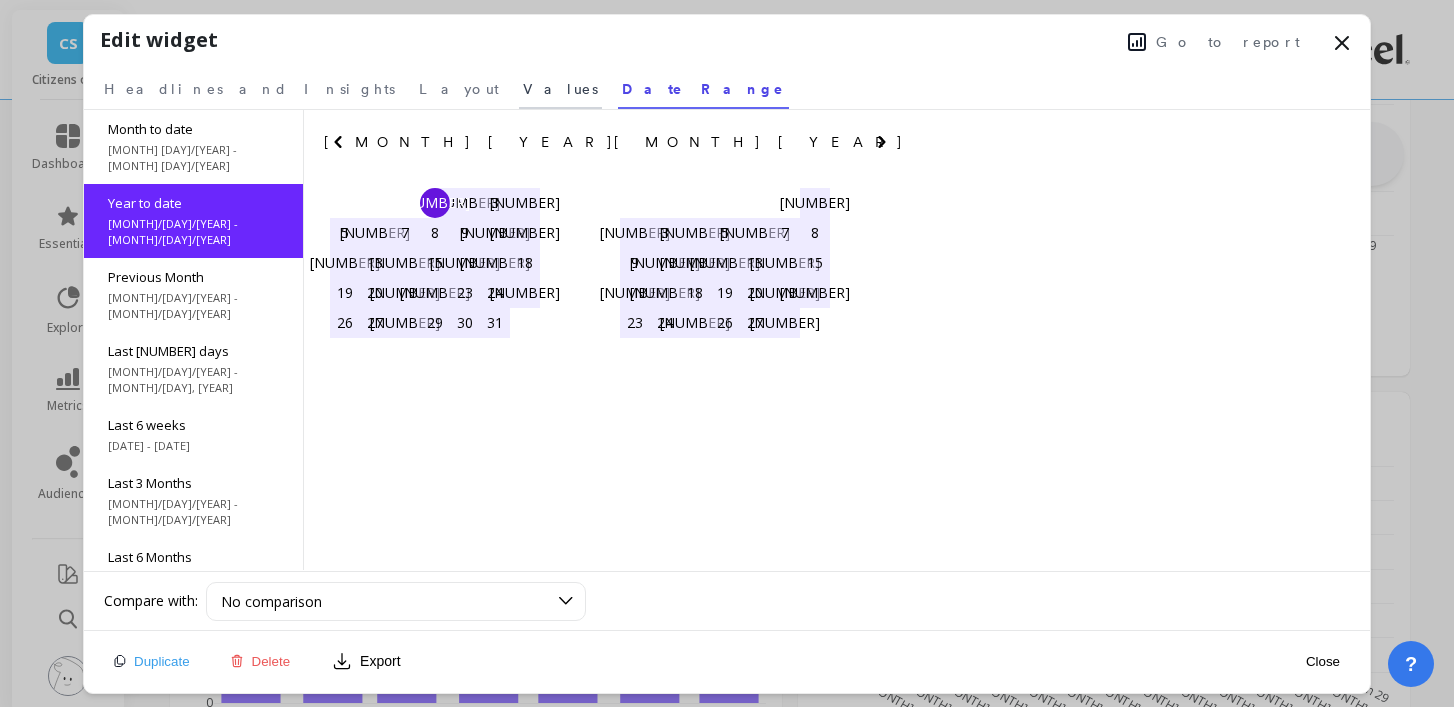 click on "••••••" at bounding box center (249, 89) 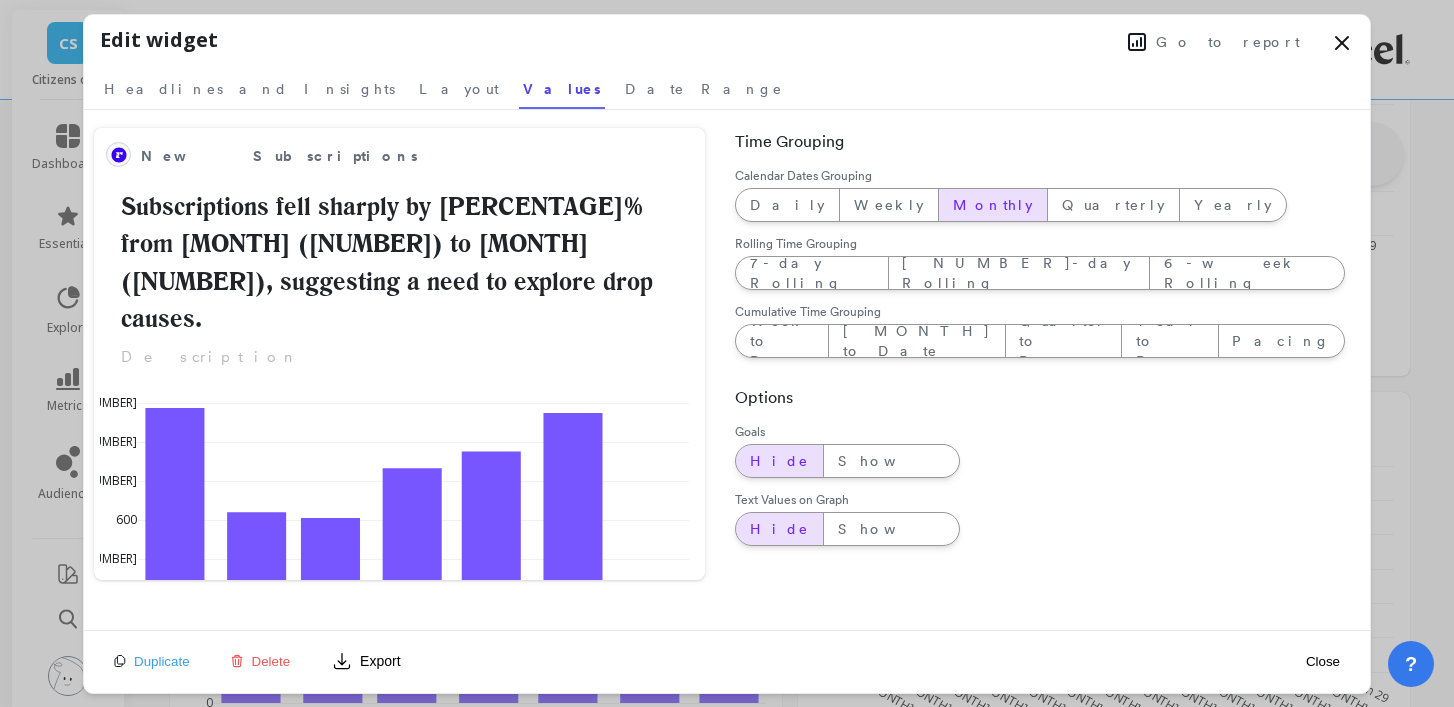 click on "Time Grouping Calendar Dates Grouping Daily Weekly Monthly Quarterly Yearly Rolling Time Grouping 7-day Rolling 30-day Rolling 6-week Rolling Cumulative Time Grouping Week to Date Month to Date Quarter to Date Year to Date Pacing" at bounding box center [1040, 244] 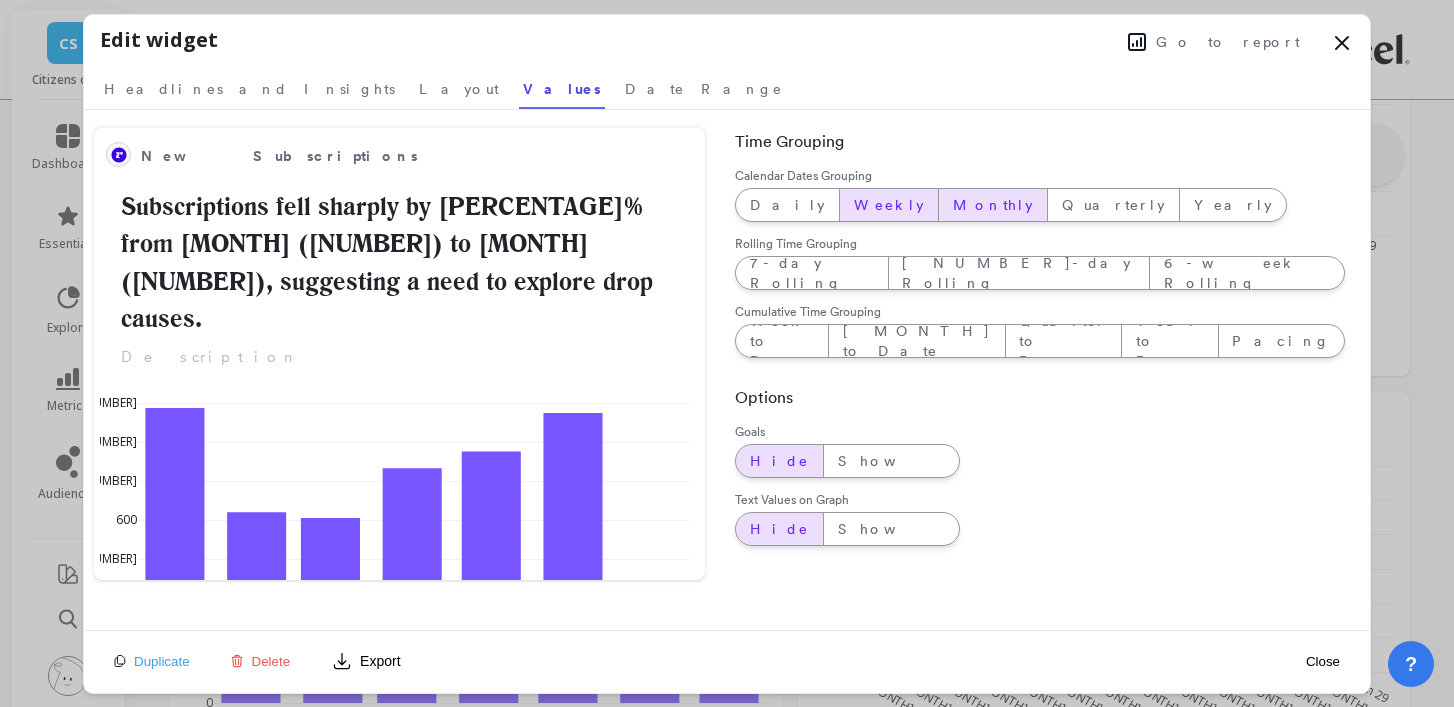 click on "Weekly" at bounding box center (787, 205) 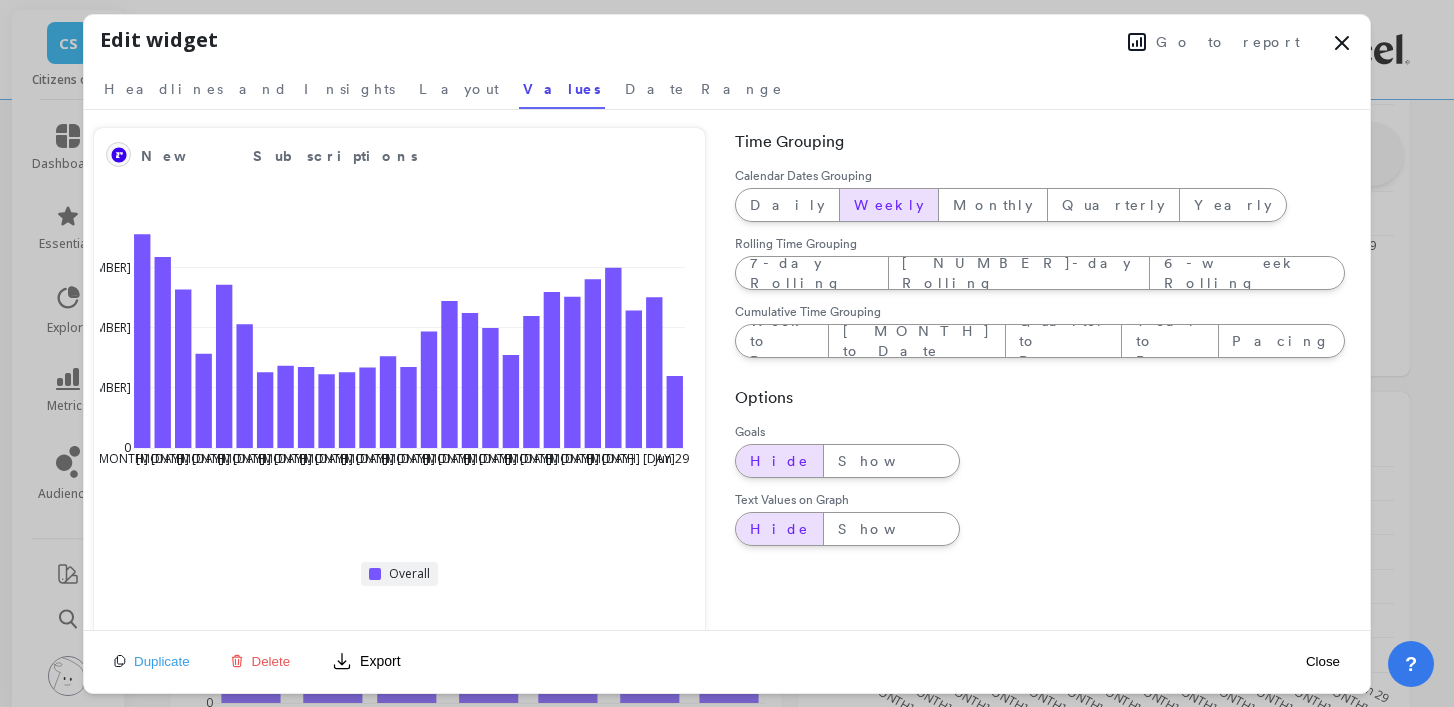 click on "Close" at bounding box center (1323, 661) 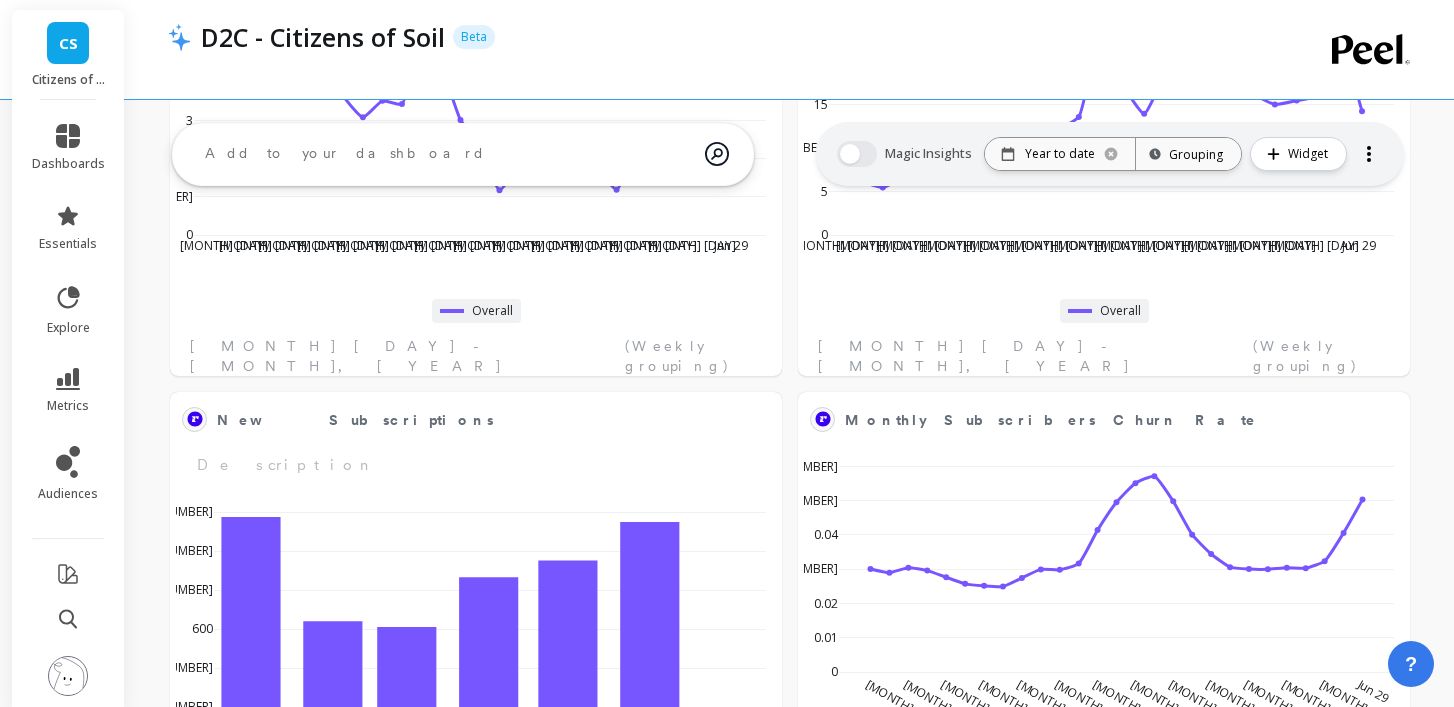 scroll, scrollTop: 1, scrollLeft: 1, axis: both 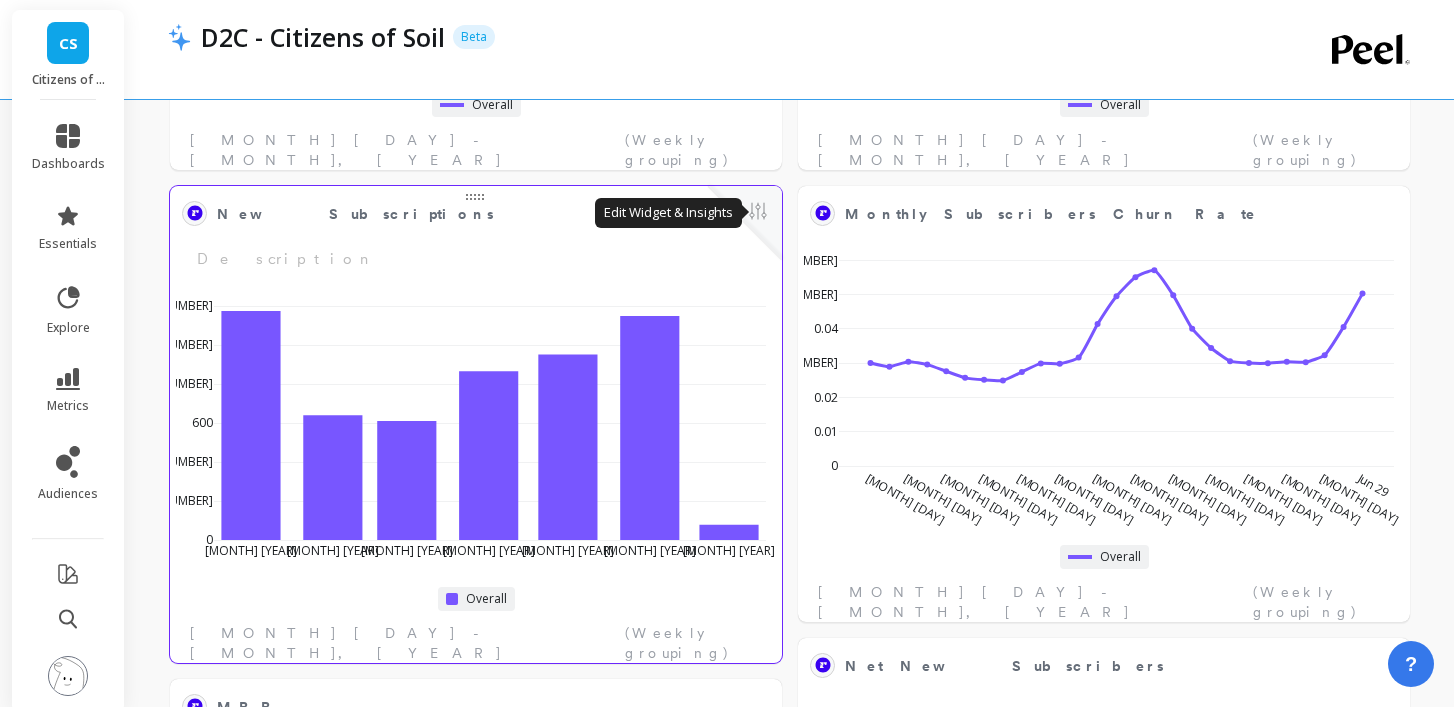 click at bounding box center [758, 213] 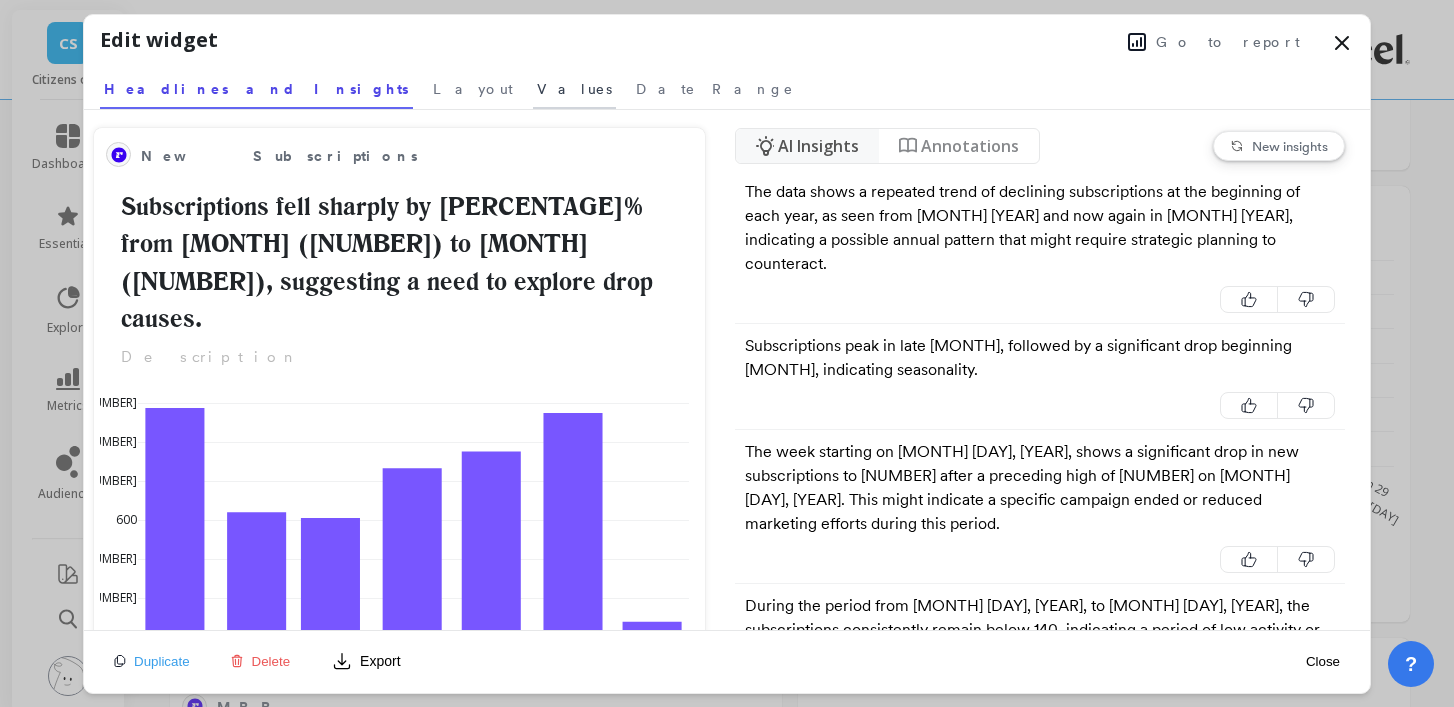 click on "••••••" at bounding box center (473, 89) 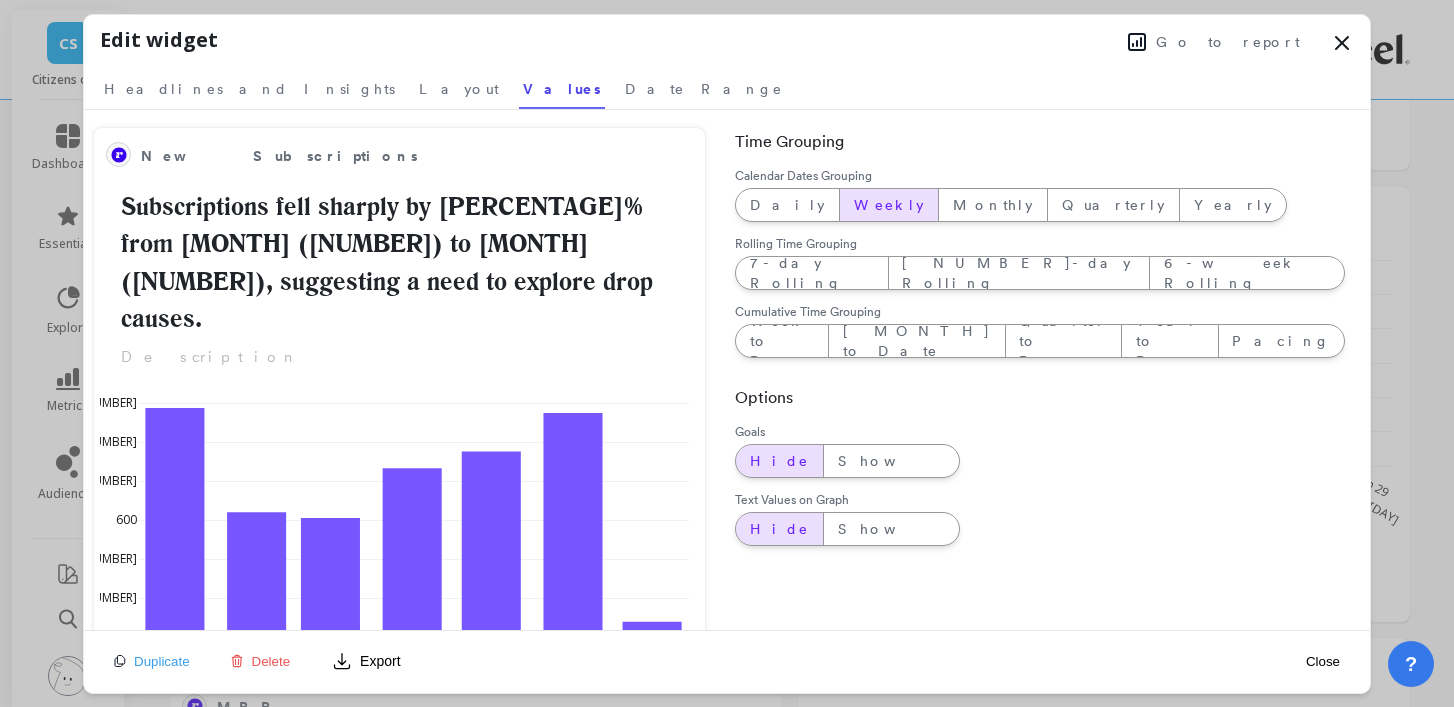 click on "Weekly" at bounding box center (889, 205) 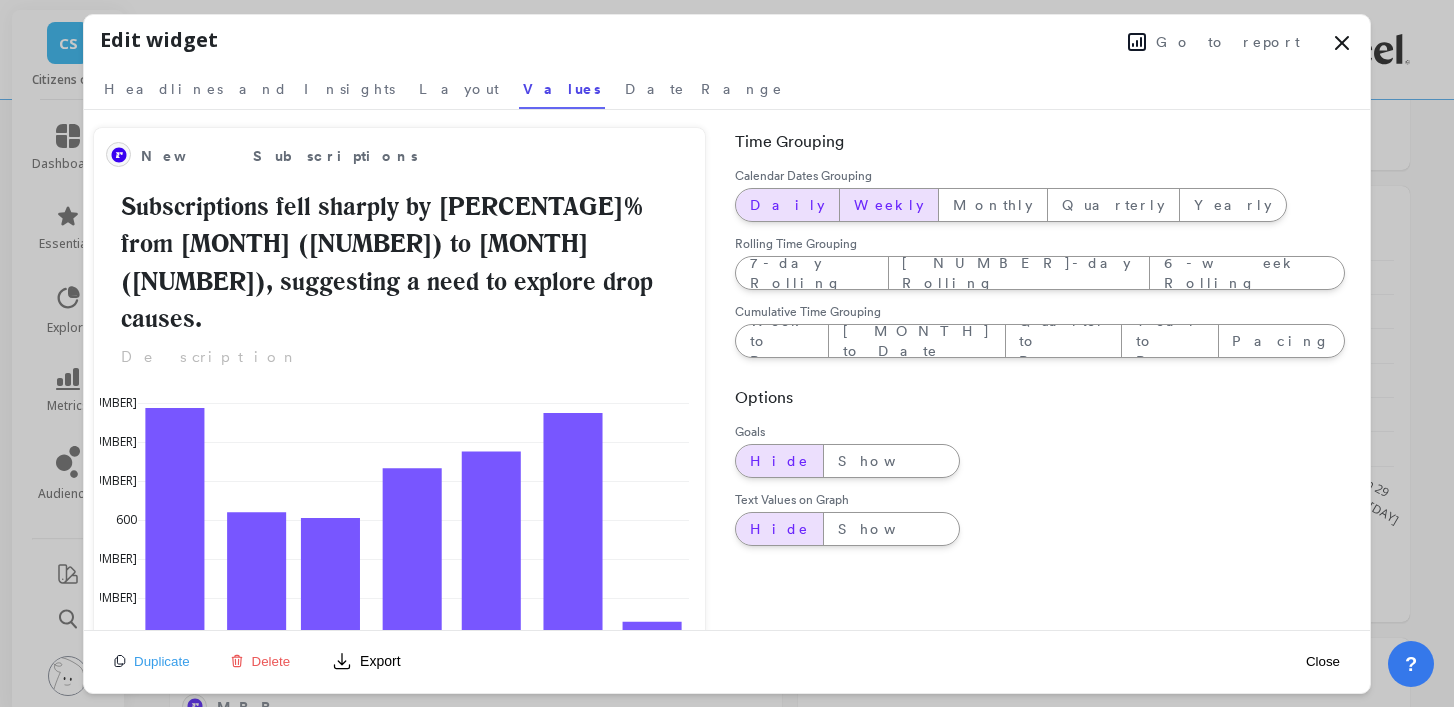 click on "Daily" at bounding box center [787, 205] 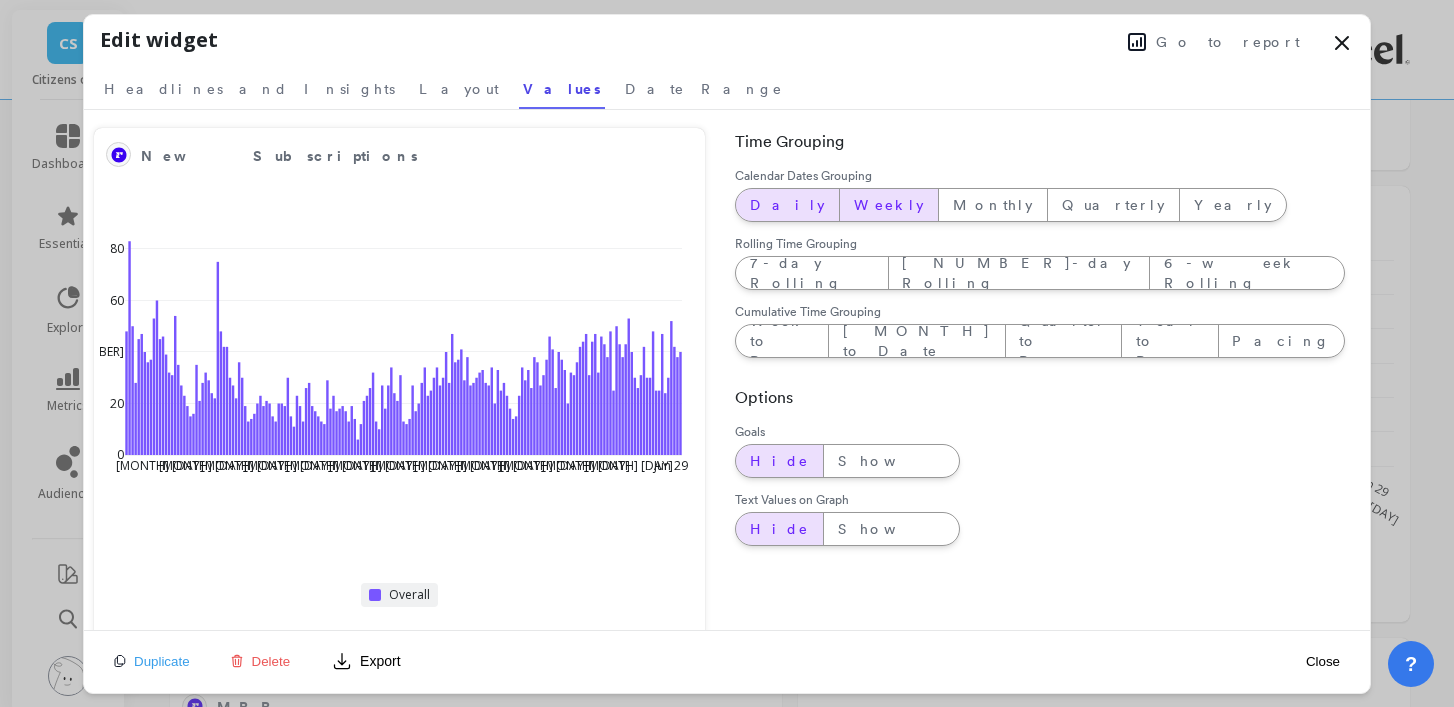 click on "Weekly" at bounding box center [787, 205] 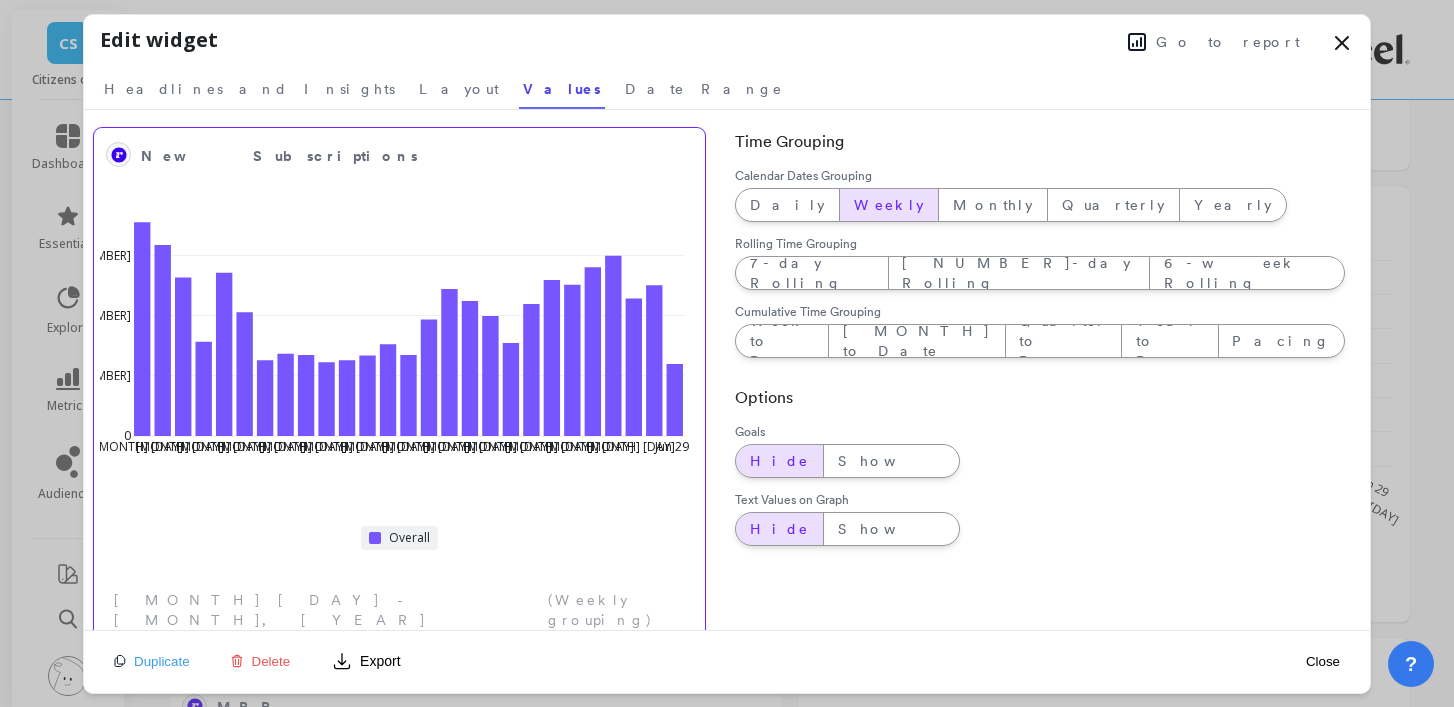 scroll, scrollTop: 1, scrollLeft: 1, axis: both 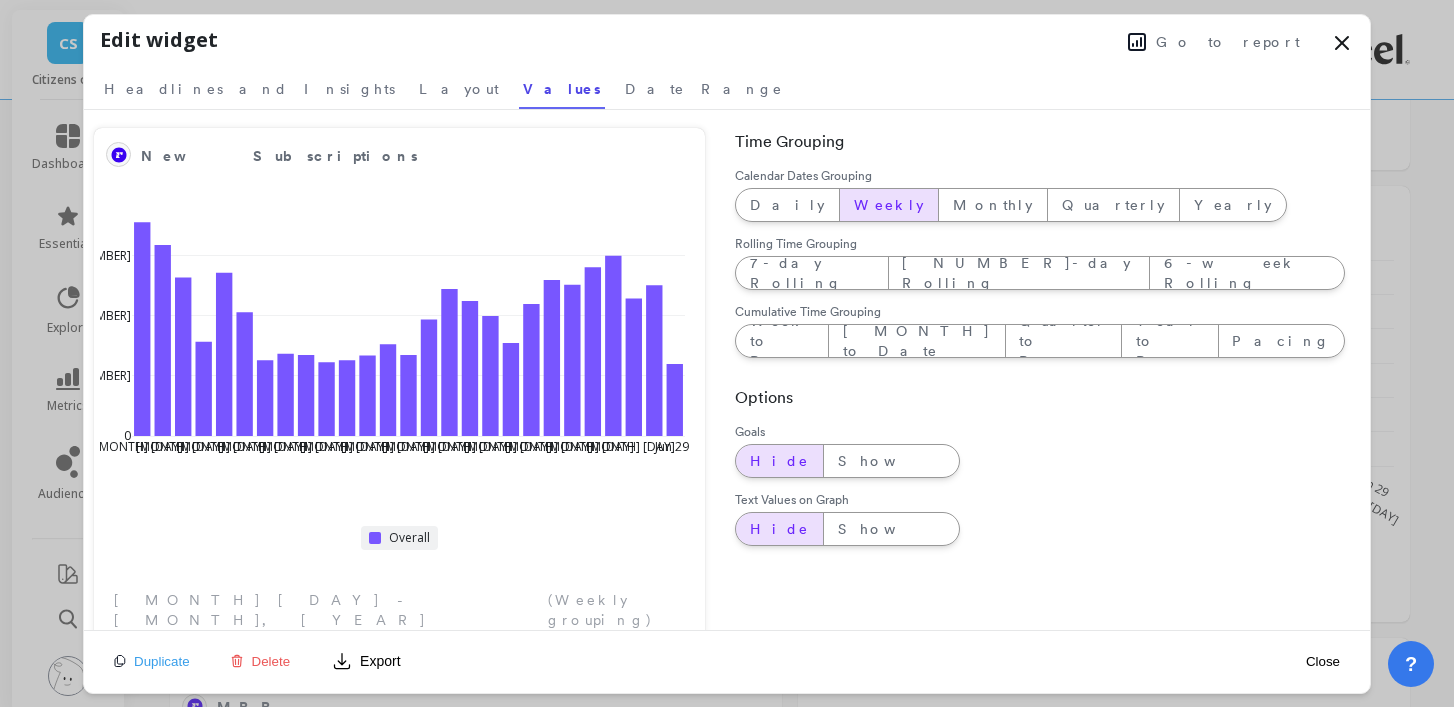 click on "Go to report" at bounding box center [1228, 42] 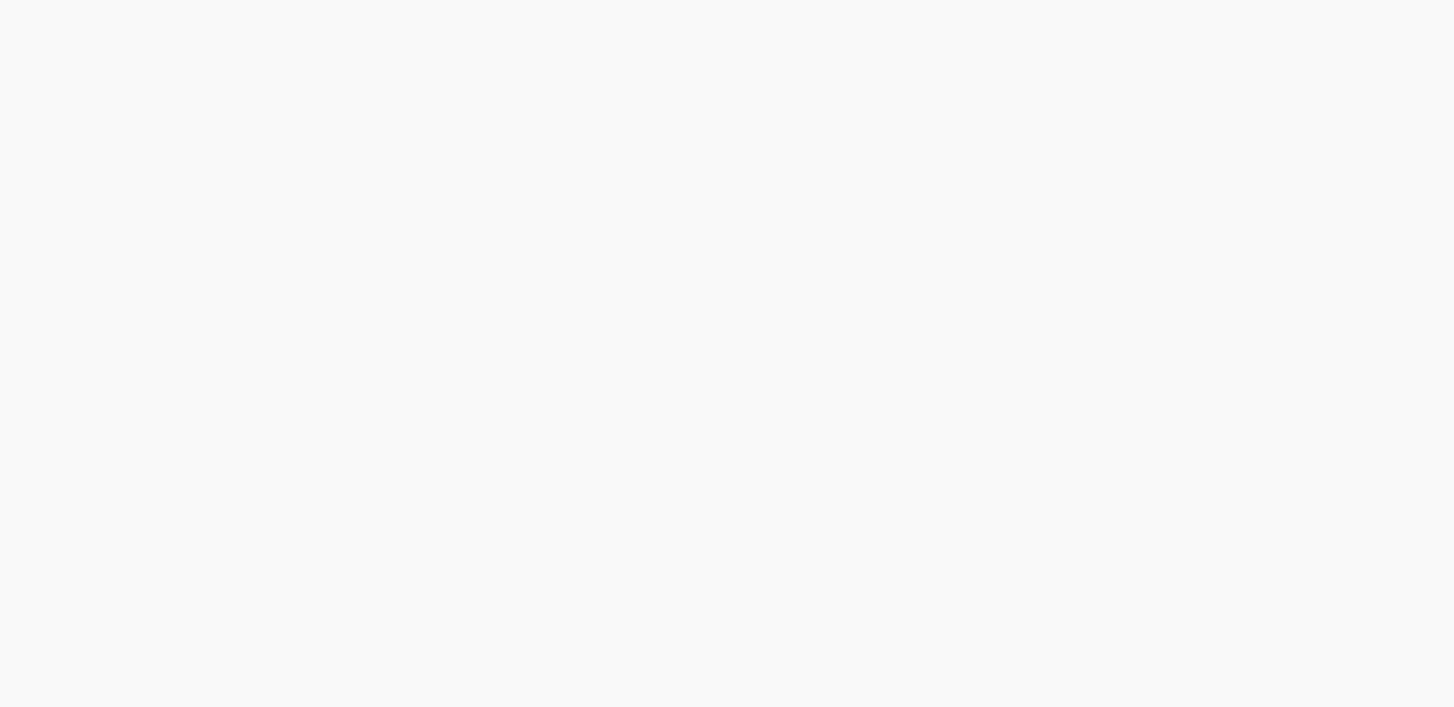 scroll, scrollTop: 0, scrollLeft: 0, axis: both 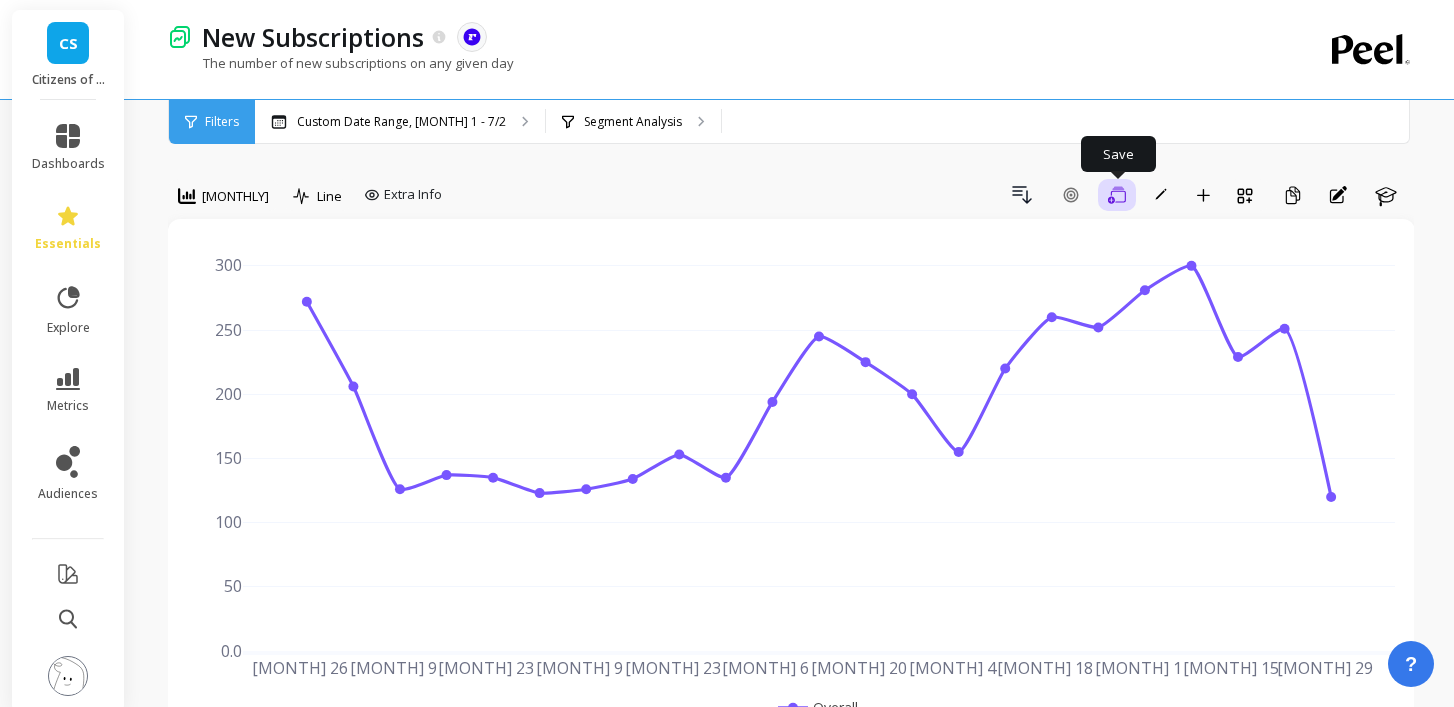 click at bounding box center (1117, 195) 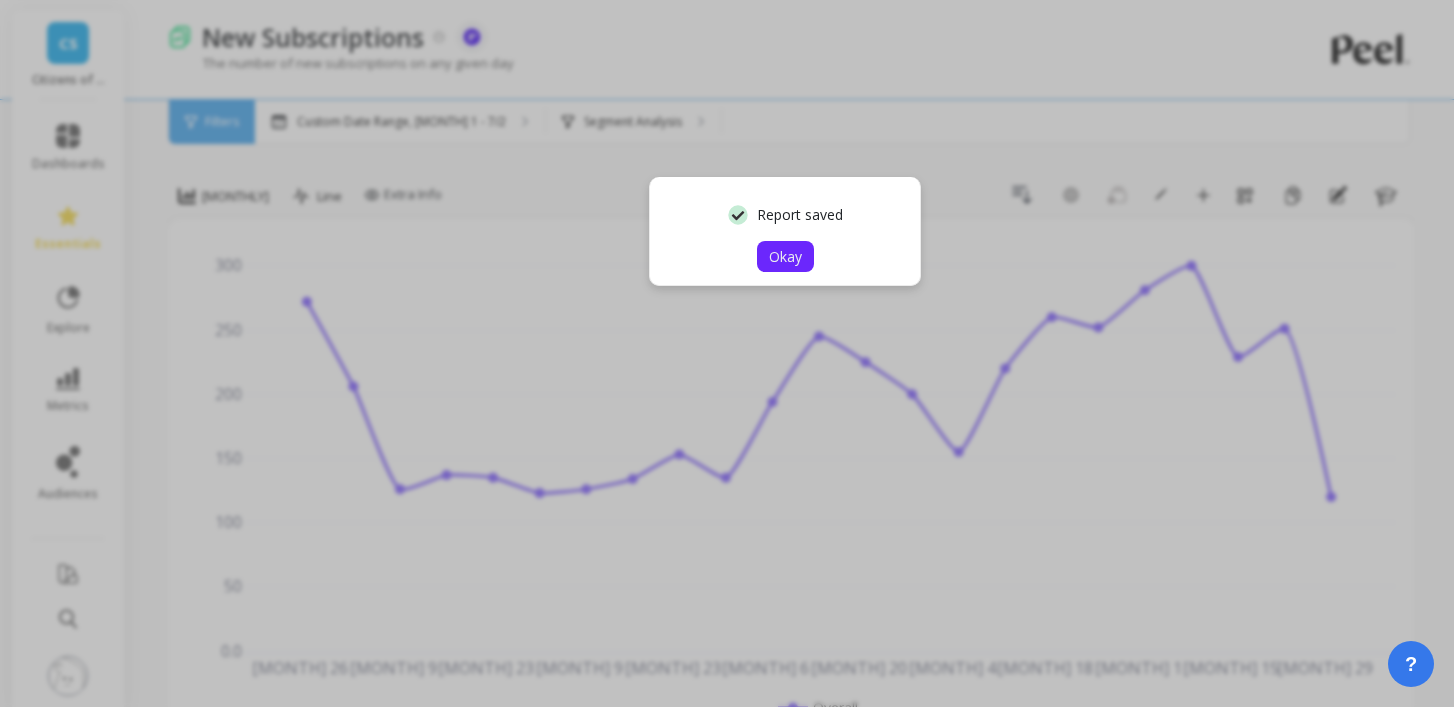 click on "Okay" at bounding box center (785, 256) 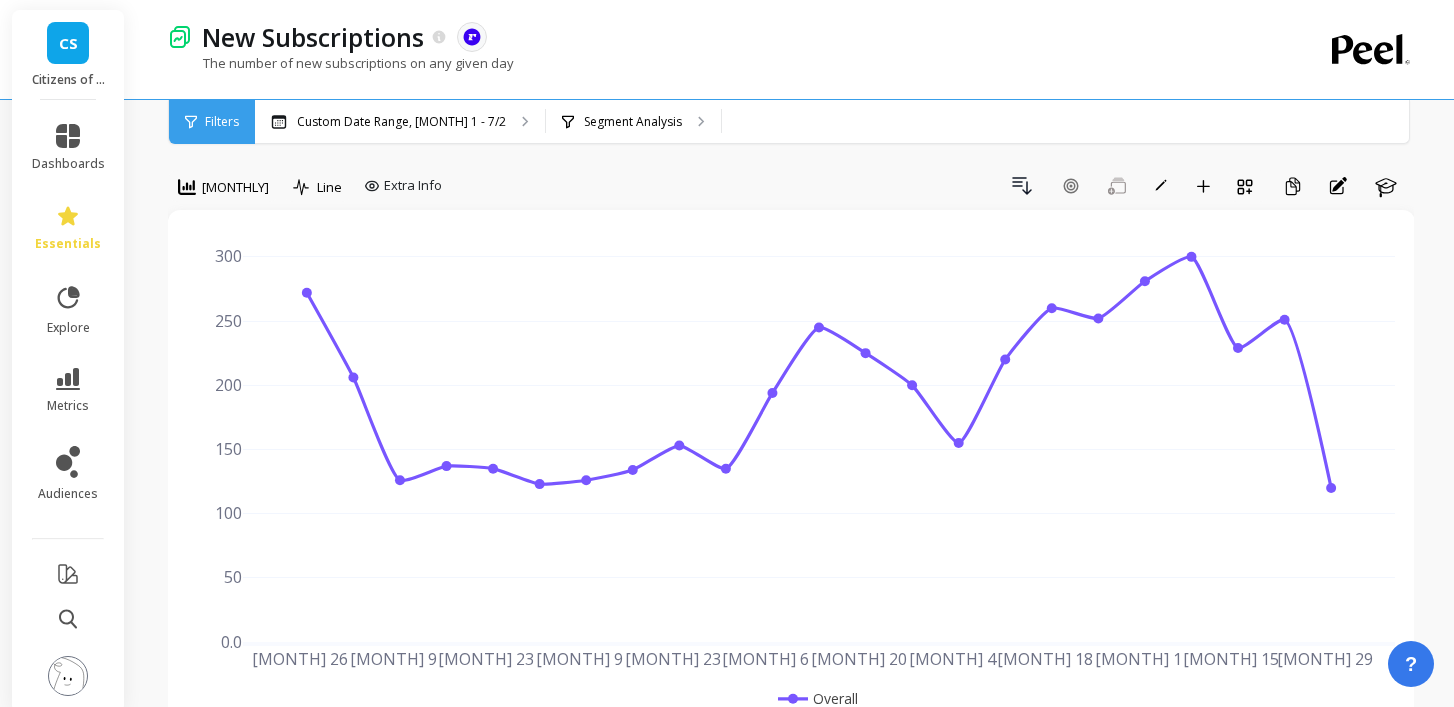 scroll, scrollTop: 0, scrollLeft: 0, axis: both 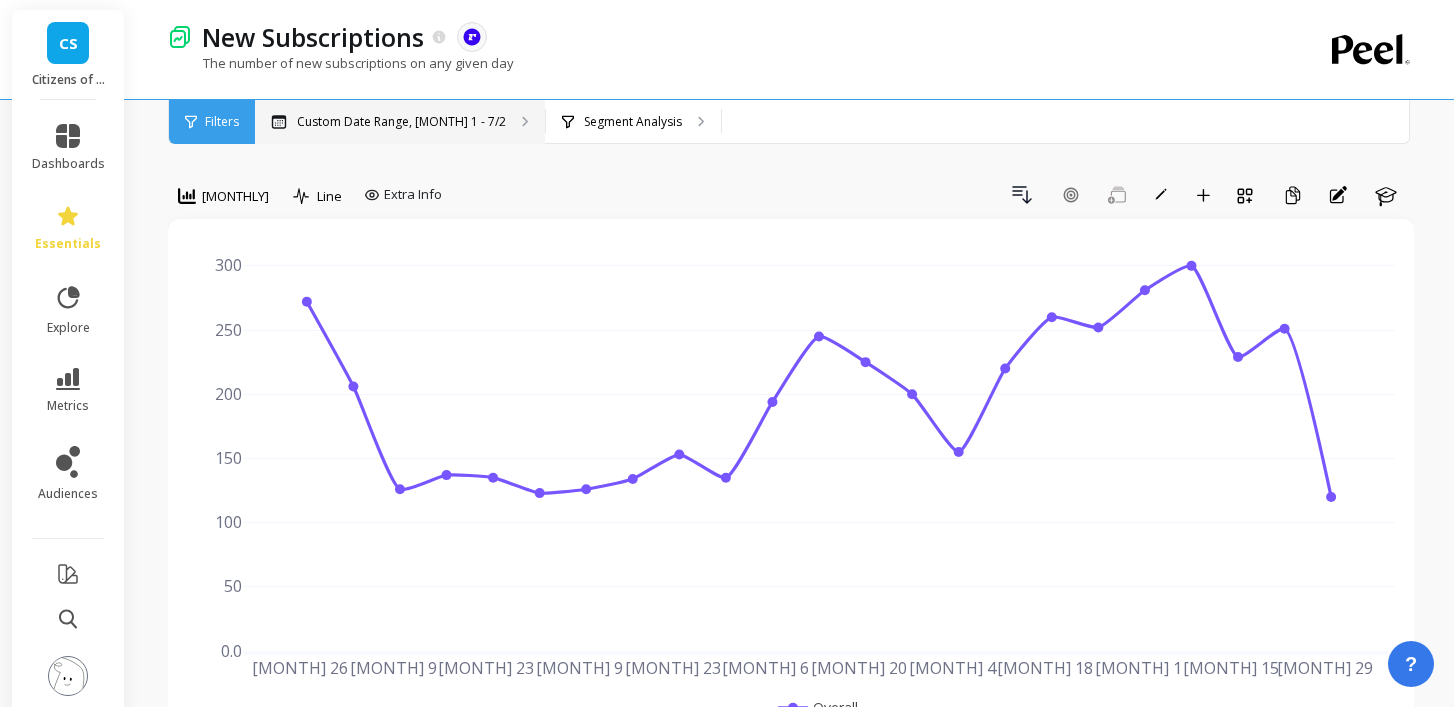 click on "Custom Date Range,  Feb 1 - Jul 2" at bounding box center (400, 122) 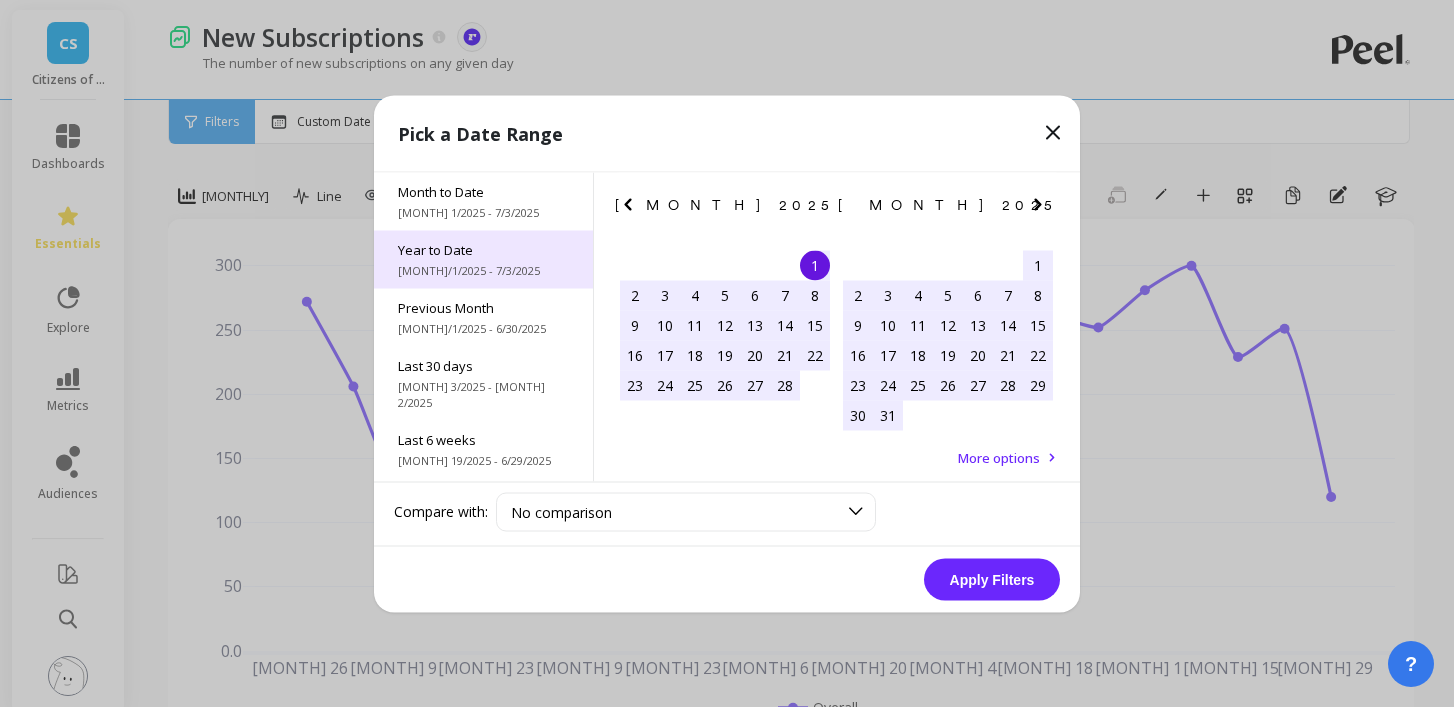 click on "Year to Date 1/1/2025 - 7/3/2025" at bounding box center (483, 259) 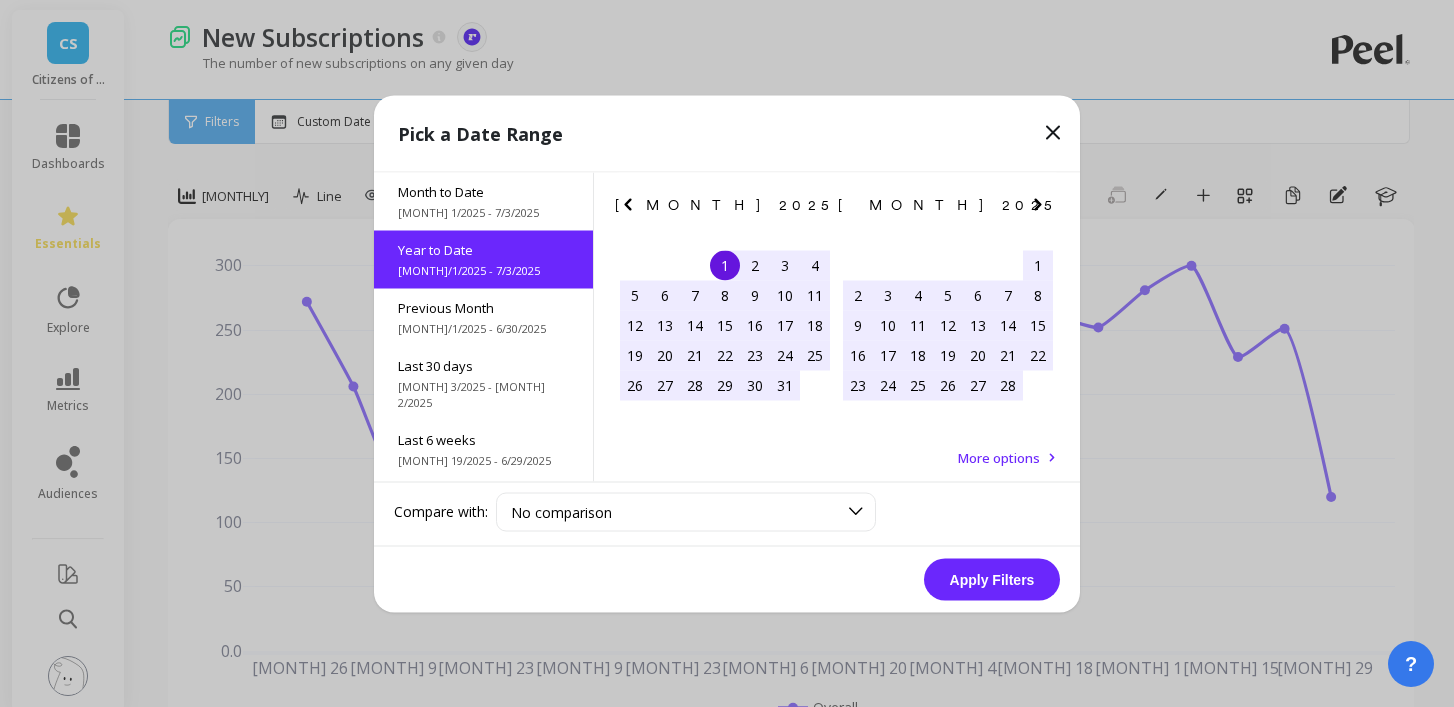 click on "Apply Filters" at bounding box center (992, 579) 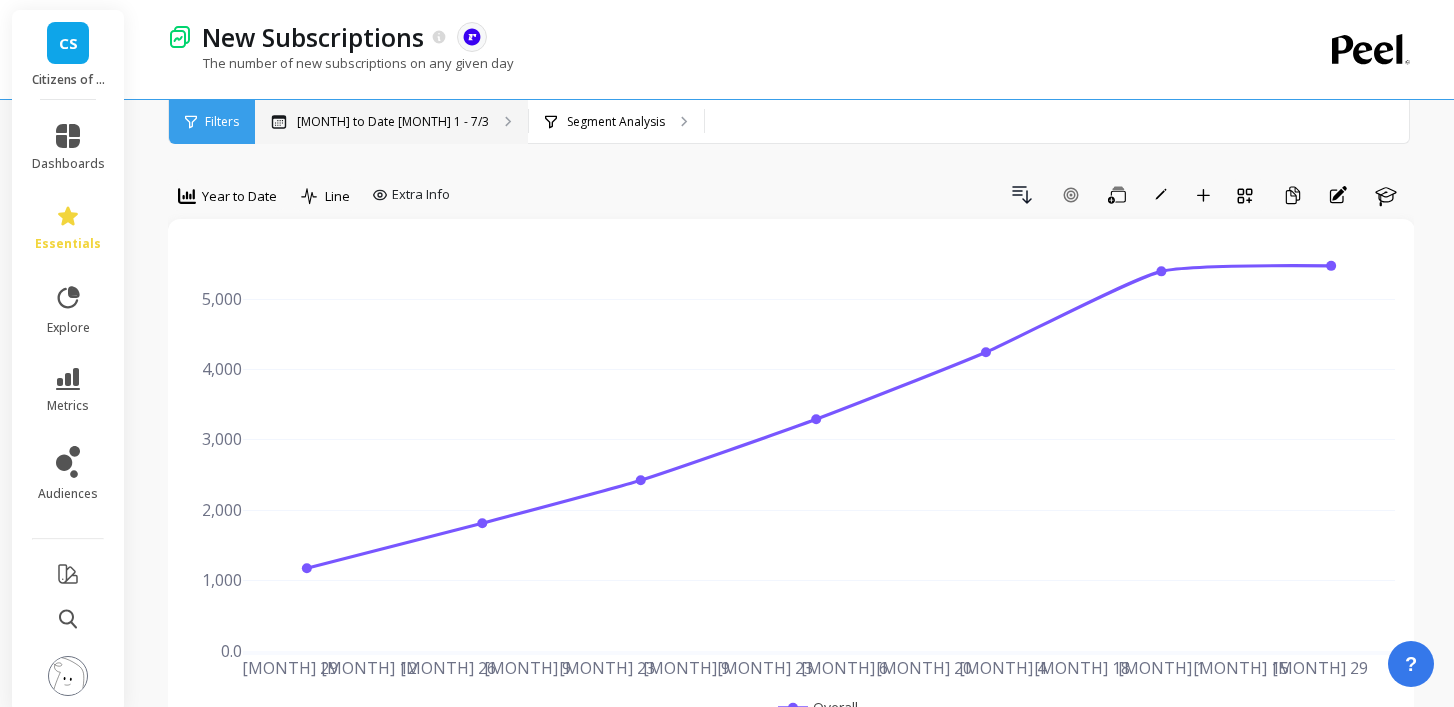 click on "Year to Date,  Jan 1 - Jul 3" at bounding box center [391, 122] 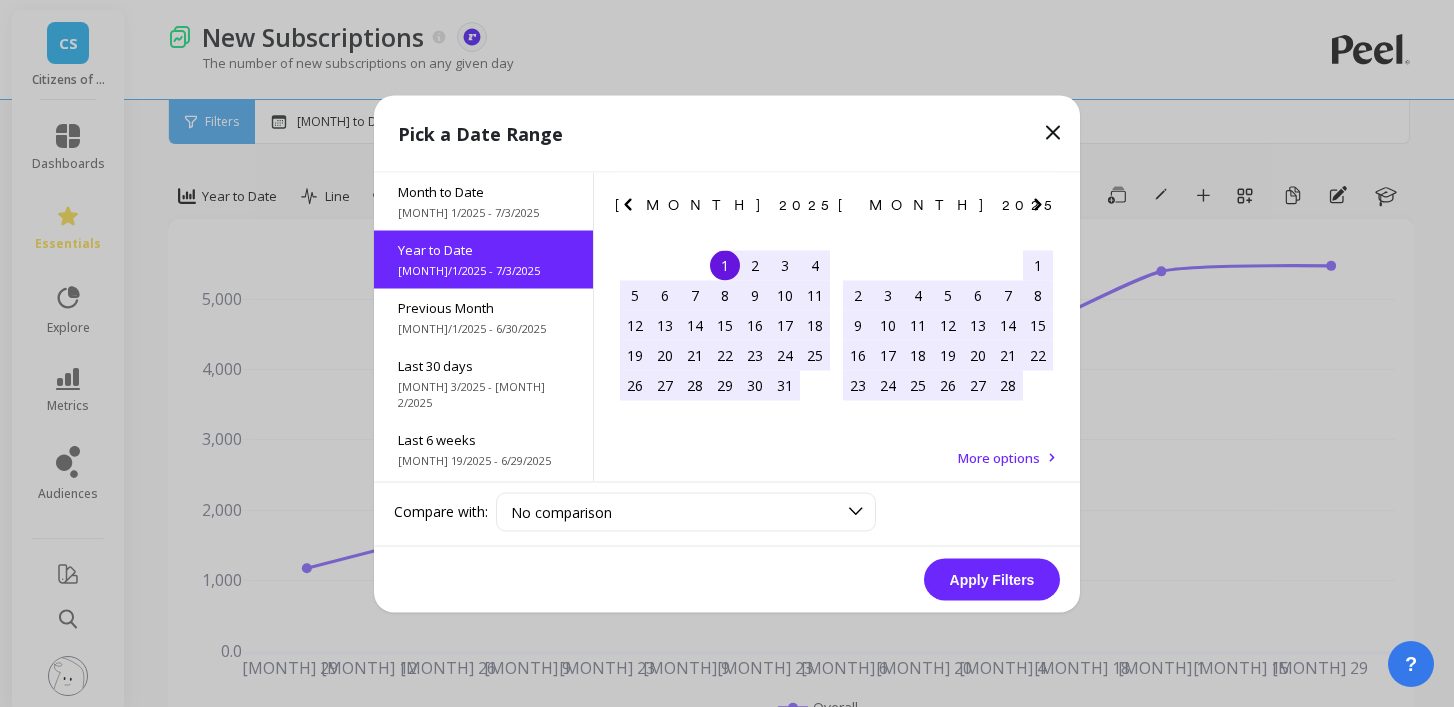 click on "Apply Filters" at bounding box center (992, 579) 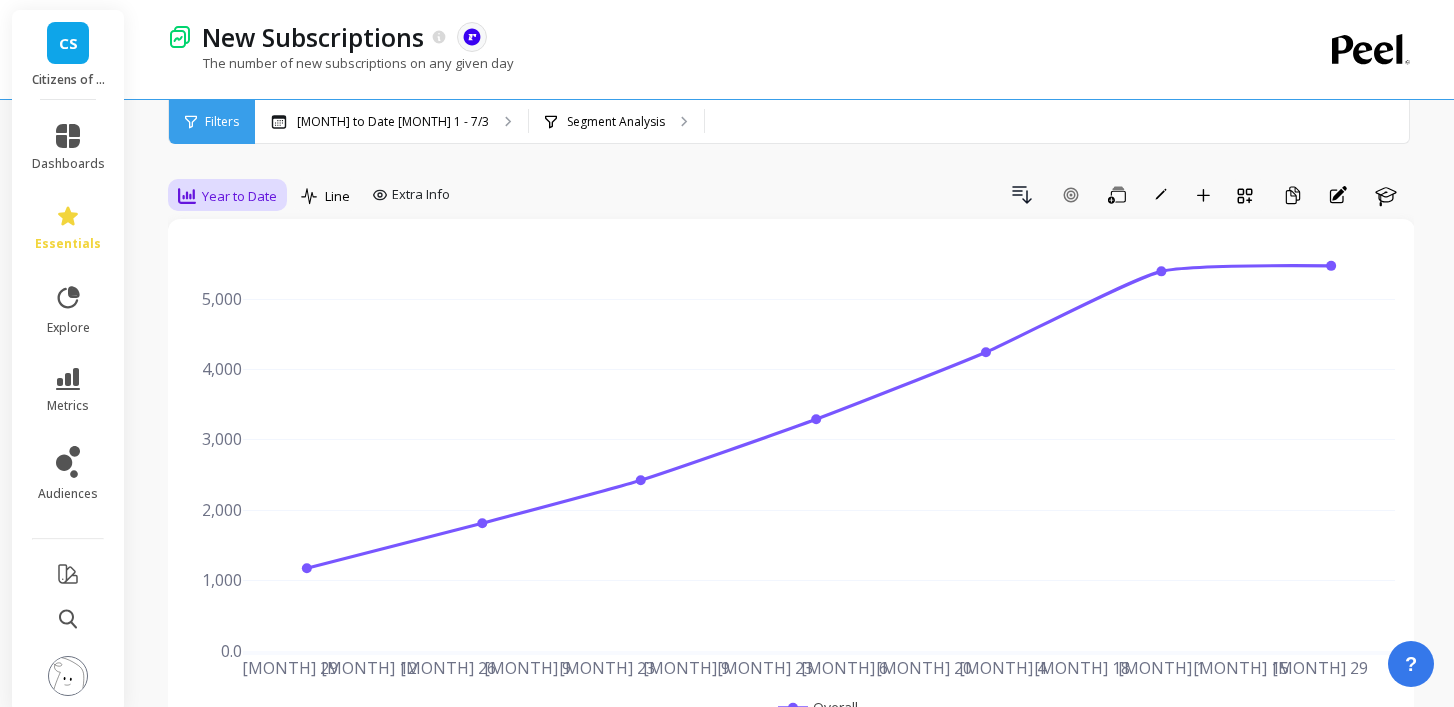 click on "Year to Date" at bounding box center [239, 196] 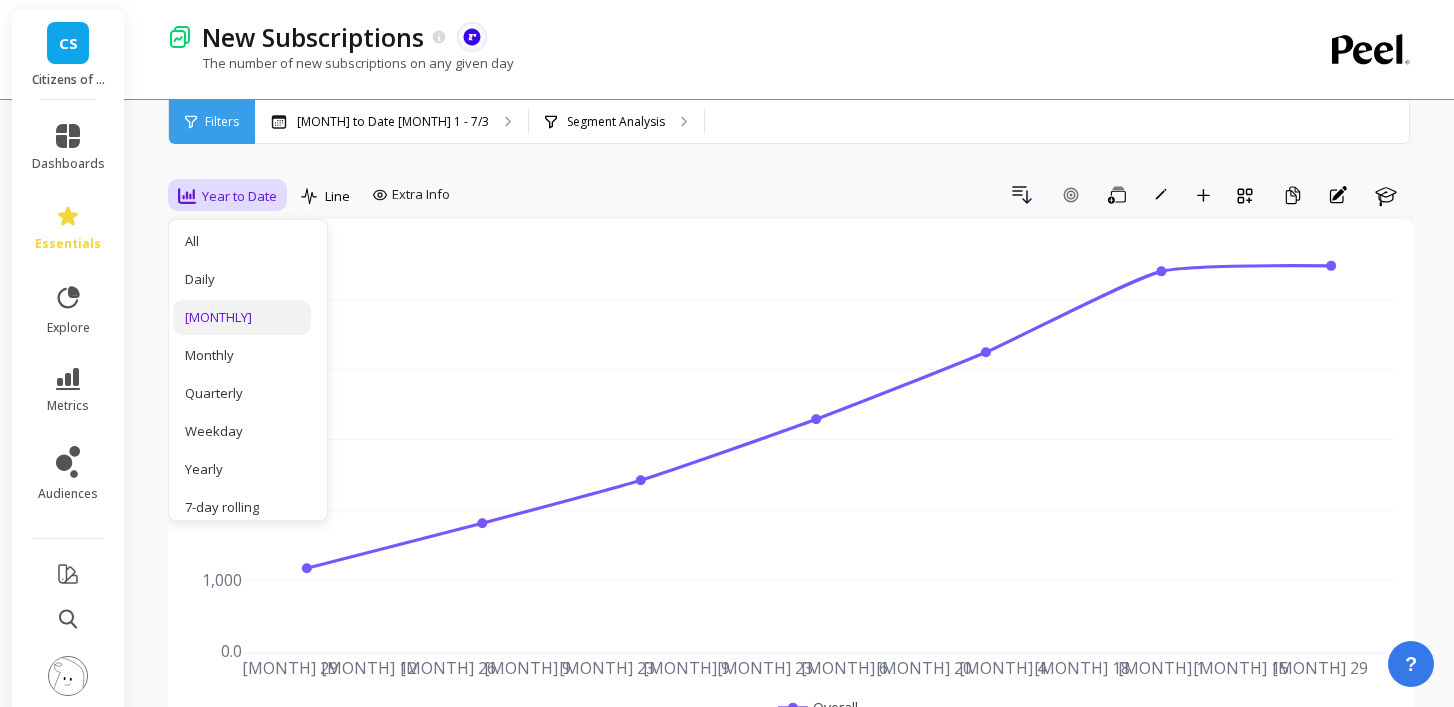 click on "Weekly" at bounding box center [242, 317] 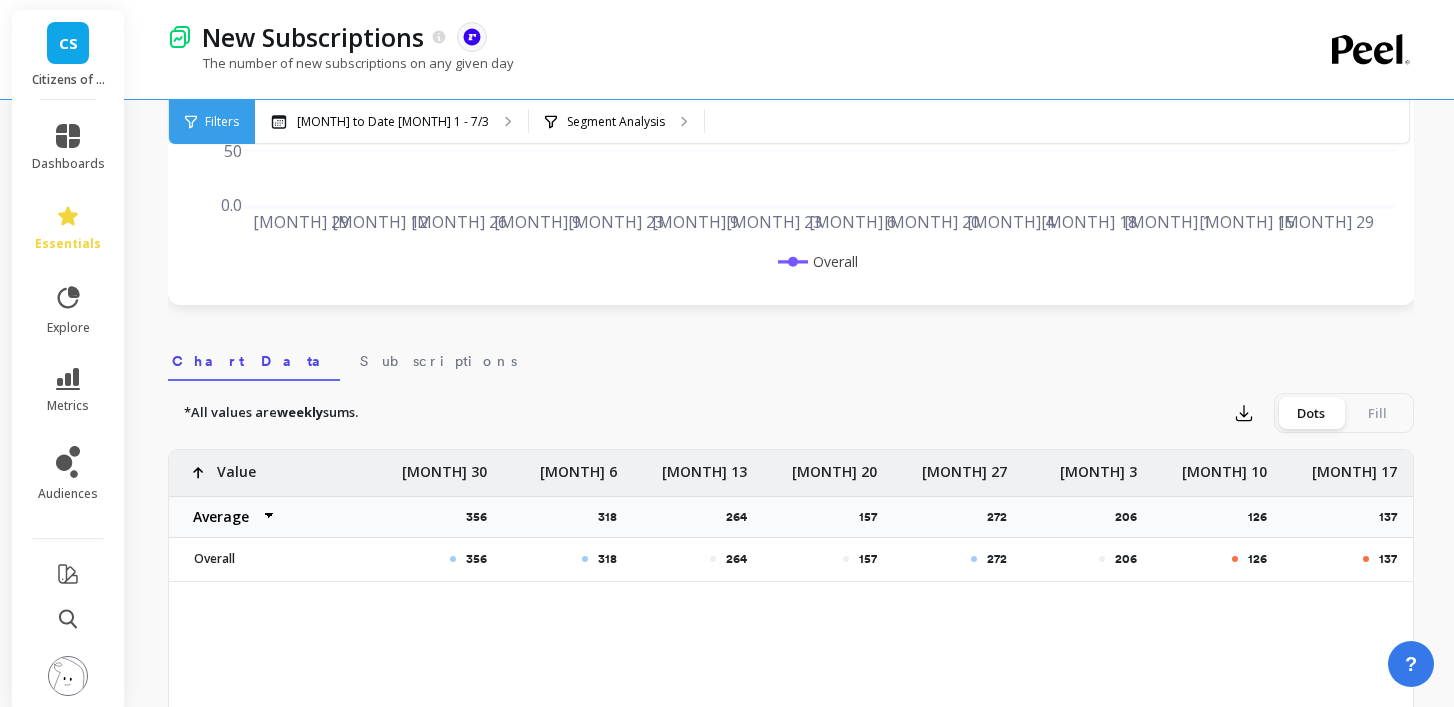 scroll, scrollTop: 456, scrollLeft: 0, axis: vertical 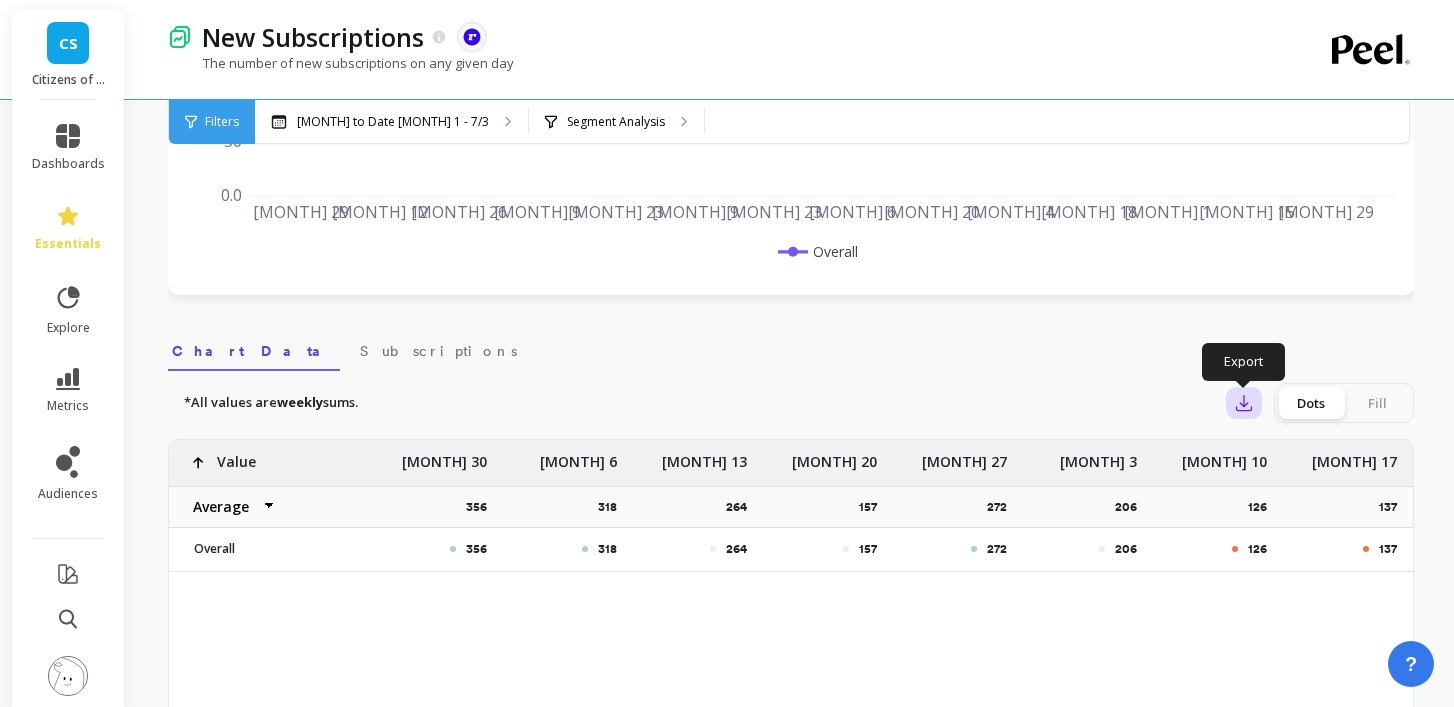 click at bounding box center (1244, 403) 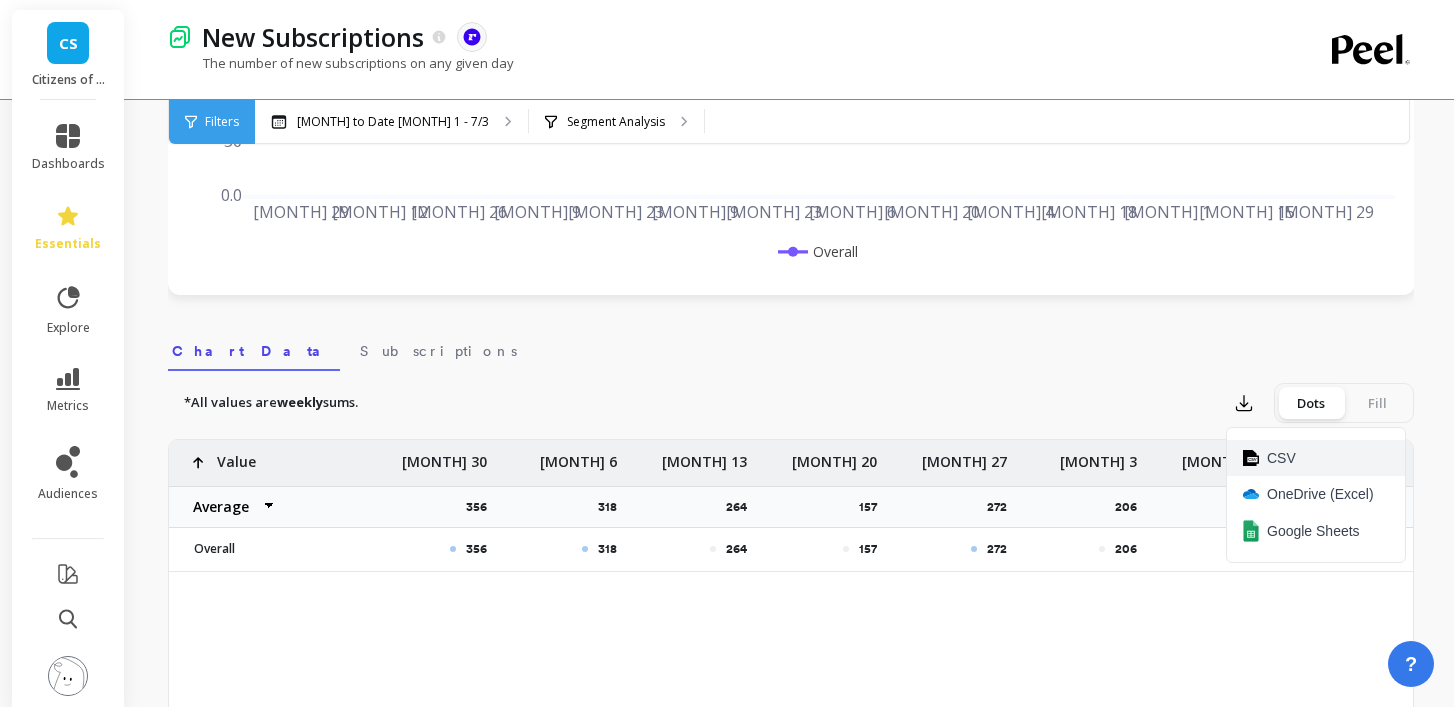 click at bounding box center (1251, 458) 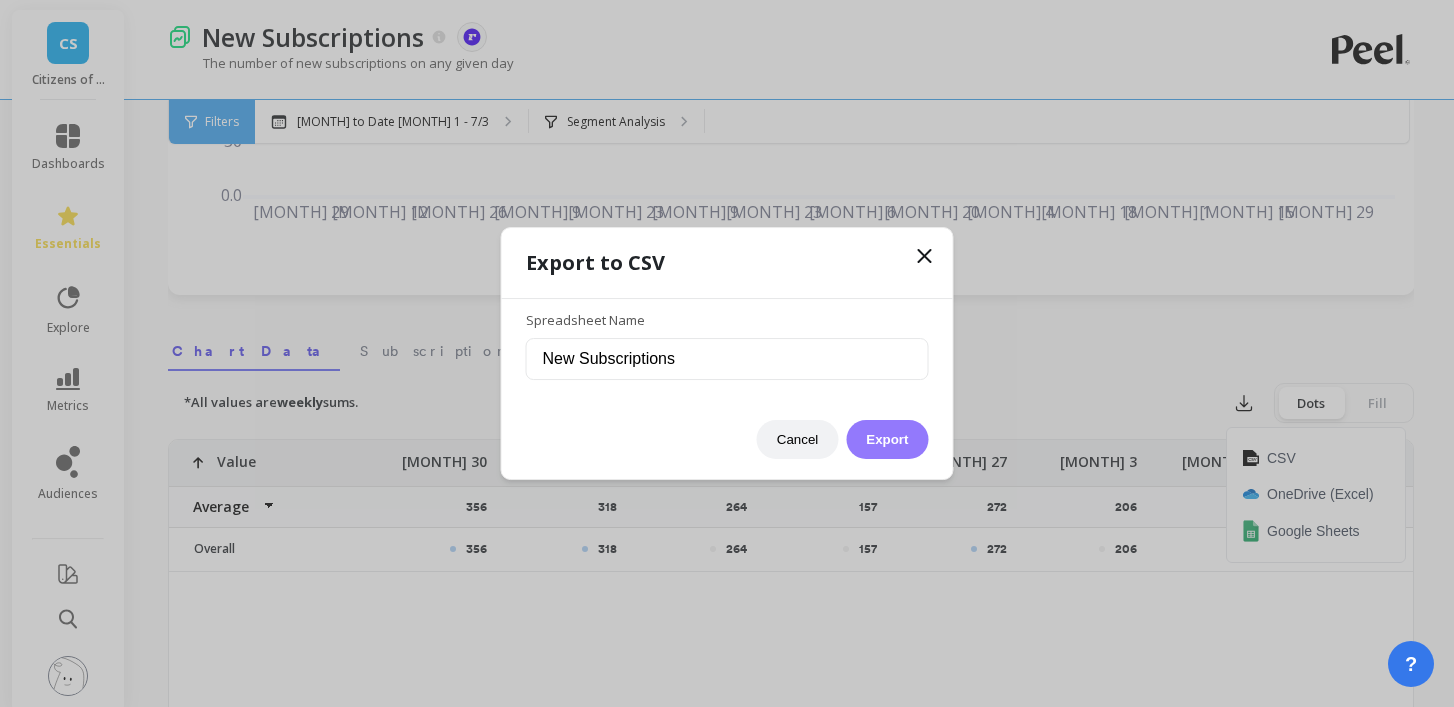 click on "Export" at bounding box center [887, 439] 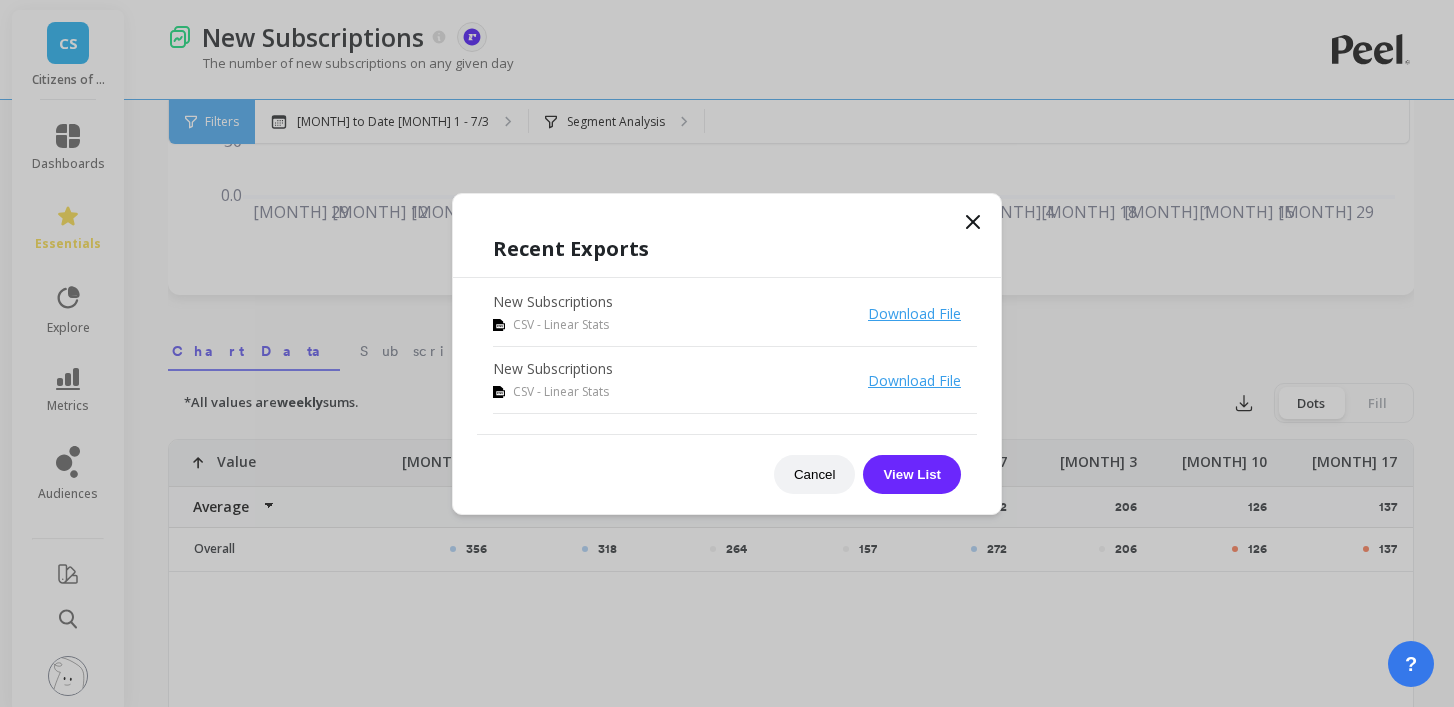 click at bounding box center (973, 222) 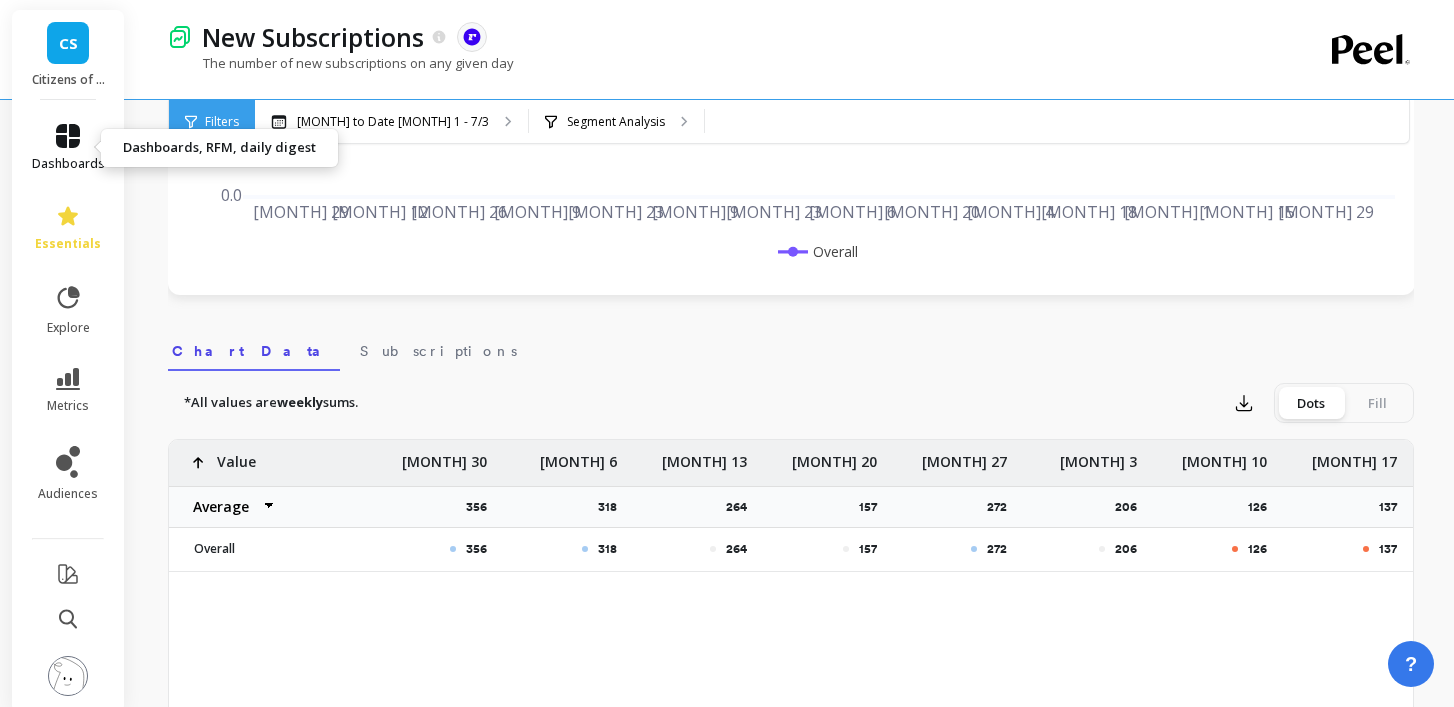 click on "dashboards" at bounding box center (68, 164) 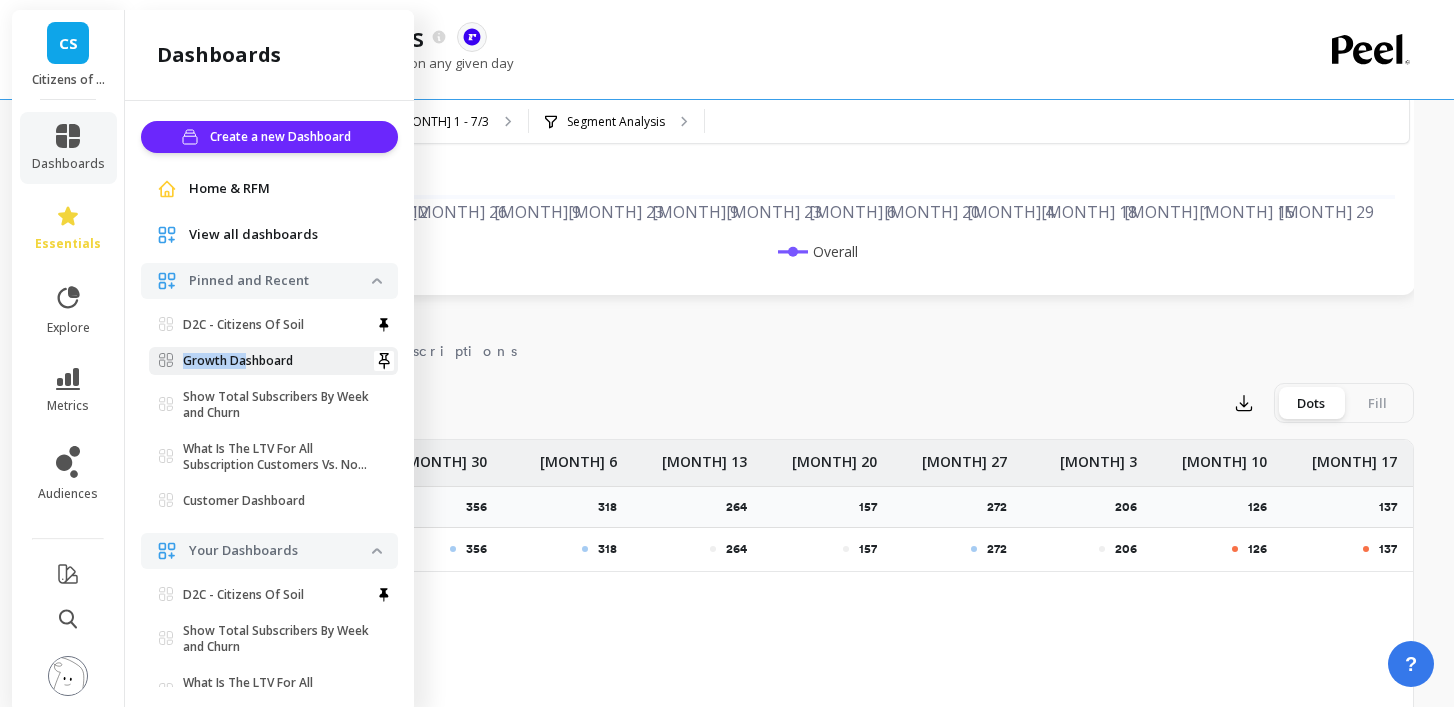 drag, startPoint x: 244, startPoint y: 359, endPoint x: 247, endPoint y: 347, distance: 12.369317 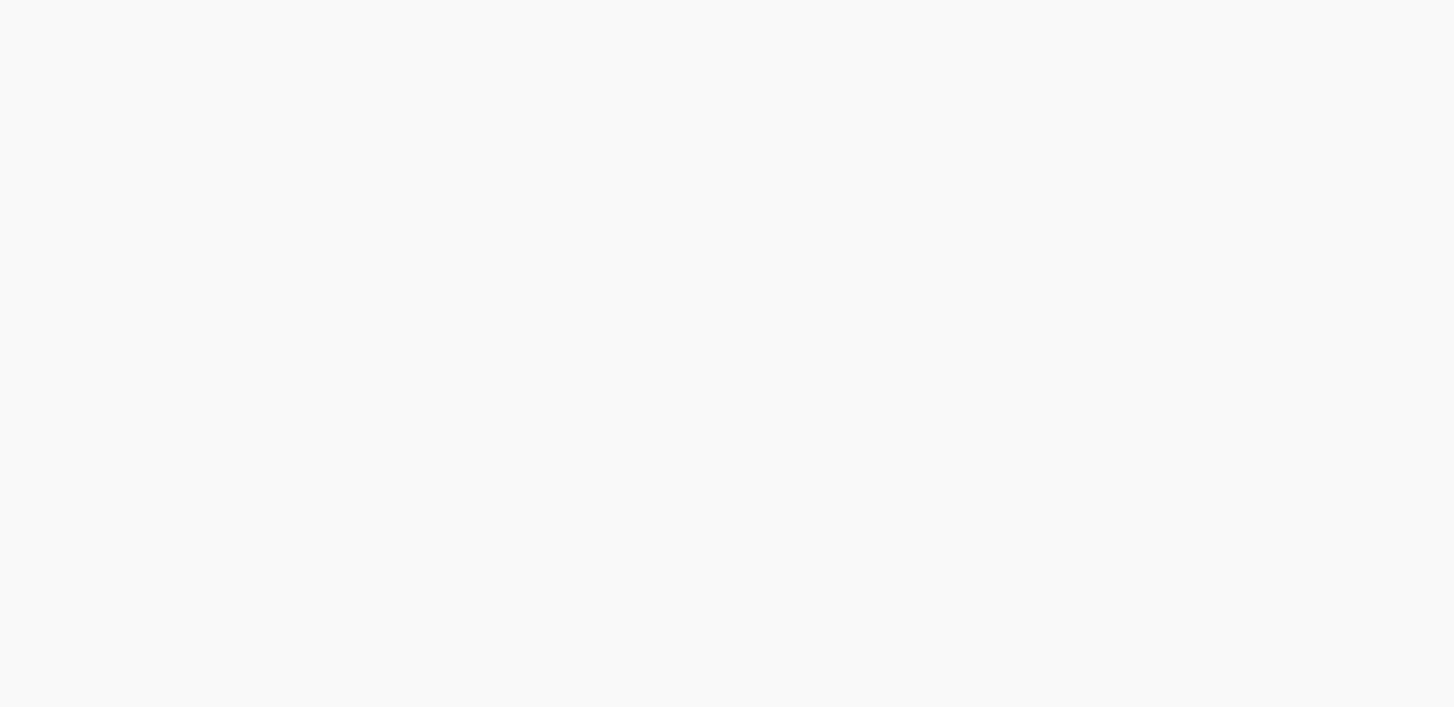scroll, scrollTop: 0, scrollLeft: 0, axis: both 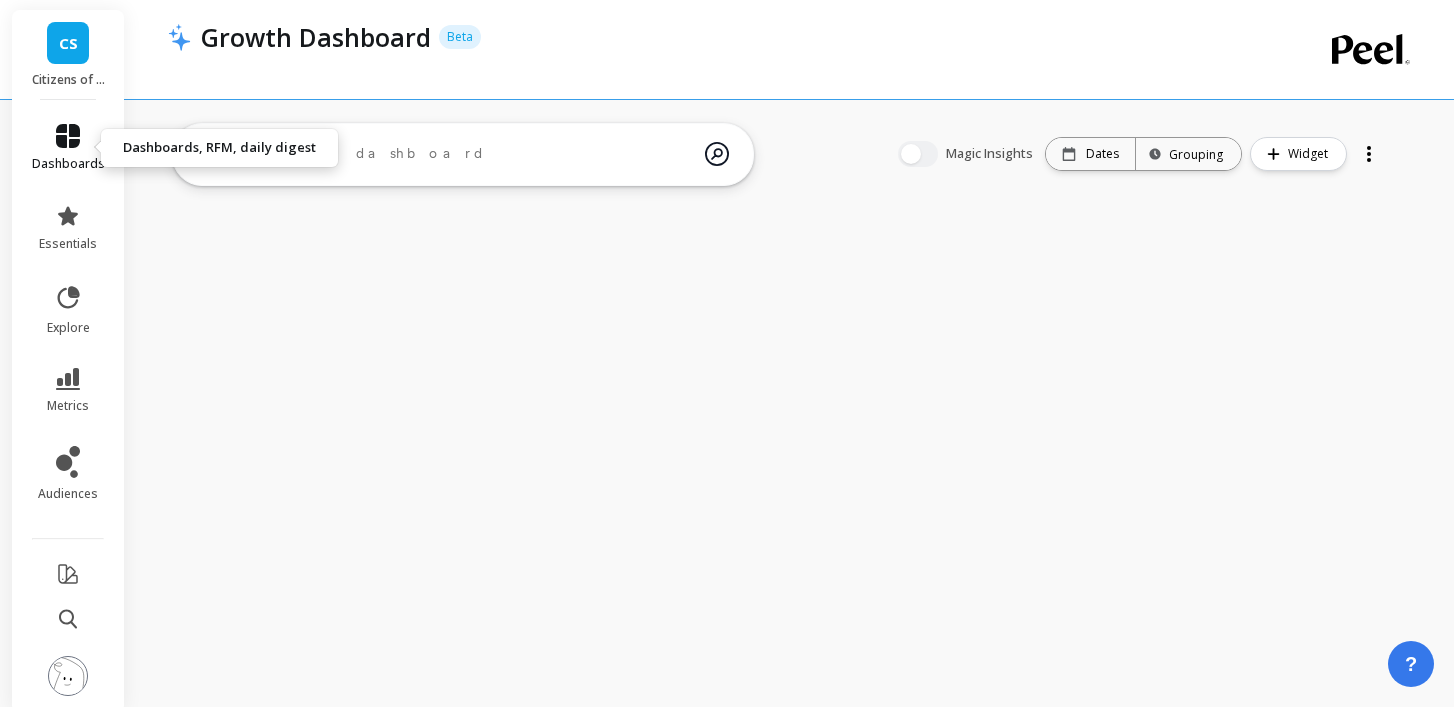 click on "dashboards" at bounding box center [68, 148] 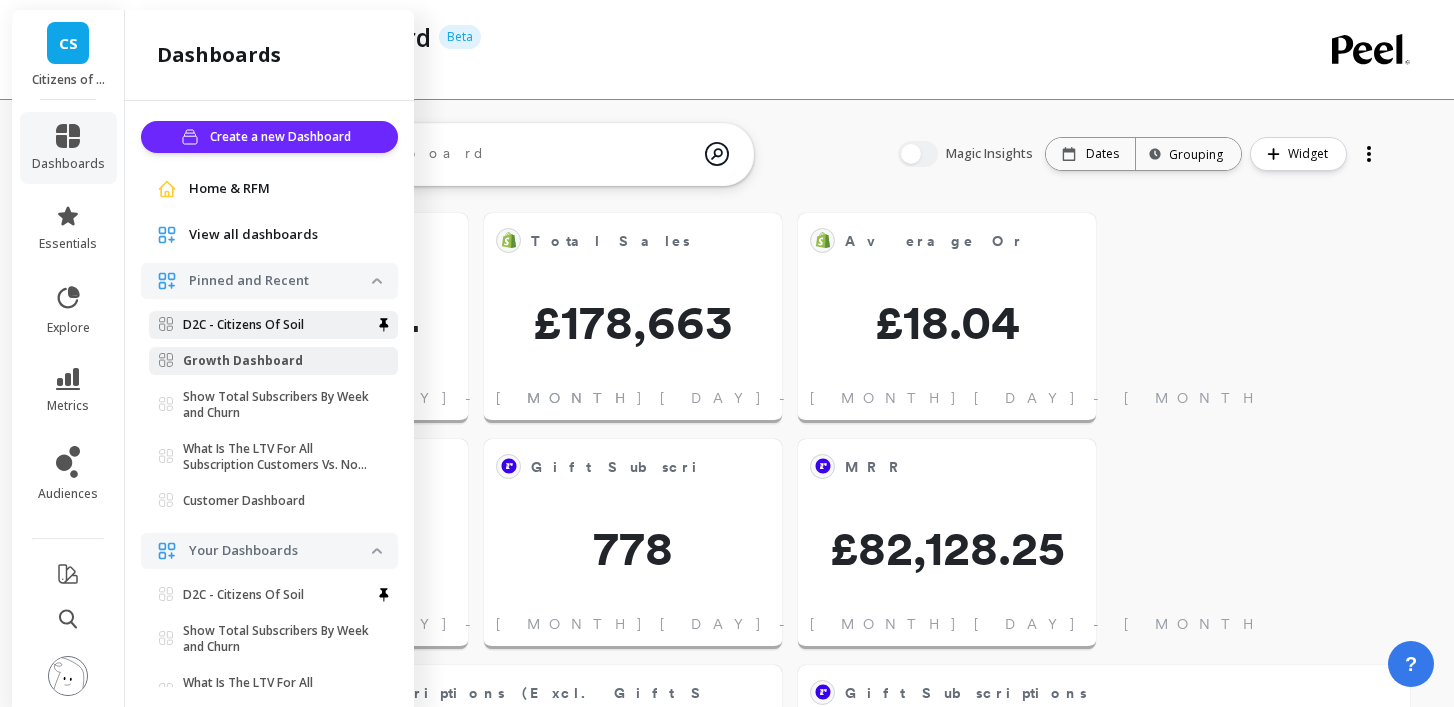 click on "D2C - Citizens Of Soil" at bounding box center [243, 325] 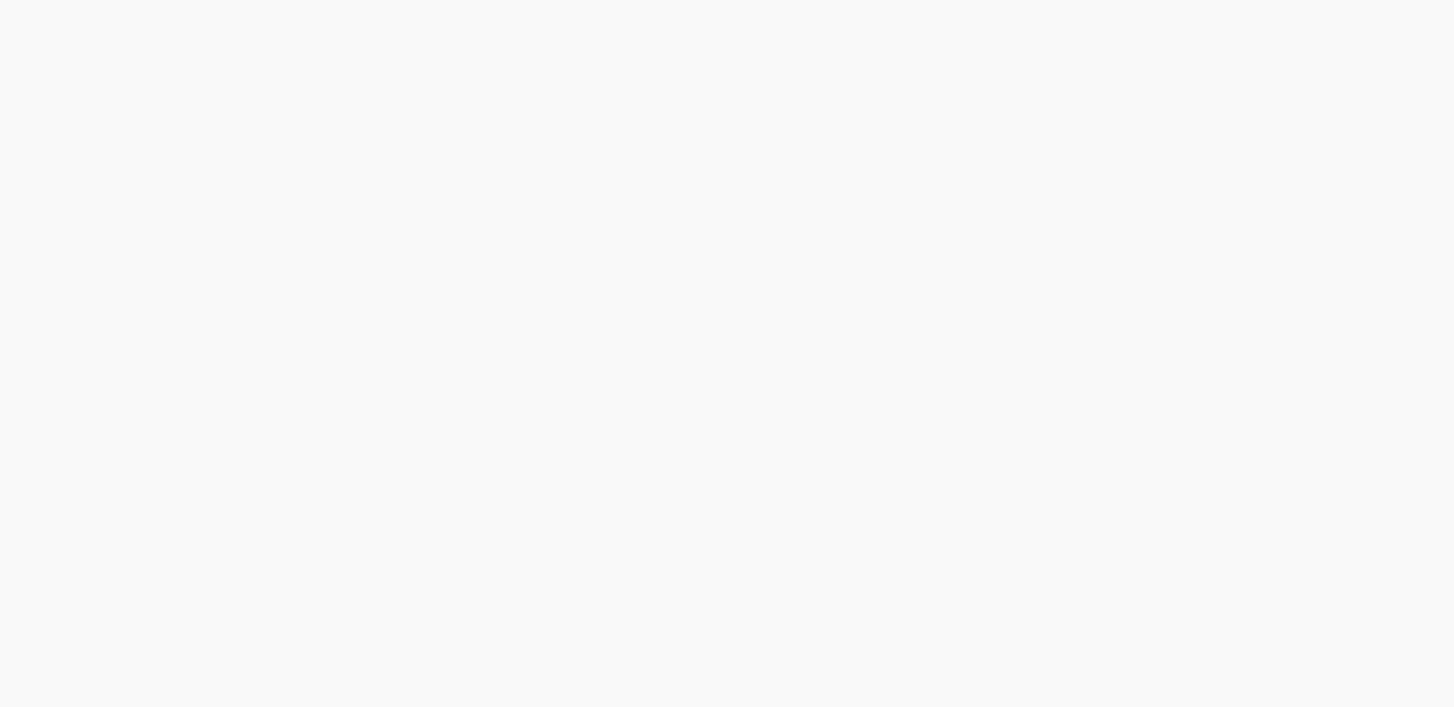 scroll, scrollTop: 0, scrollLeft: 0, axis: both 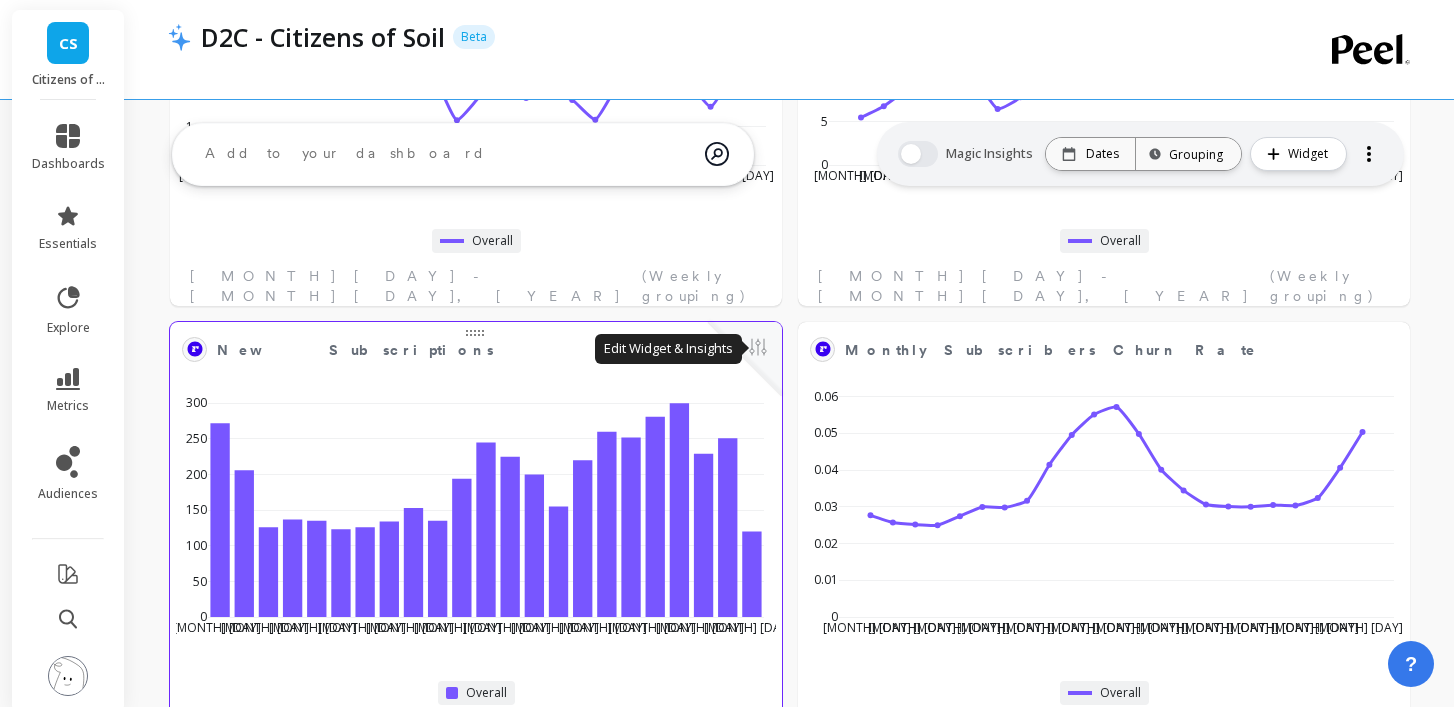 click at bounding box center (758, 349) 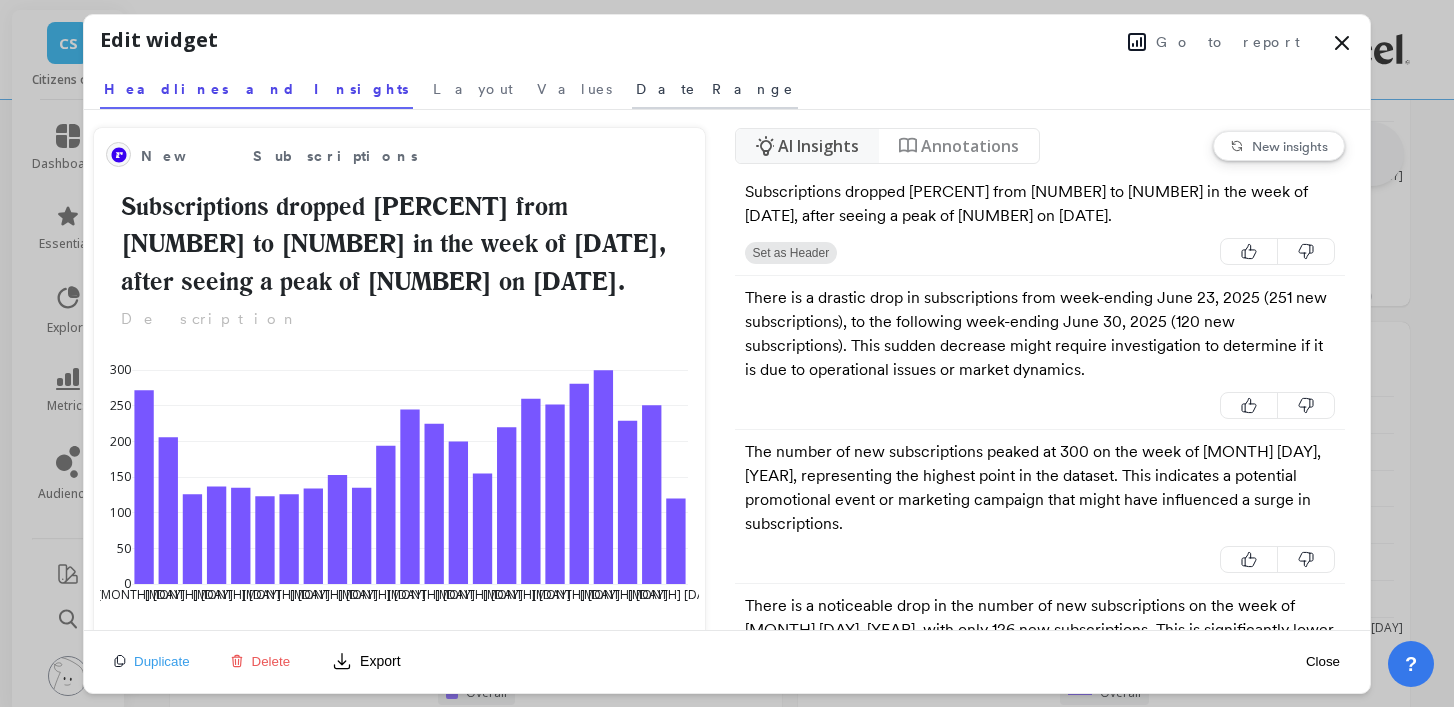 click on "Date Range" at bounding box center [715, 86] 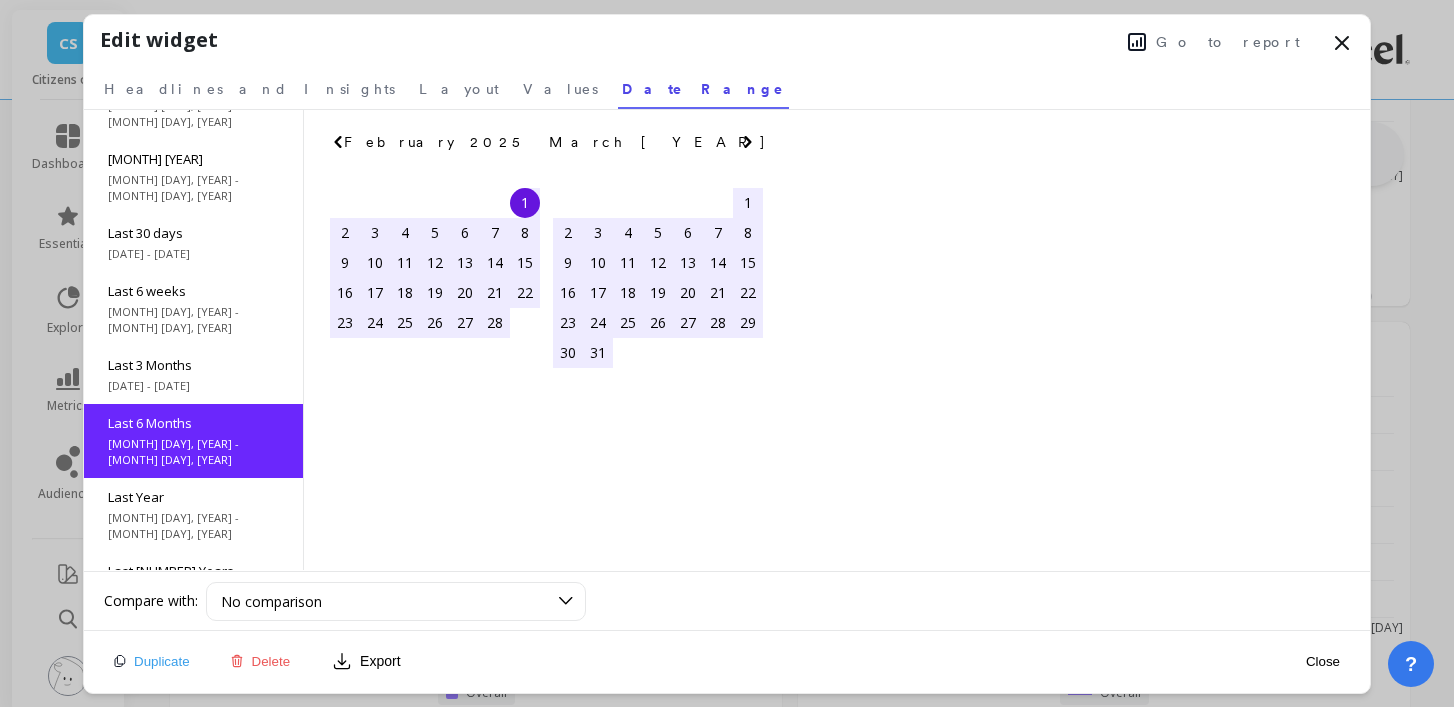 scroll, scrollTop: 120, scrollLeft: 0, axis: vertical 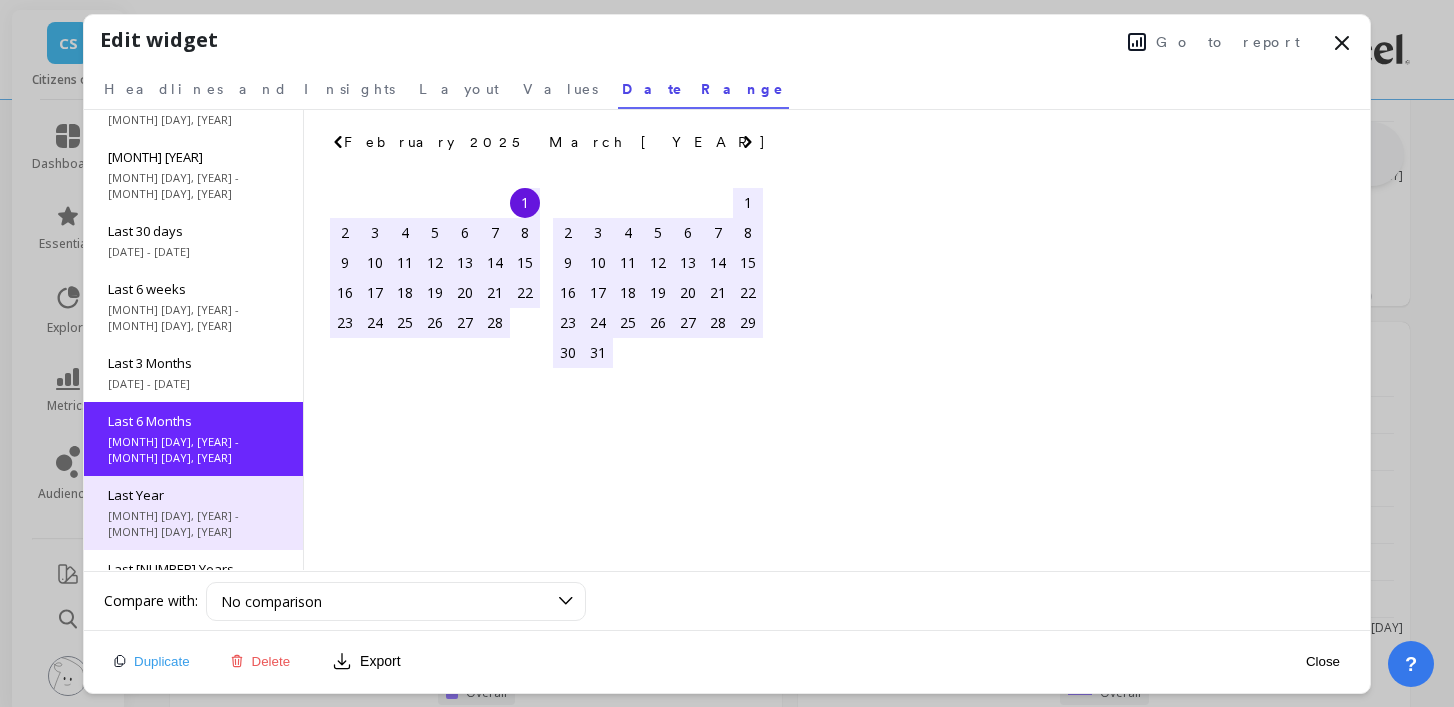 click on "[MONTH]/[DAY]/[YEAR] - [MONTH]/[DAY]/[YEAR]" at bounding box center (193, 38) 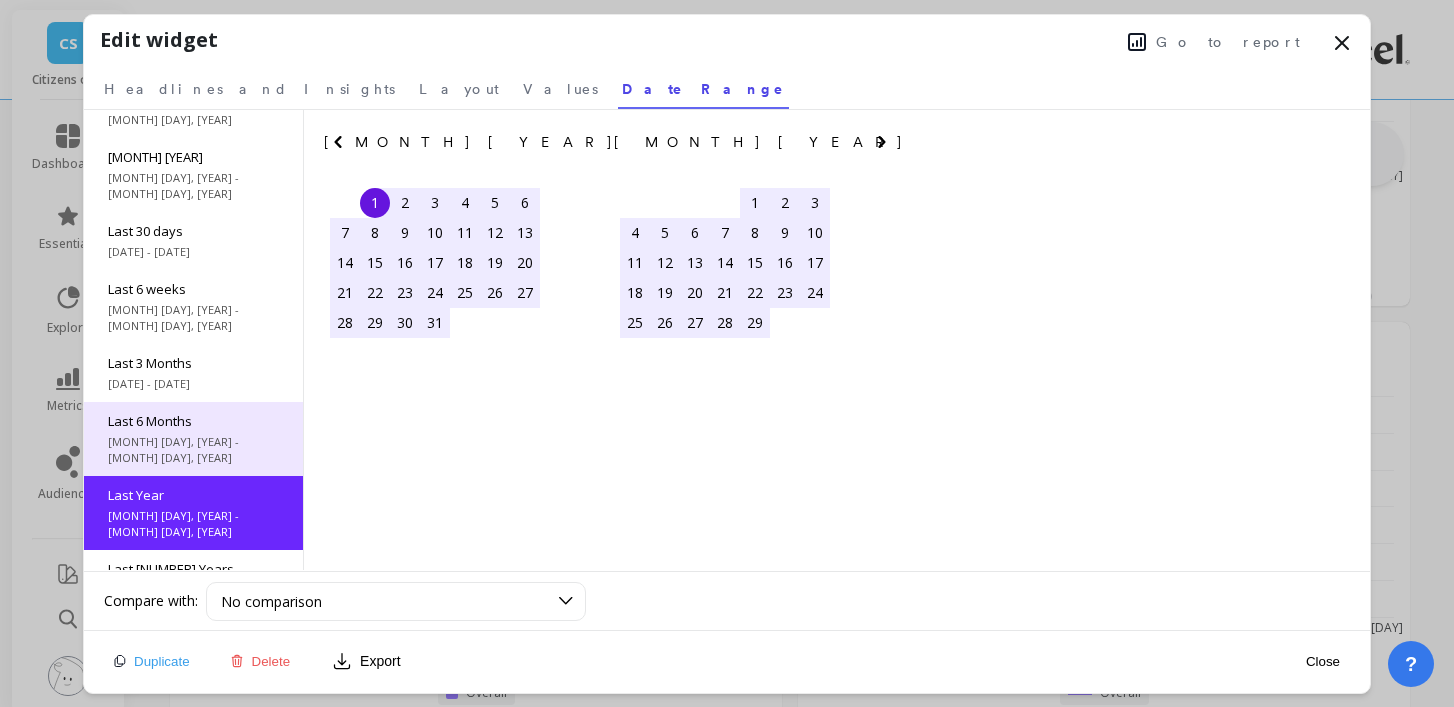 click on "[MONTH] [DAY]/[YEAR] - [MONTH]/[DAY], [YEAR]" at bounding box center (193, 38) 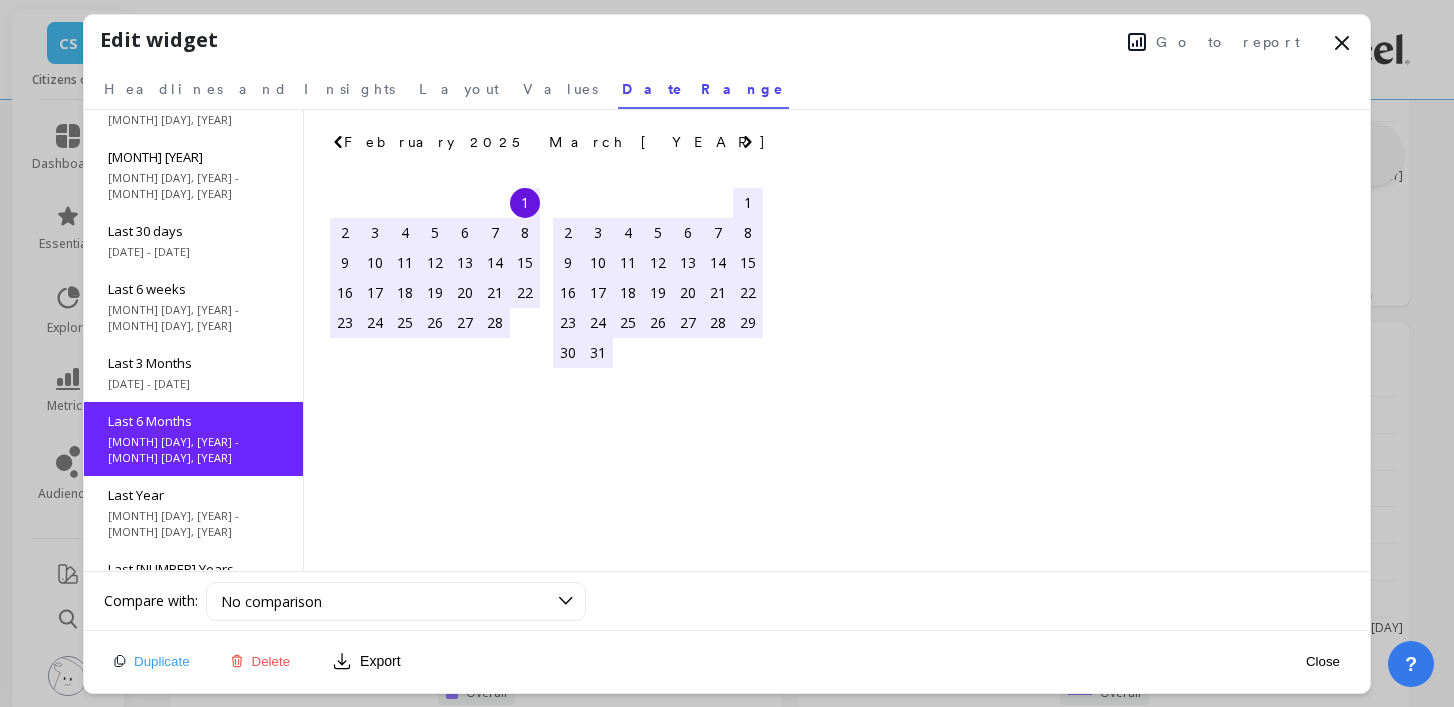 click at bounding box center (338, 142) 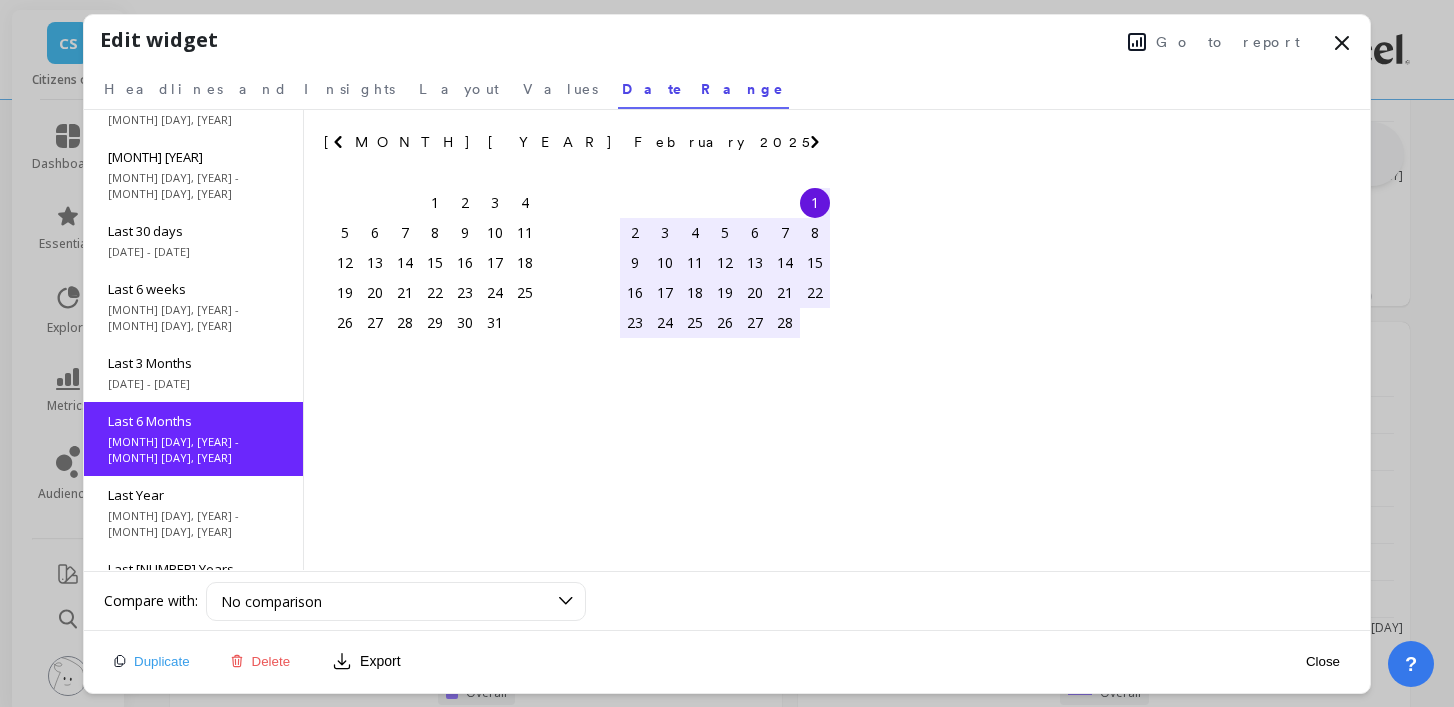 click at bounding box center (337, 142) 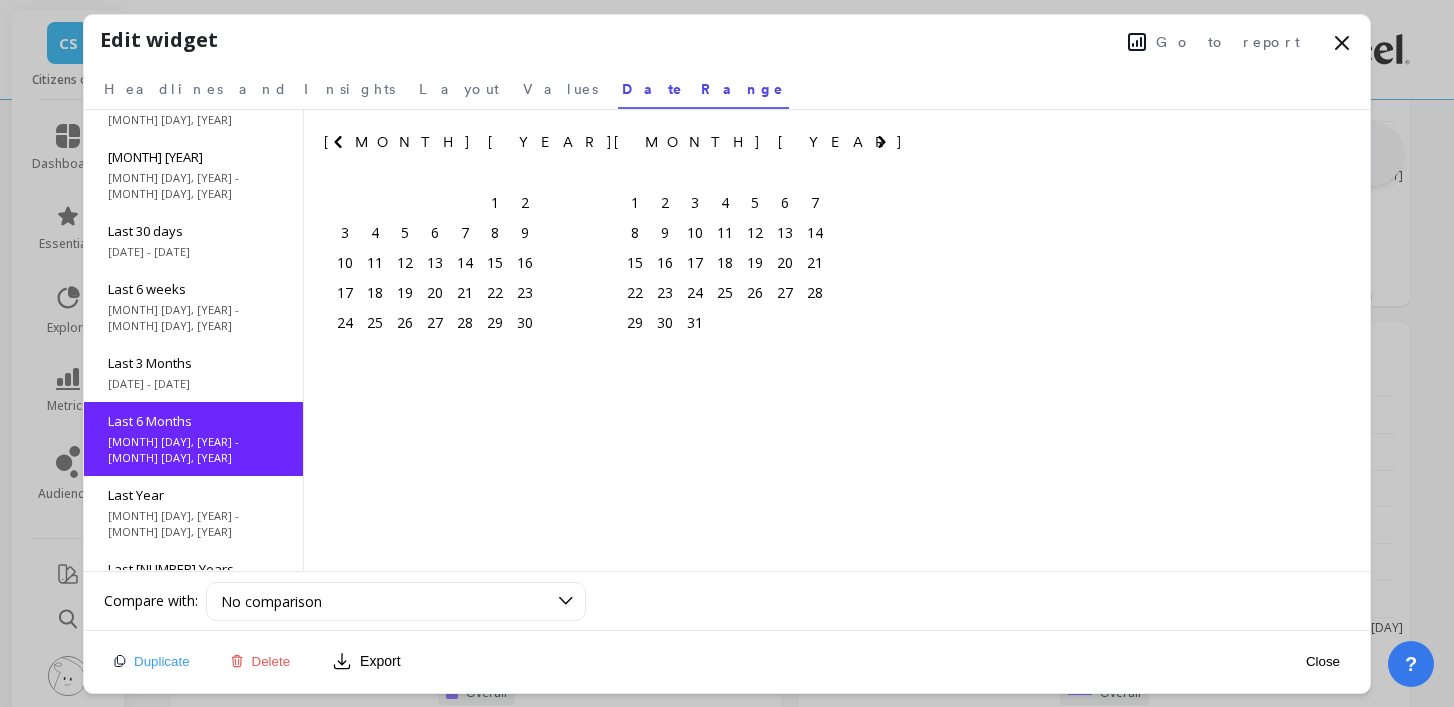 click at bounding box center (337, 142) 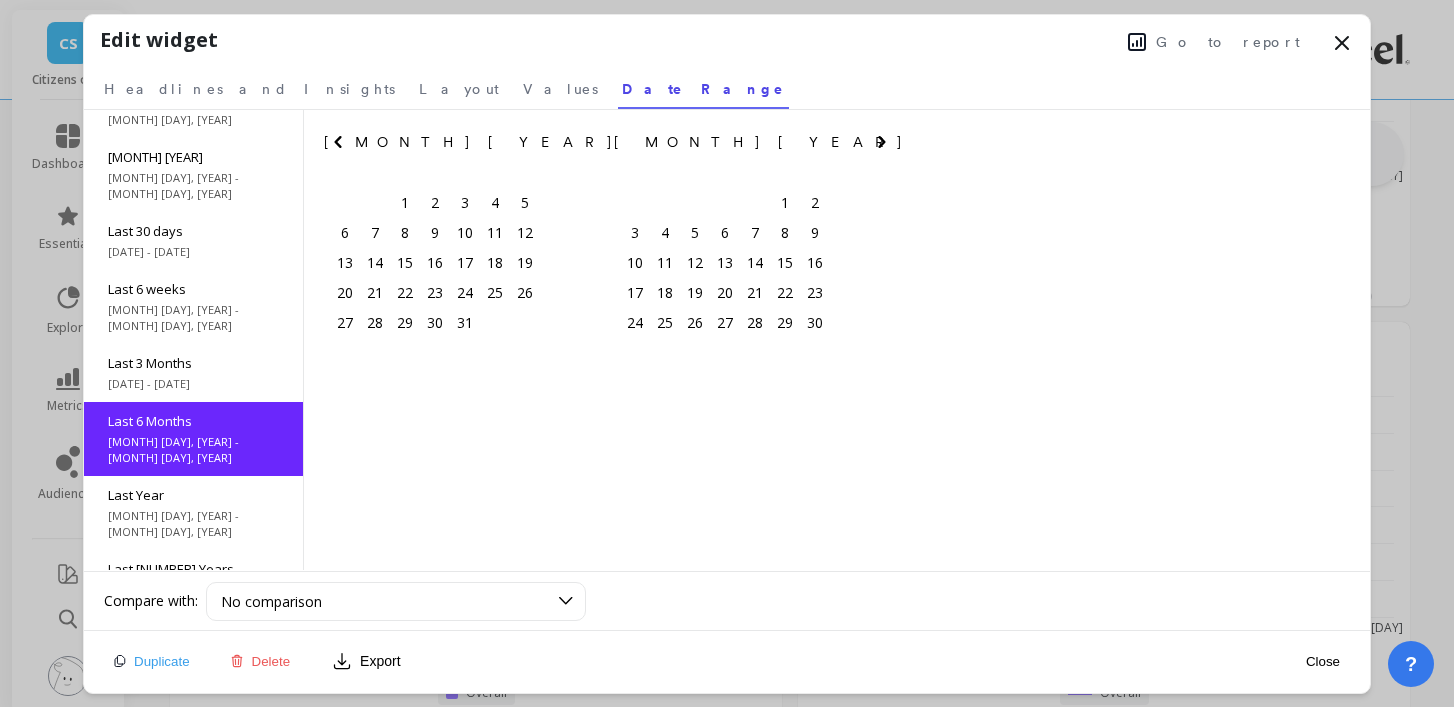 click at bounding box center [337, 142] 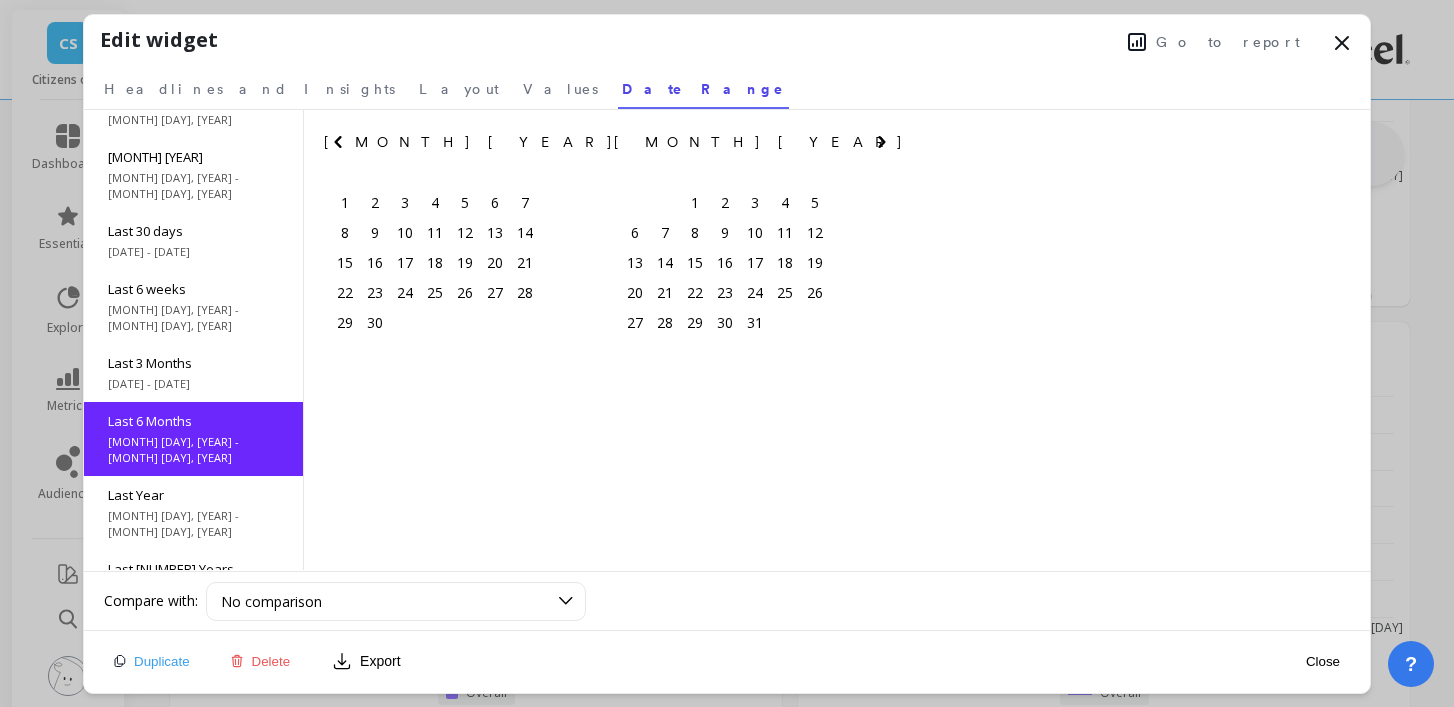 click at bounding box center [337, 142] 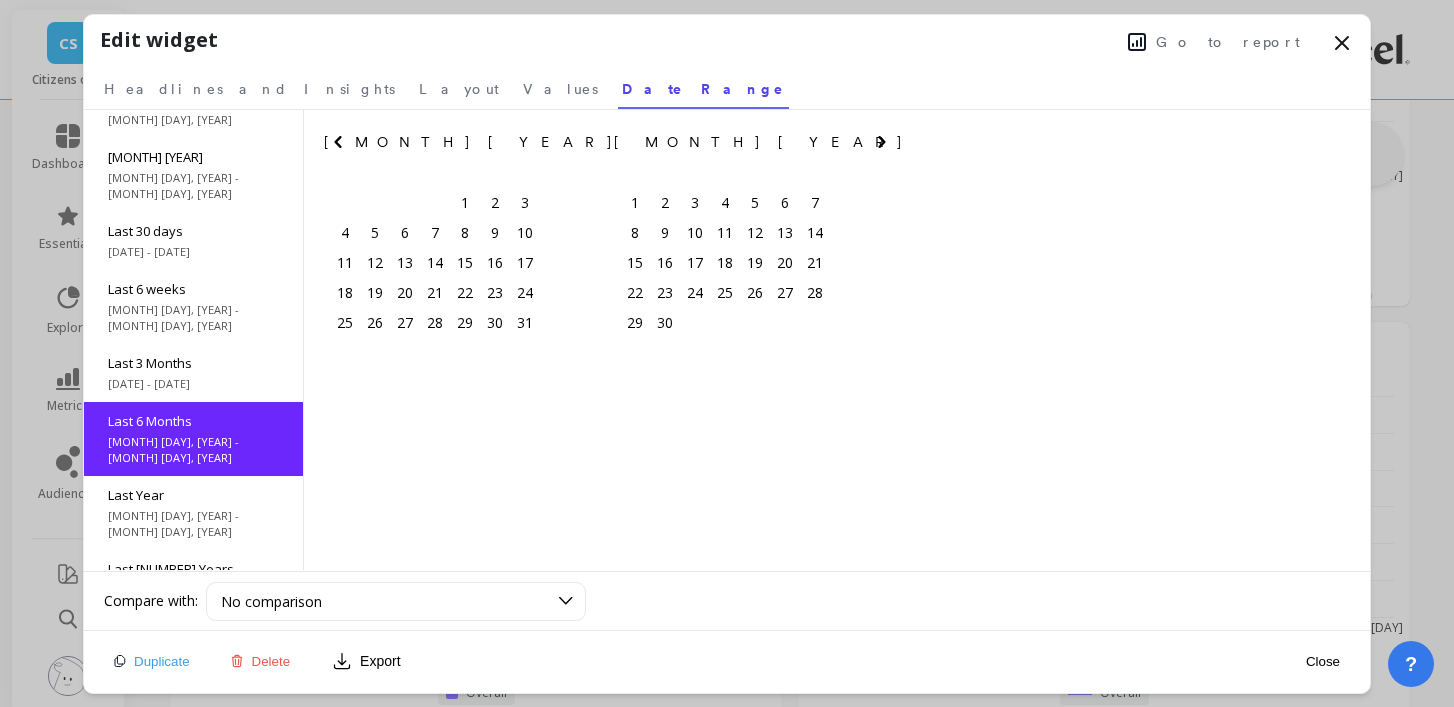 click at bounding box center (337, 142) 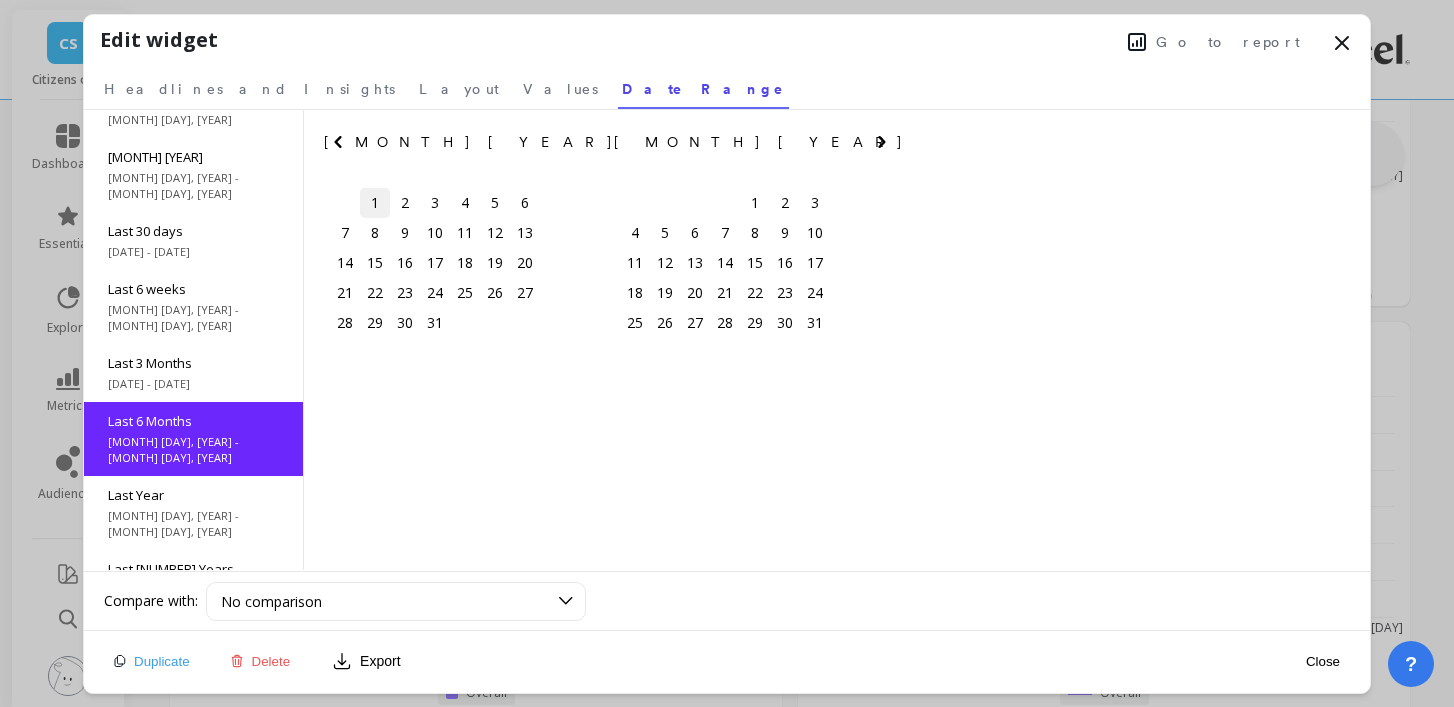 click on "[NUMBER]" at bounding box center [375, 203] 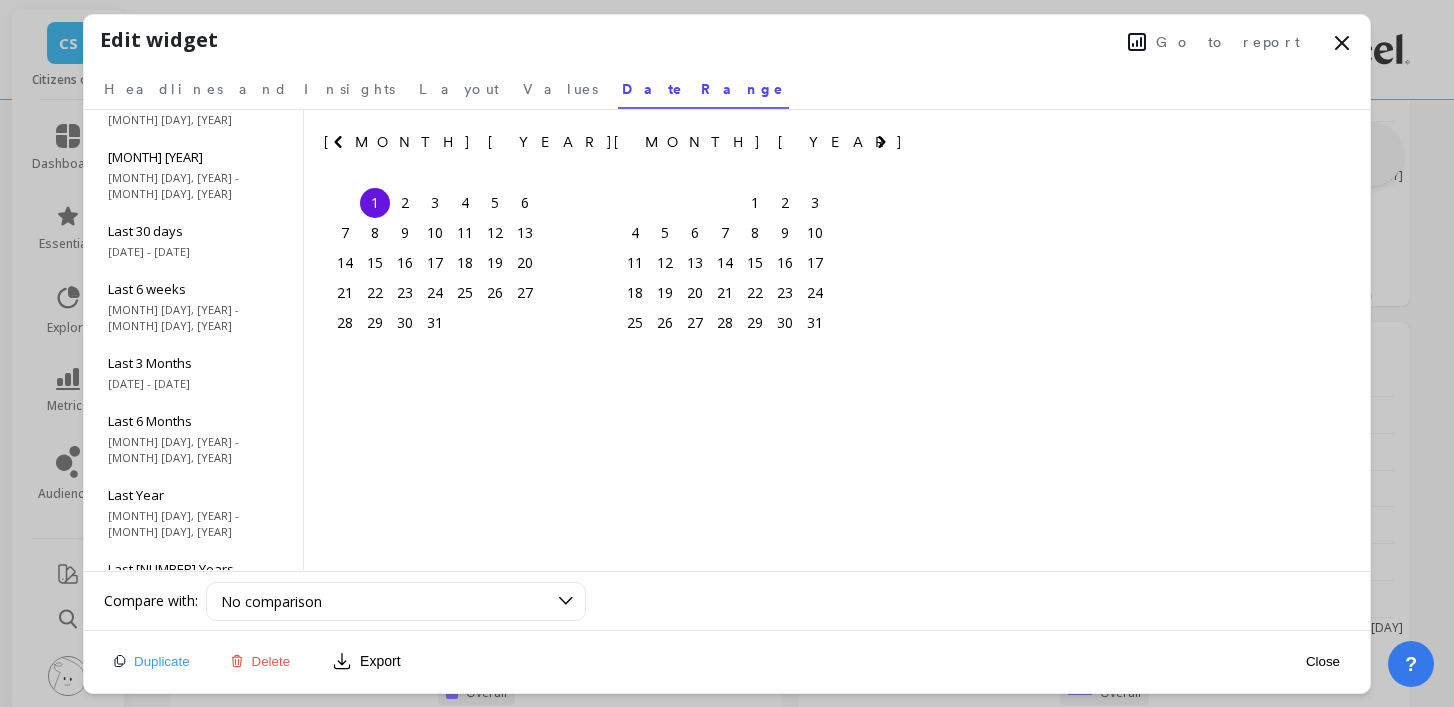 click at bounding box center (0, 0) 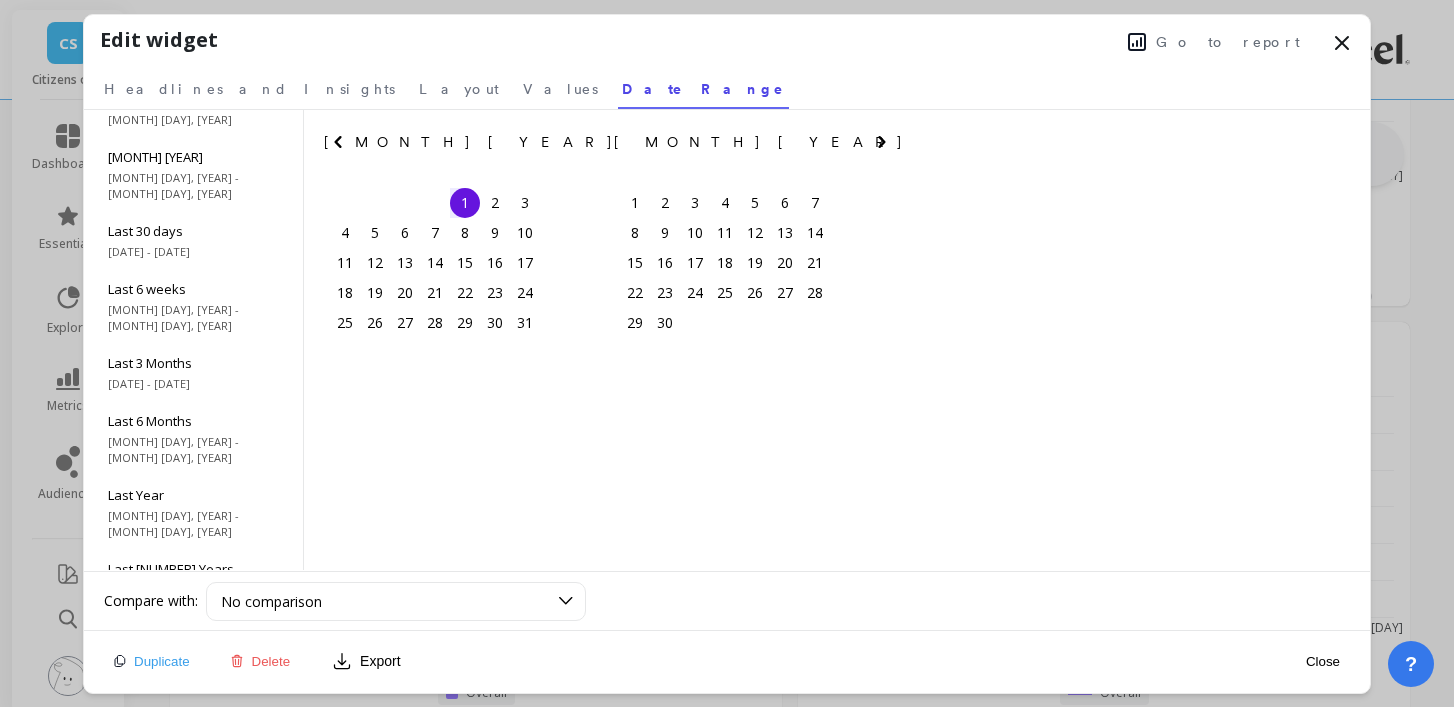 click at bounding box center [0, 0] 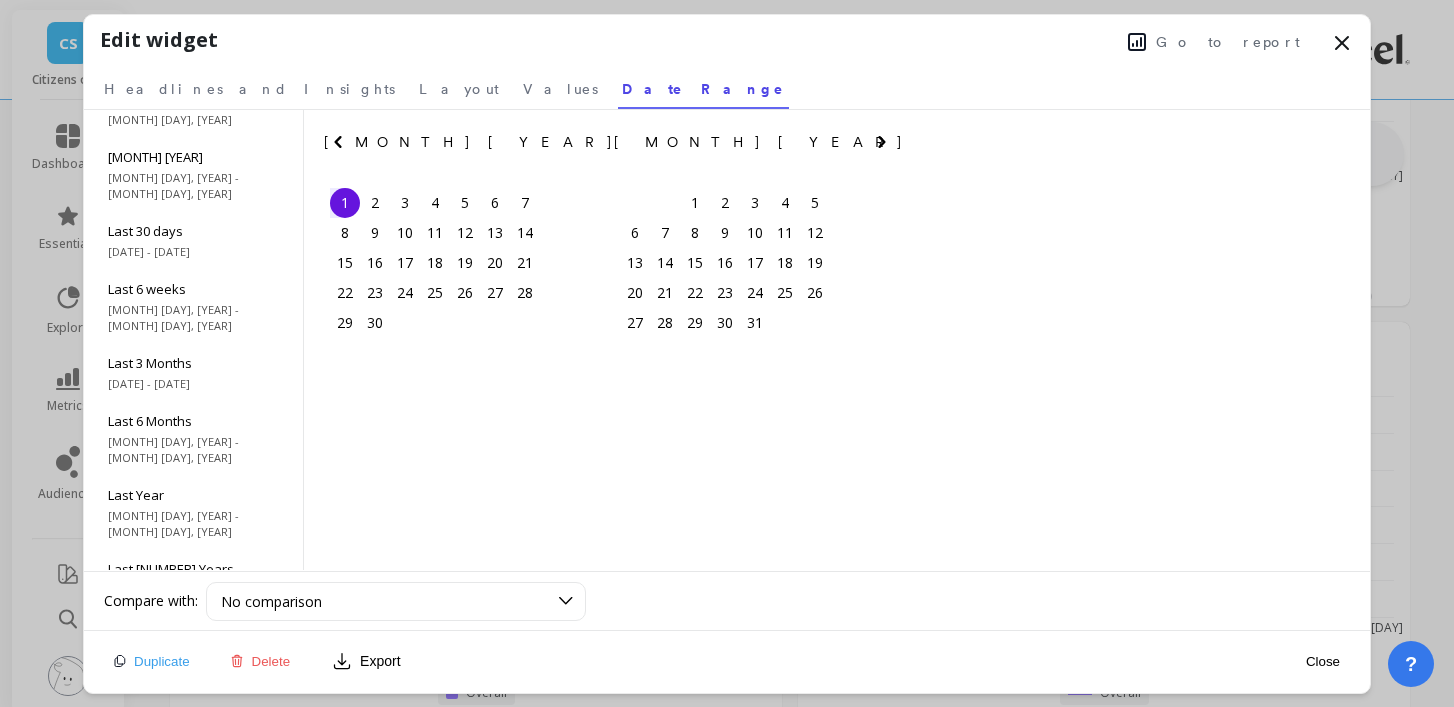 click at bounding box center [0, 0] 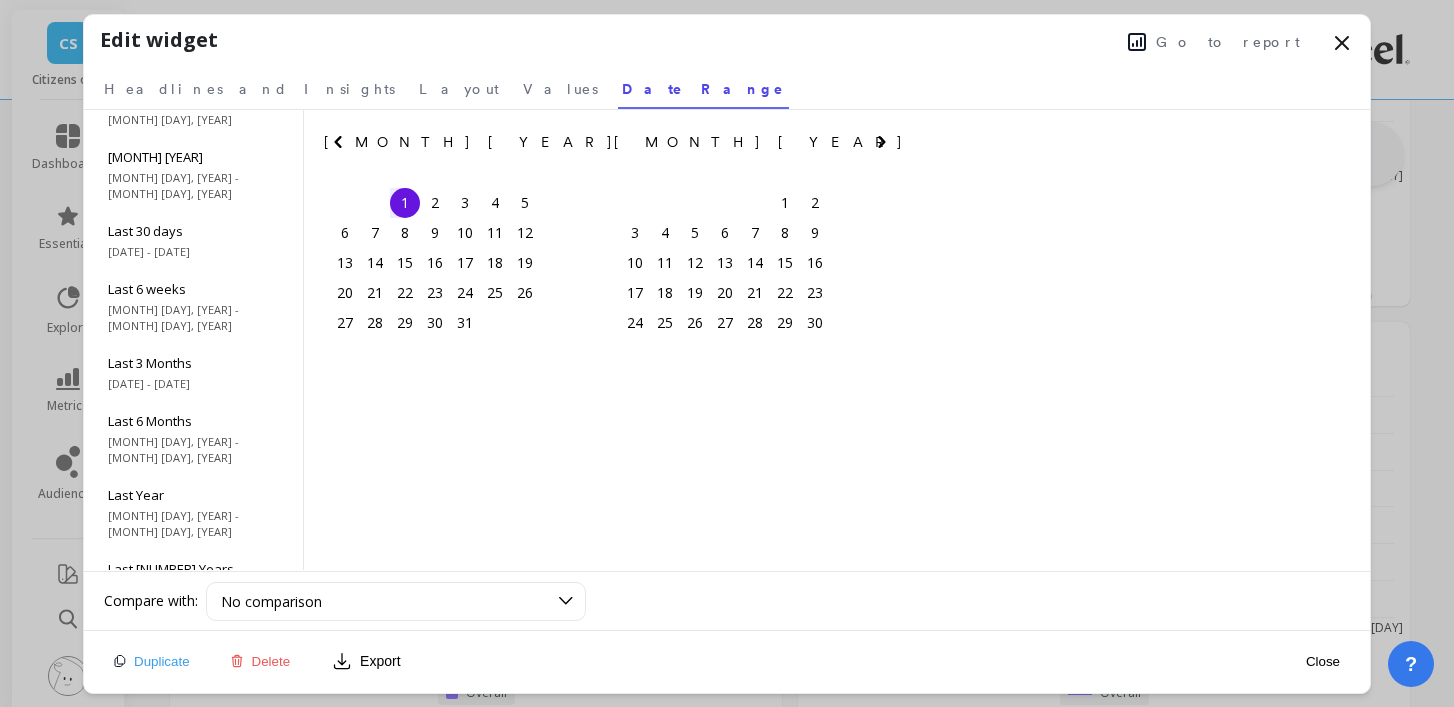 click at bounding box center [0, 0] 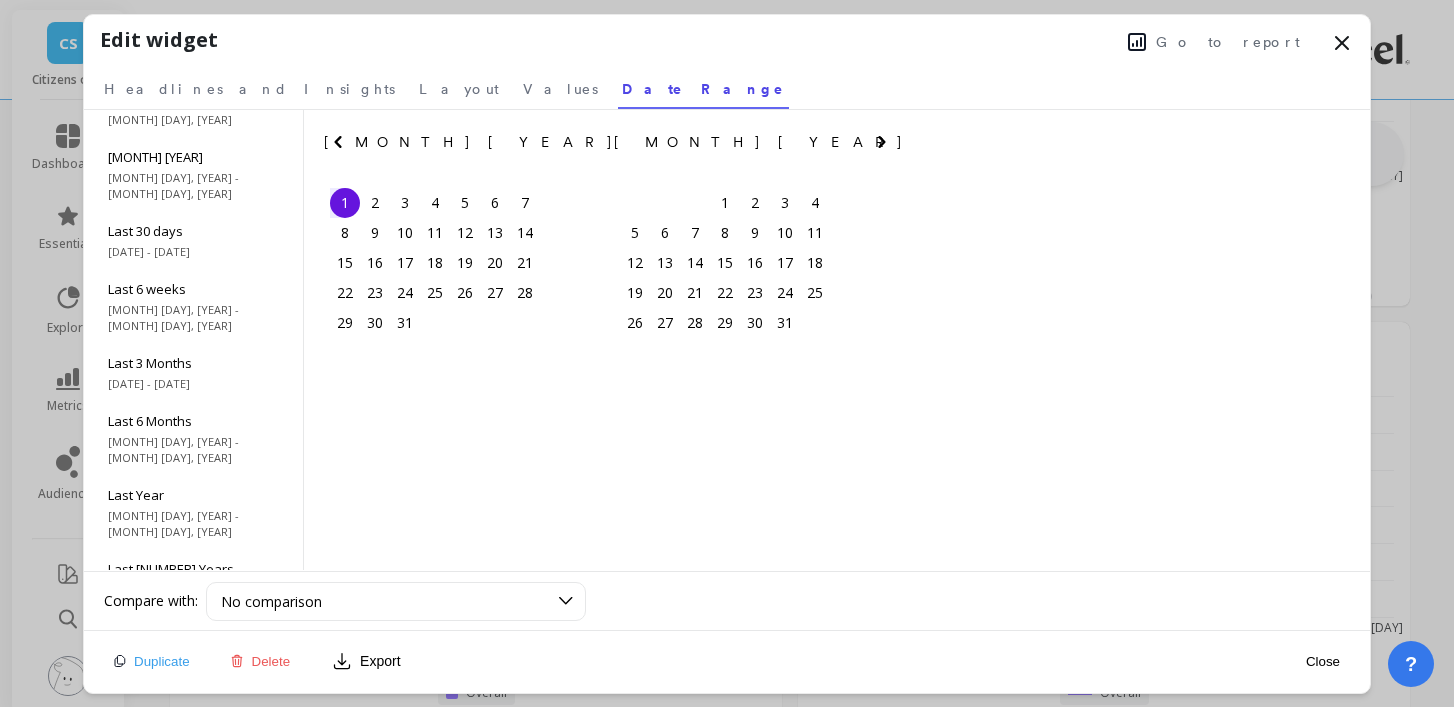 click at bounding box center (0, 0) 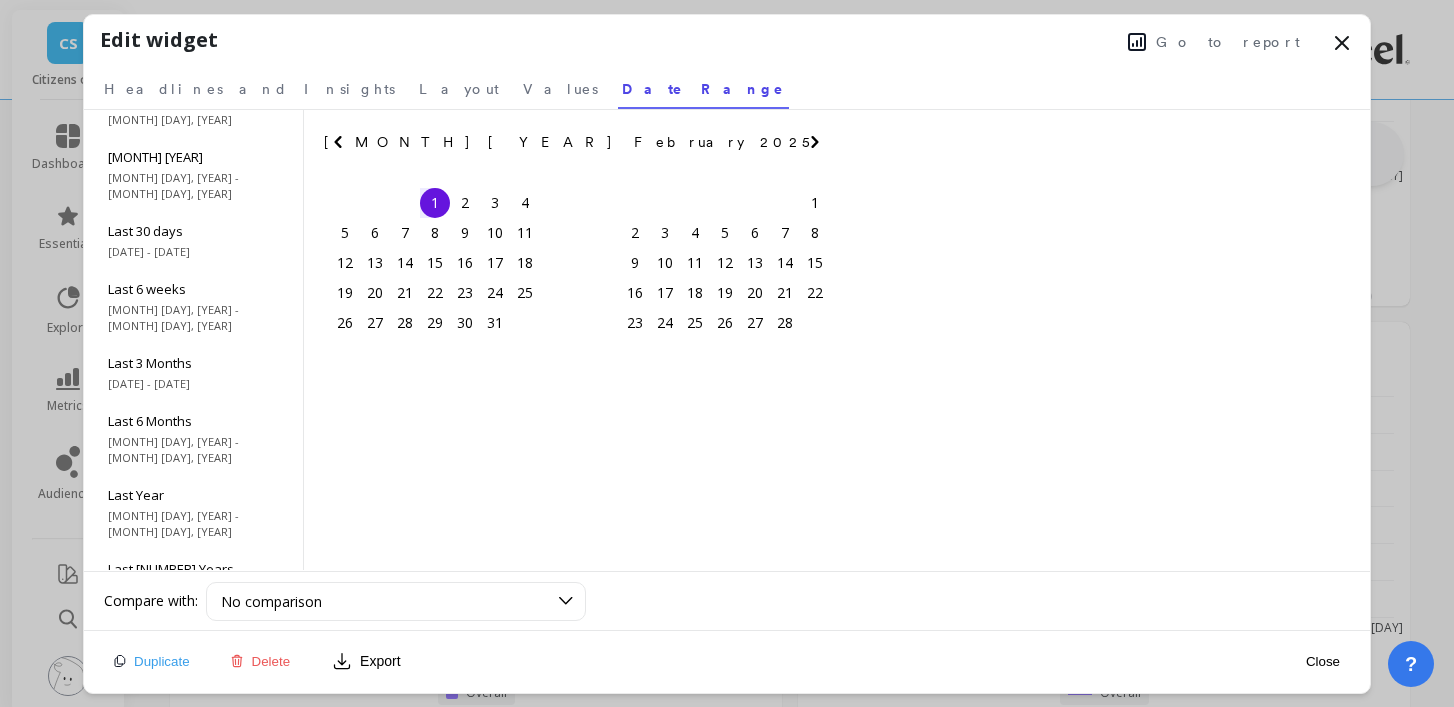 click at bounding box center (0, 0) 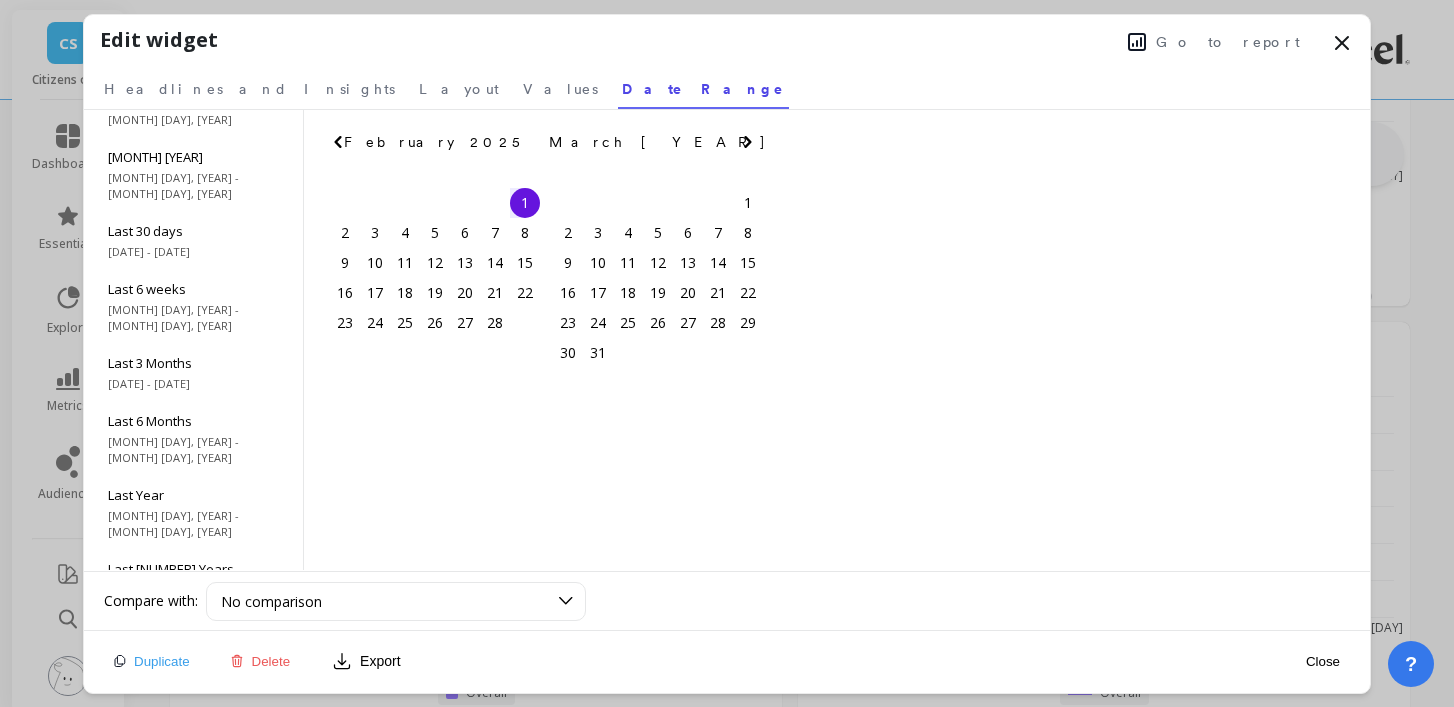 click at bounding box center (0, 0) 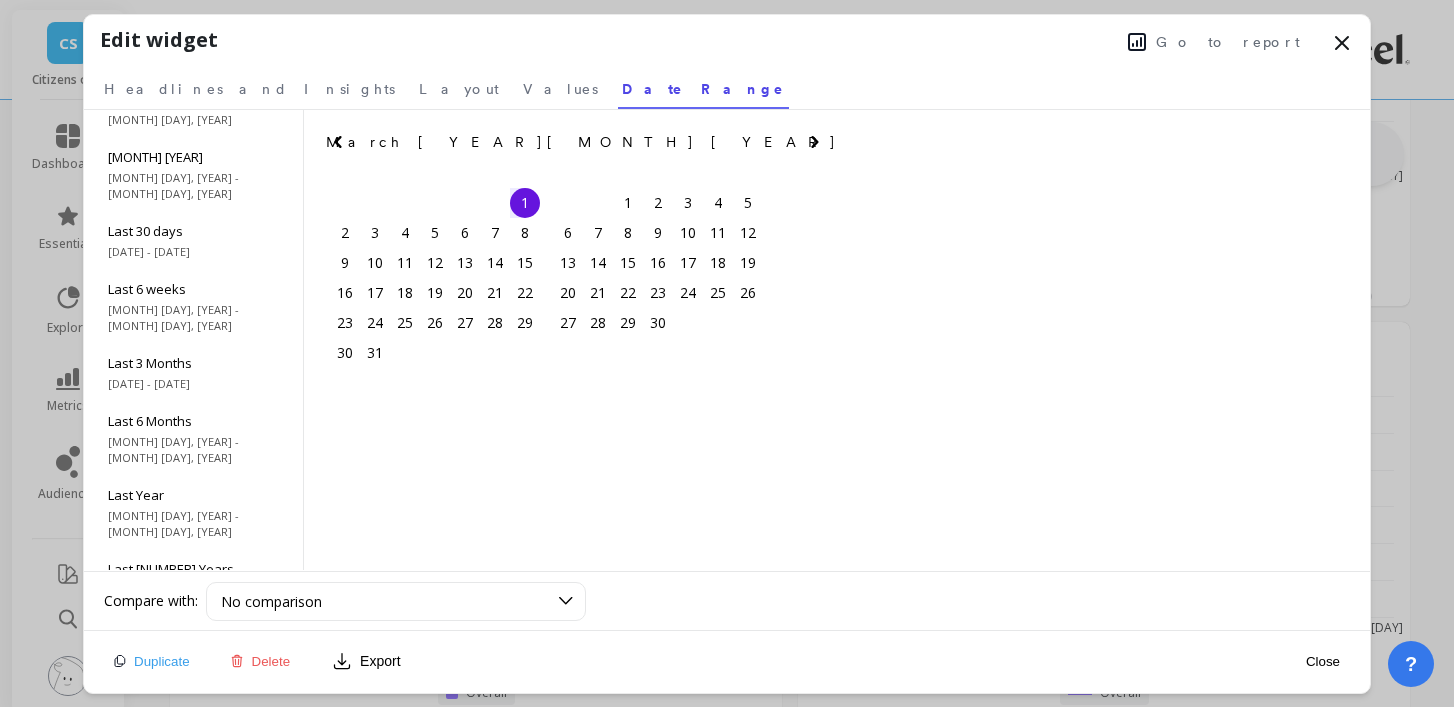 click at bounding box center (0, 0) 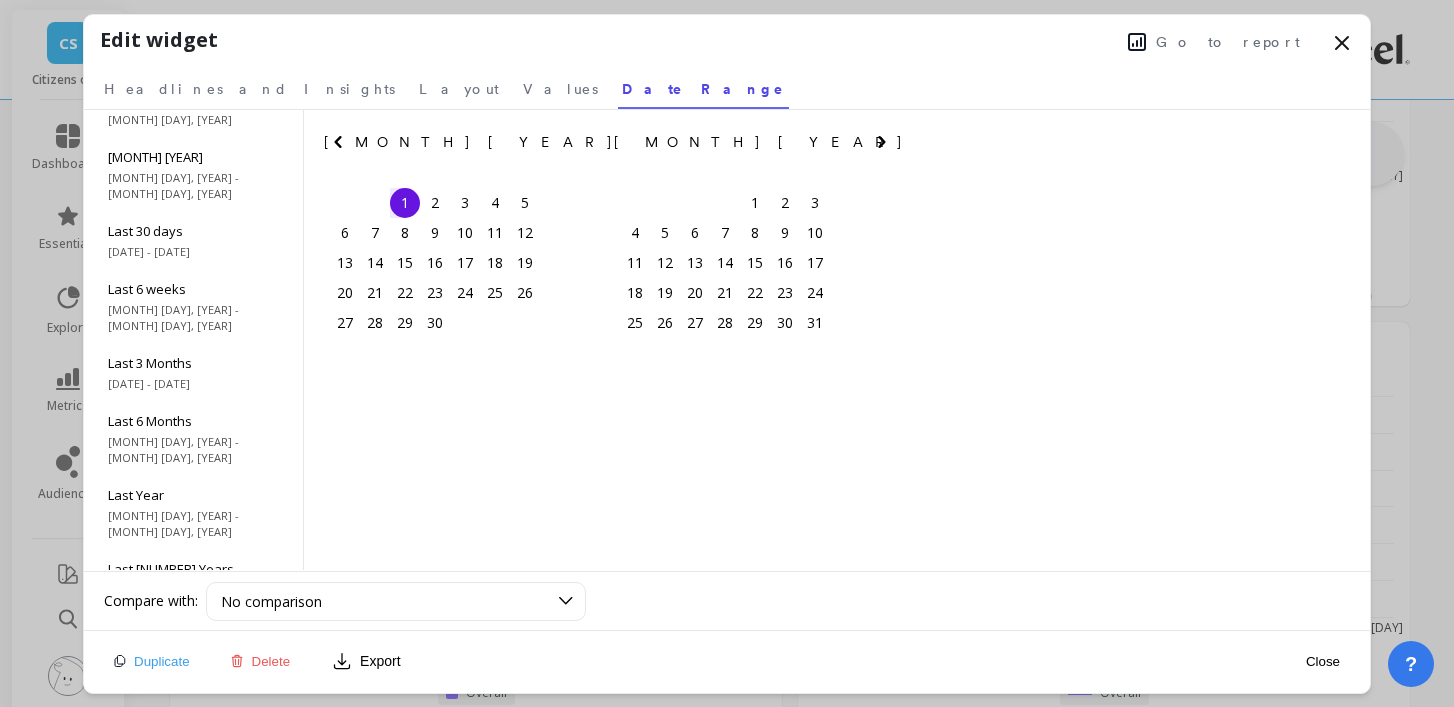 click at bounding box center [0, 0] 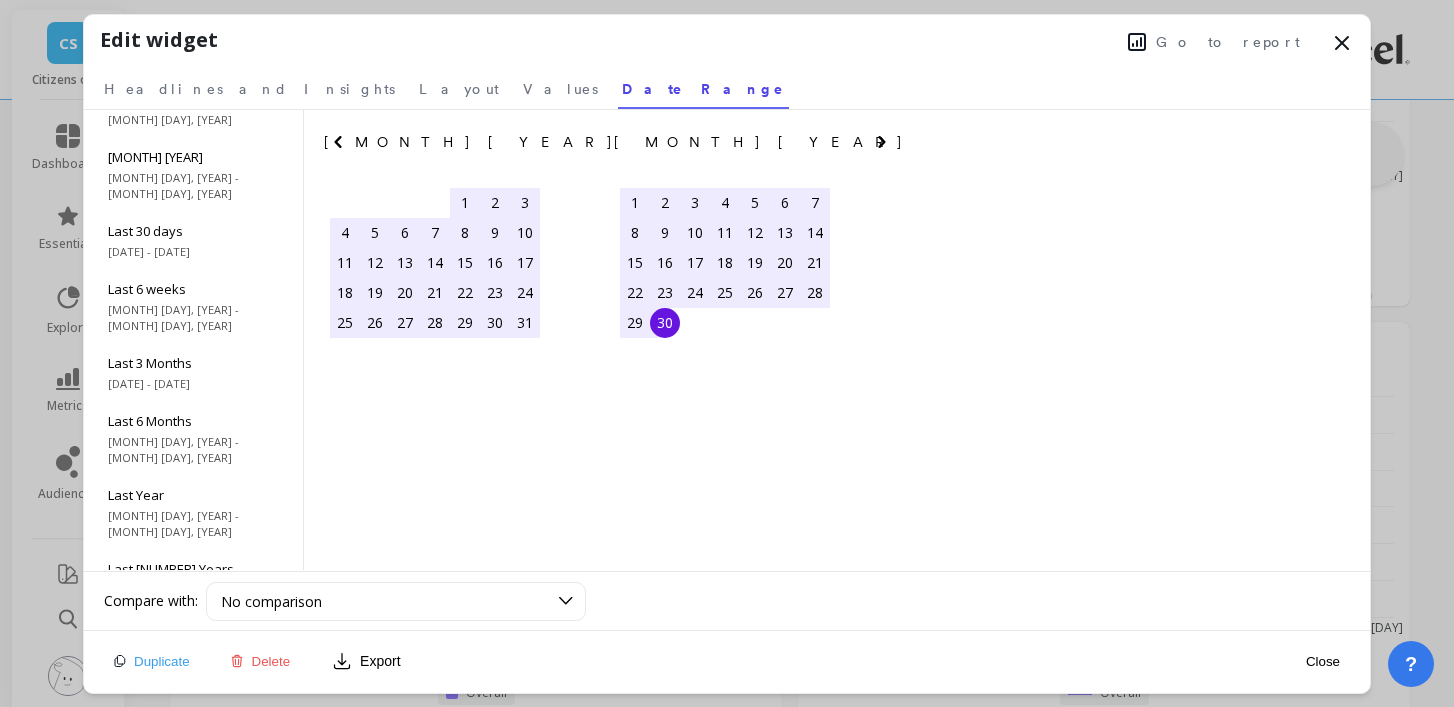 click on "30" at bounding box center [665, 323] 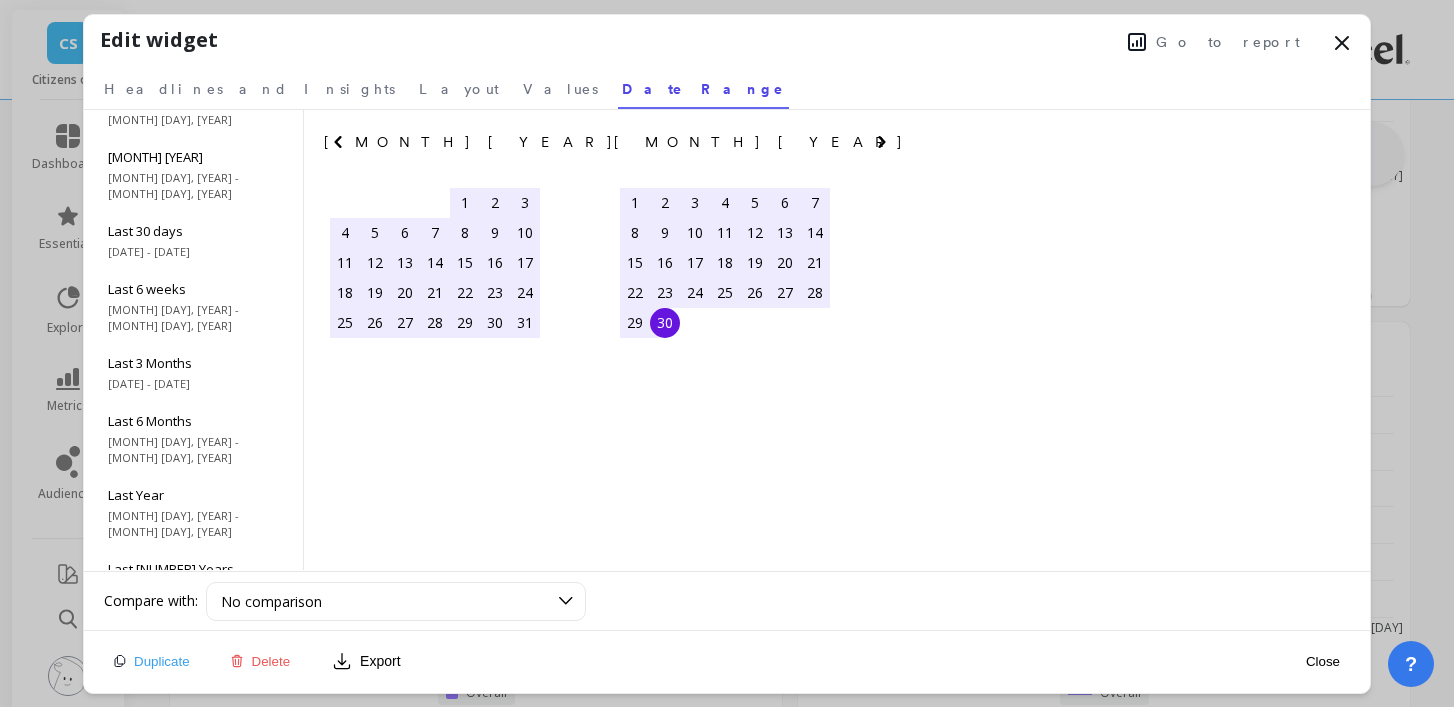 click on "Go to report" at bounding box center (1214, 42) 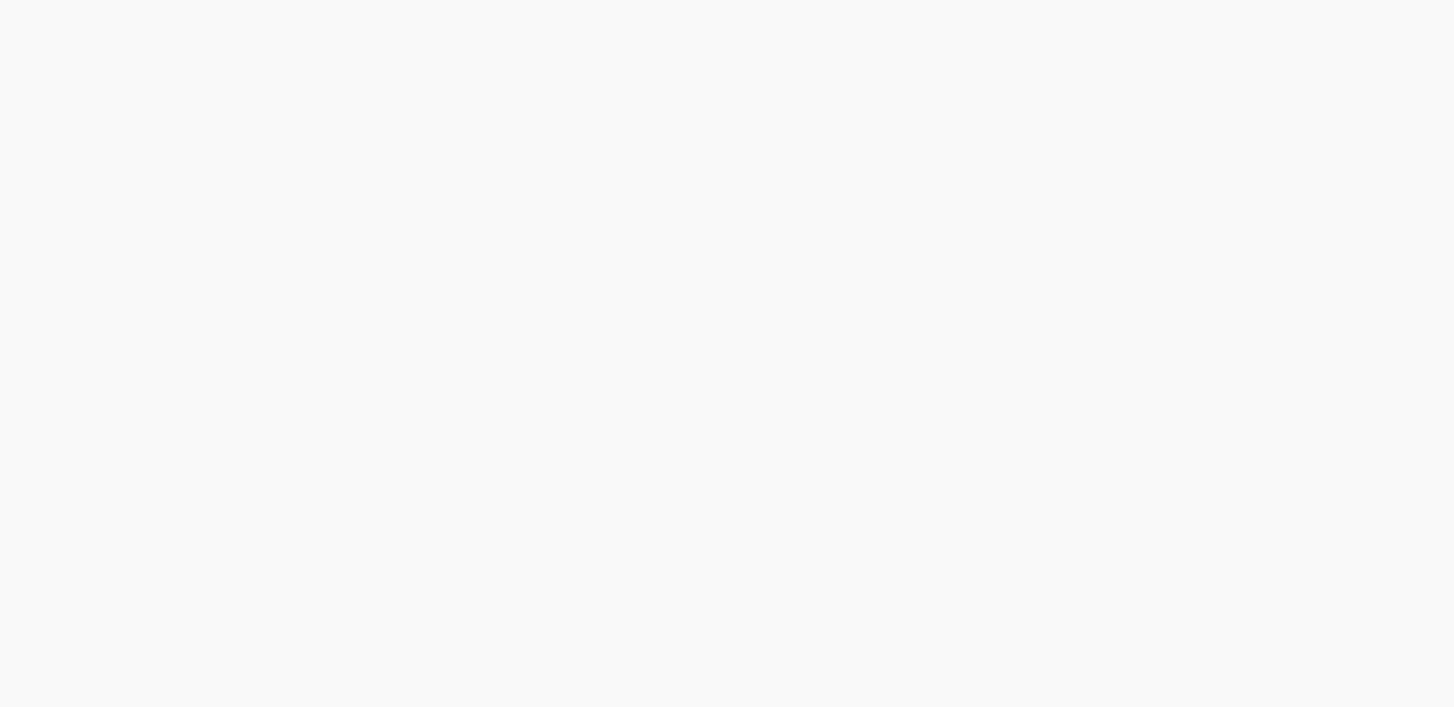 scroll, scrollTop: 0, scrollLeft: 0, axis: both 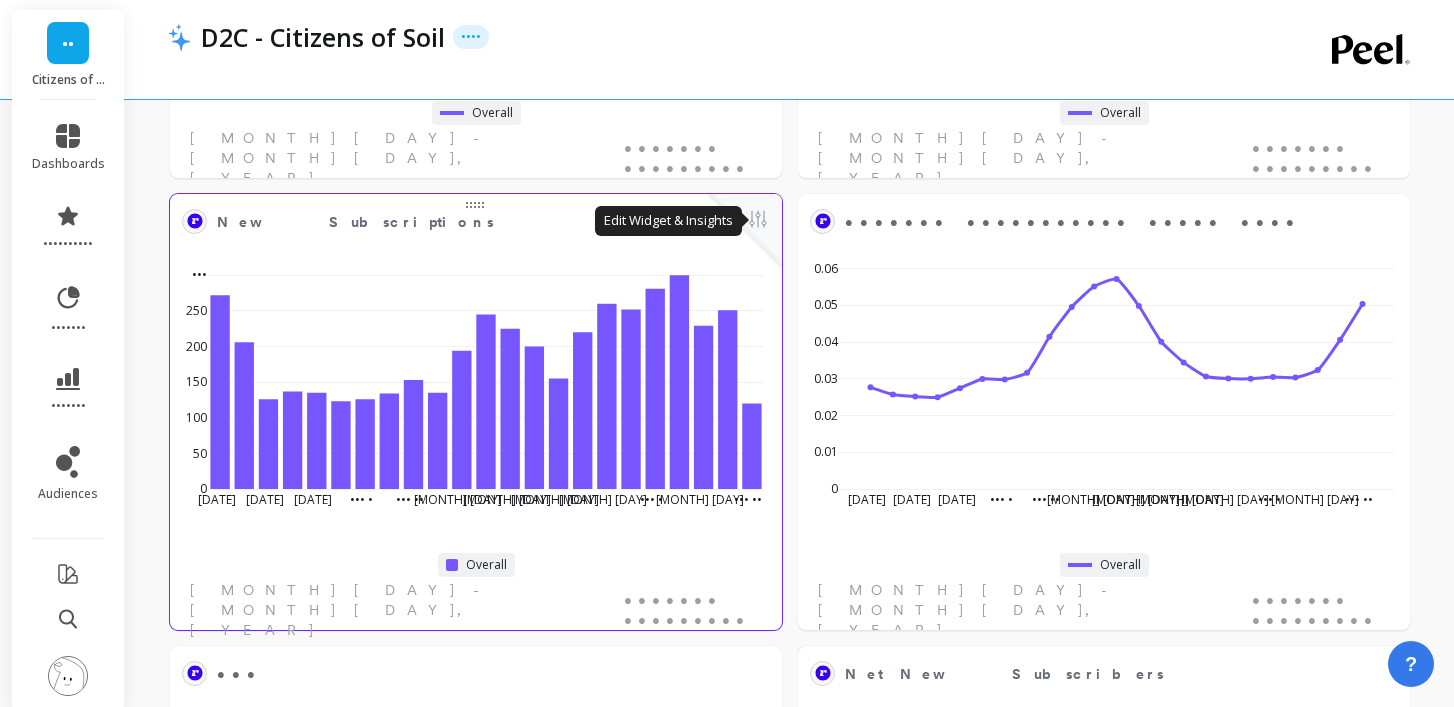 click at bounding box center [758, 221] 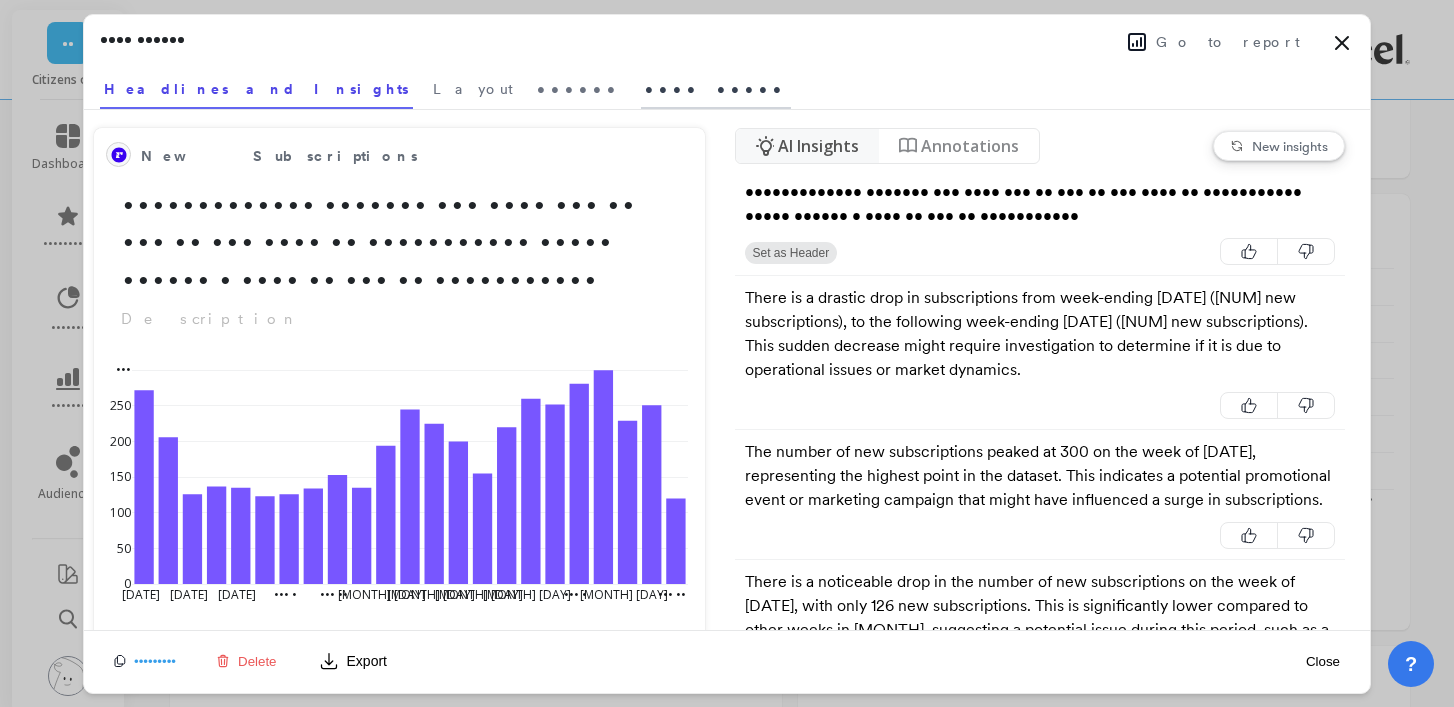 click on "•••• •••••" at bounding box center (473, 89) 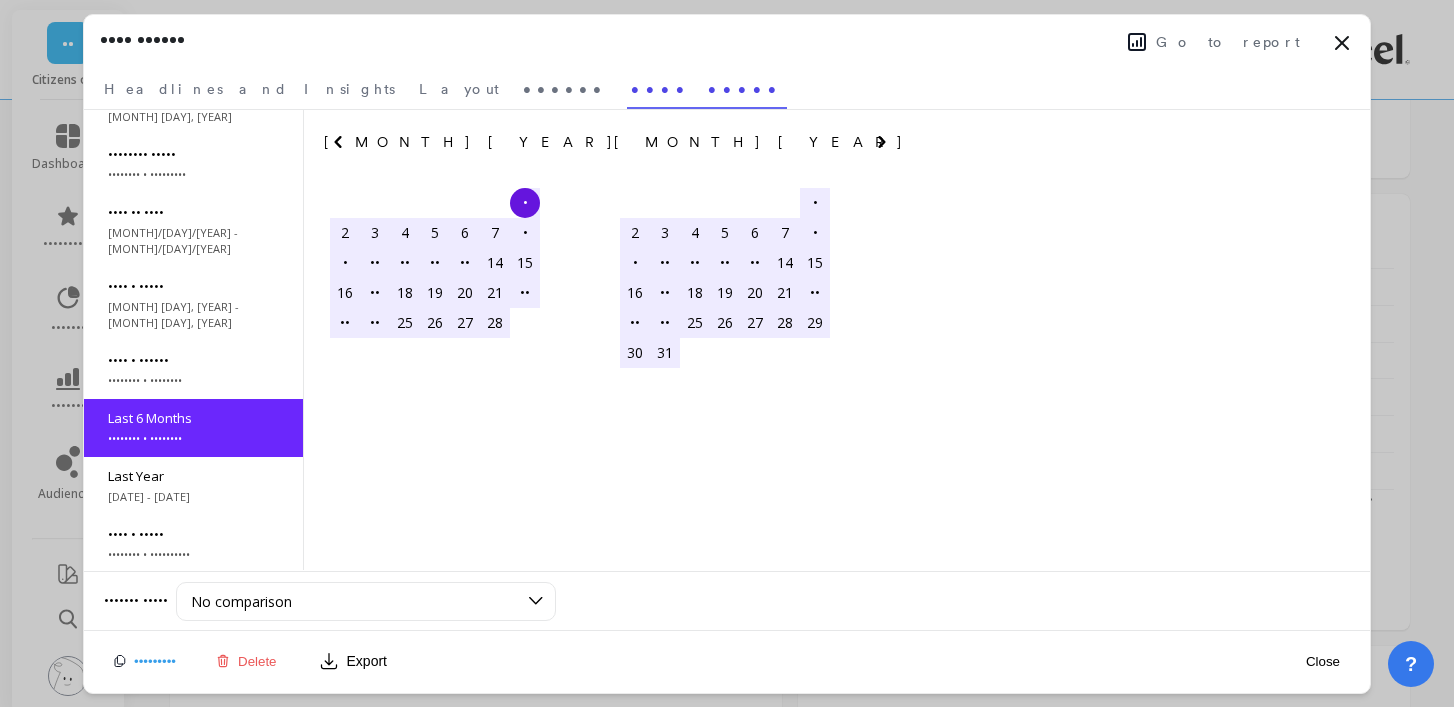 scroll, scrollTop: 120, scrollLeft: 0, axis: vertical 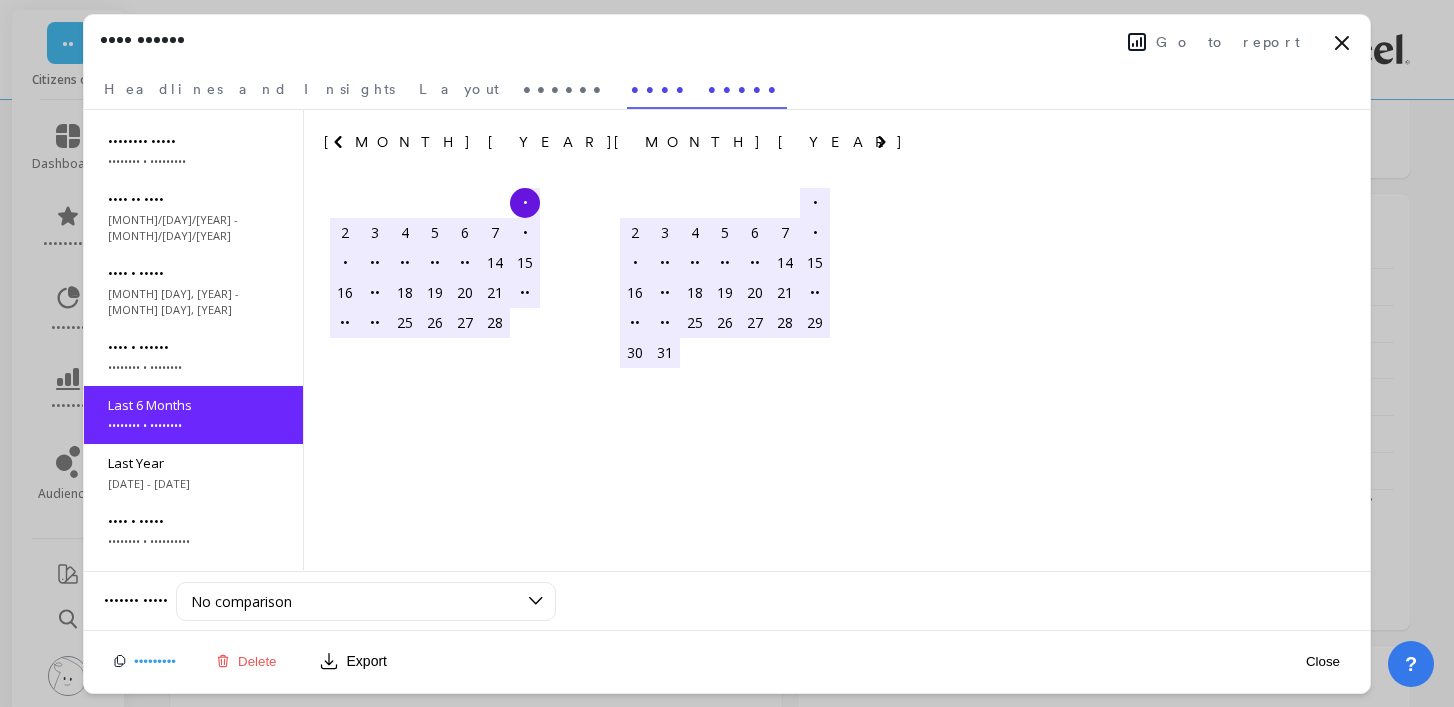 click at bounding box center (338, 142) 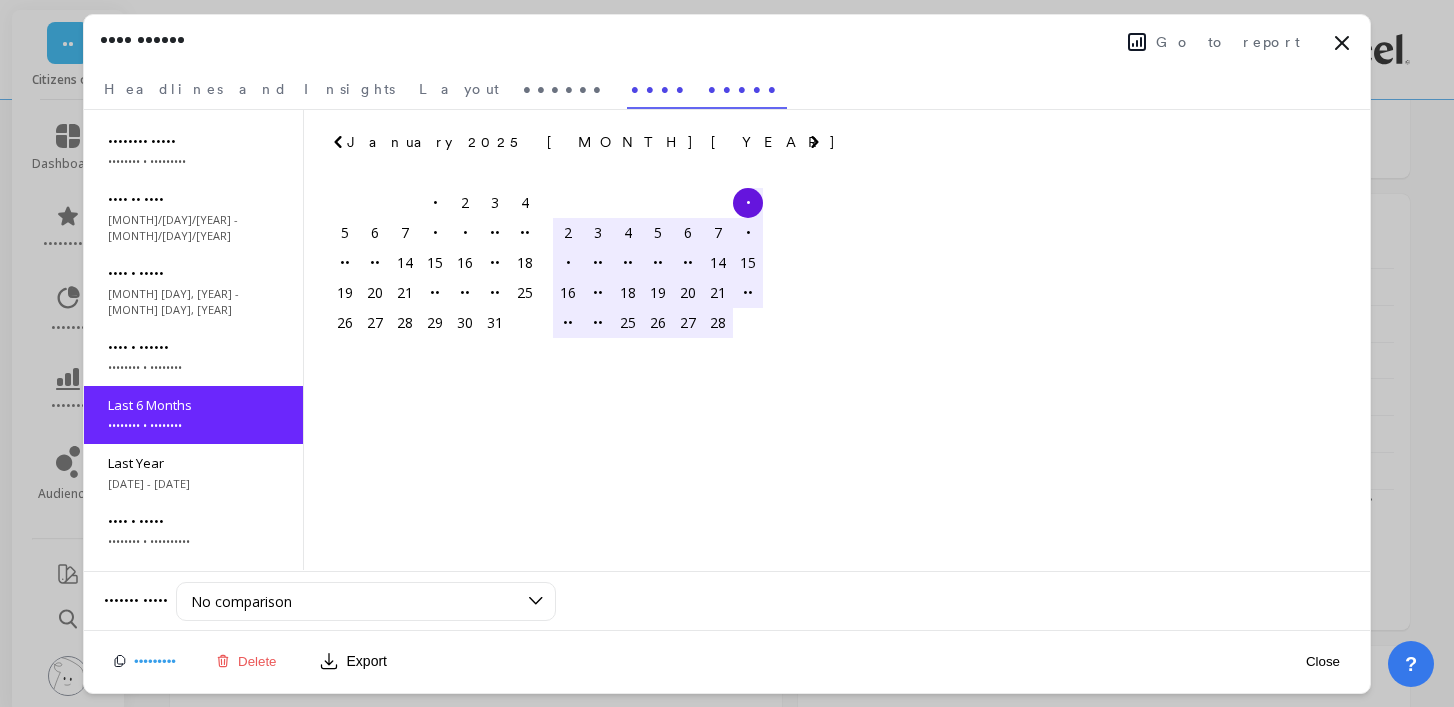 click at bounding box center (338, 142) 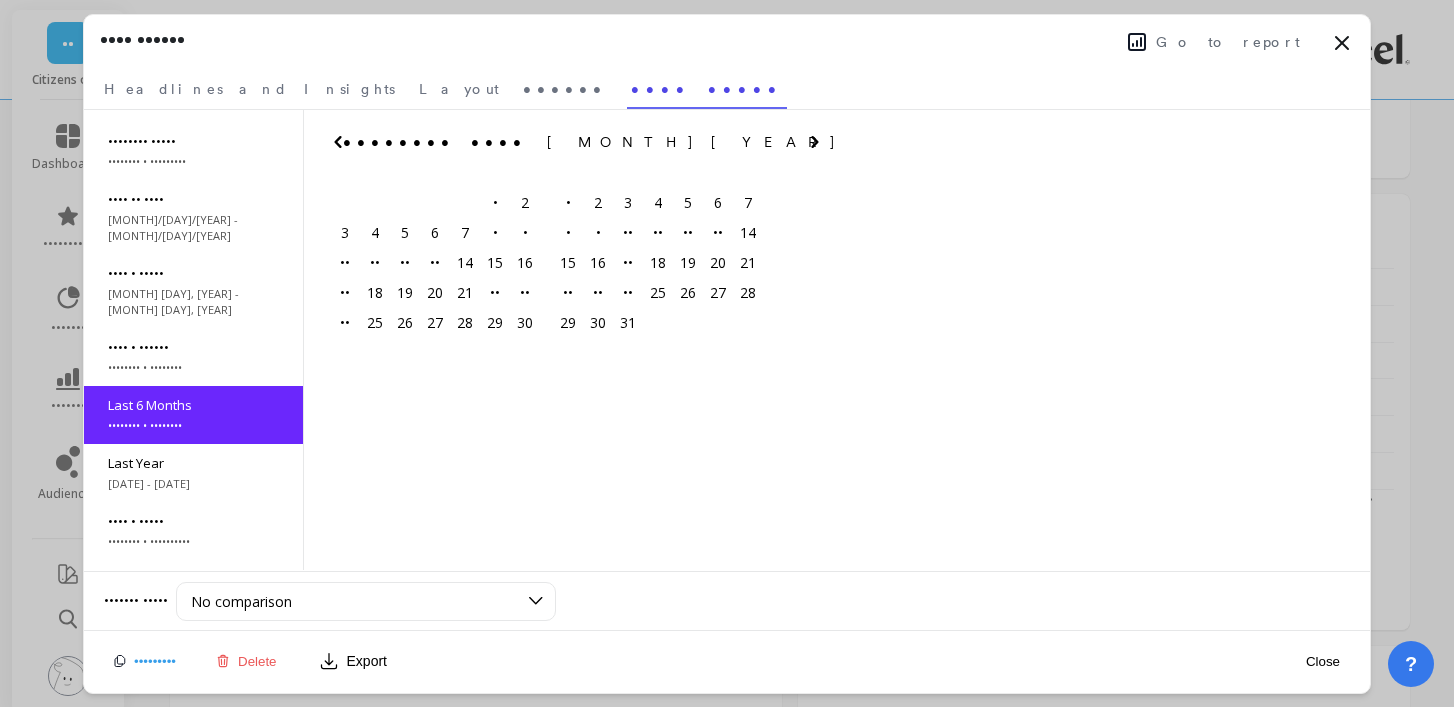 click at bounding box center (338, 142) 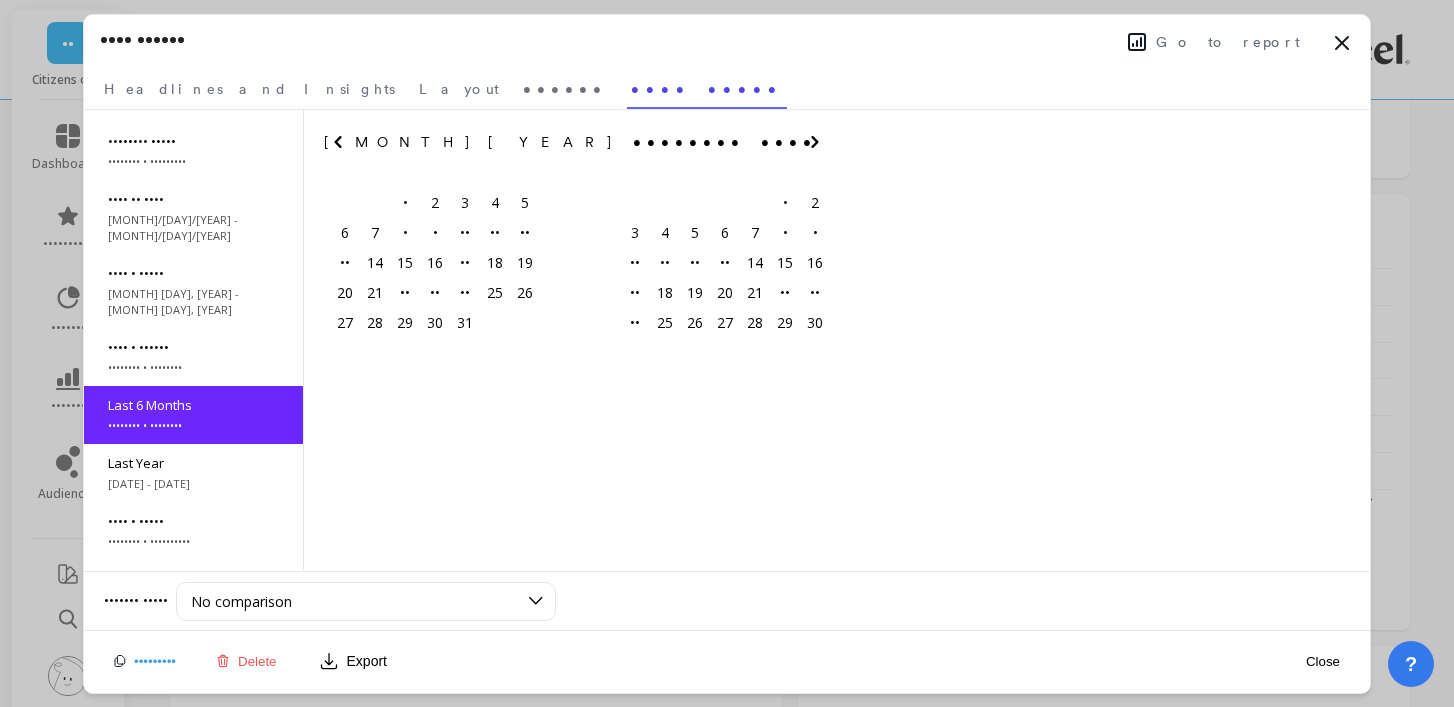 click at bounding box center [338, 142] 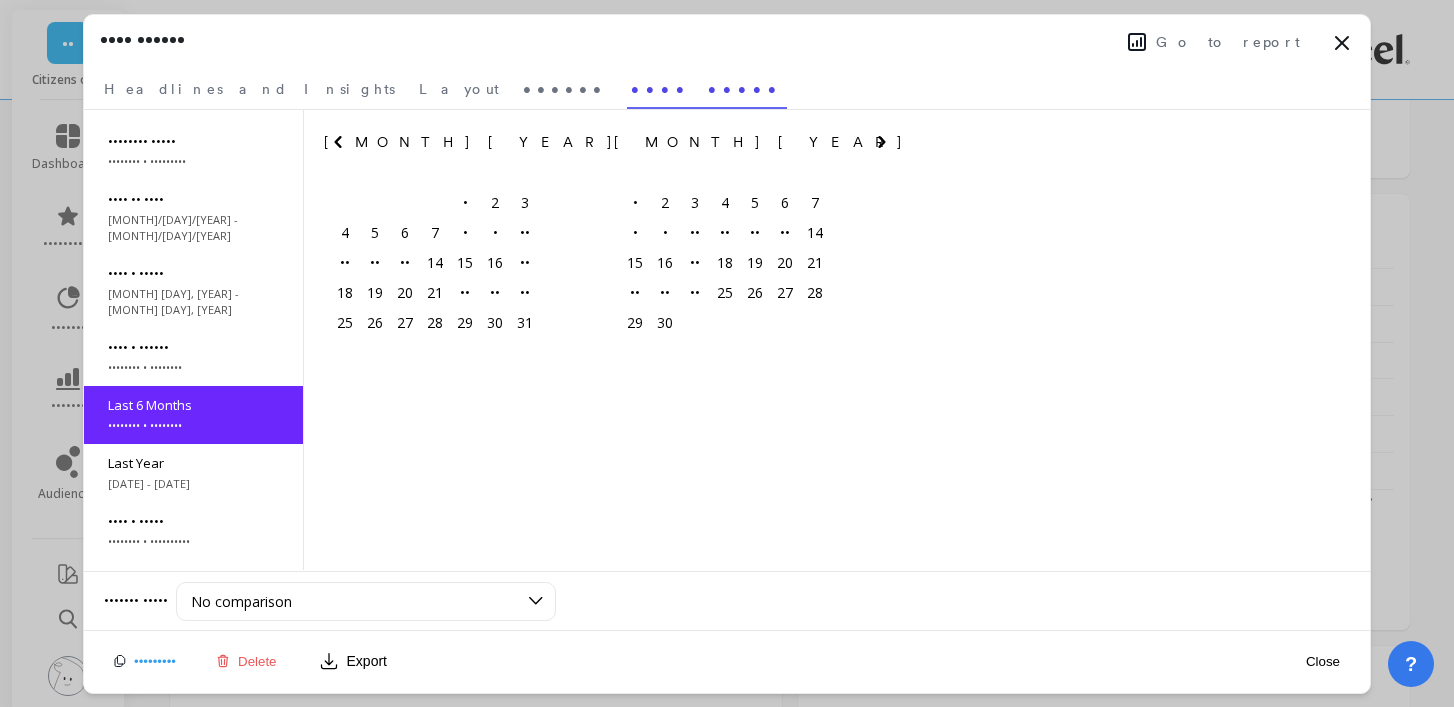 click at bounding box center (338, 142) 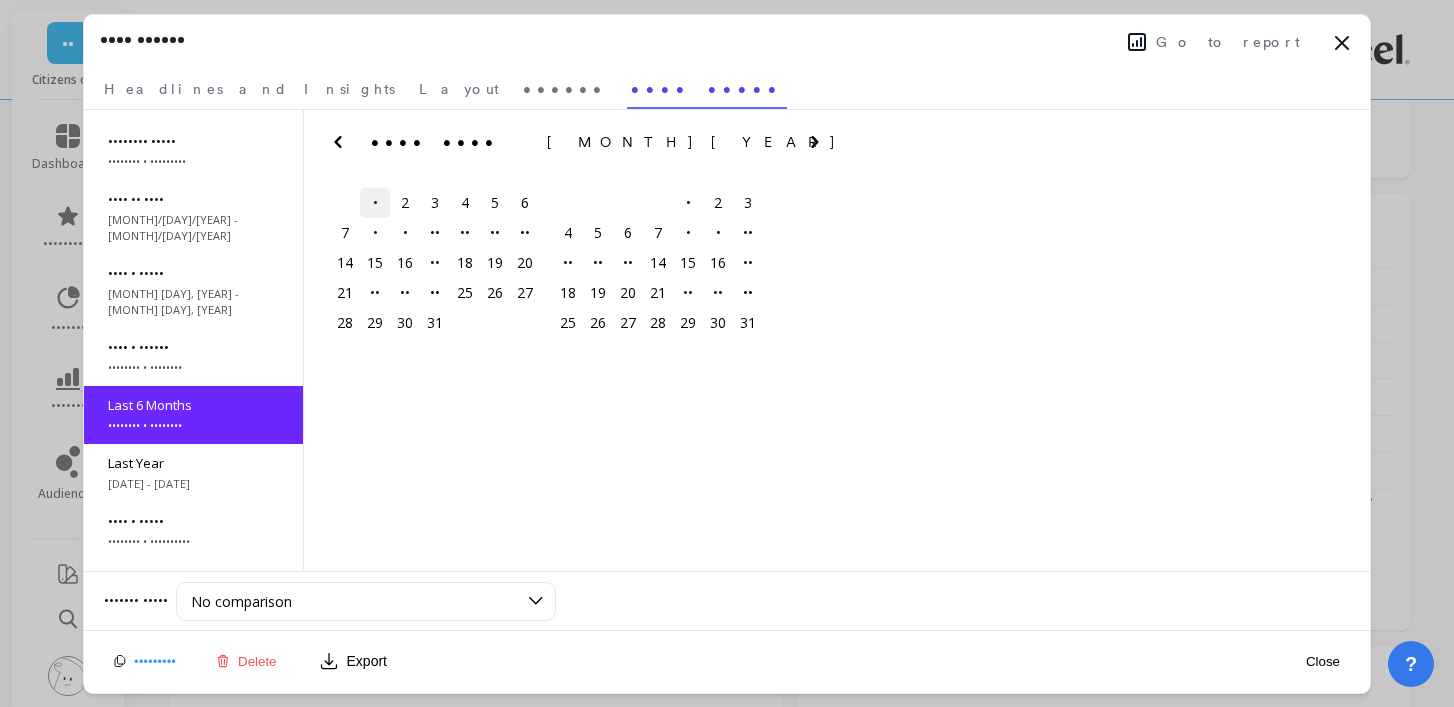 click on "•" at bounding box center [375, 203] 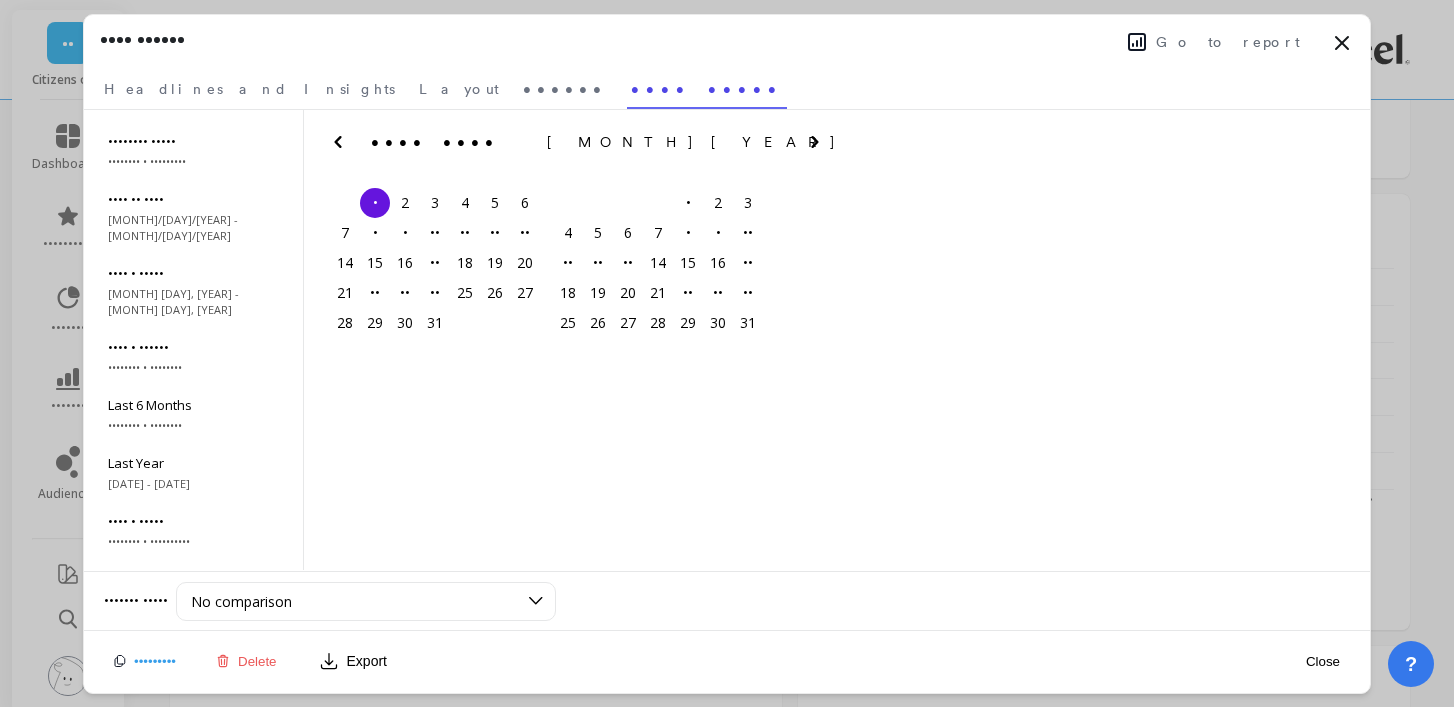 click at bounding box center [0, 0] 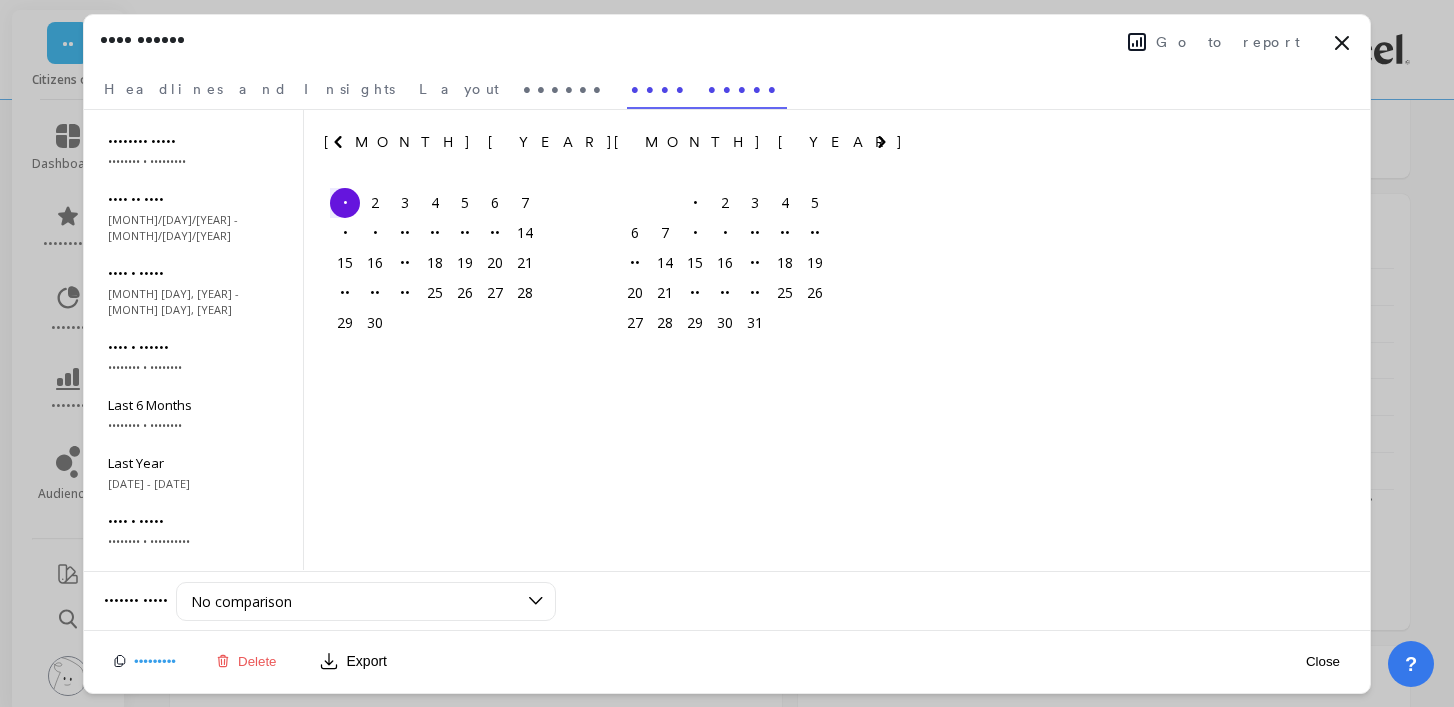click at bounding box center [0, 0] 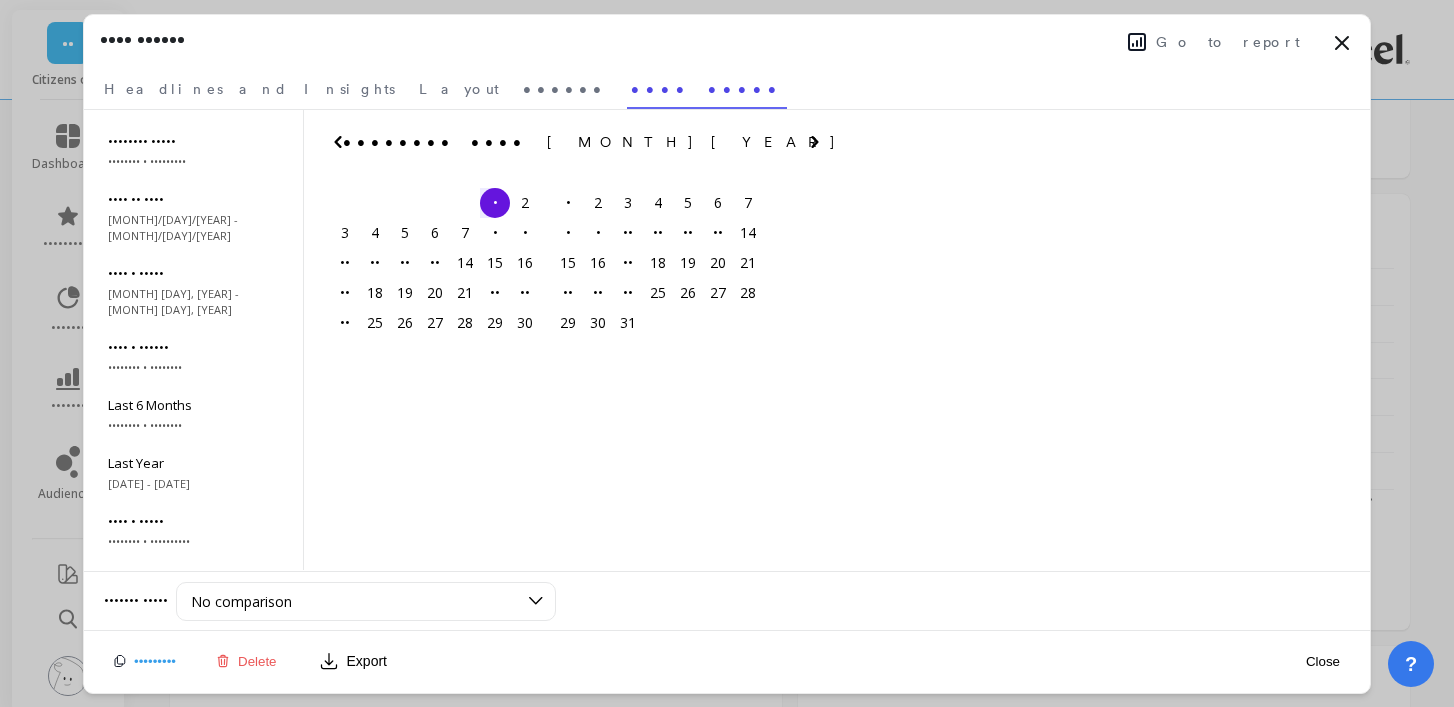 click at bounding box center [0, 0] 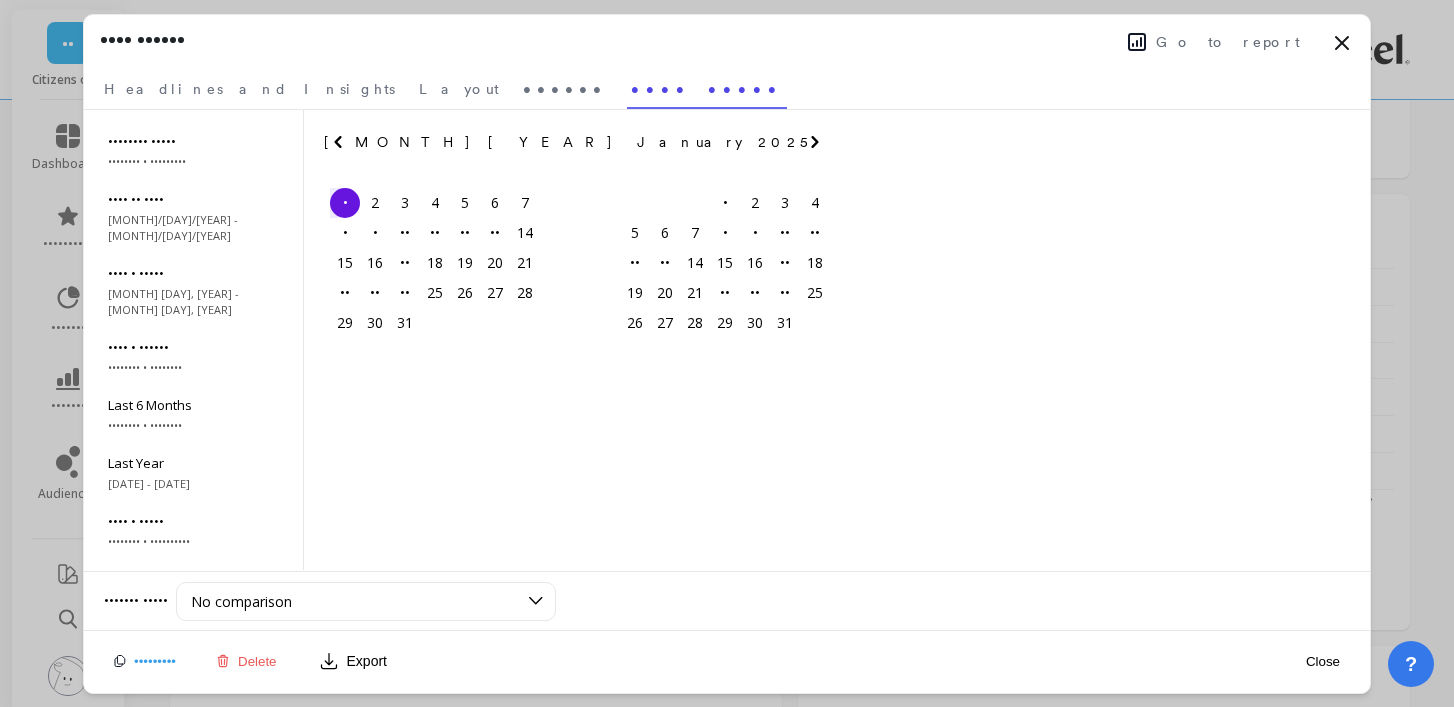 click at bounding box center (0, 0) 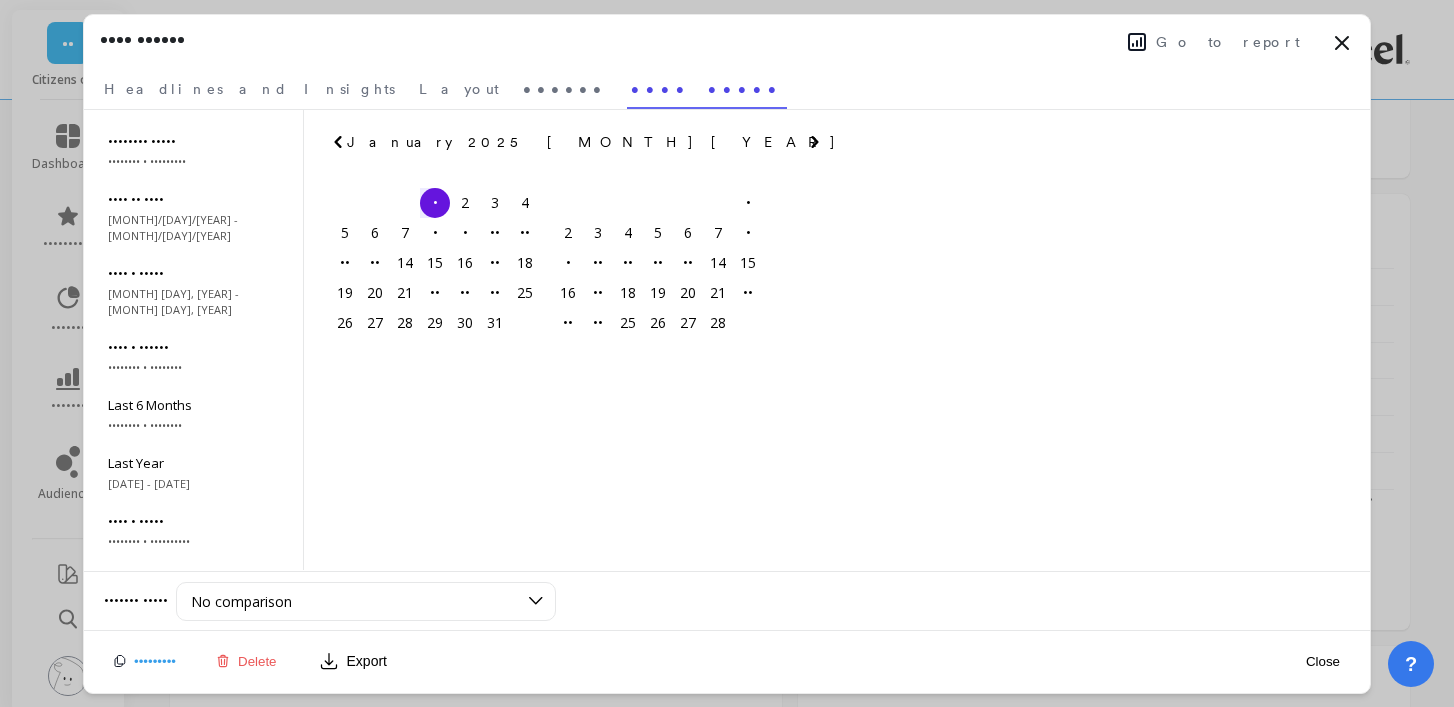 click at bounding box center [0, 0] 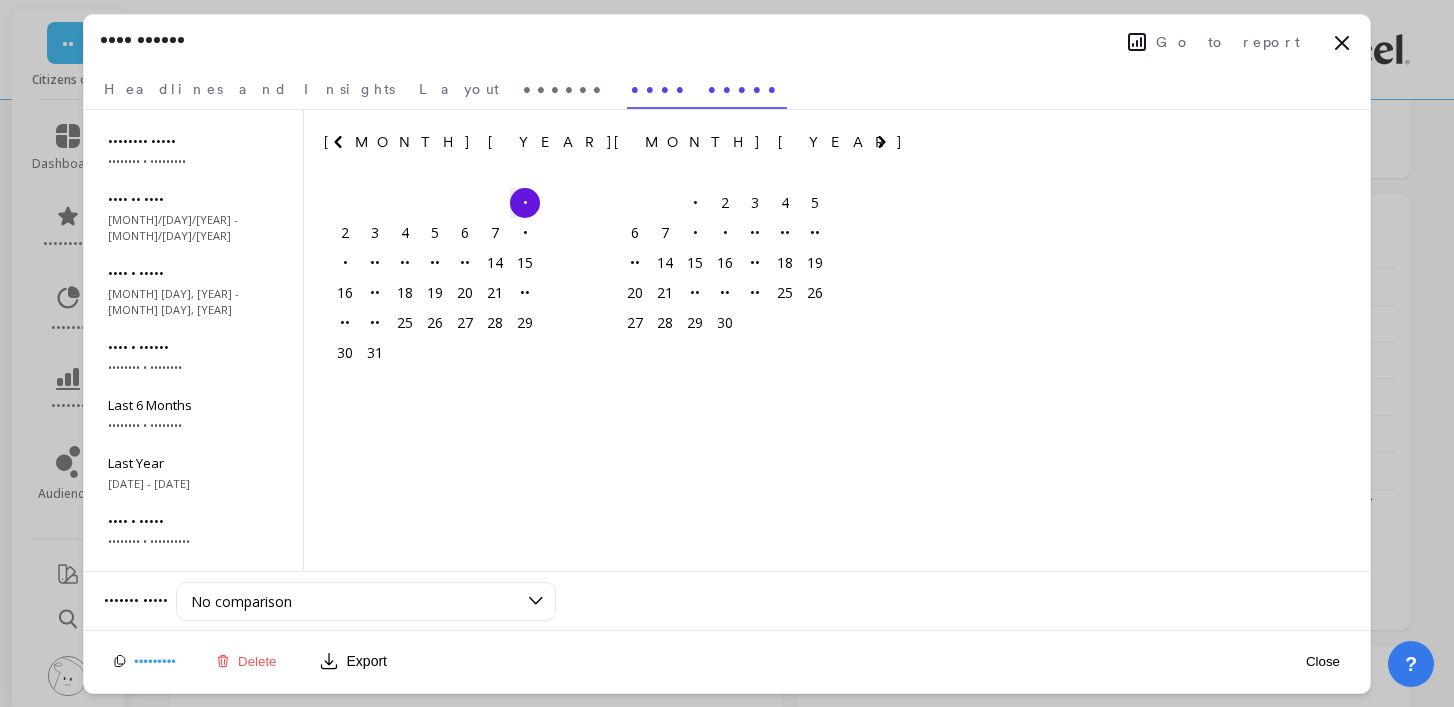 click at bounding box center (0, 0) 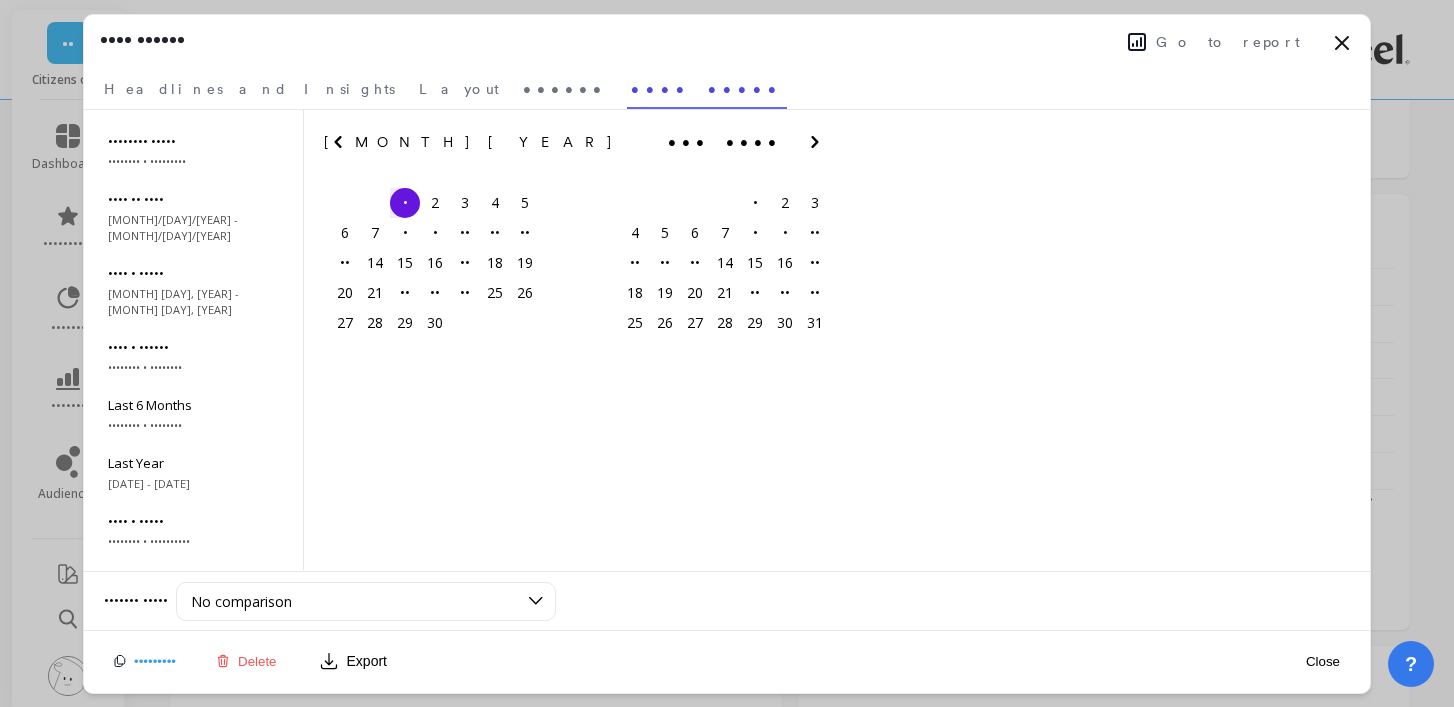 click at bounding box center [0, 0] 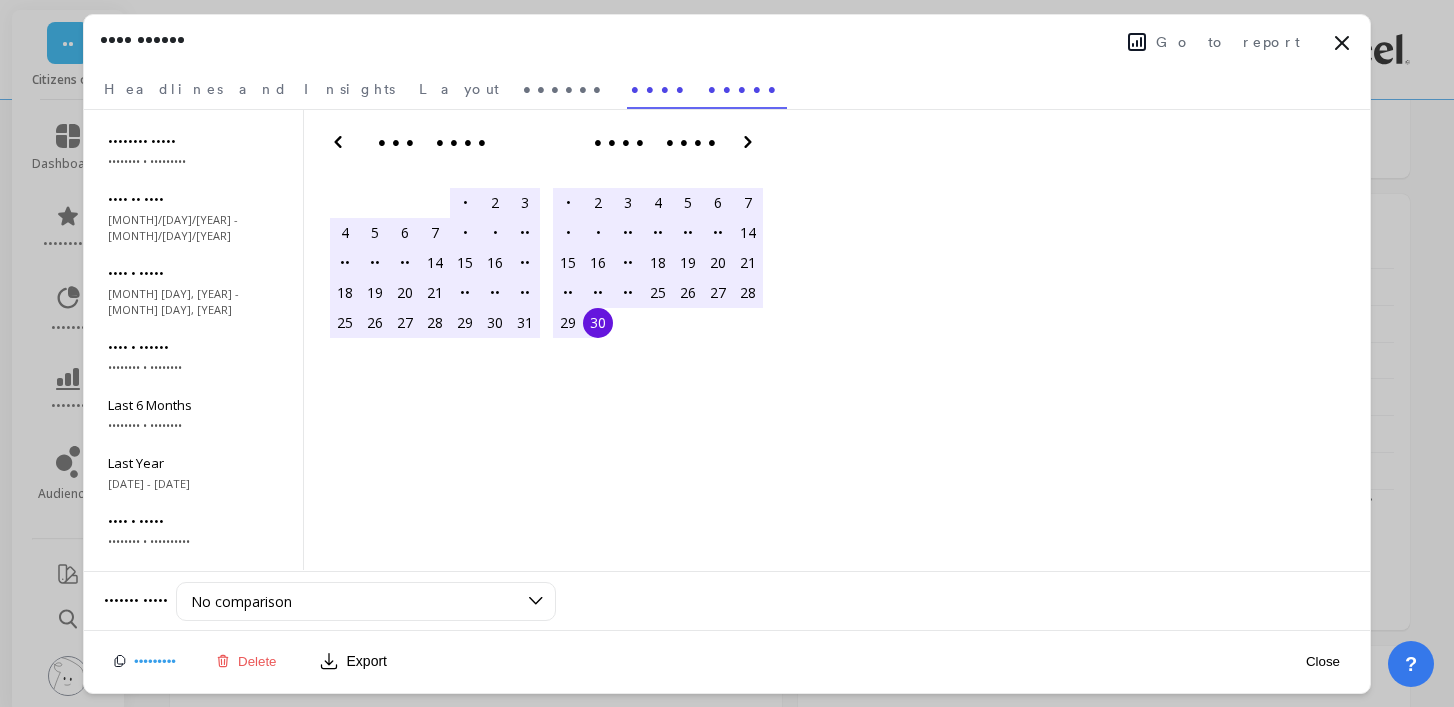 click on "30" at bounding box center (598, 323) 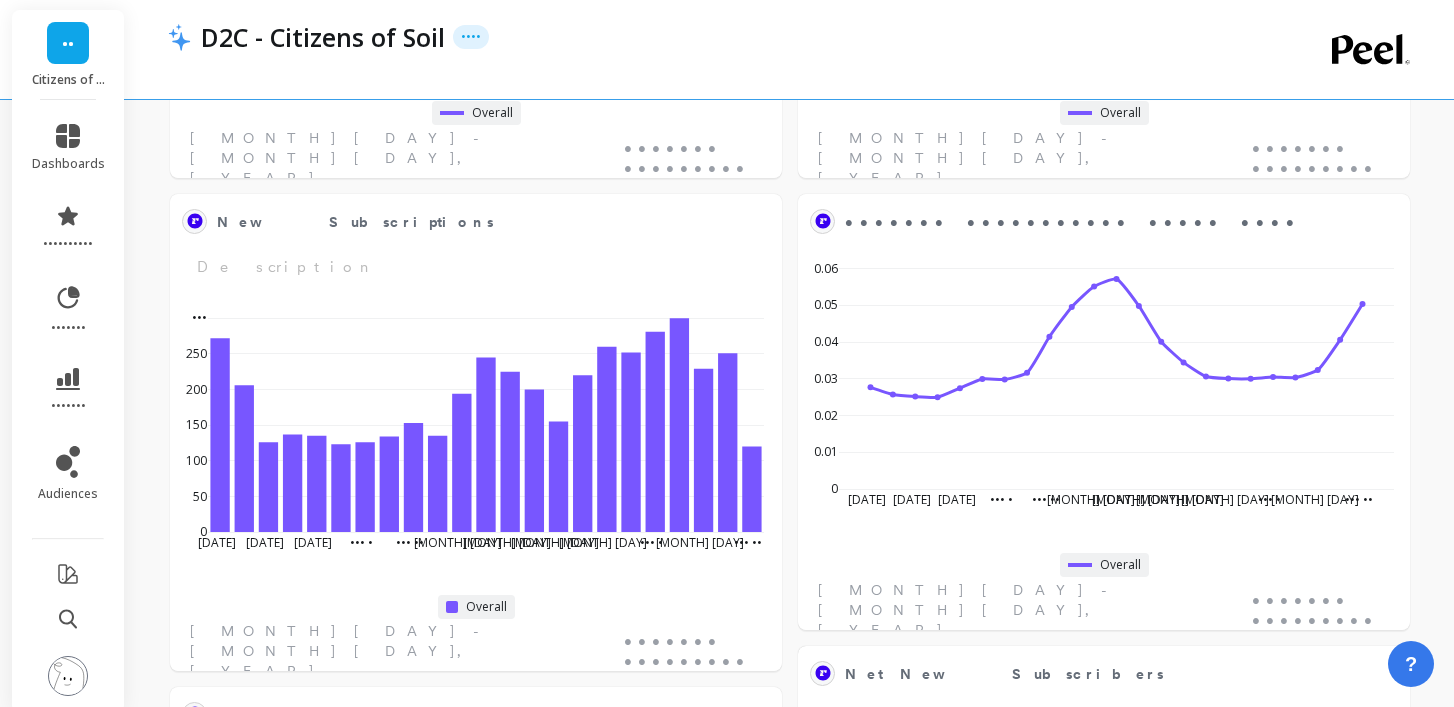 scroll, scrollTop: 1, scrollLeft: 1, axis: both 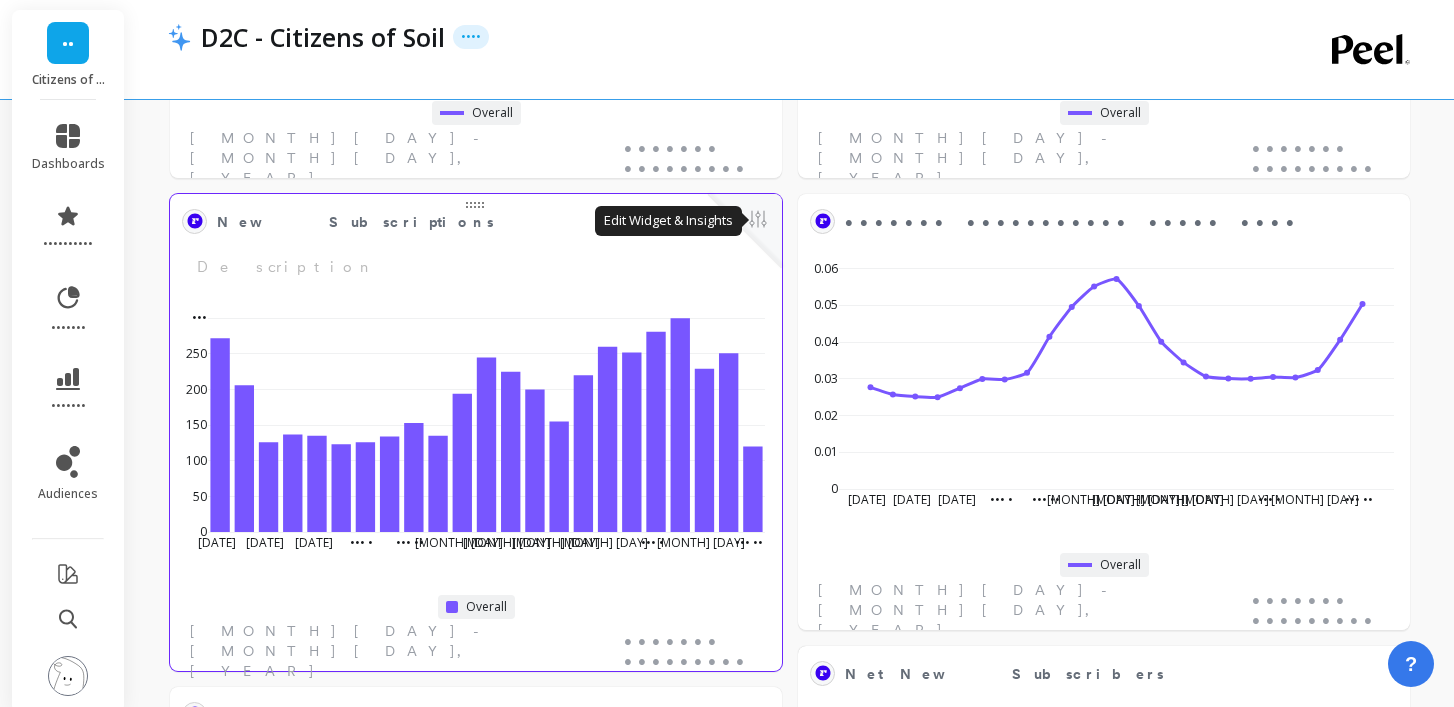 click at bounding box center [758, 221] 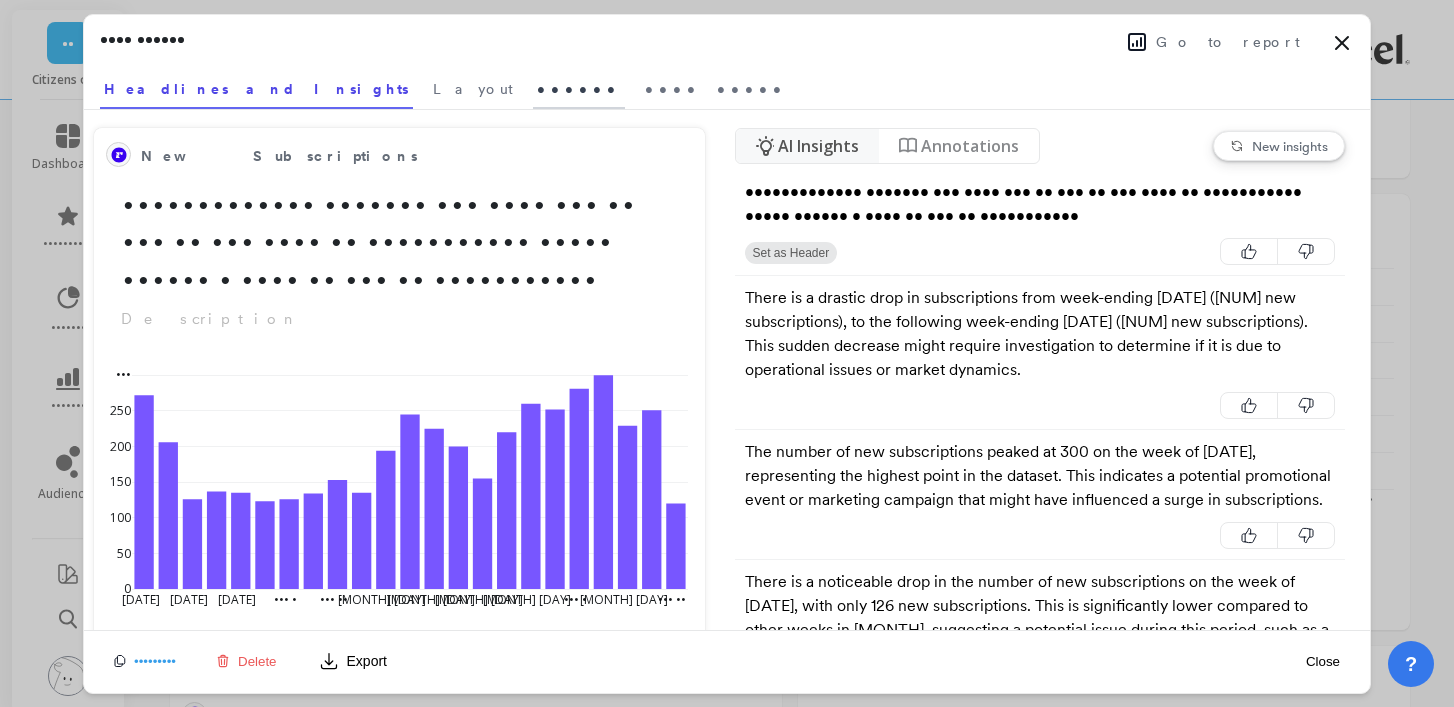 click on "••••••" at bounding box center (473, 89) 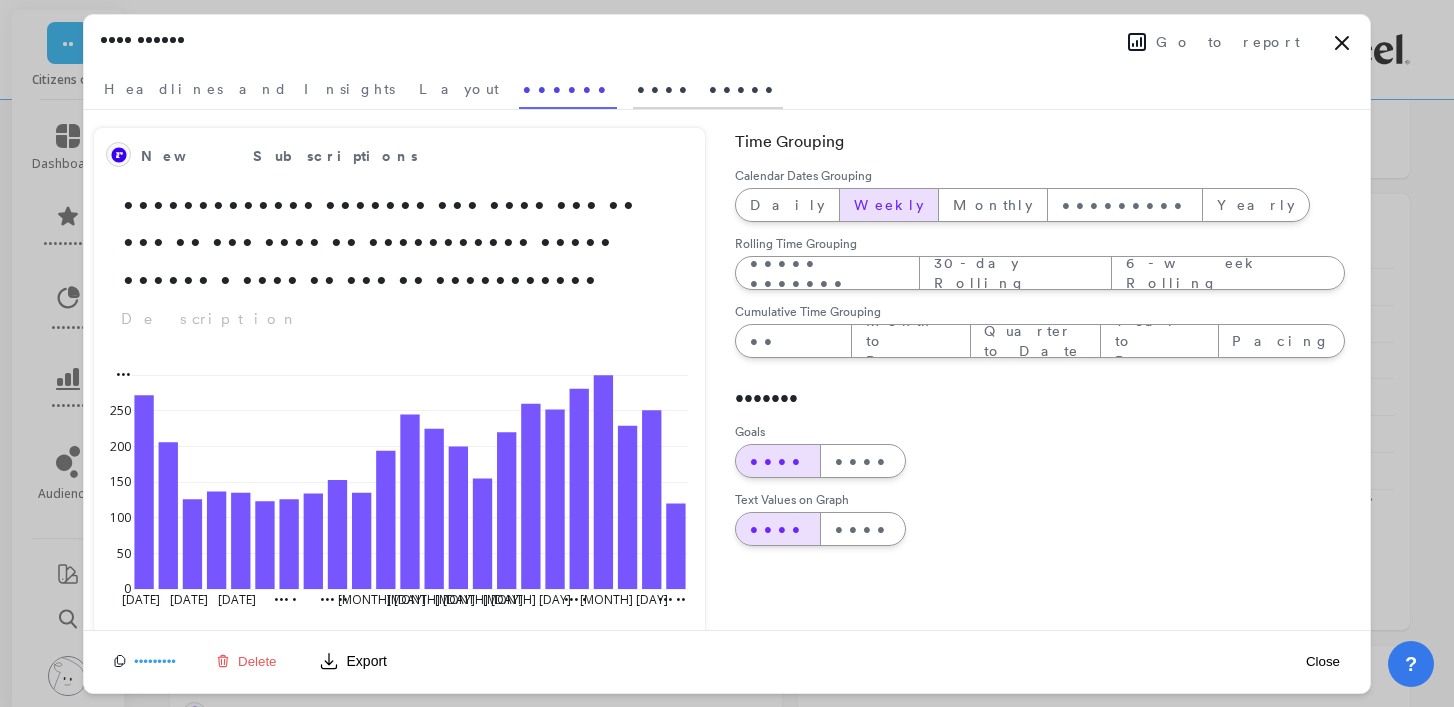 click on "•••• •••••" at bounding box center [249, 89] 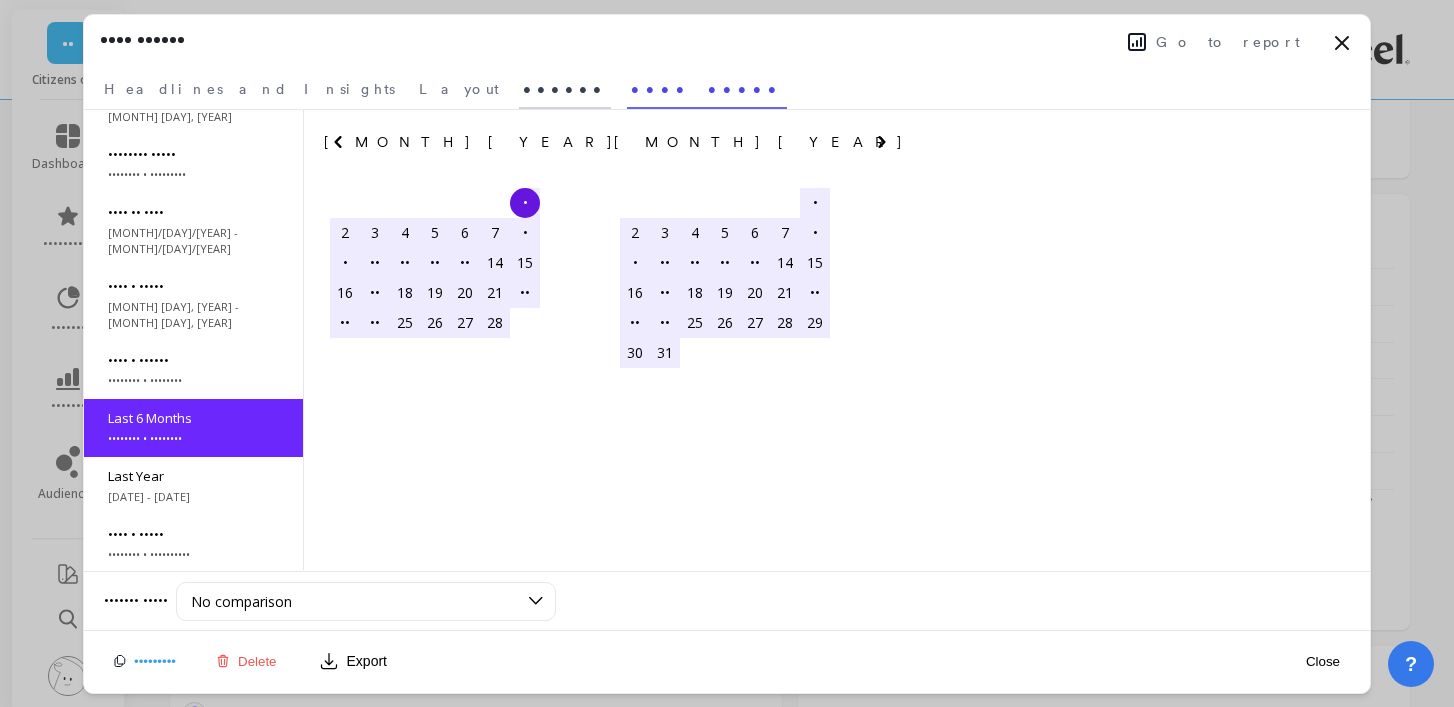 scroll, scrollTop: 120, scrollLeft: 0, axis: vertical 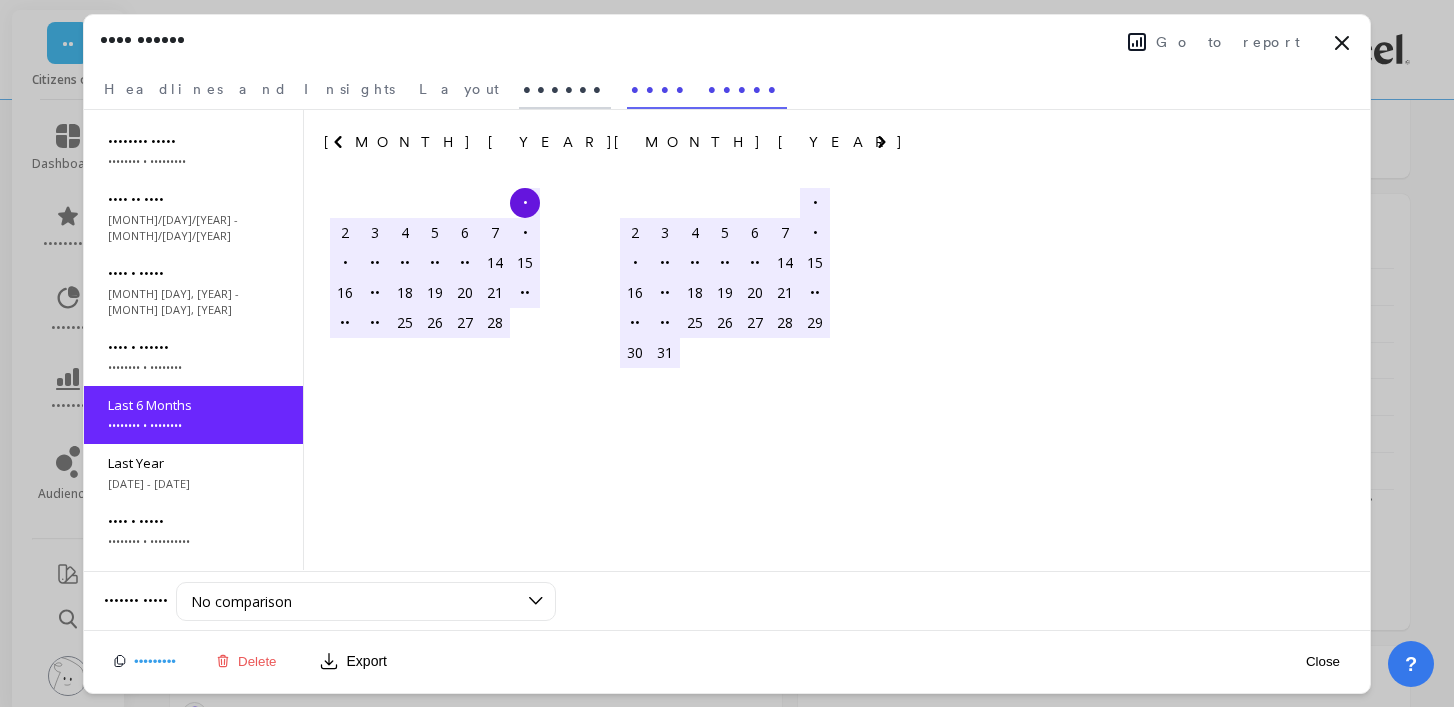 click on "••••••" at bounding box center (249, 89) 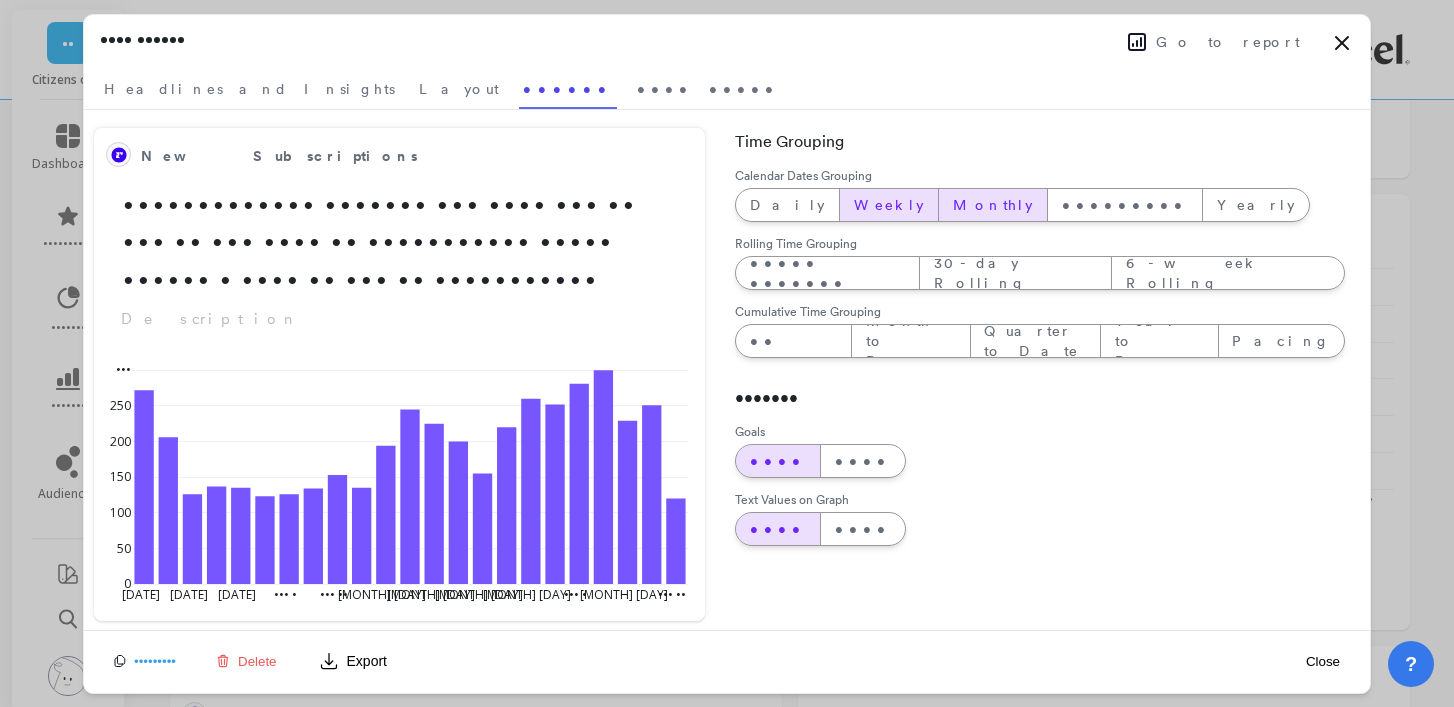 click on "Monthly" at bounding box center [787, 205] 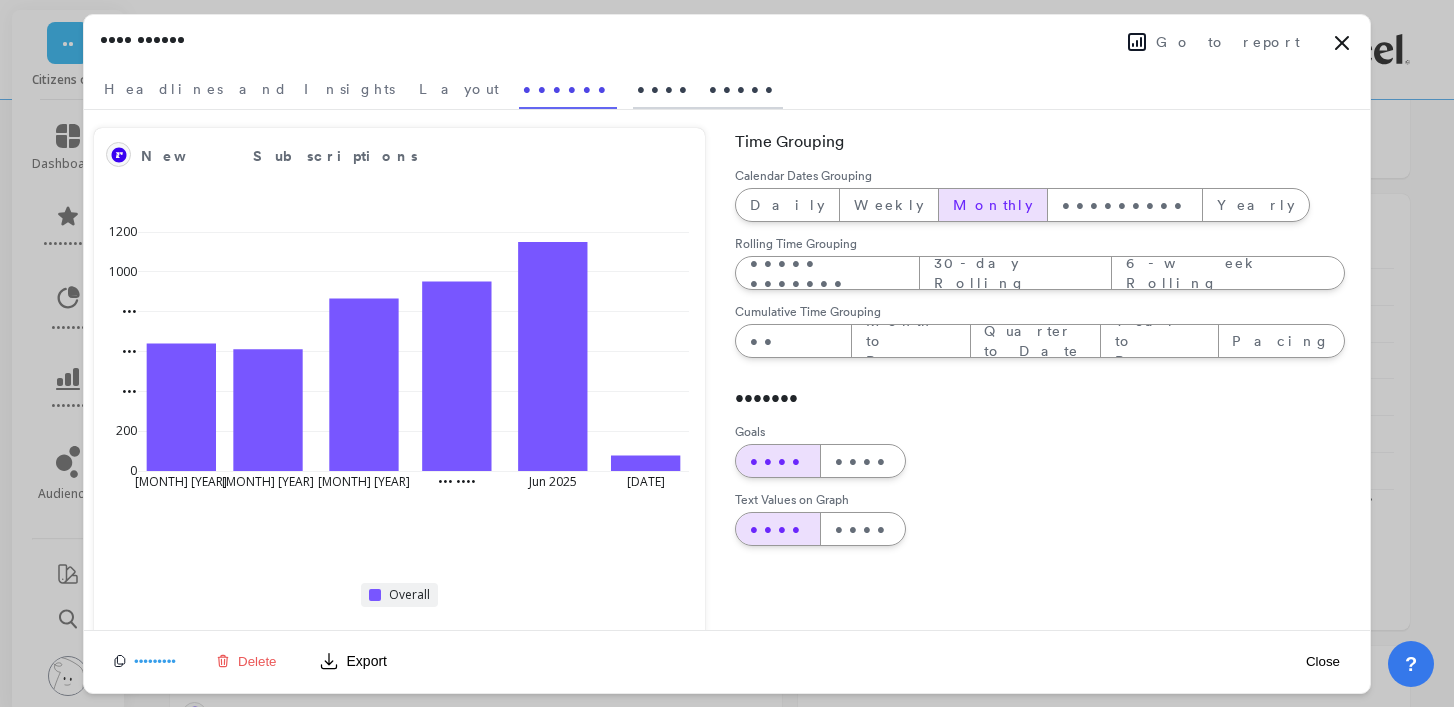 click on "•••• •••••" at bounding box center (249, 89) 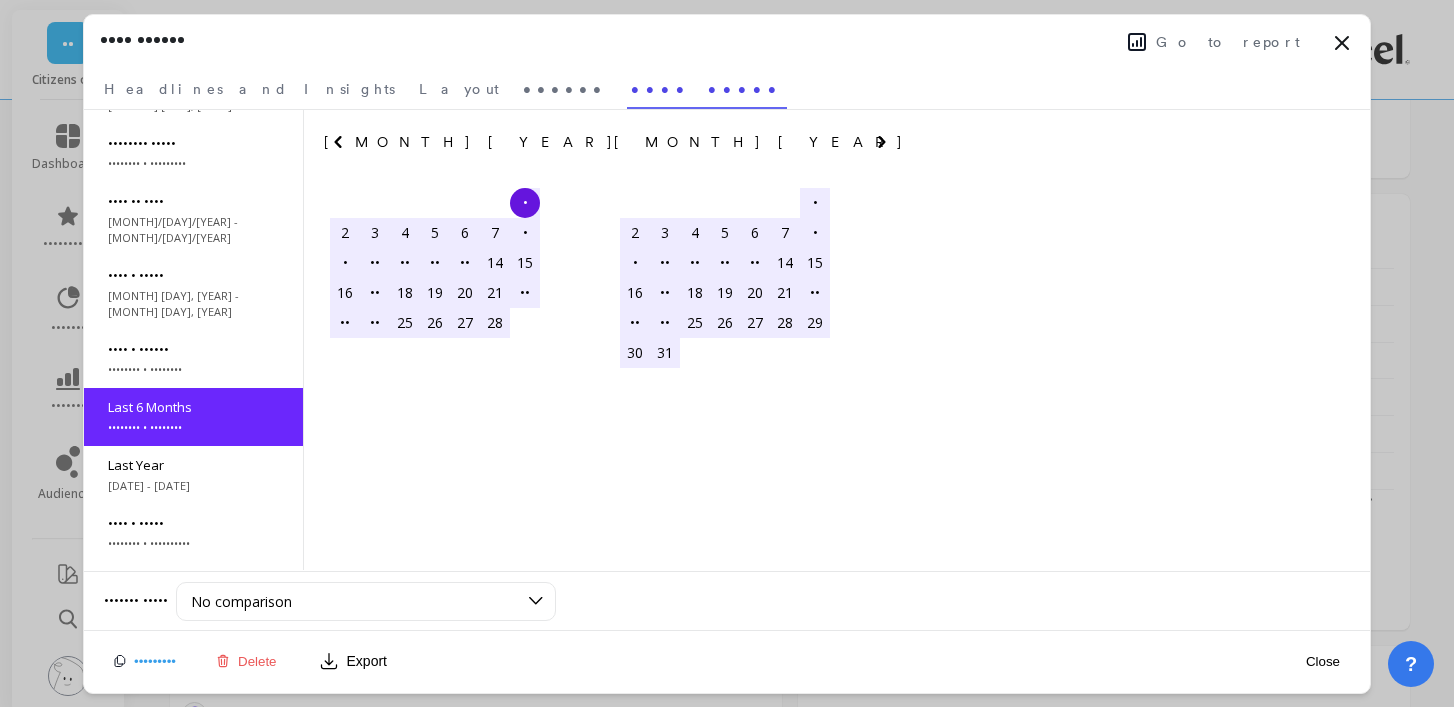 scroll, scrollTop: 120, scrollLeft: 0, axis: vertical 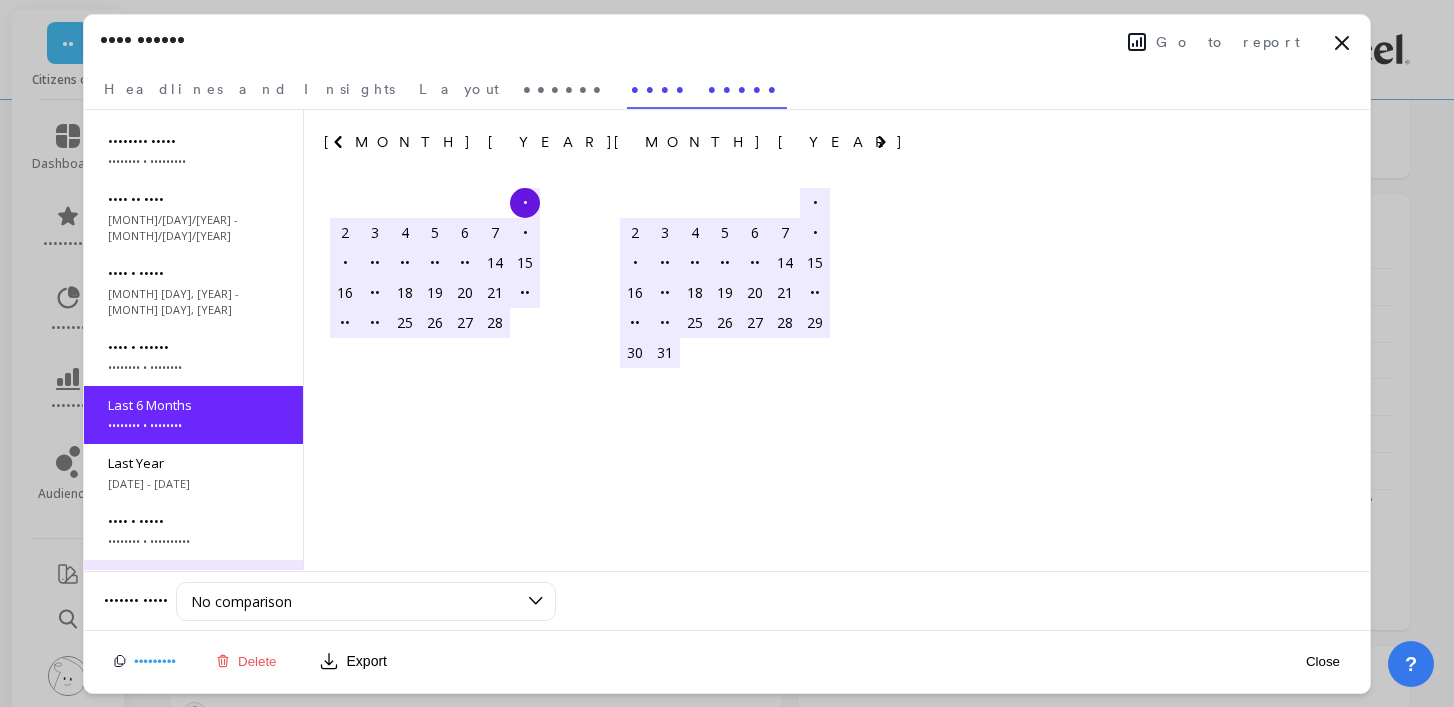 click on "••• ••••" at bounding box center (193, 9) 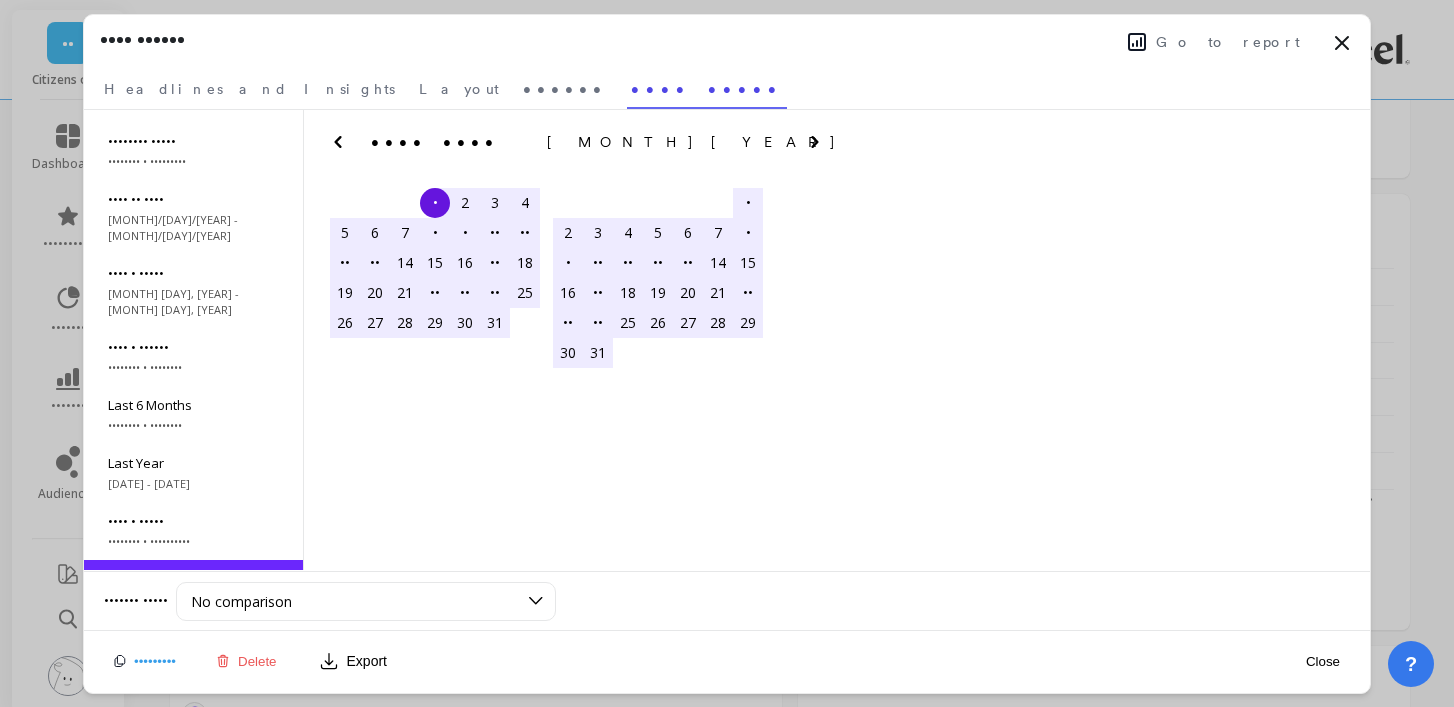 click on "Close" at bounding box center [1323, 661] 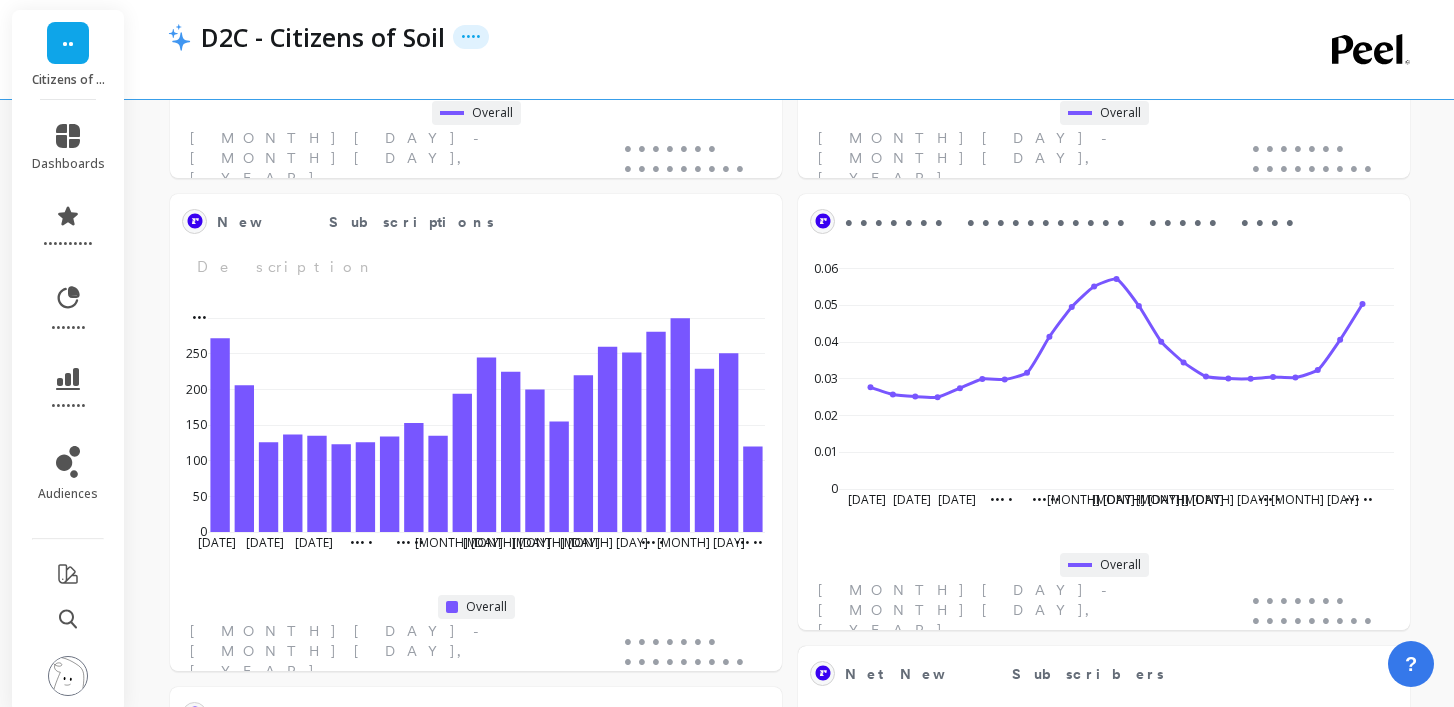 scroll, scrollTop: 1, scrollLeft: 1, axis: both 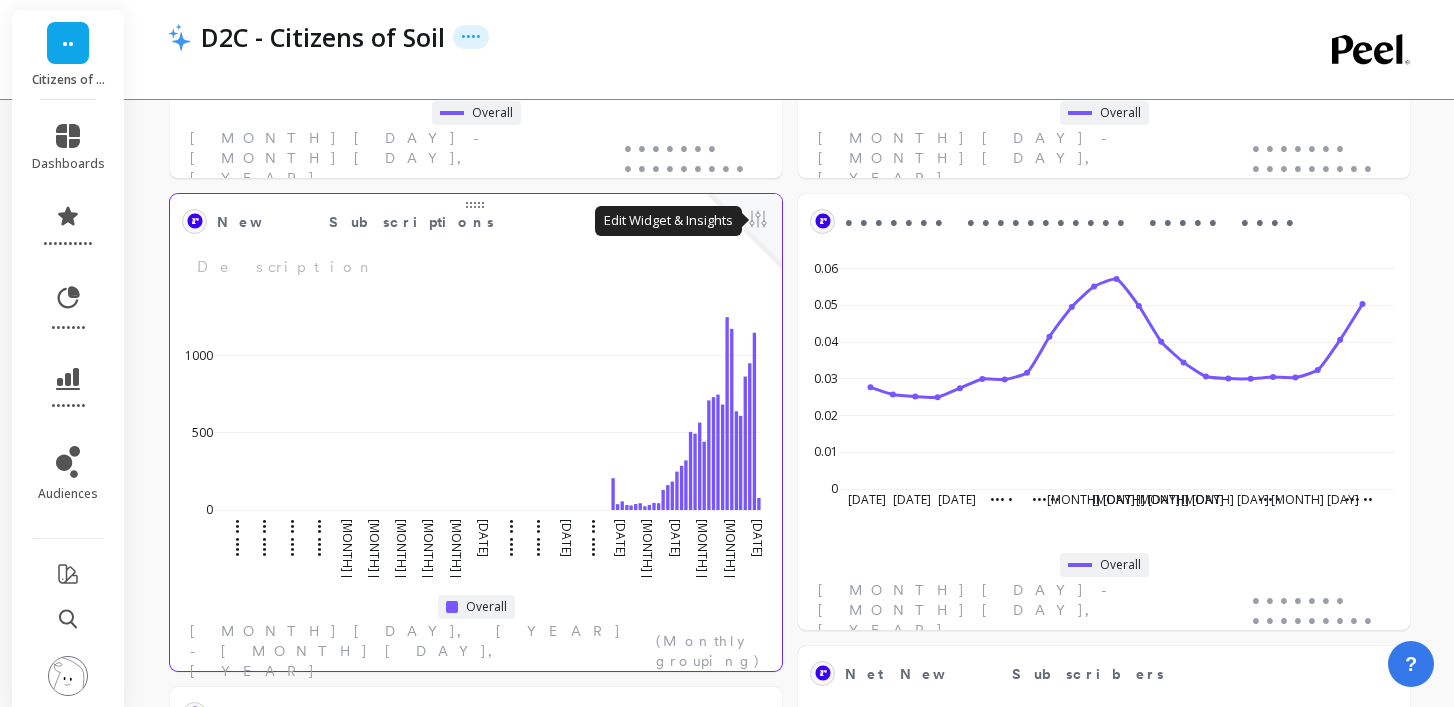 click at bounding box center [758, 221] 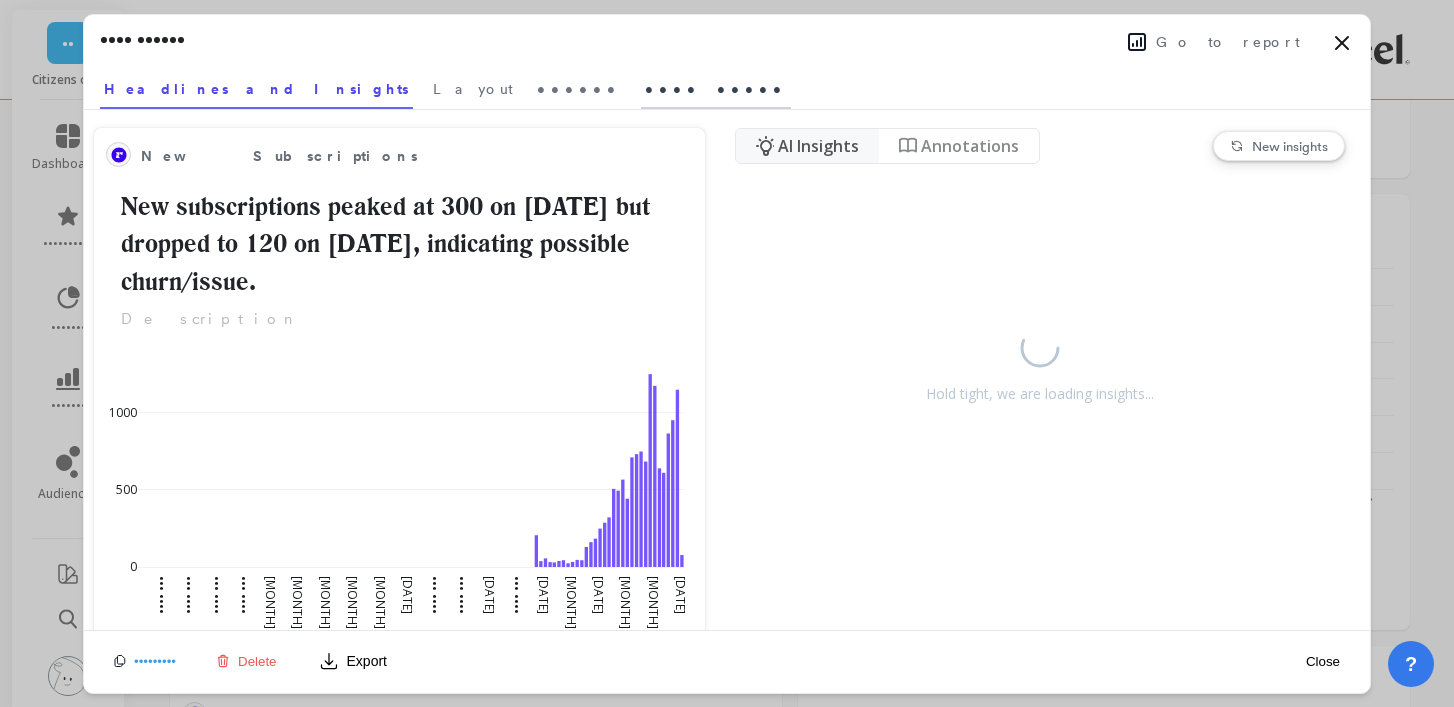 click on "•••• •••••" at bounding box center [473, 89] 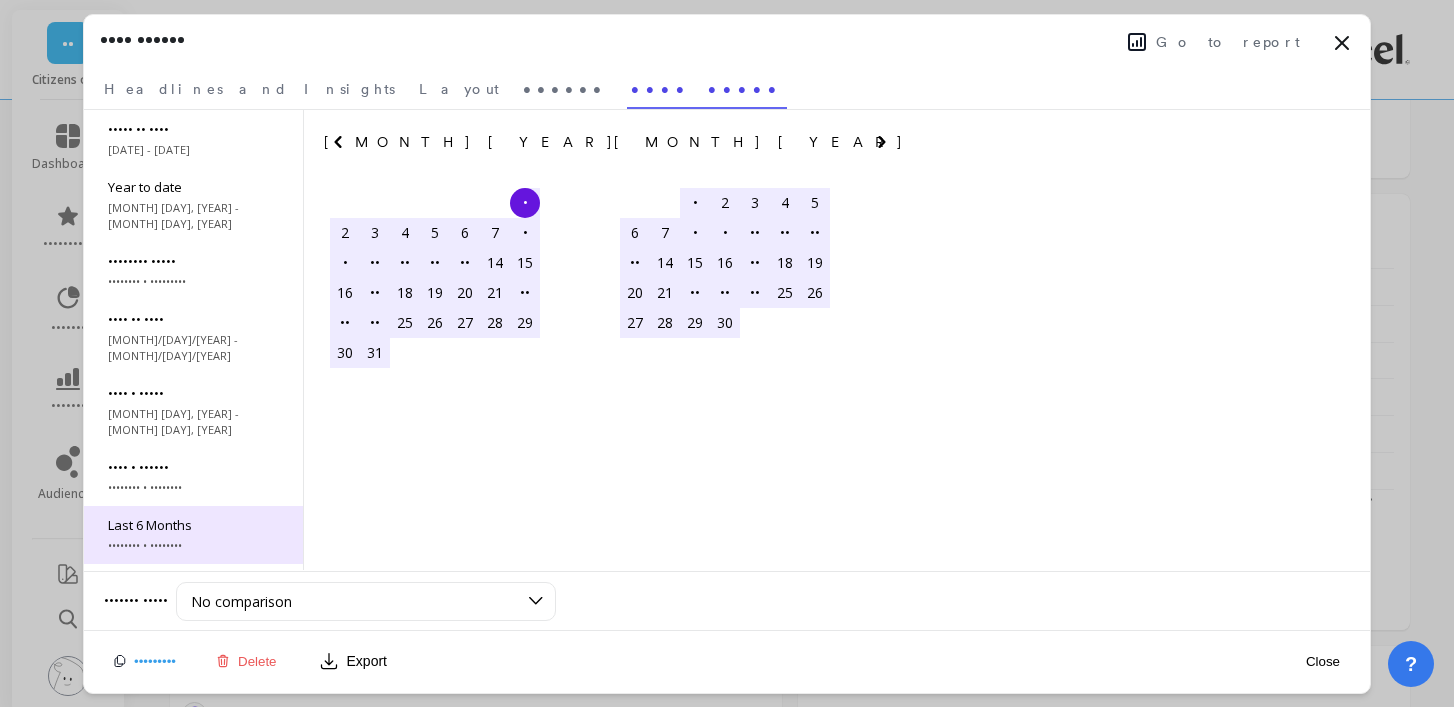 click on "Last 6 Months" at bounding box center (193, 129) 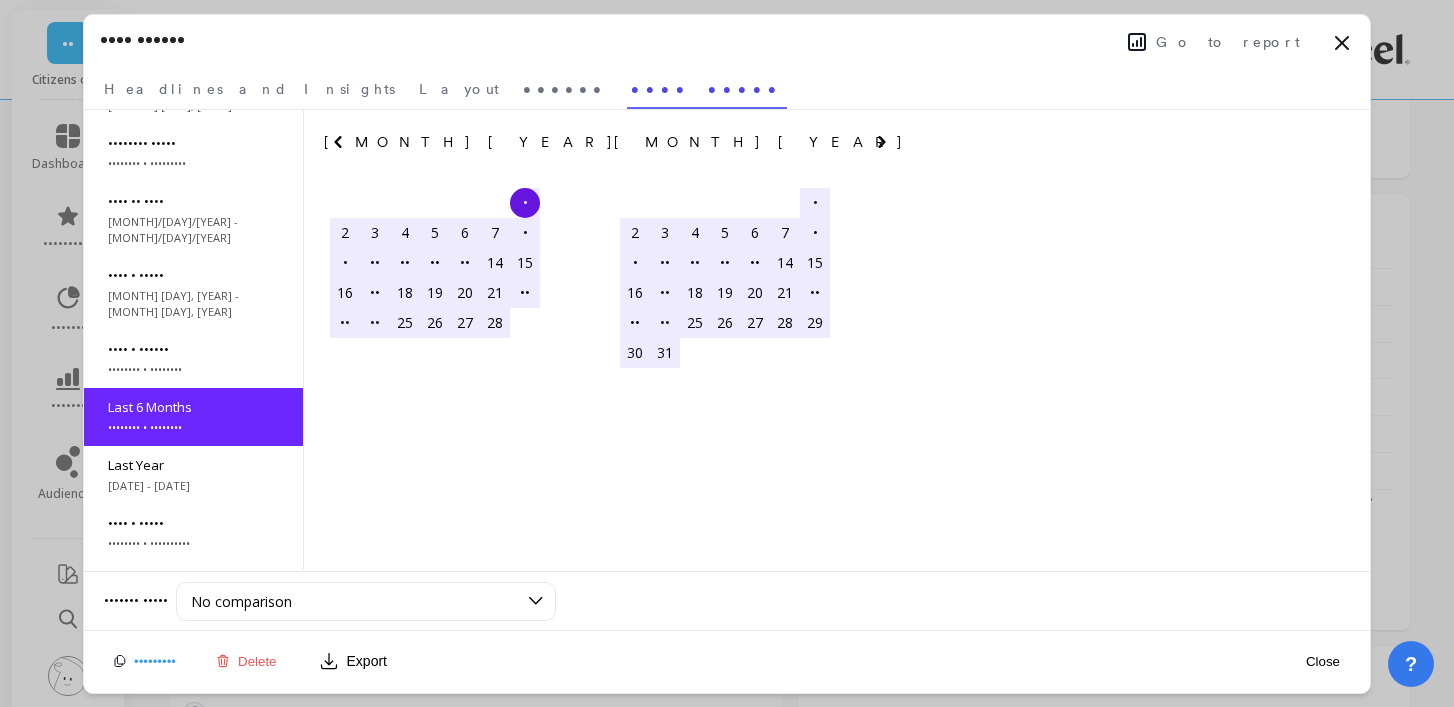 scroll, scrollTop: 120, scrollLeft: 0, axis: vertical 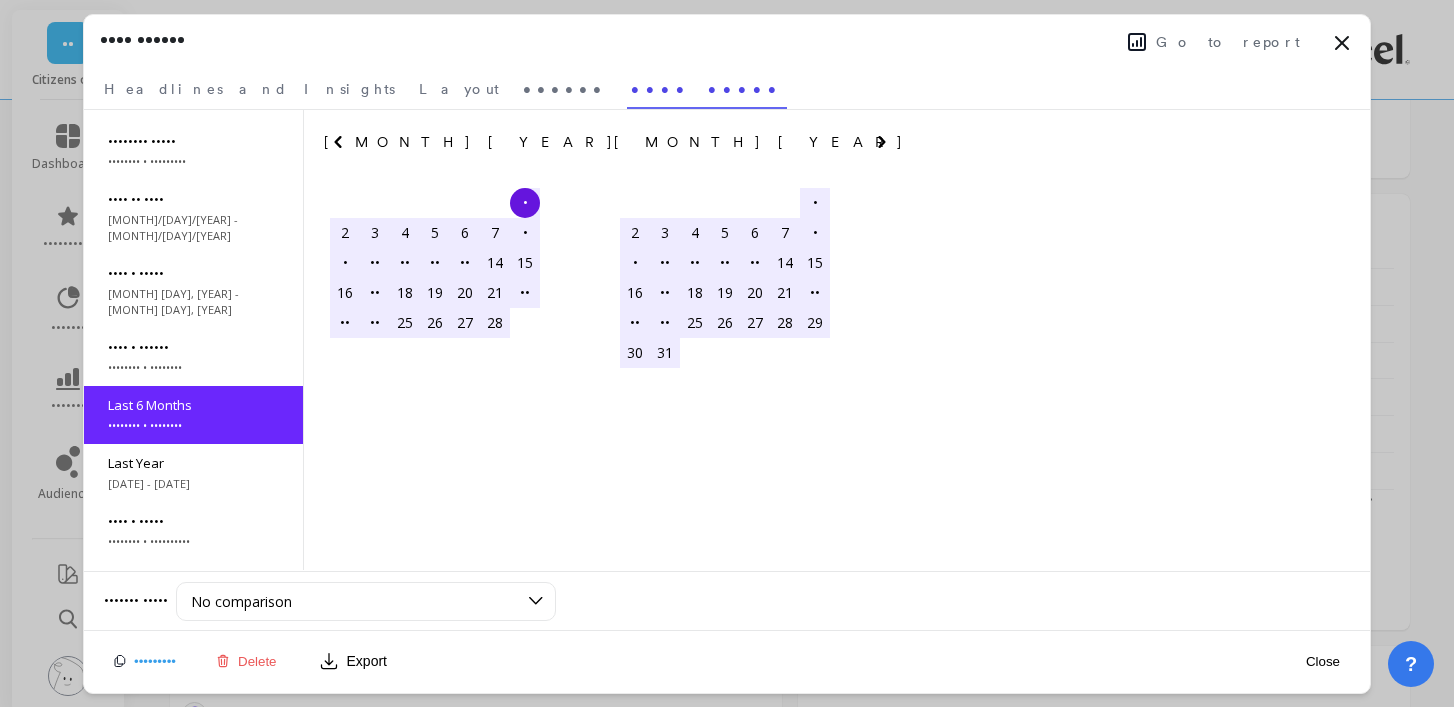 click at bounding box center [337, 142] 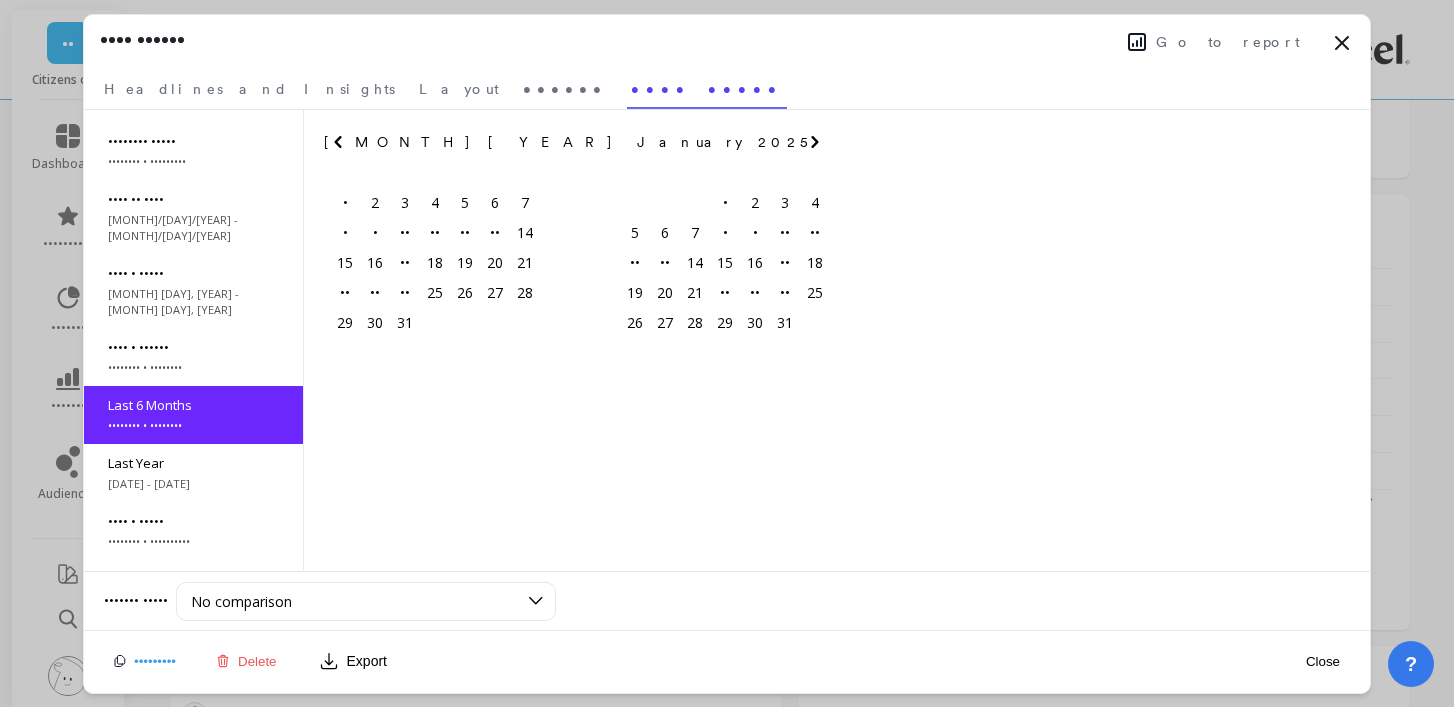 click at bounding box center [337, 142] 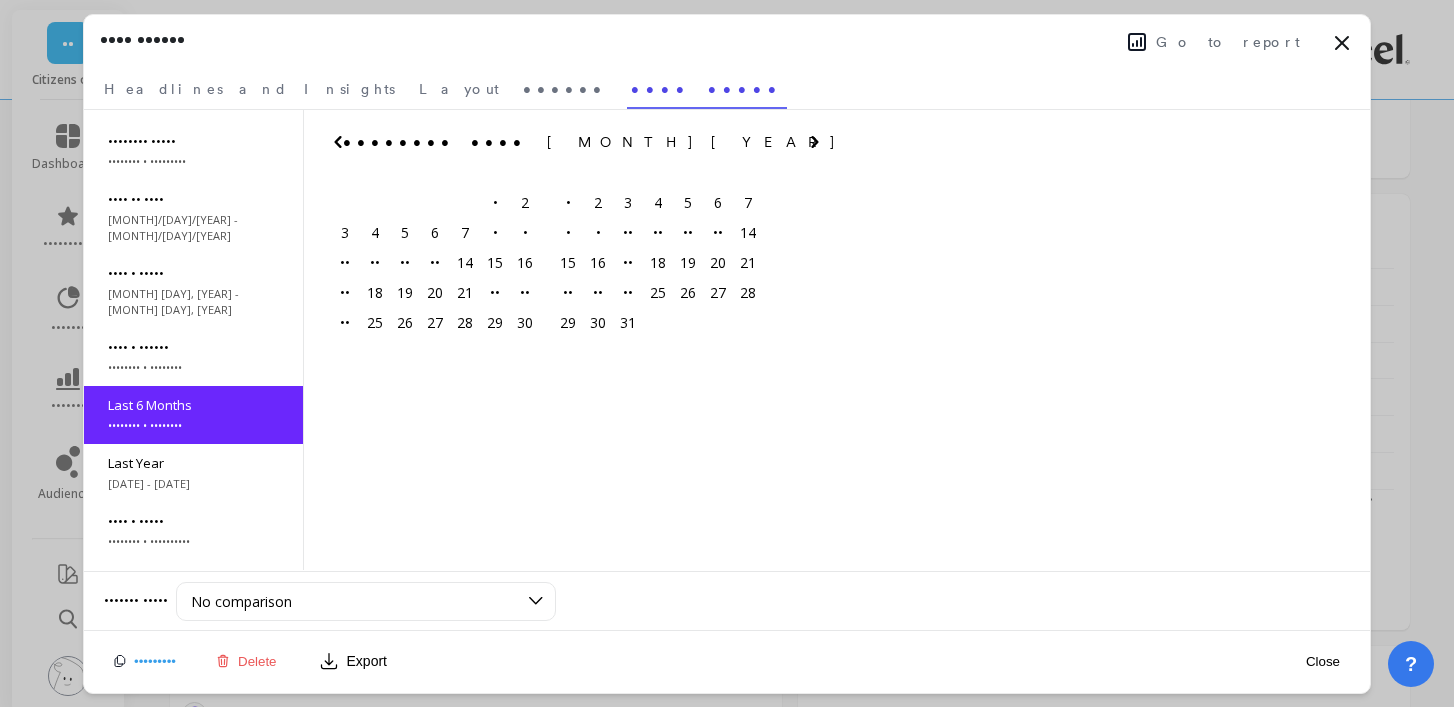 click at bounding box center (337, 142) 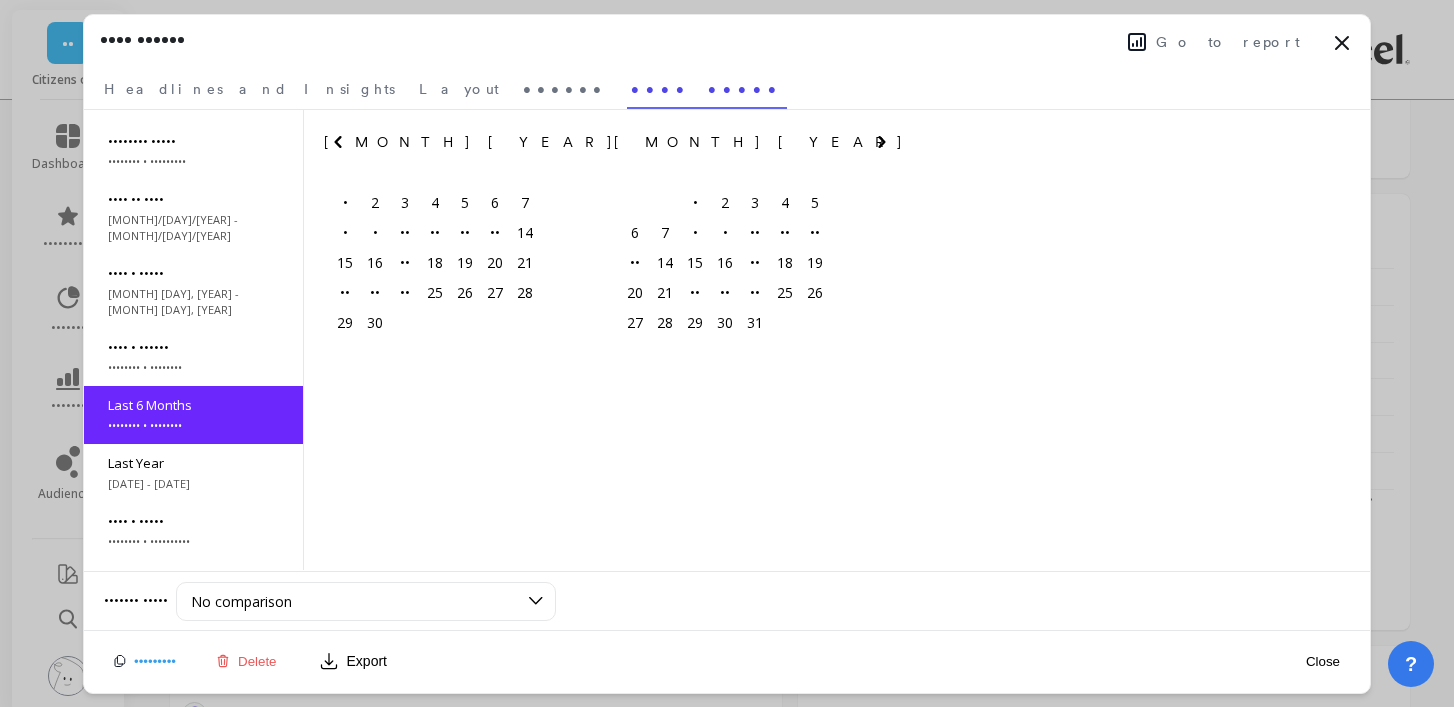 click at bounding box center (337, 142) 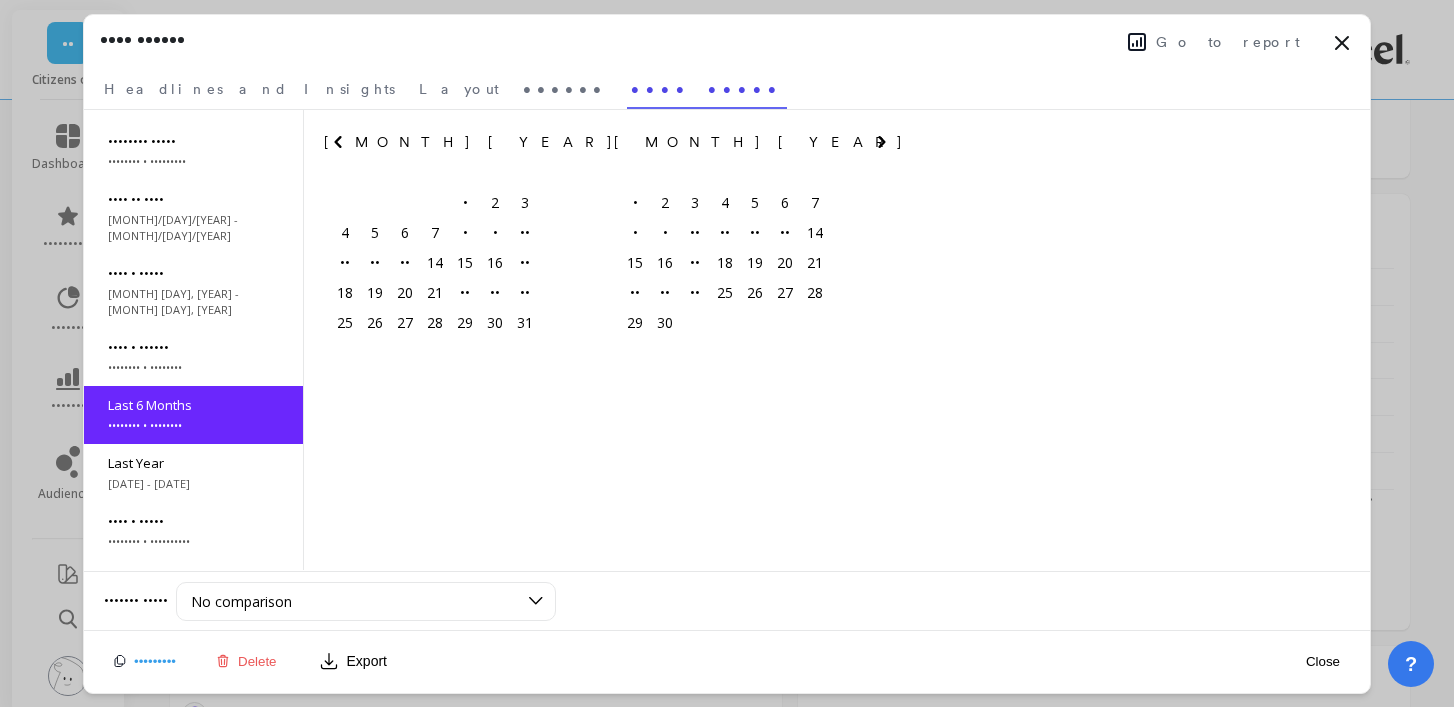 click at bounding box center [337, 142] 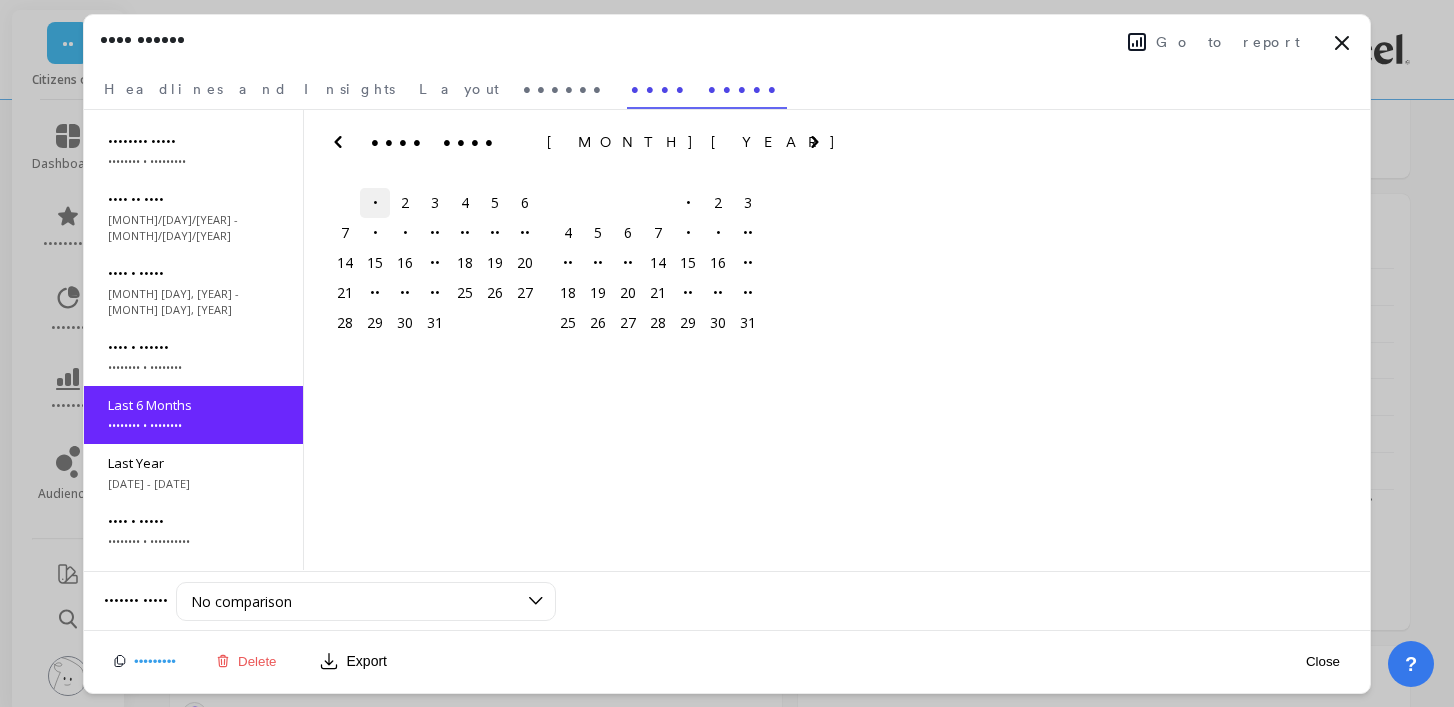 click on "•" at bounding box center (375, 203) 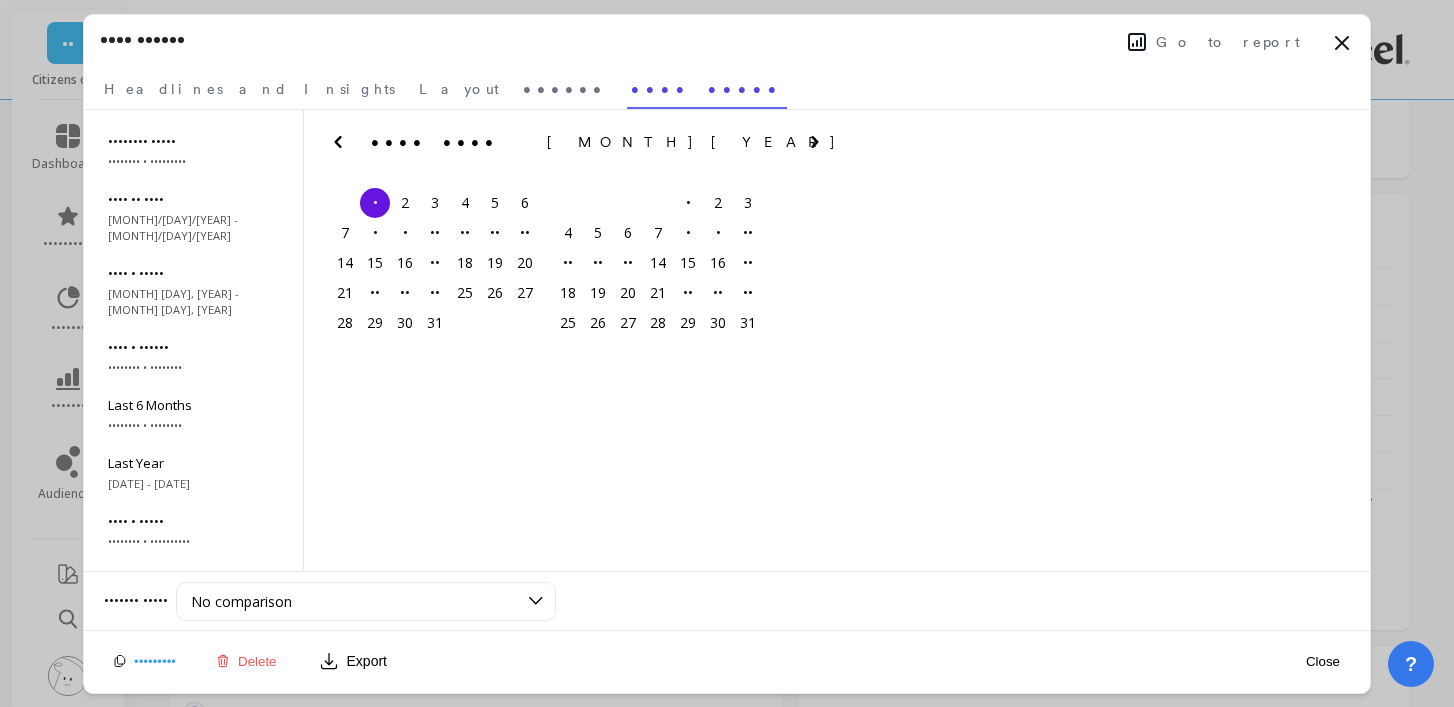 click at bounding box center [0, 0] 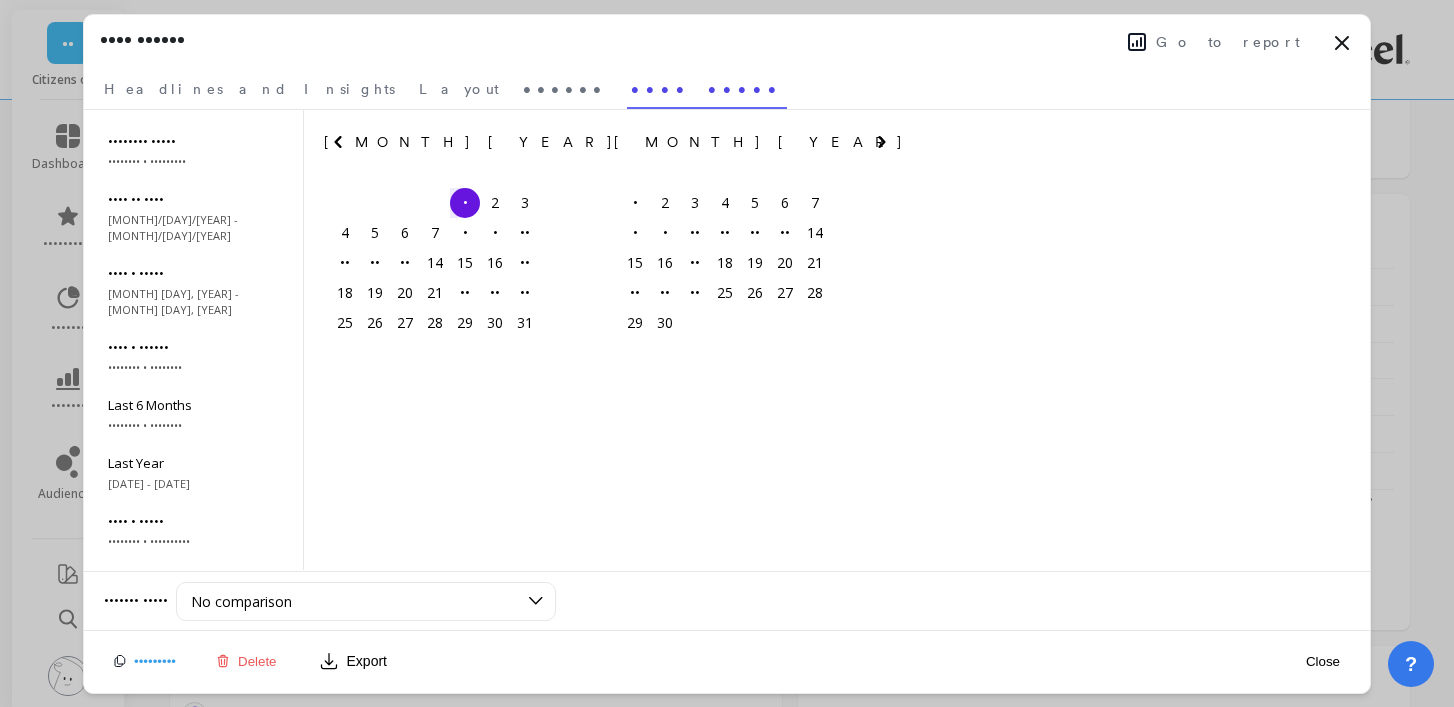 click at bounding box center [0, 0] 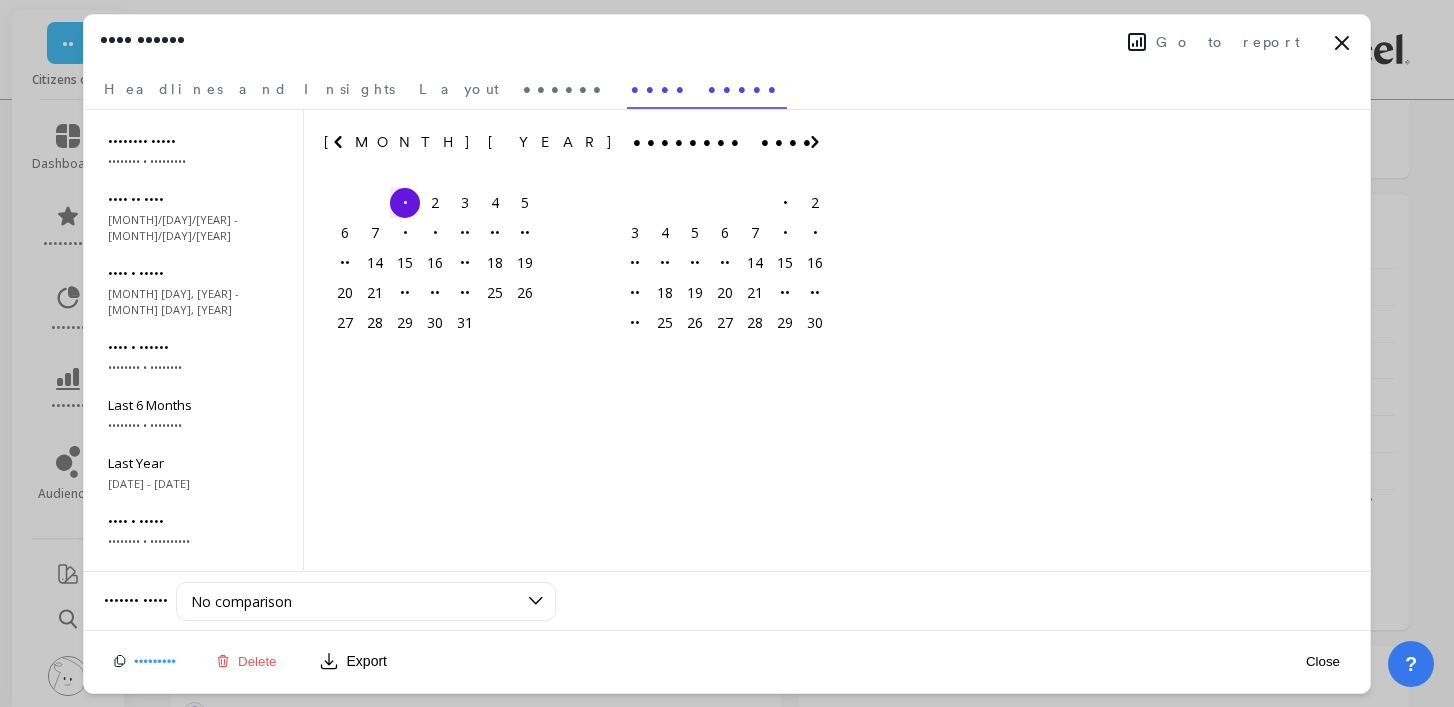 click at bounding box center (0, 0) 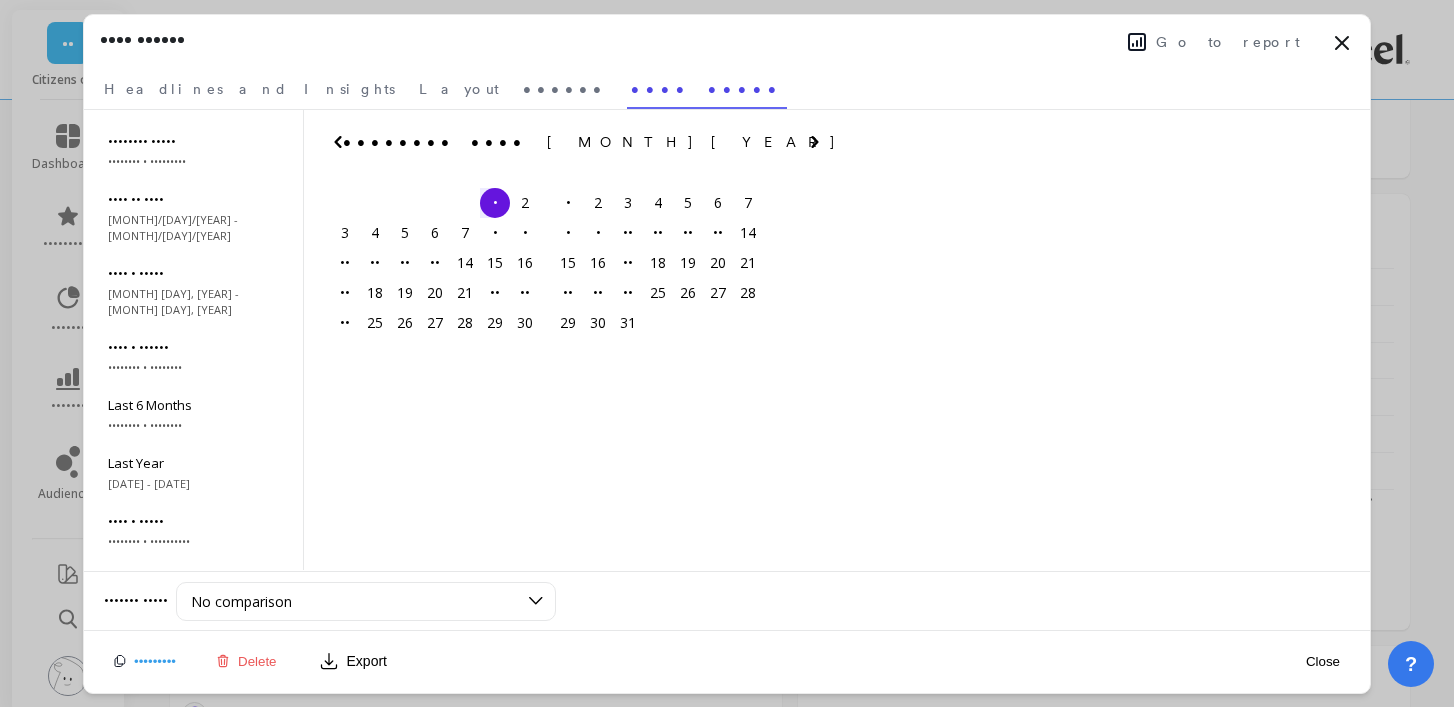 click at bounding box center [0, 0] 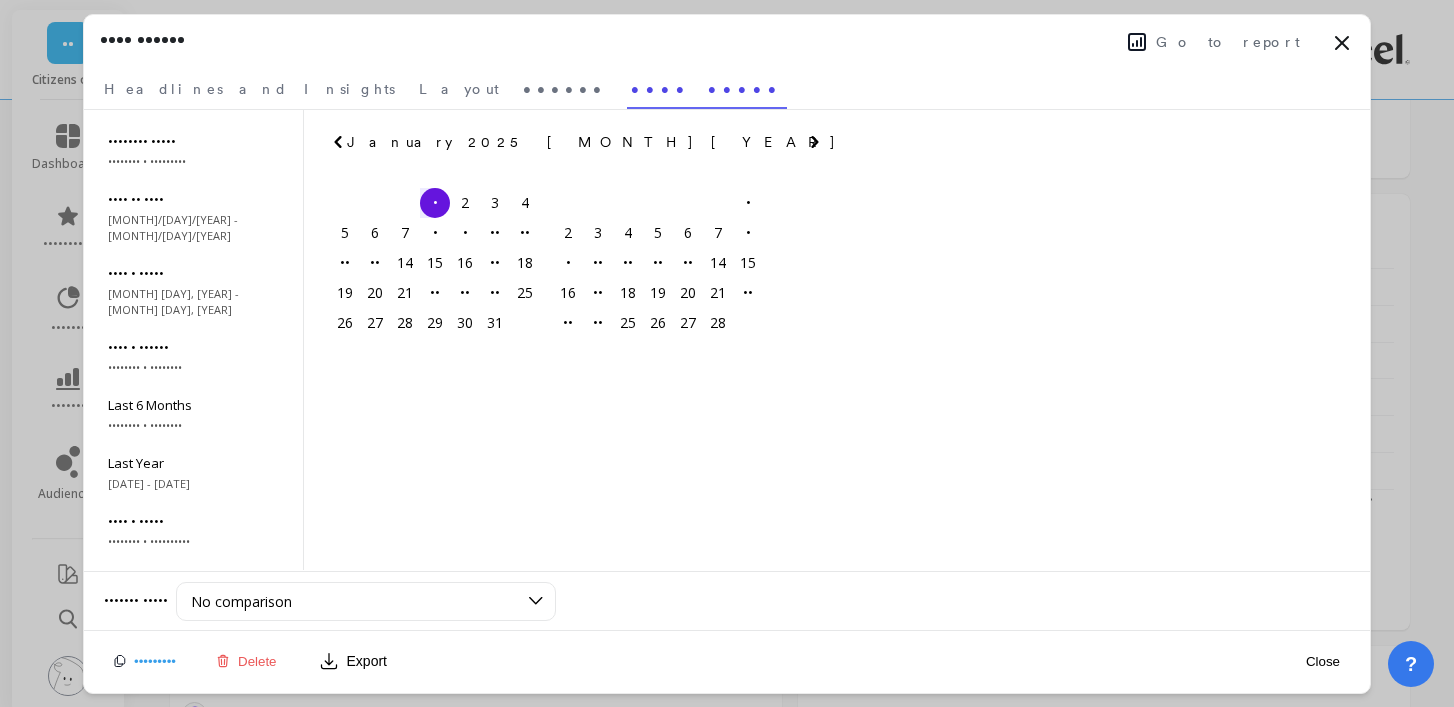 click at bounding box center (0, 0) 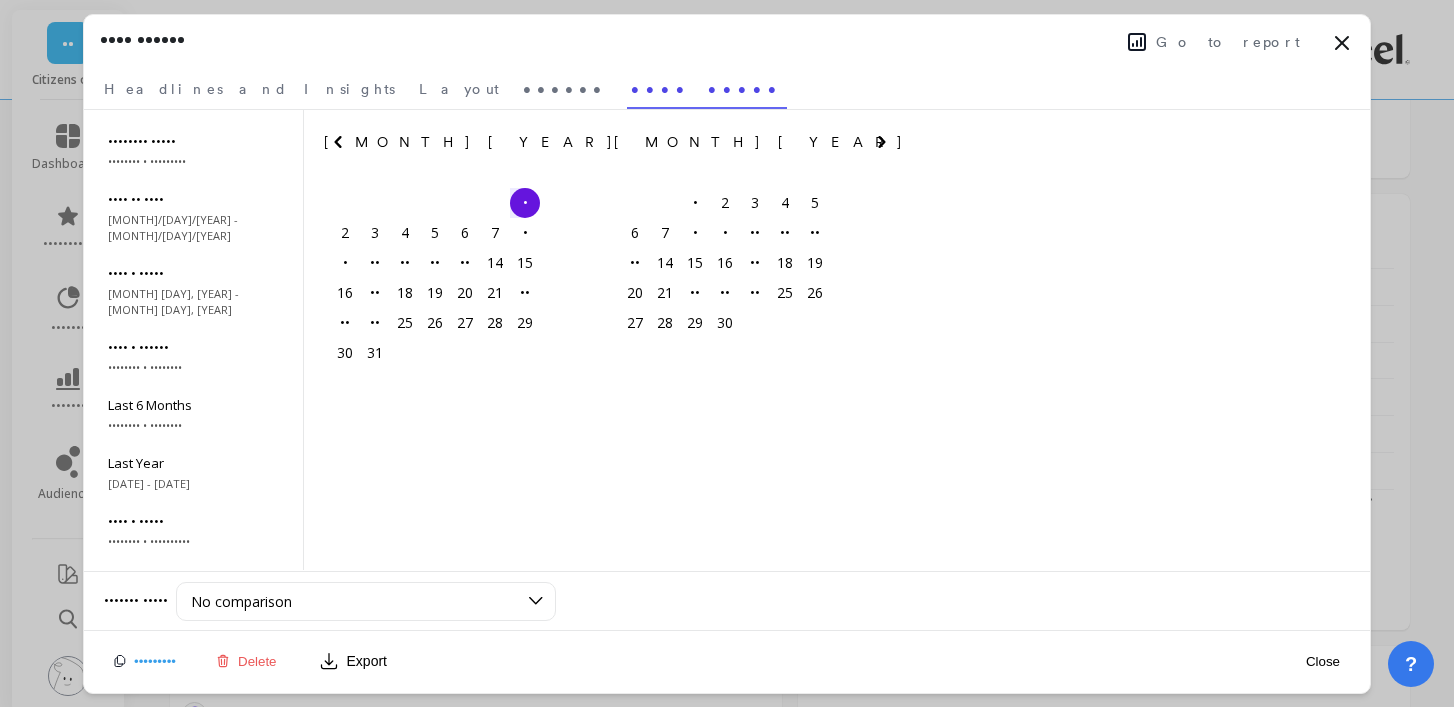 click at bounding box center [0, 0] 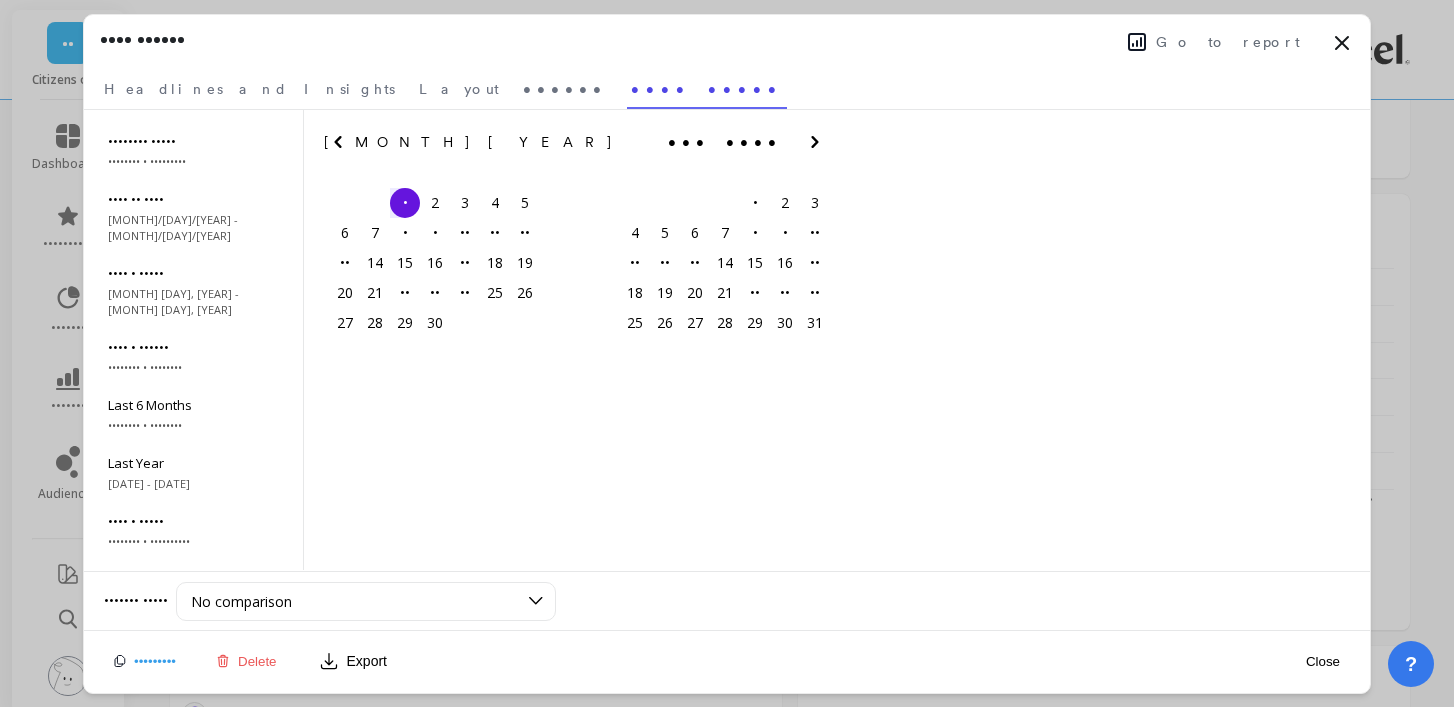 click at bounding box center (0, 0) 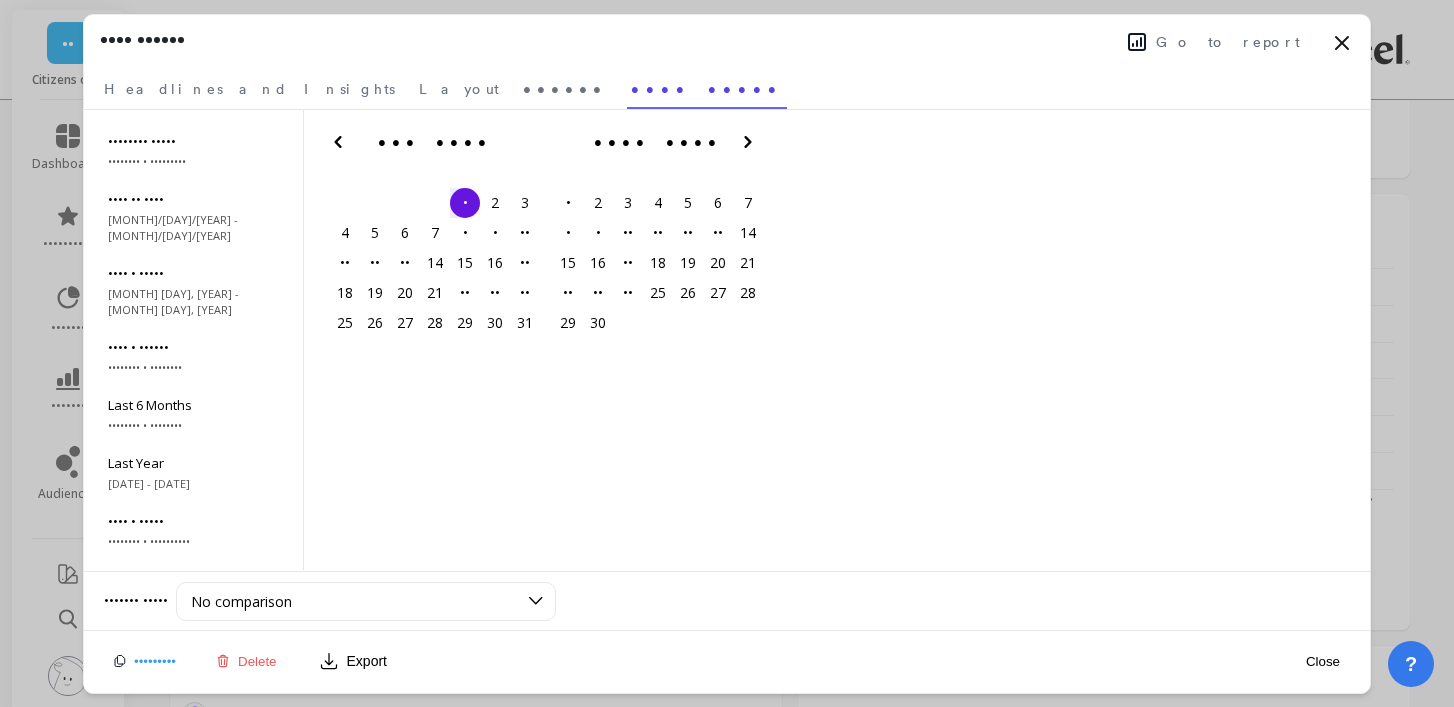 scroll, scrollTop: 1, scrollLeft: 1, axis: both 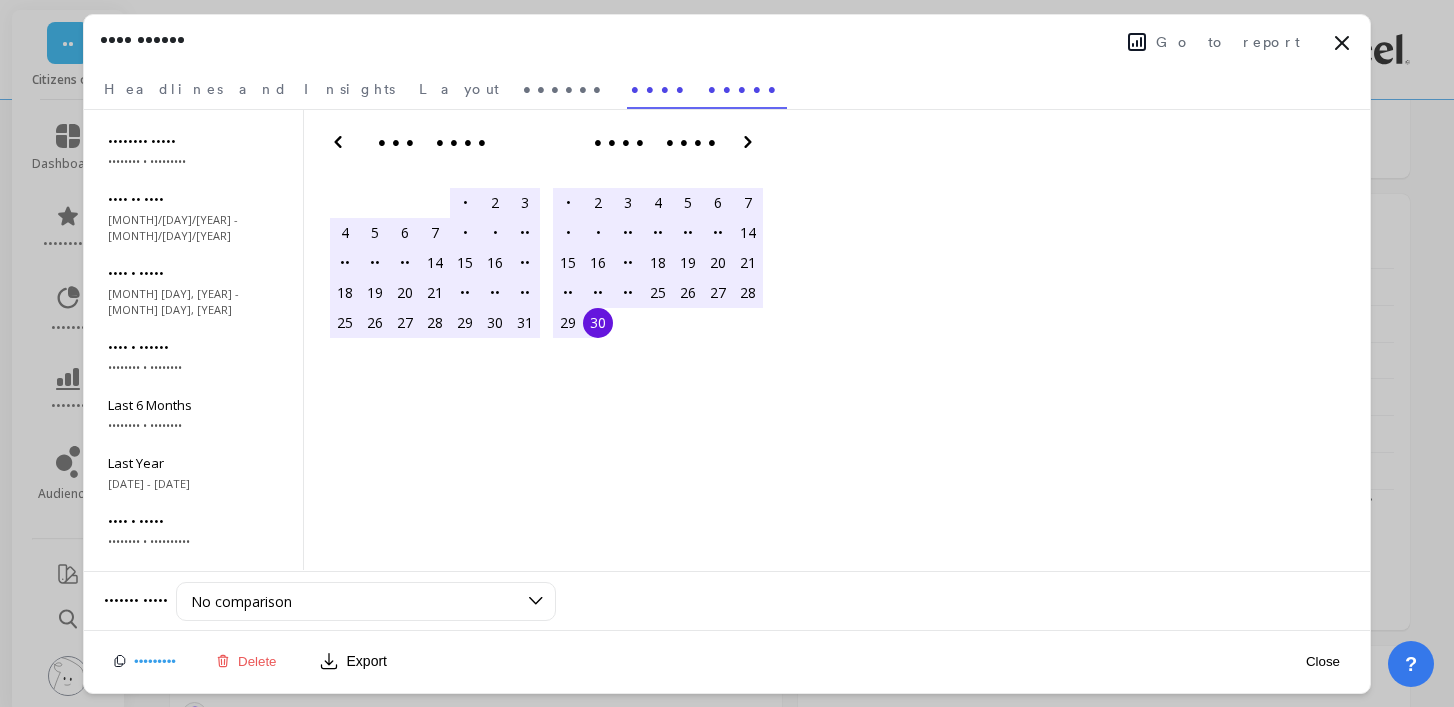 click on "30" at bounding box center (598, 323) 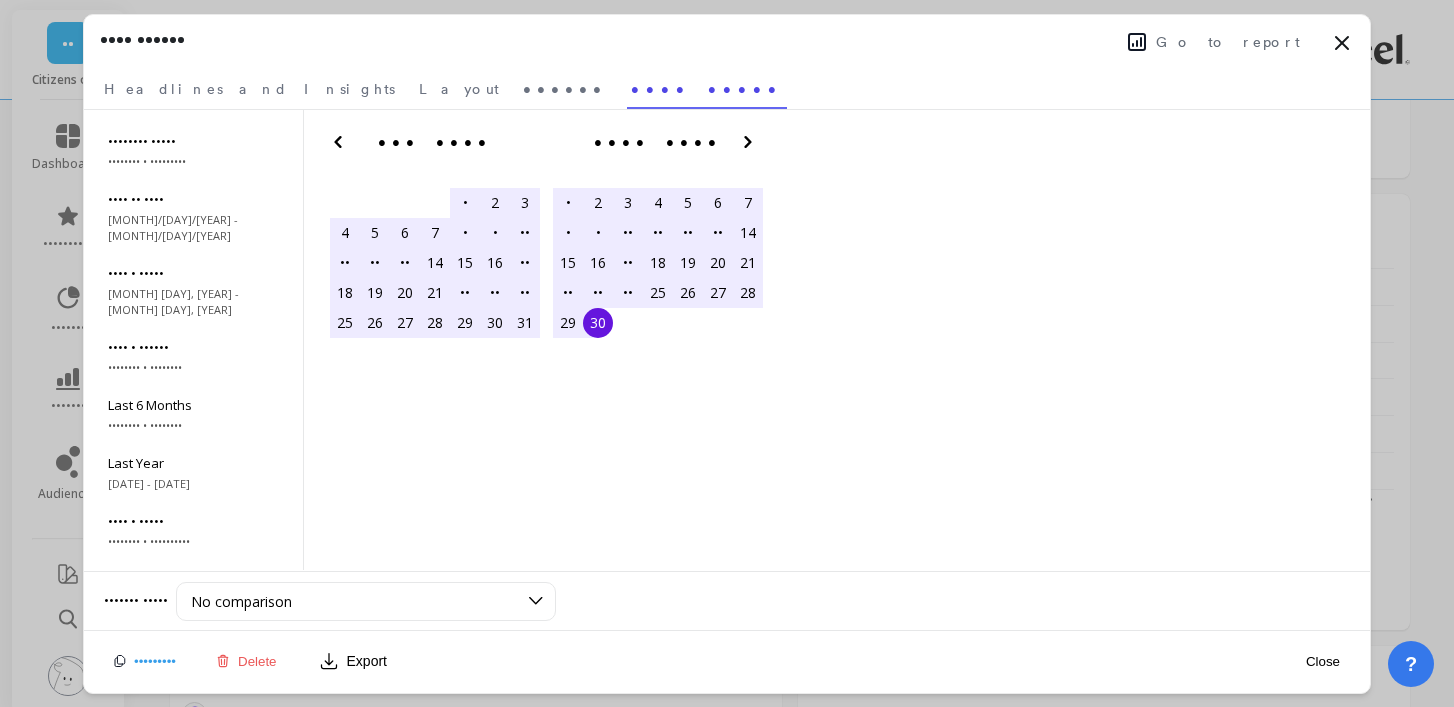 click on "Close" at bounding box center (1323, 661) 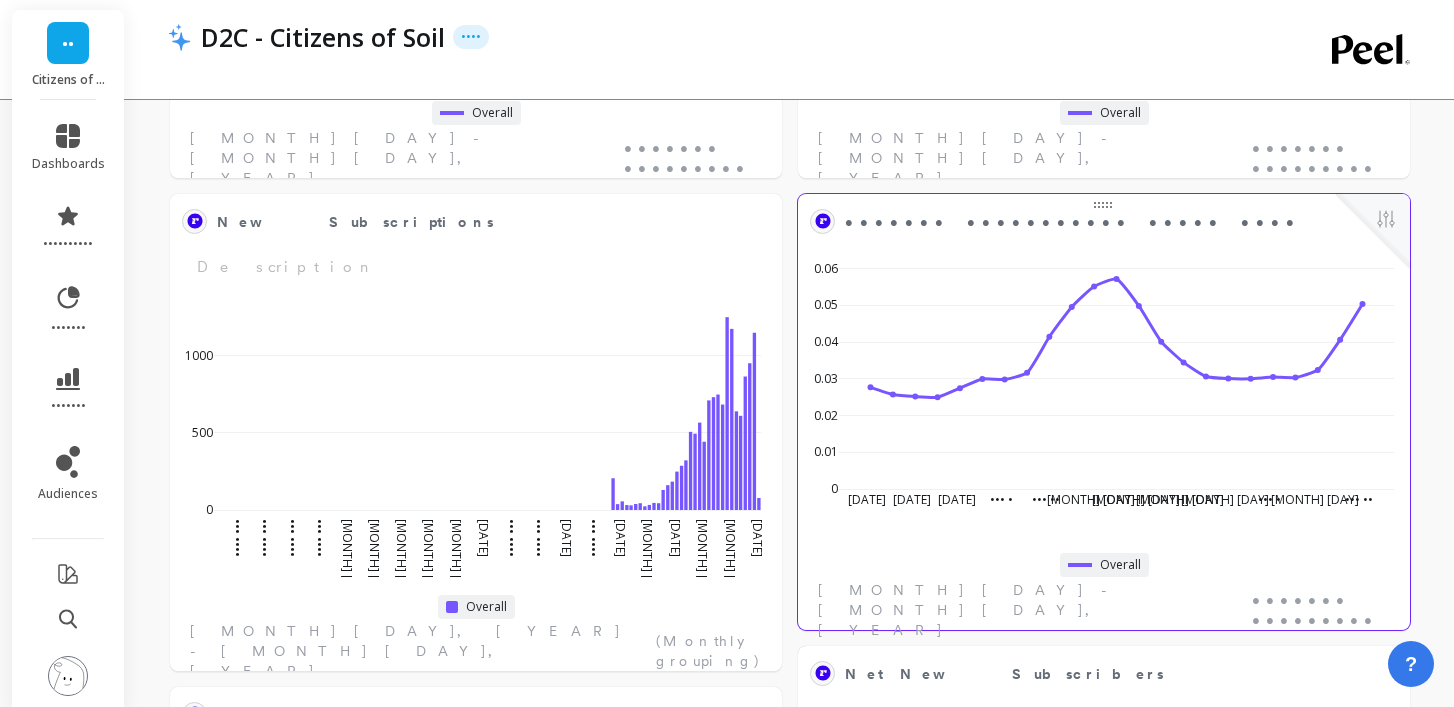 scroll, scrollTop: 1, scrollLeft: 1, axis: both 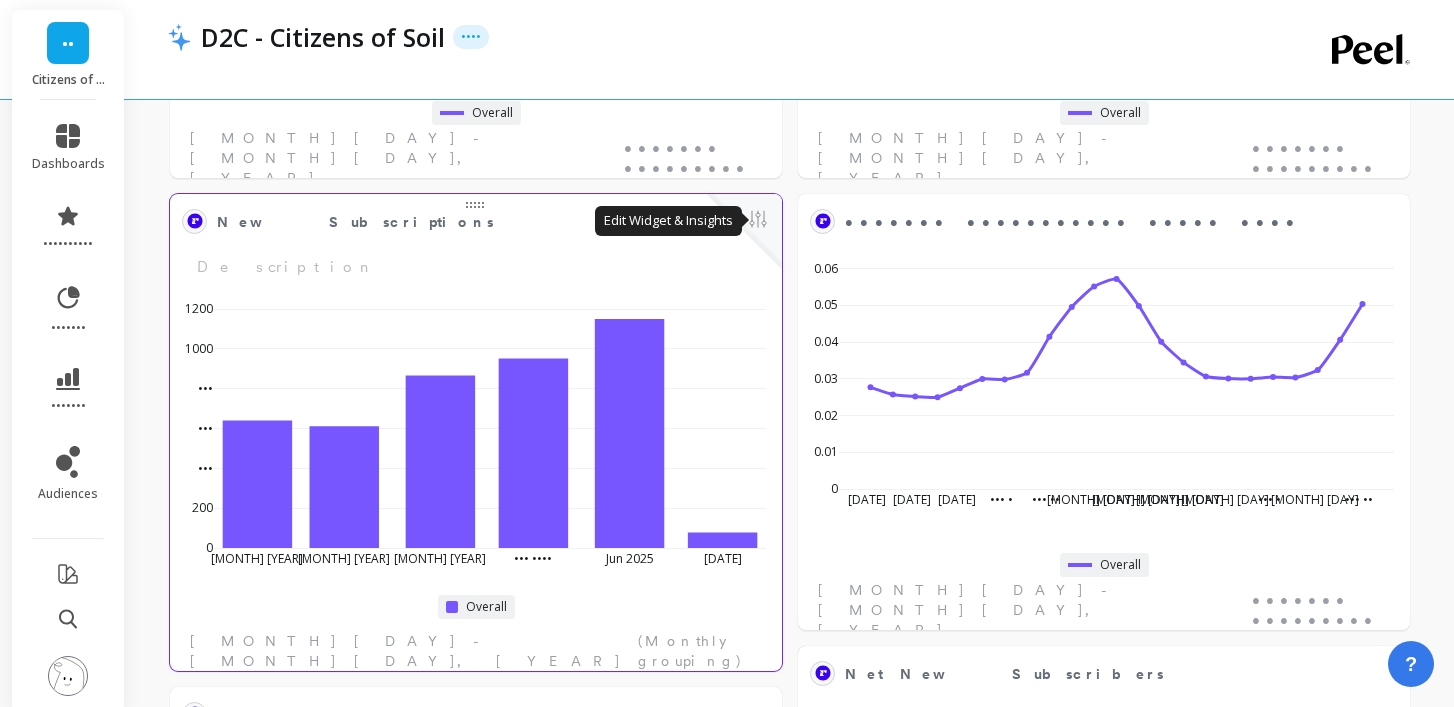 click at bounding box center (758, 221) 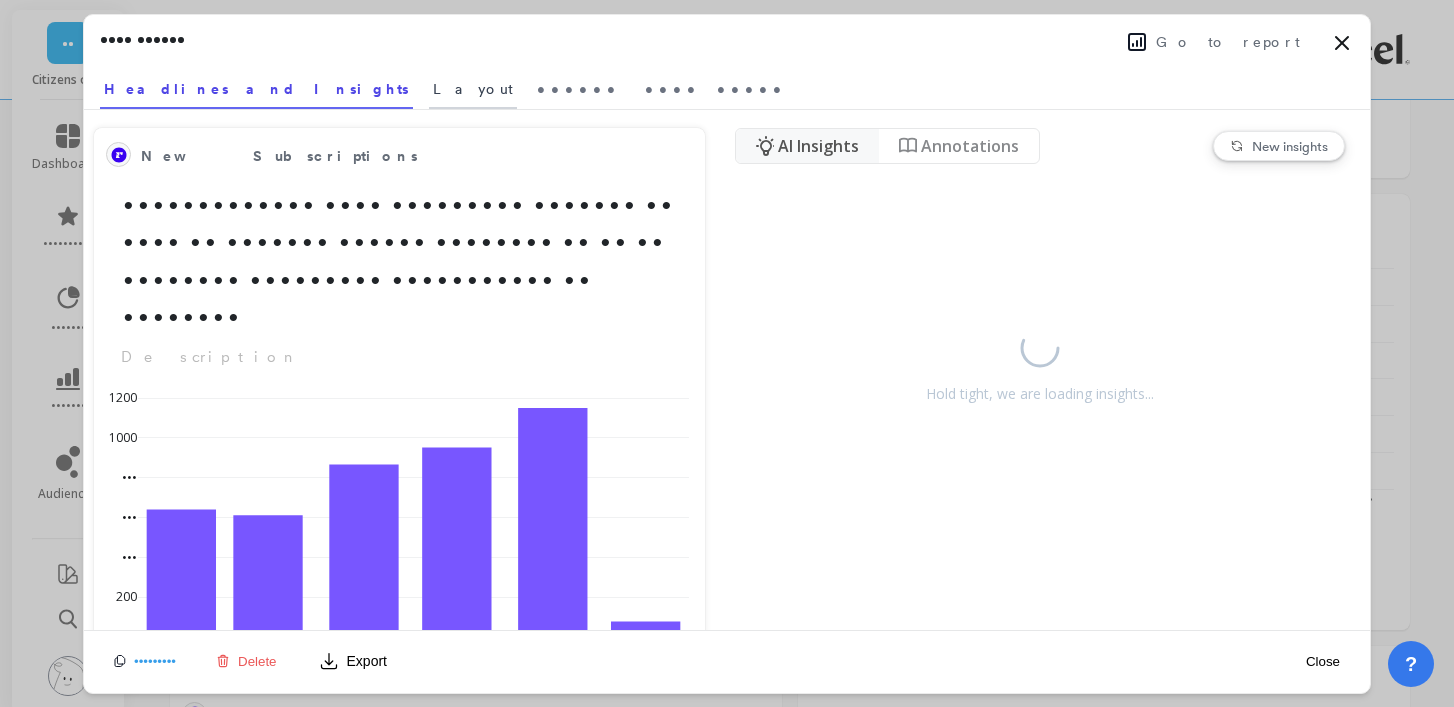 click on "Layout" at bounding box center [473, 89] 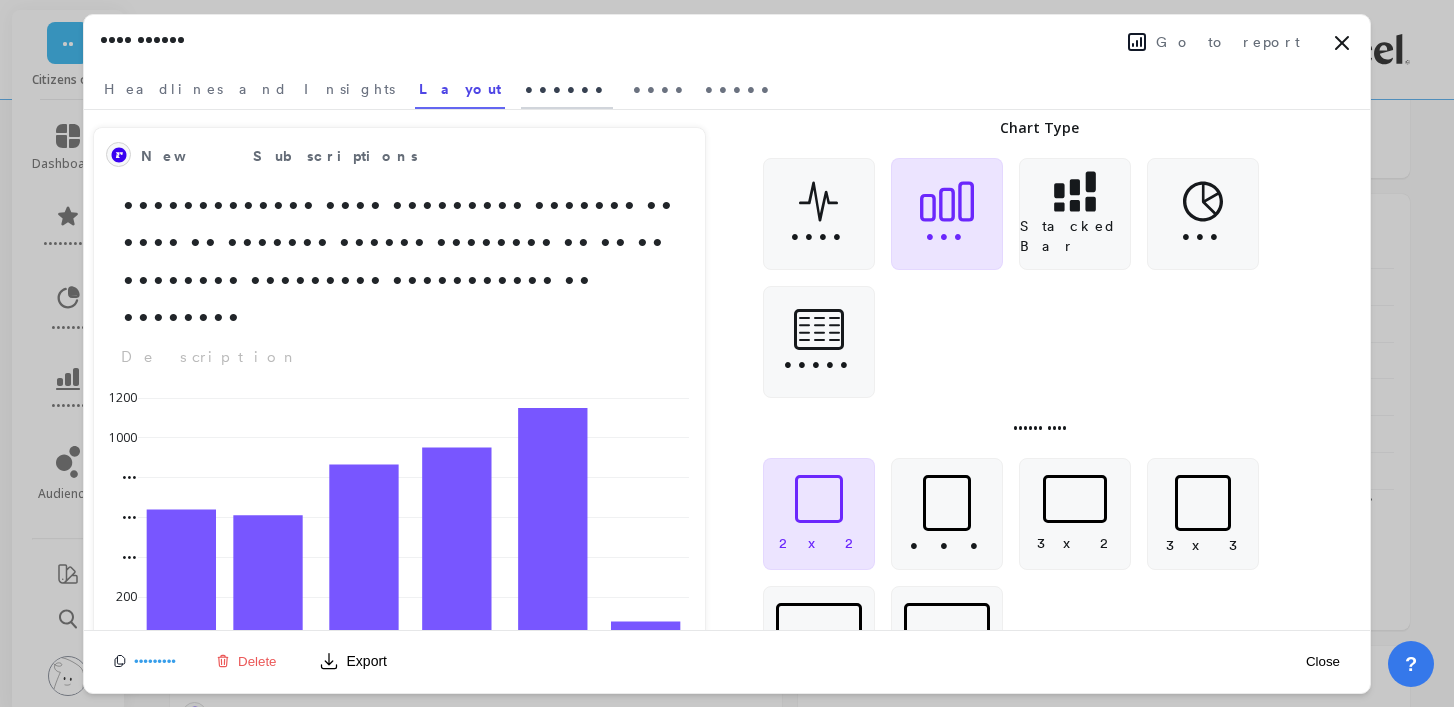 click on "••••••" at bounding box center (249, 89) 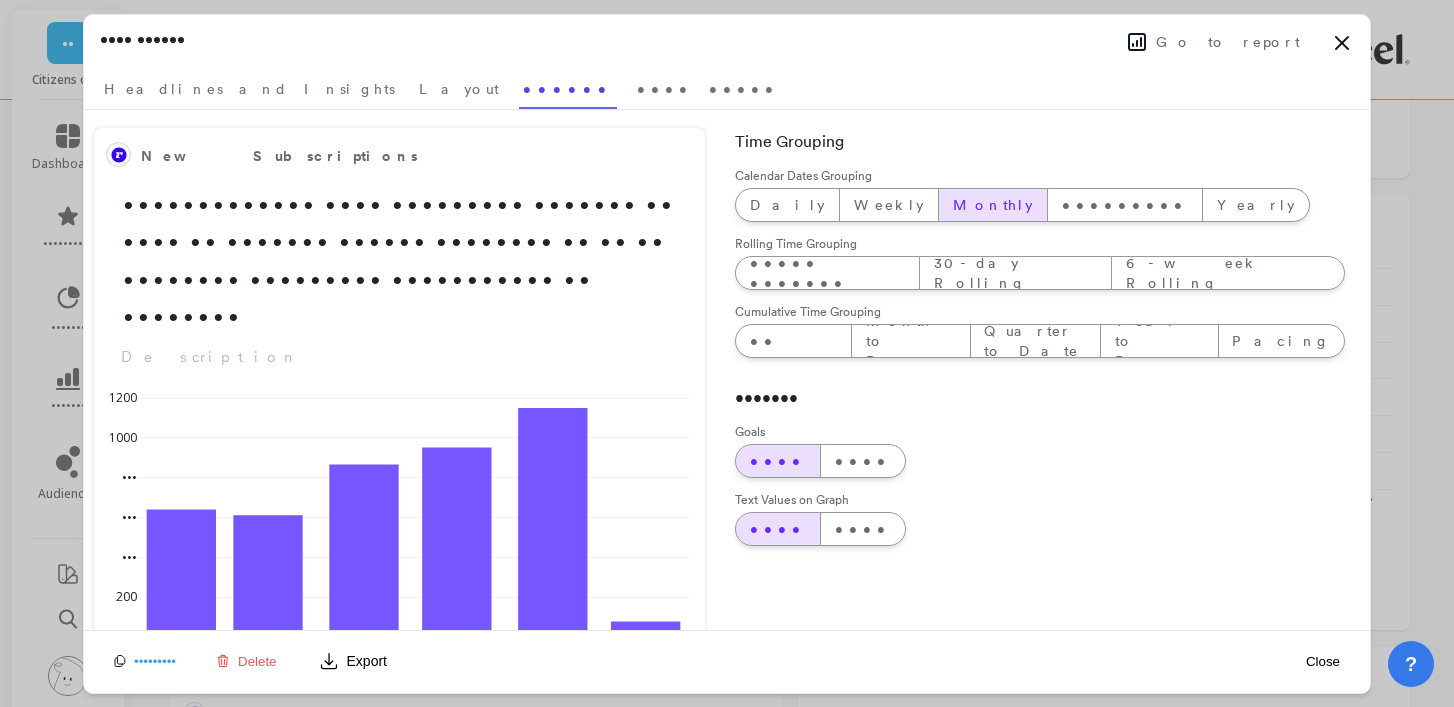 scroll, scrollTop: 1, scrollLeft: 1, axis: both 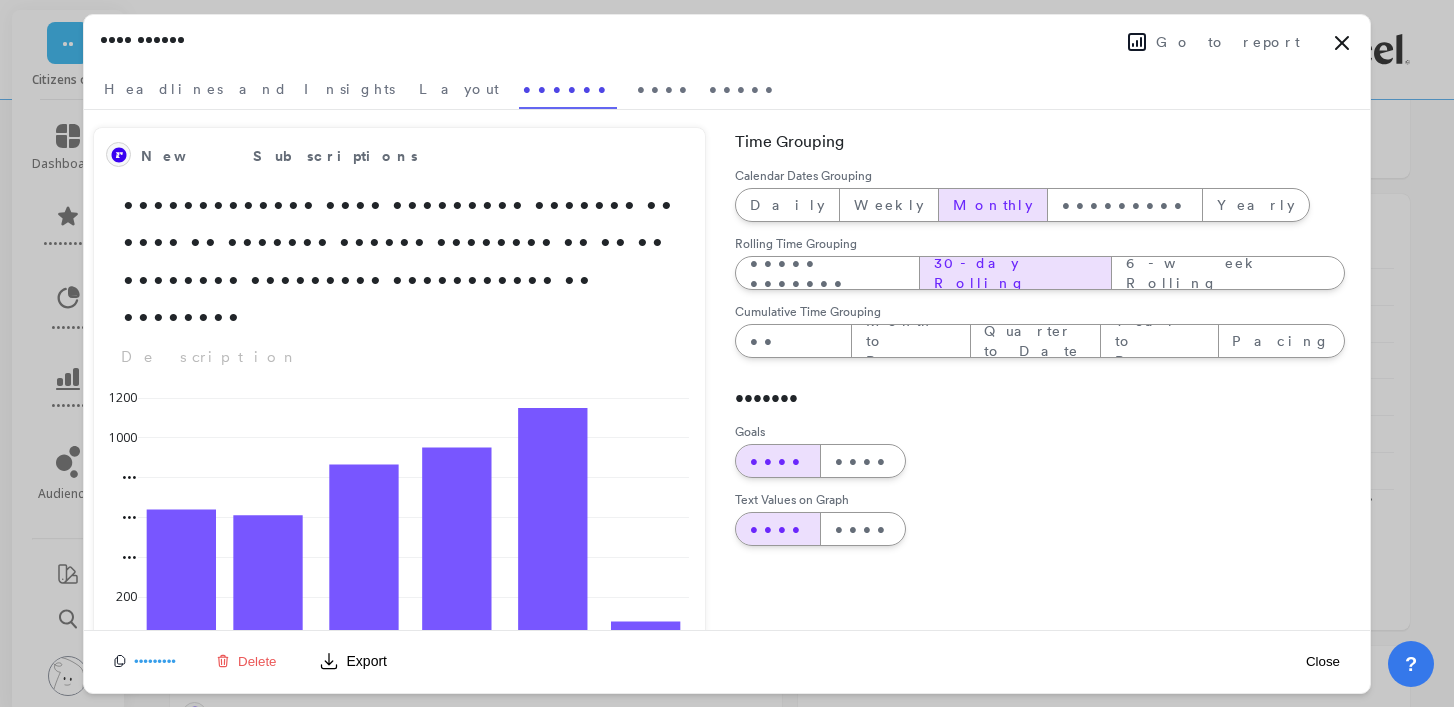 click on "30-day Rolling" at bounding box center [787, 205] 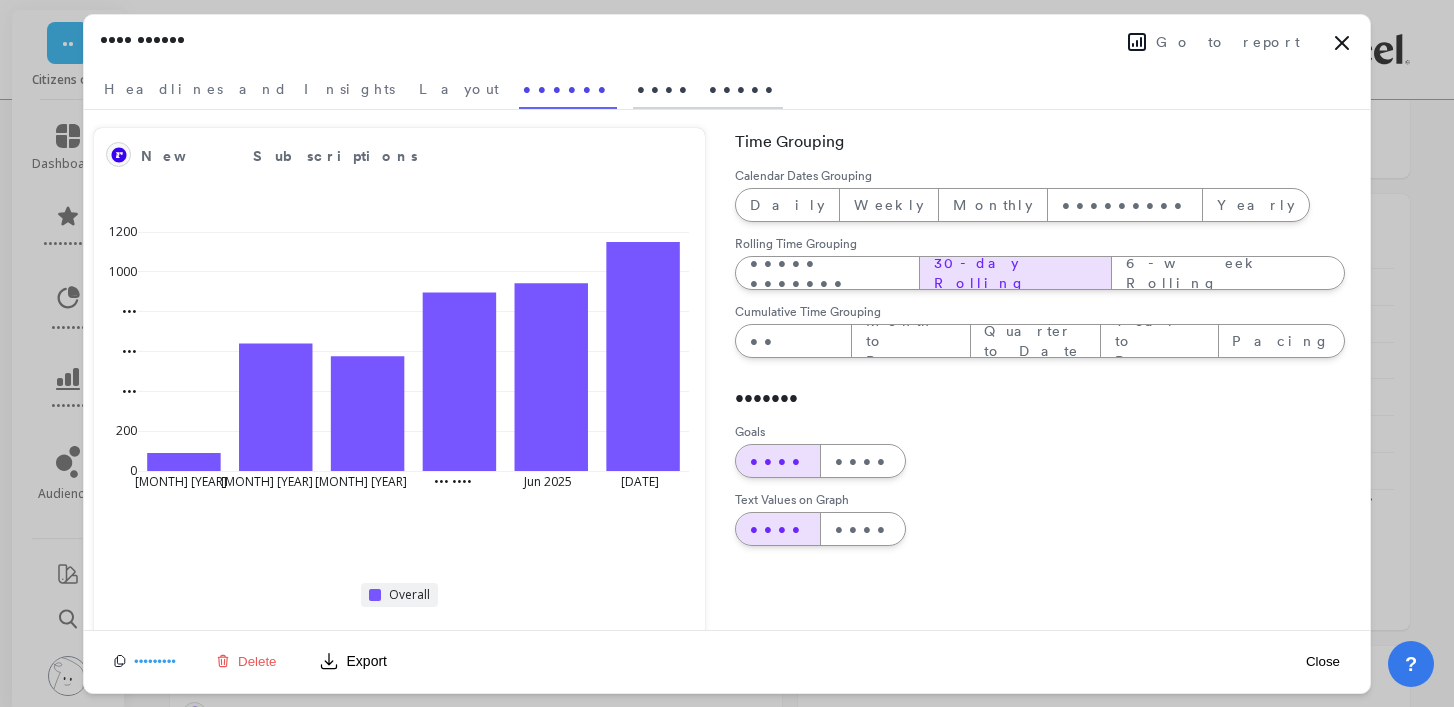 click on "•••• •••••" at bounding box center [249, 89] 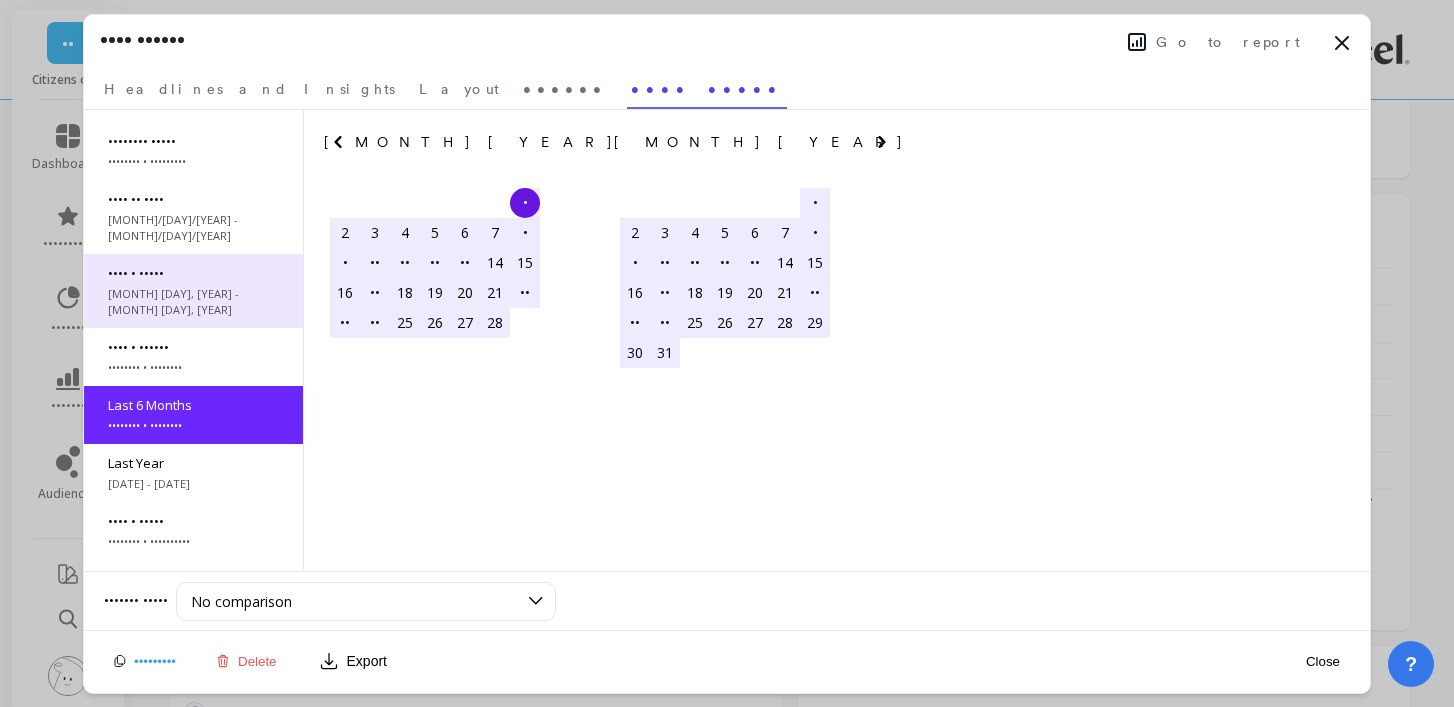scroll, scrollTop: 0, scrollLeft: 0, axis: both 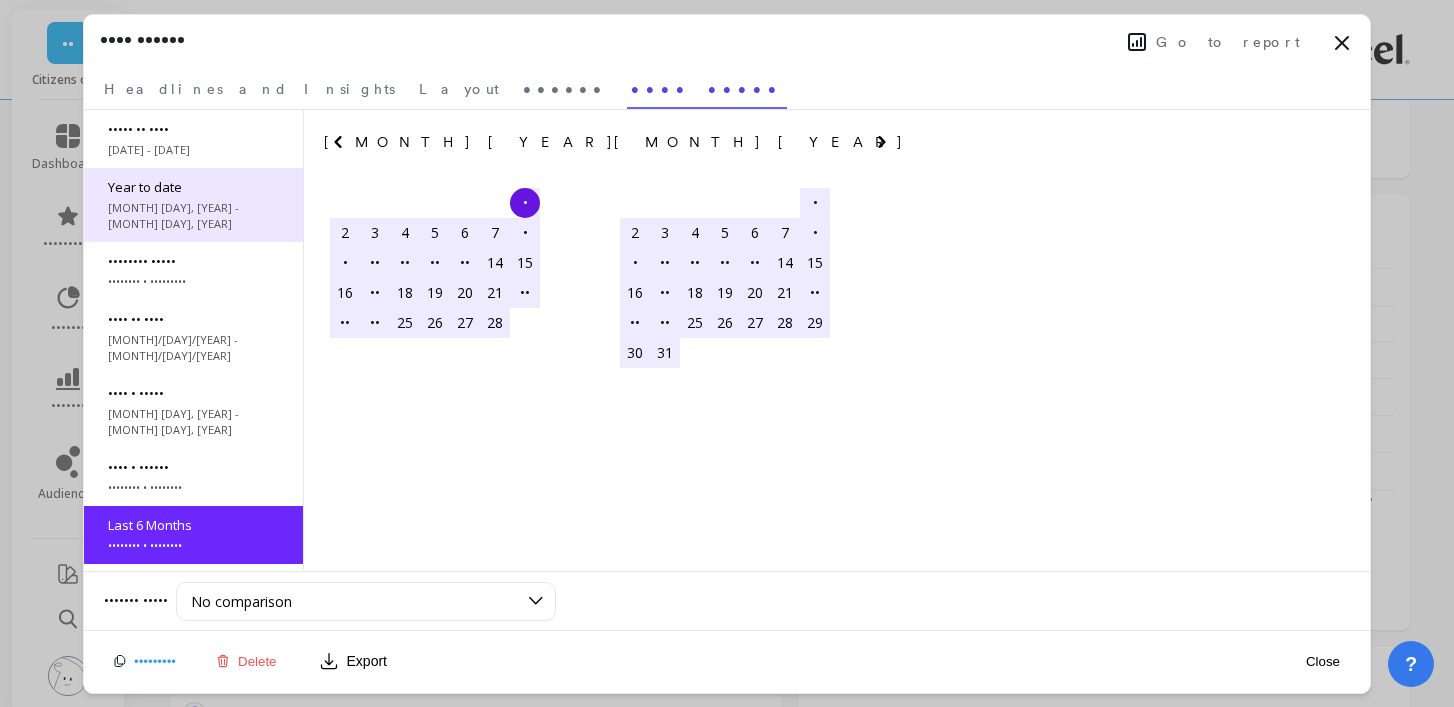 click on "Year to date" at bounding box center (193, 129) 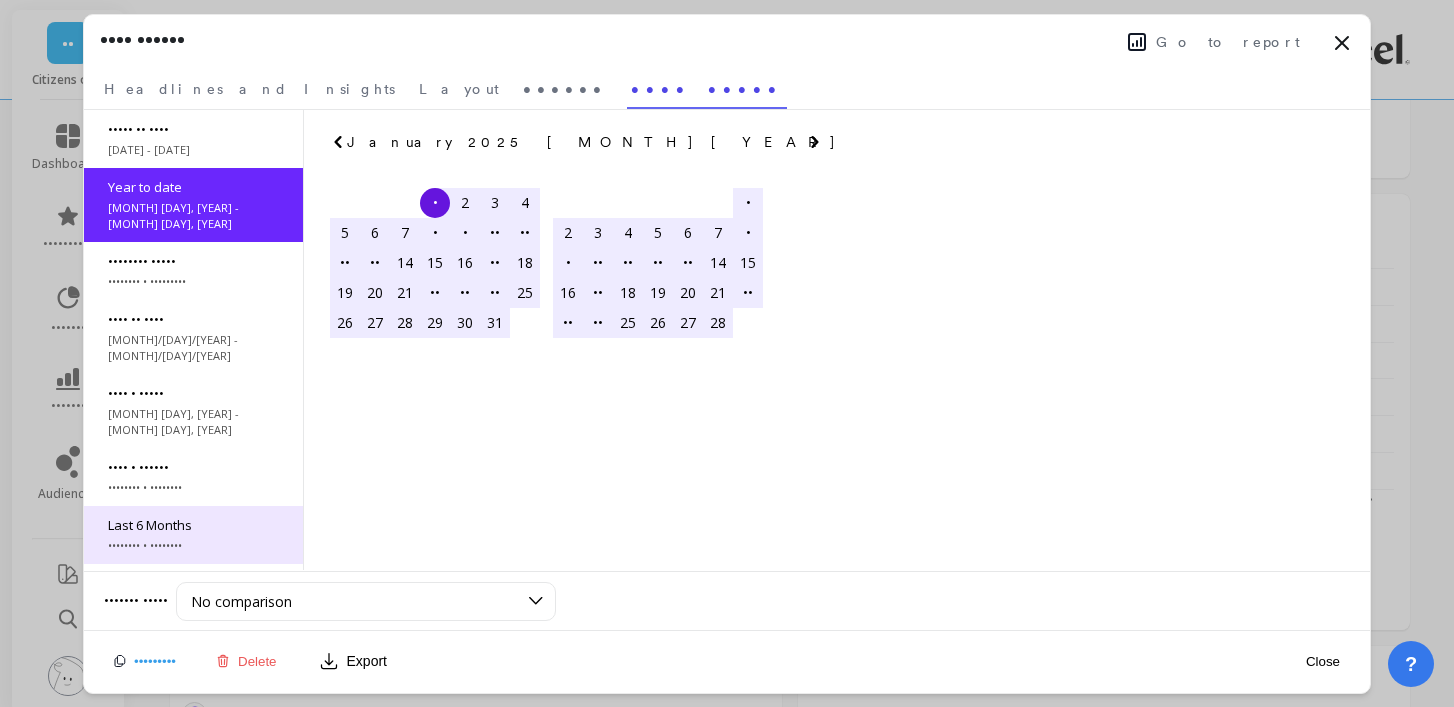 click on "Last 6 Months [MONTH] [DAY], [YEAR] - [MONTH] [DAY], [YEAR]" at bounding box center (193, 535) 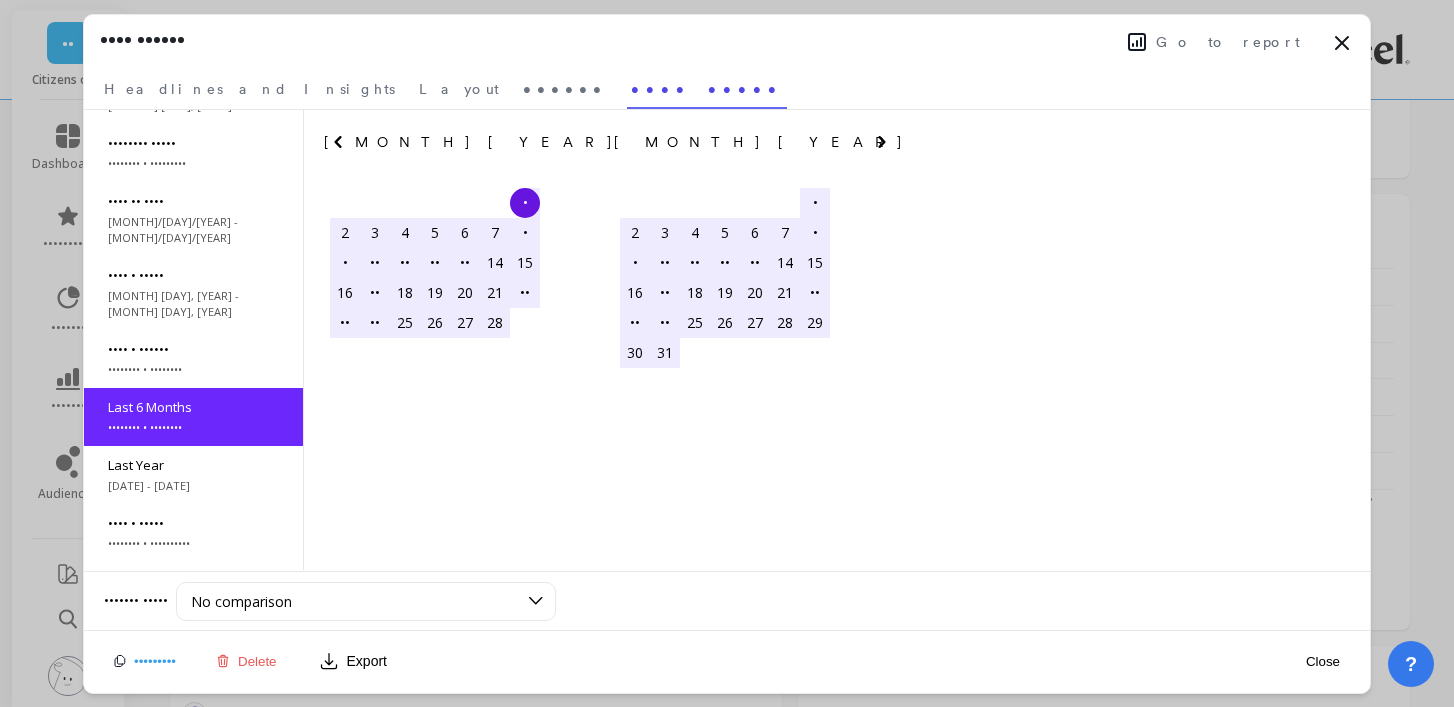 scroll, scrollTop: 120, scrollLeft: 0, axis: vertical 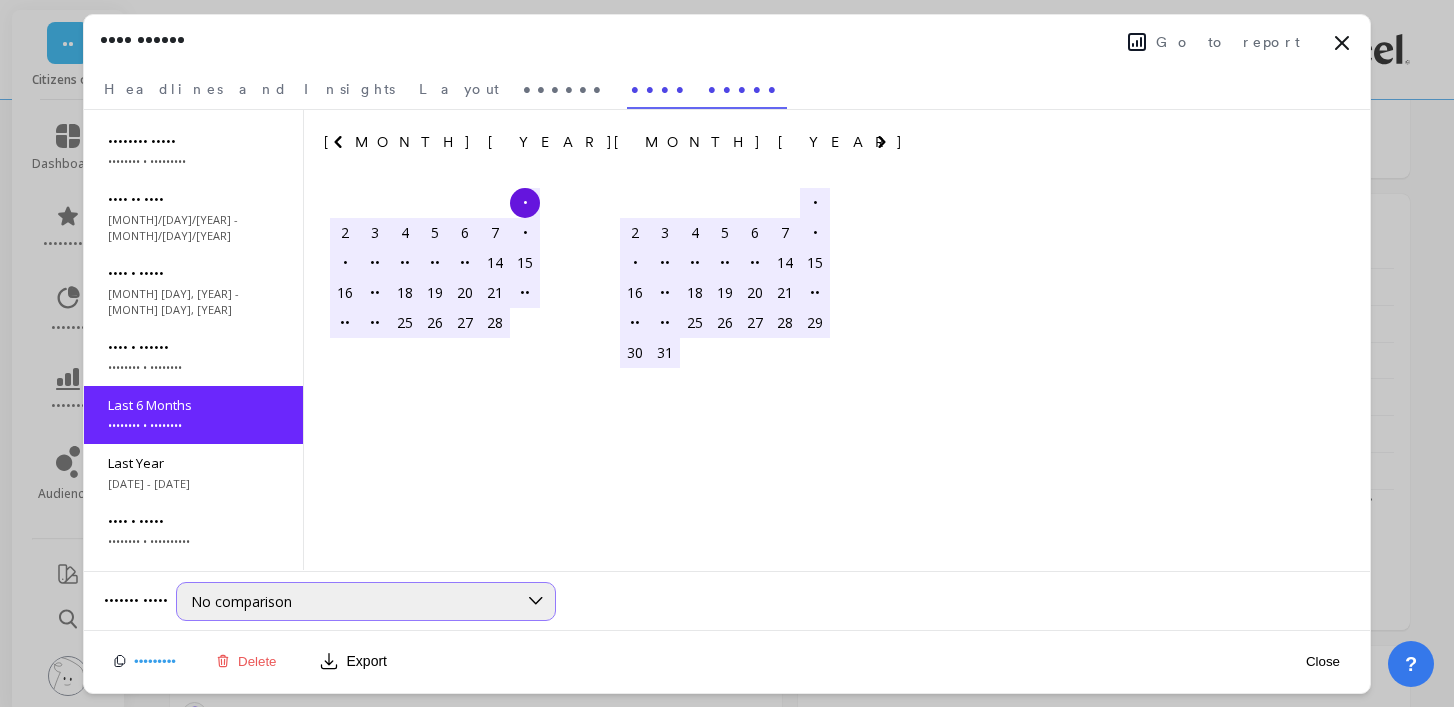 click on "No comparison" at bounding box center [366, 601] 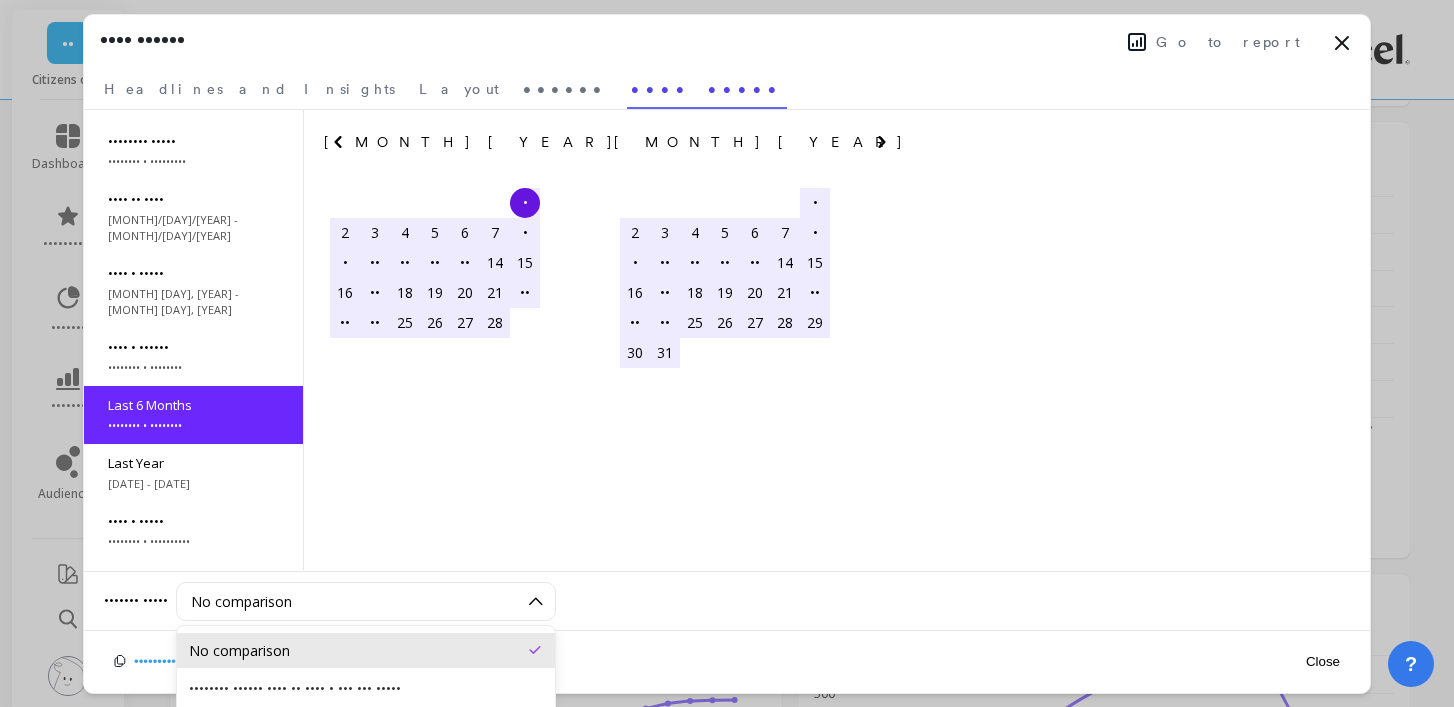 scroll, scrollTop: 821, scrollLeft: 0, axis: vertical 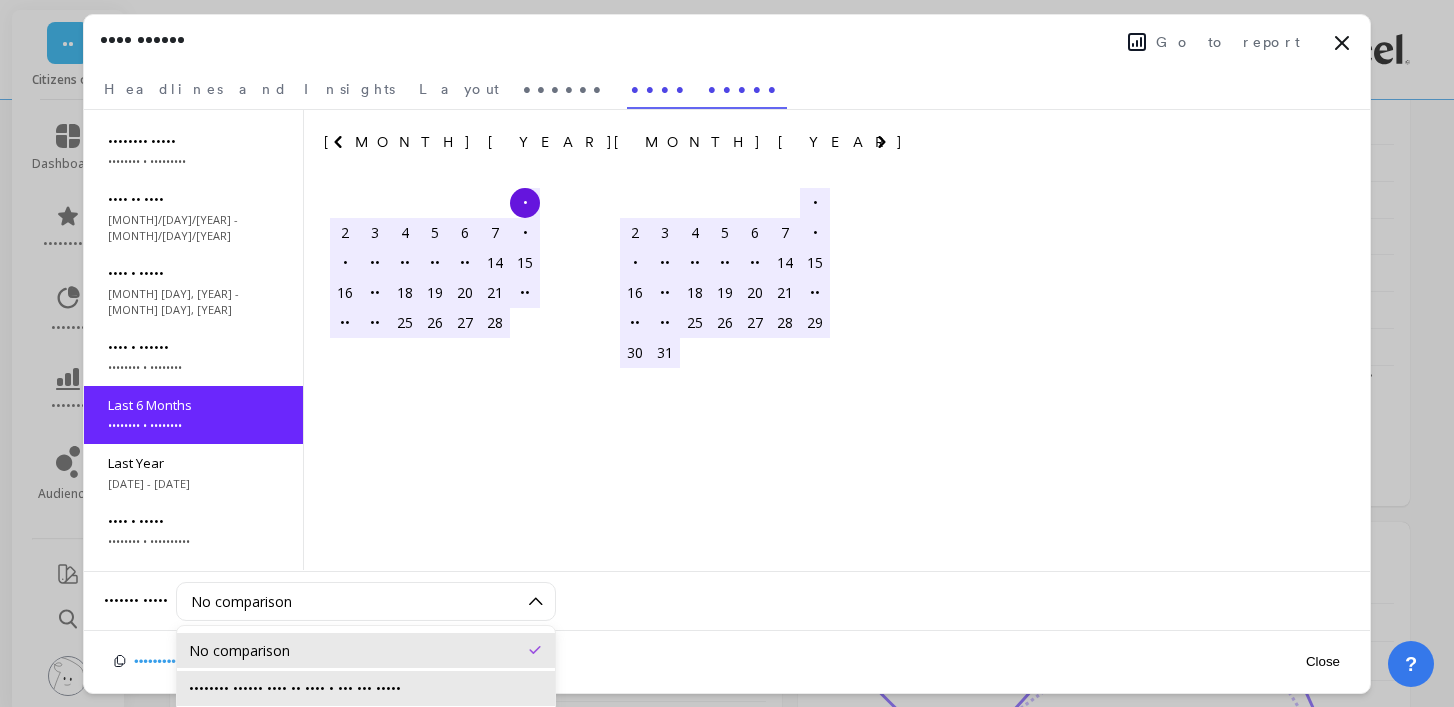 click on "•••••••• •••••• •••• •• •••• • ••• ••• •••••" at bounding box center (366, 688) 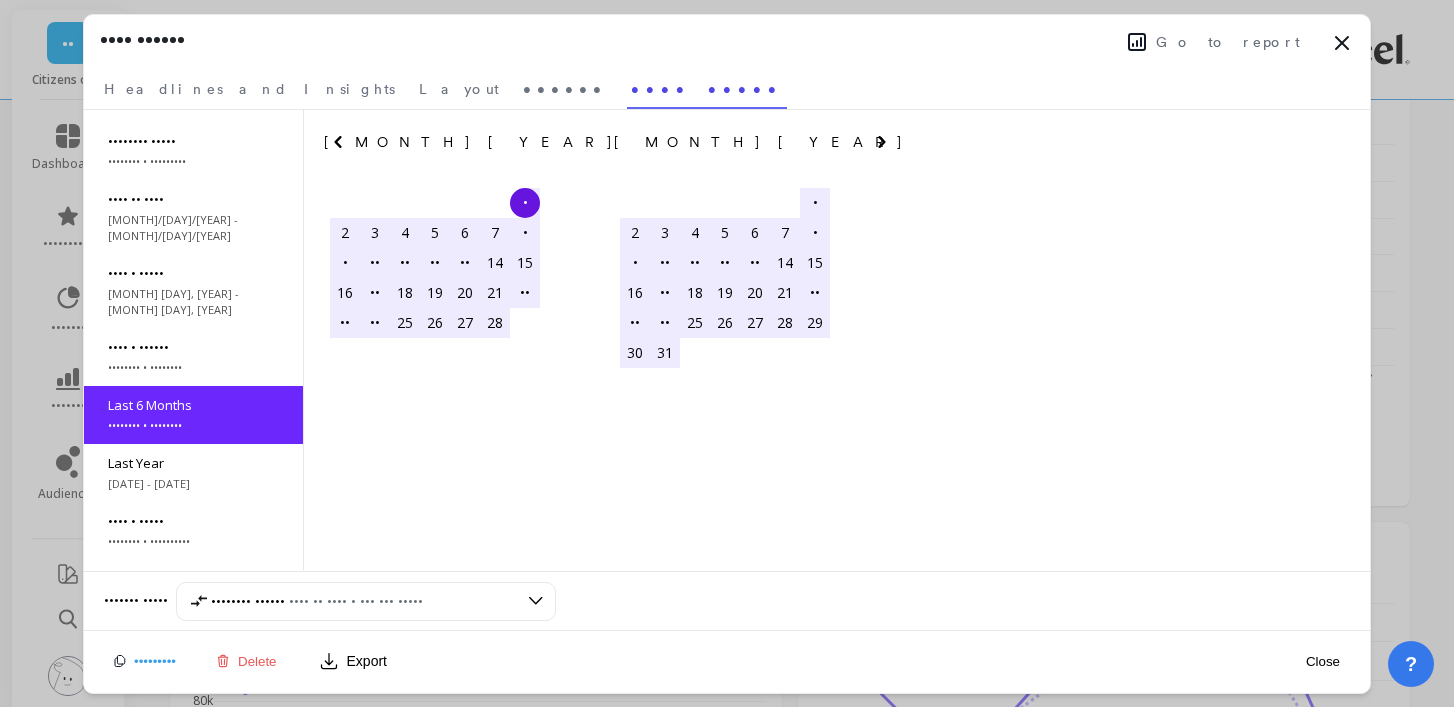 click on "Close" at bounding box center (1323, 661) 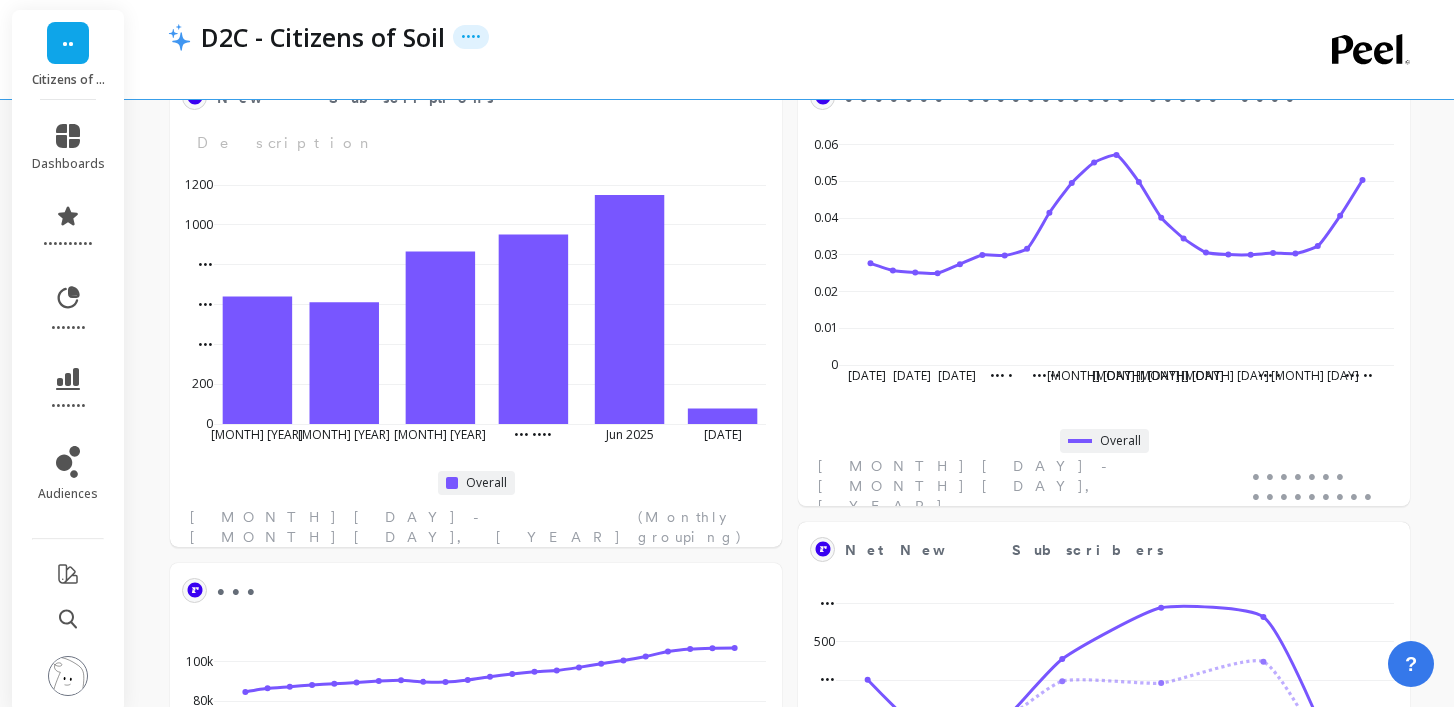 scroll, scrollTop: 1, scrollLeft: 1, axis: both 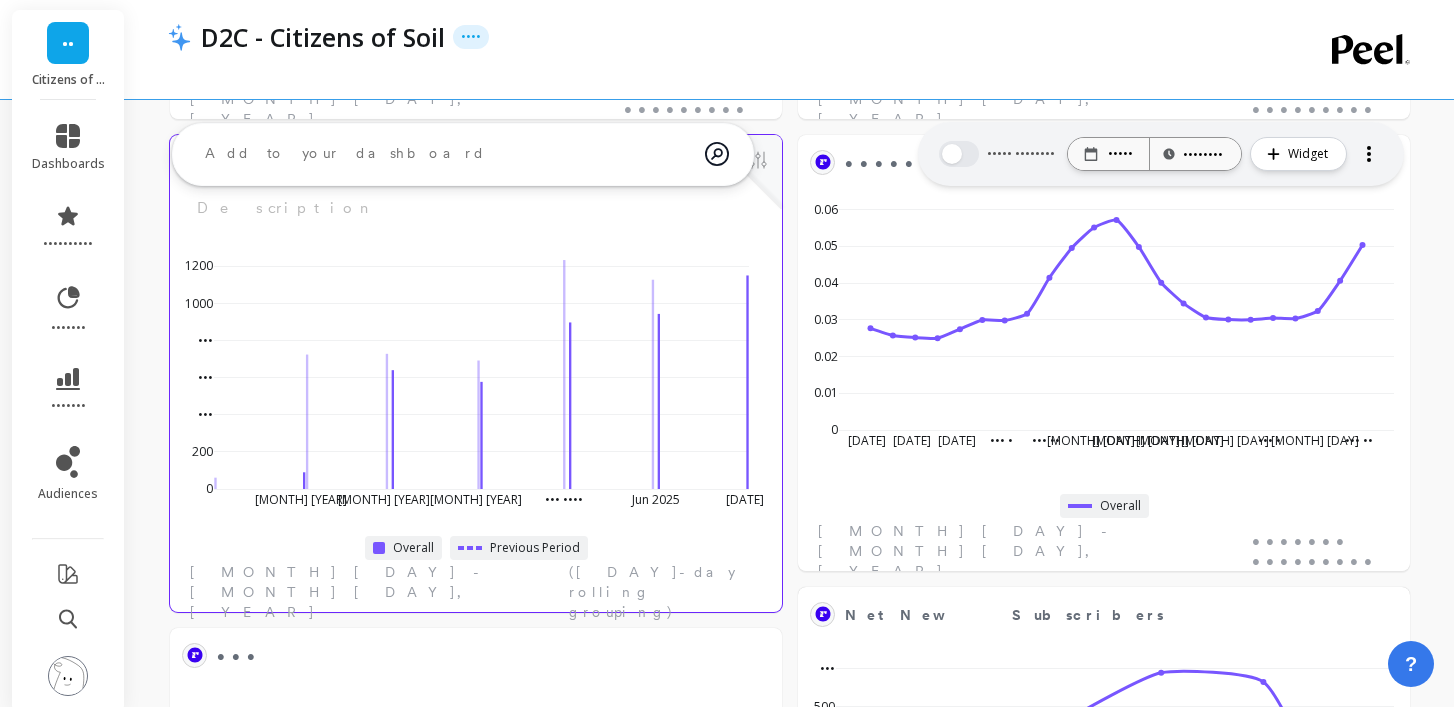 click at bounding box center [745, 172] 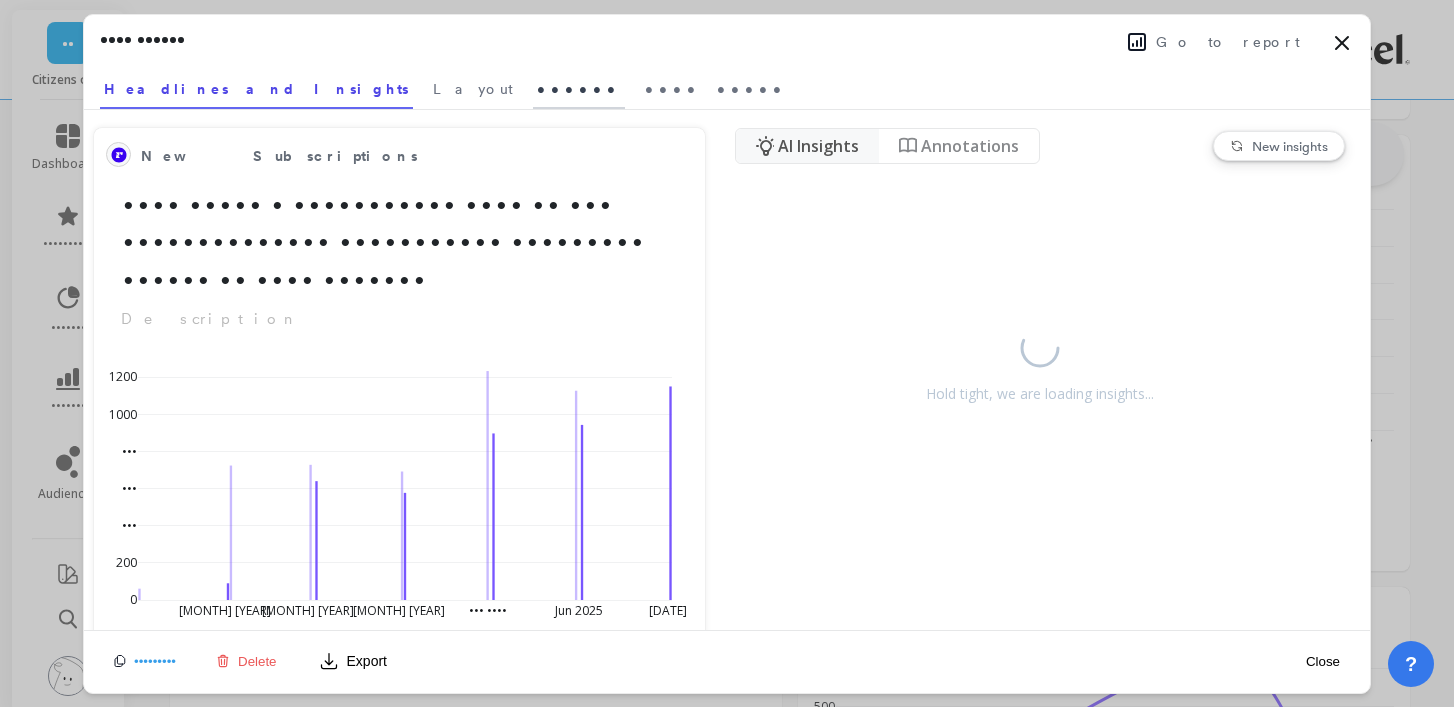 click on "••••••" at bounding box center [473, 89] 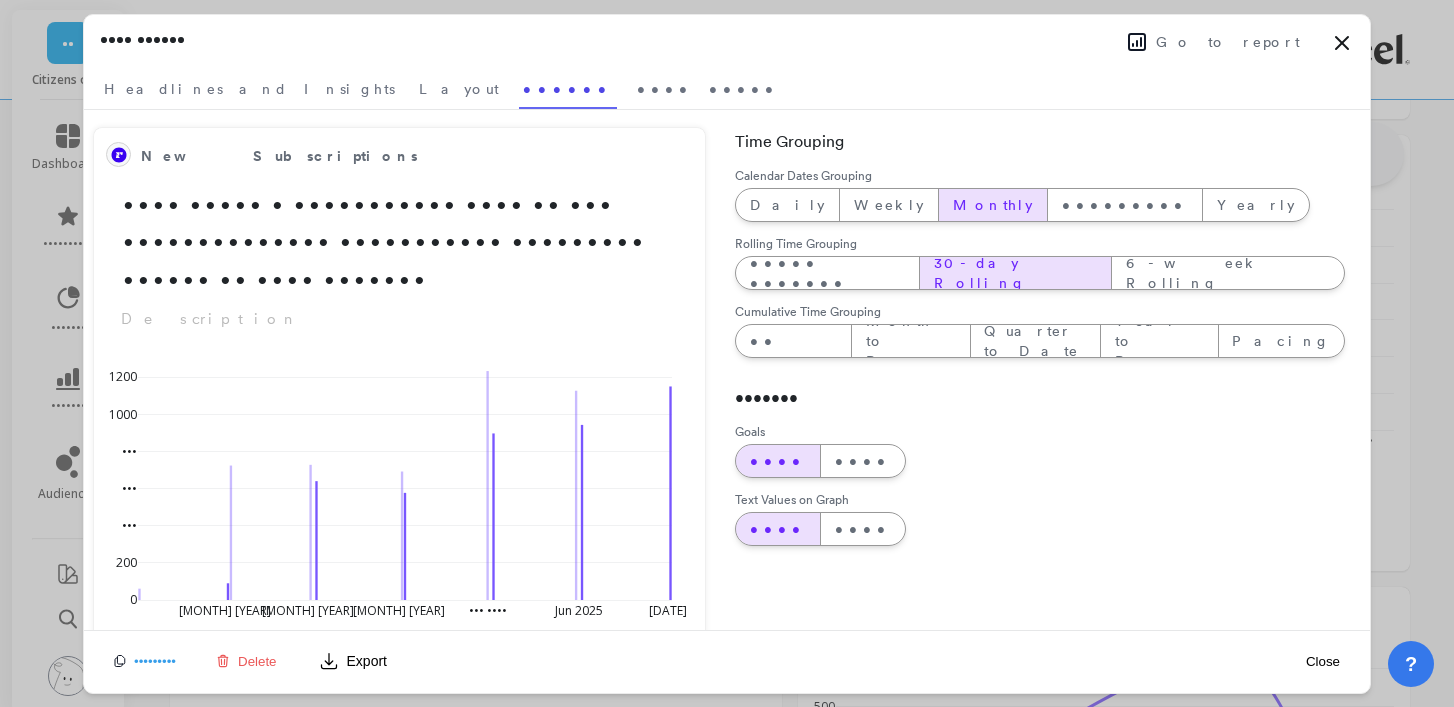 click on "Monthly" at bounding box center (787, 205) 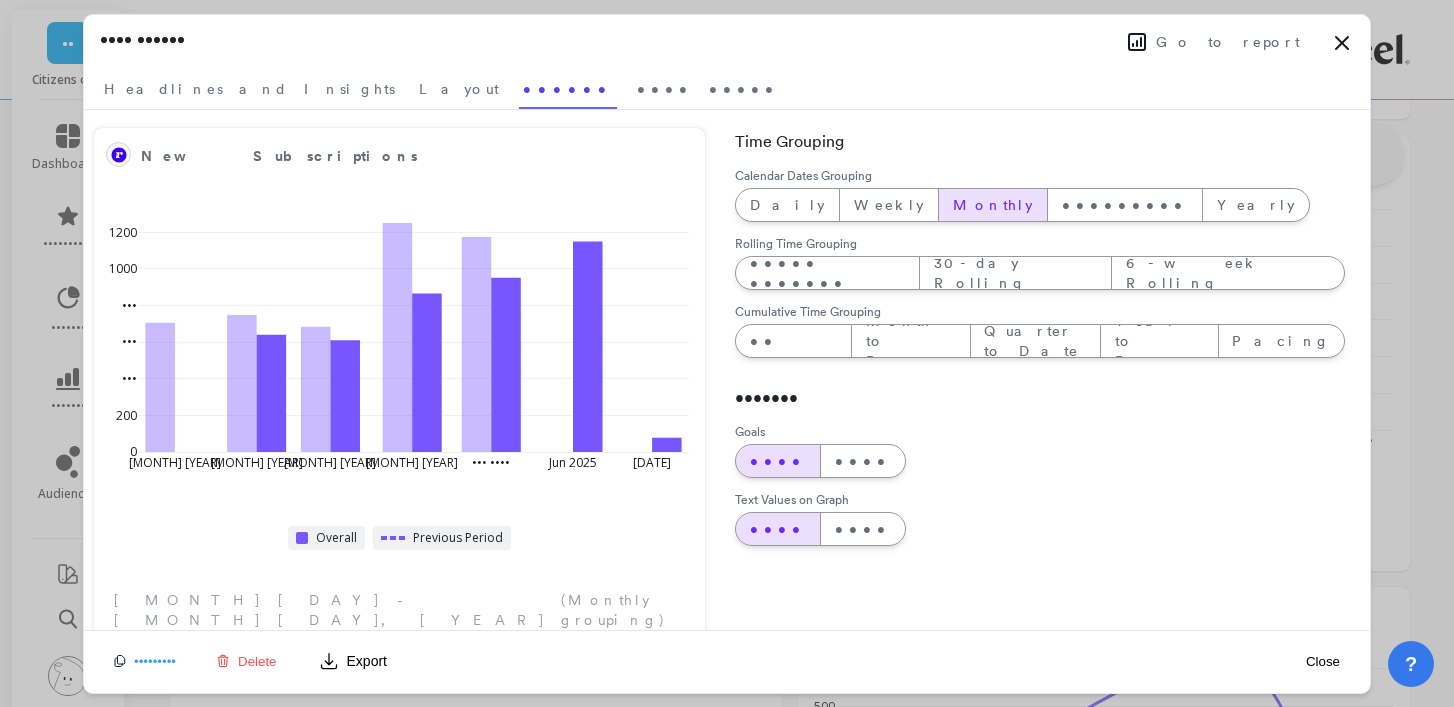 scroll, scrollTop: 1, scrollLeft: 1, axis: both 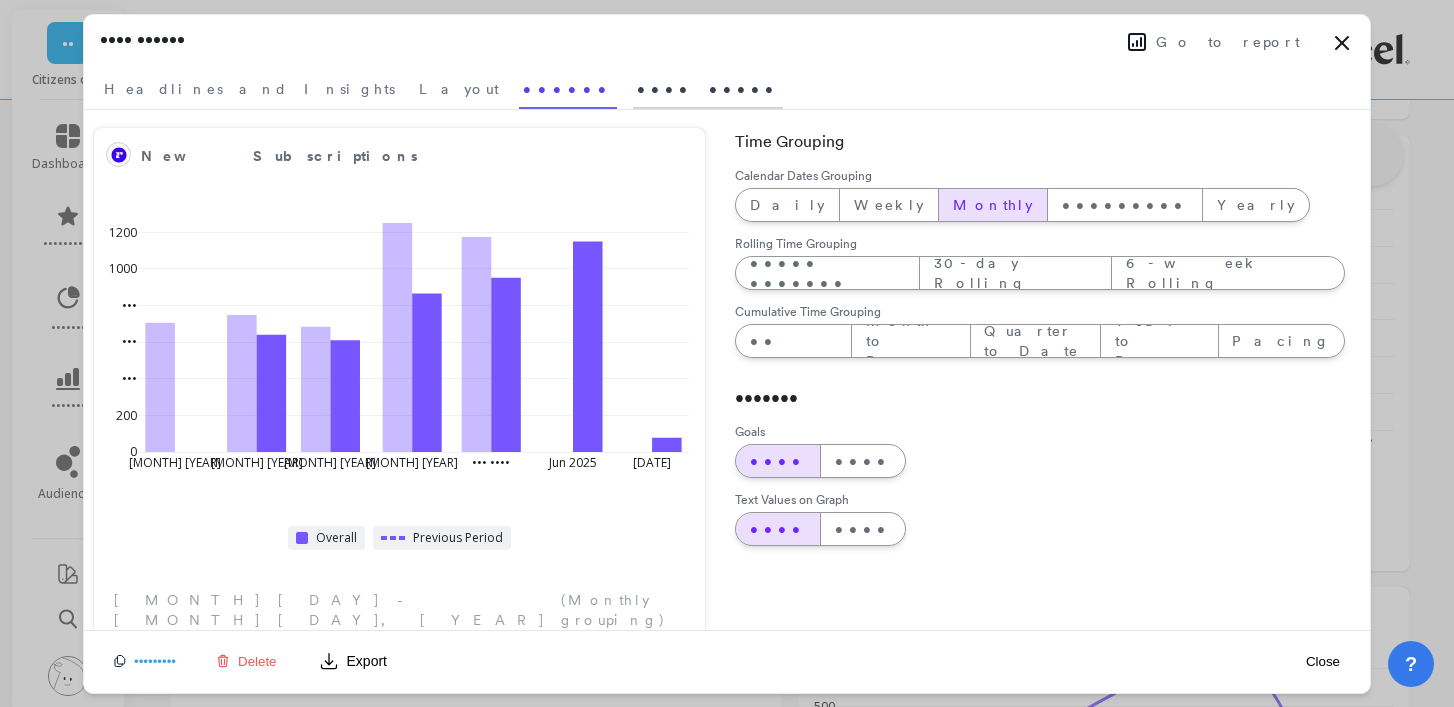 click on "•••• •••••" at bounding box center [249, 89] 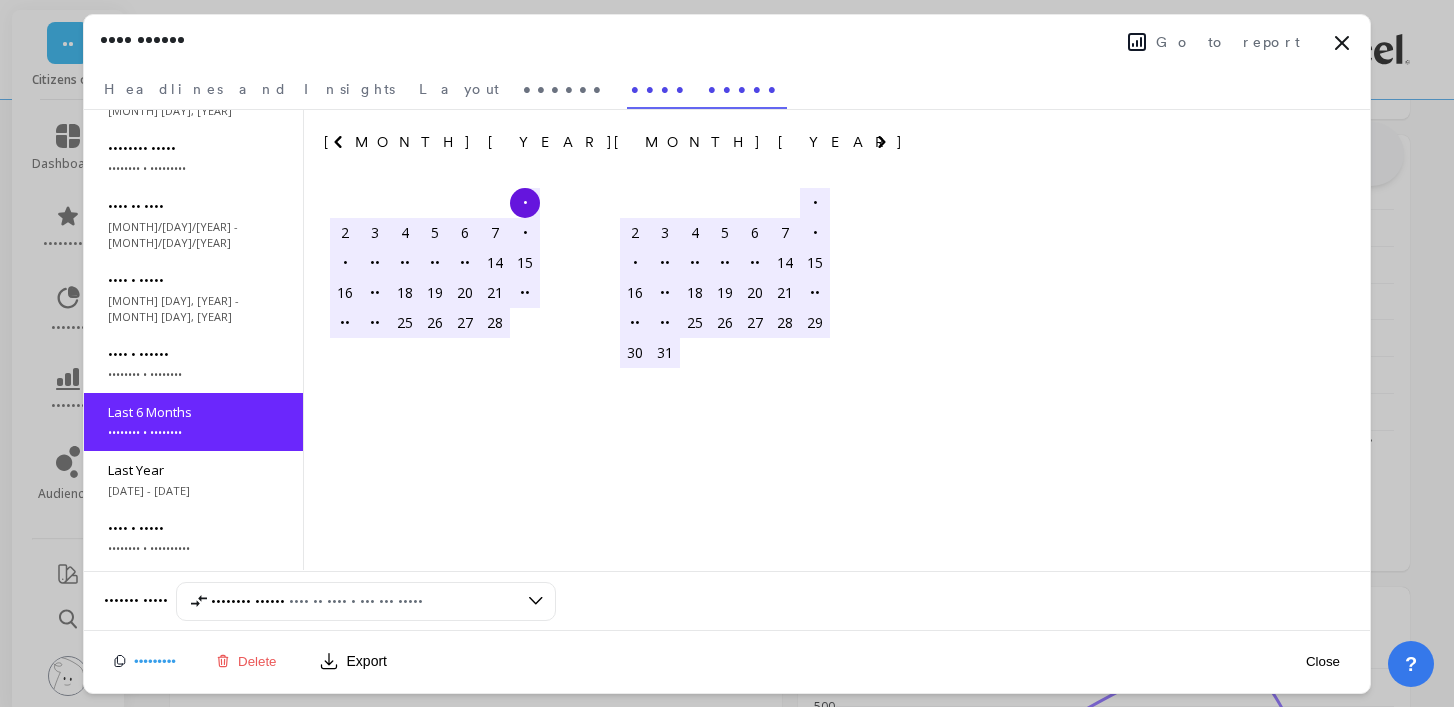 scroll, scrollTop: 120, scrollLeft: 0, axis: vertical 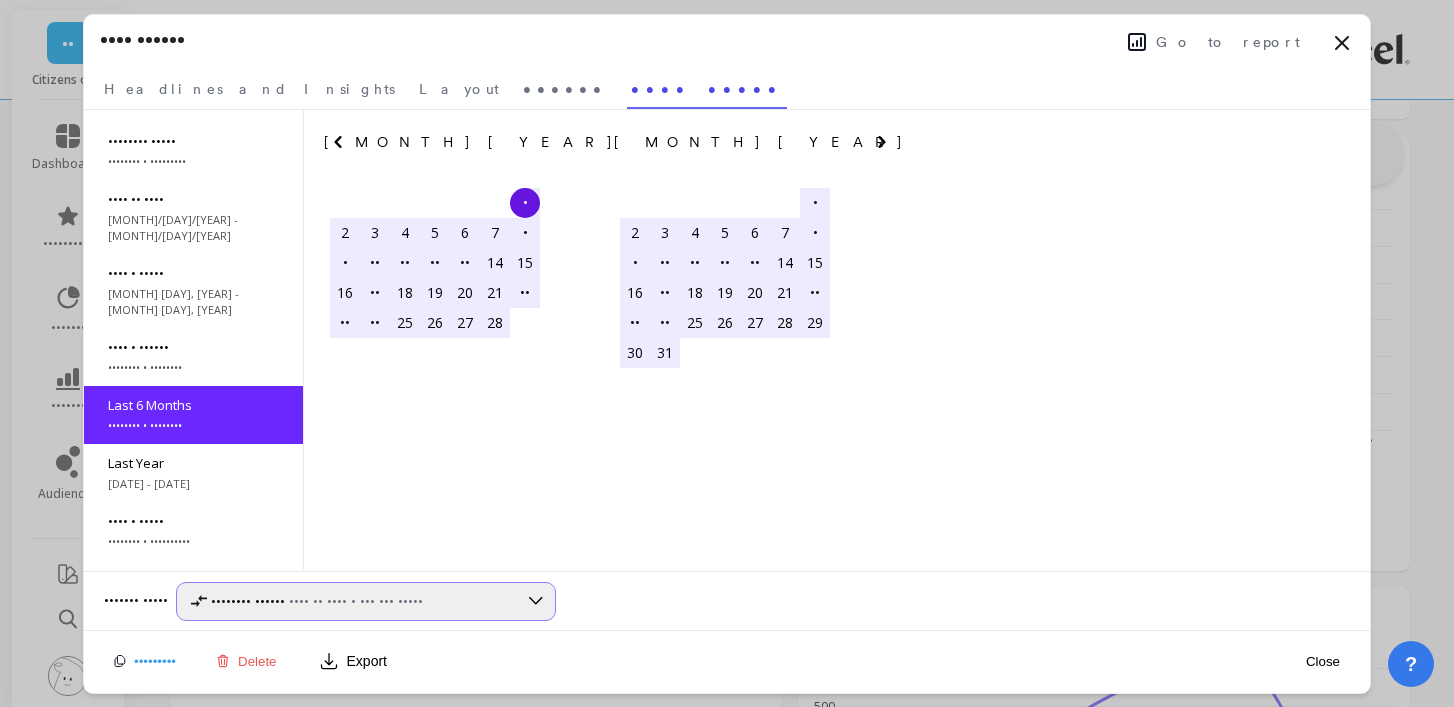 click on "Previous period ([MONTH] [YEAR] - [MONTH] [YEAR])" at bounding box center [366, 601] 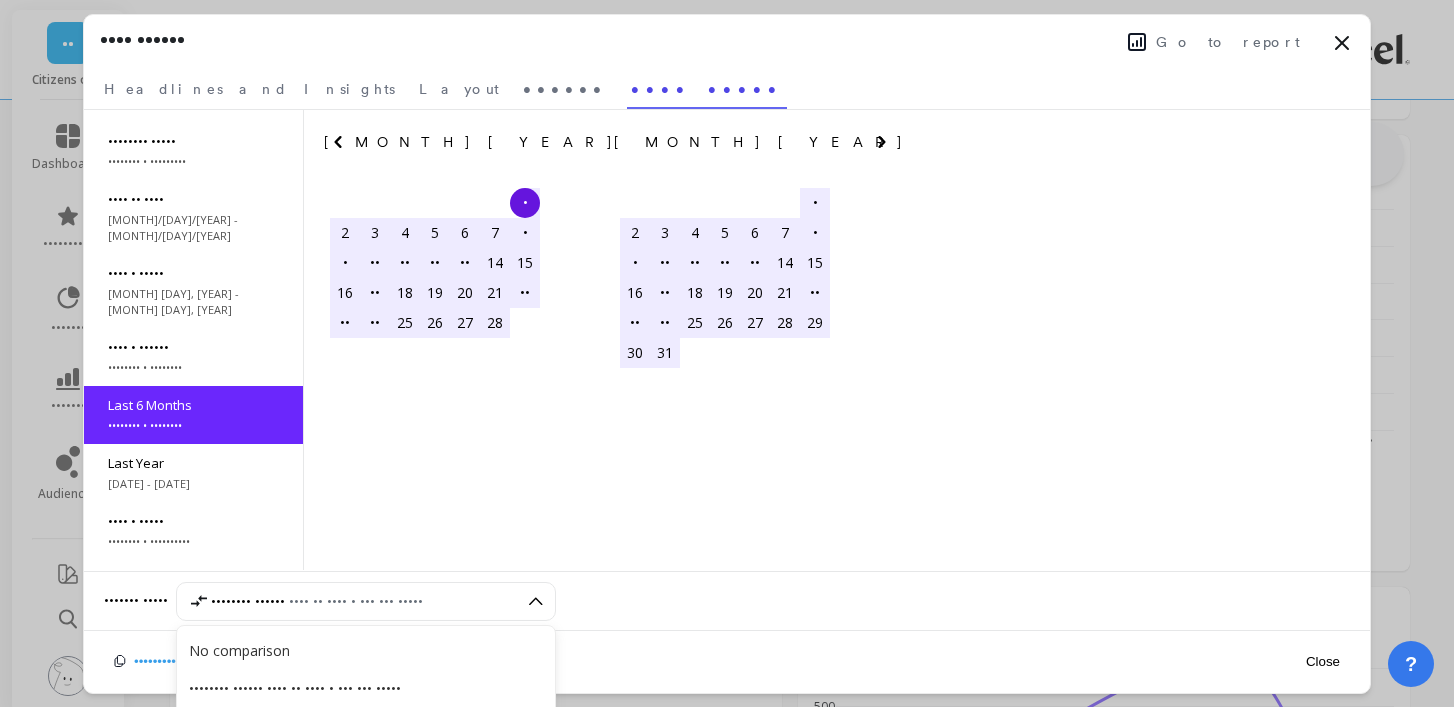 scroll, scrollTop: 881, scrollLeft: 0, axis: vertical 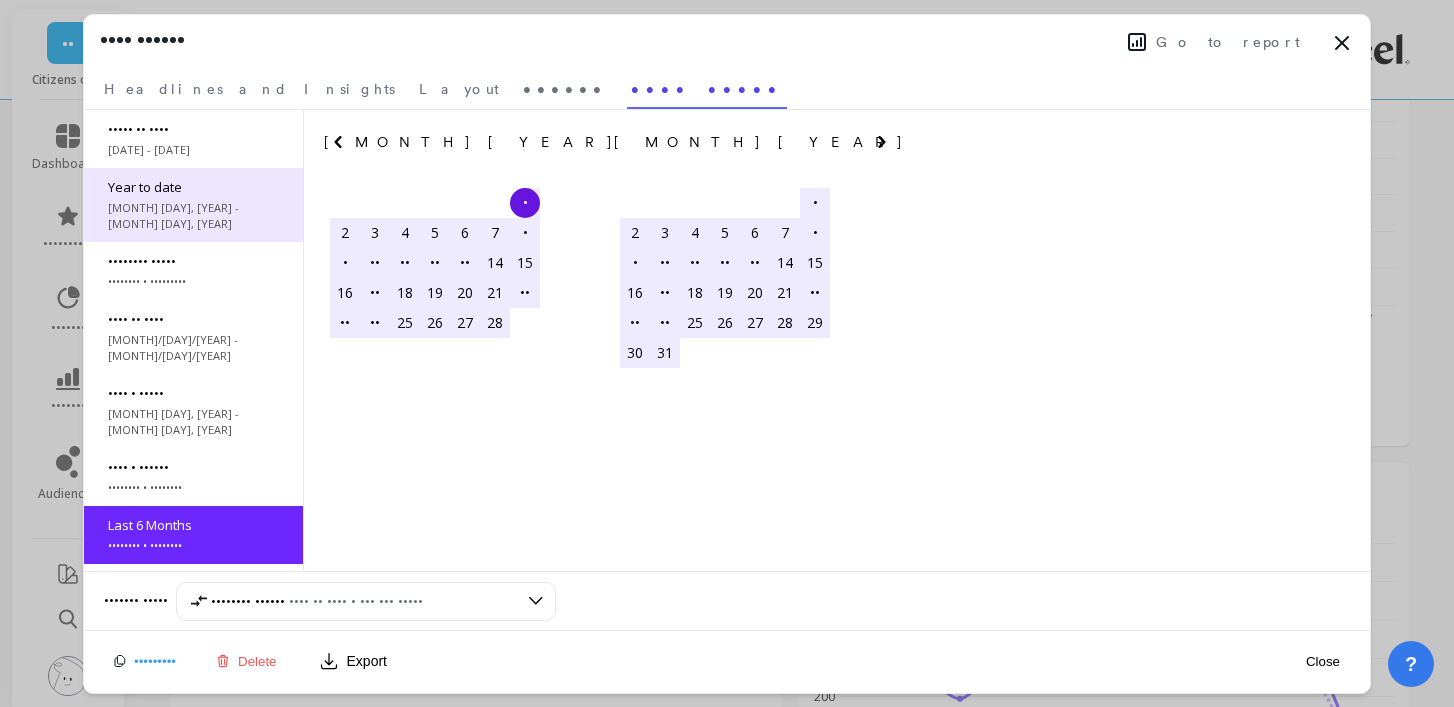 click on "Year to date" at bounding box center [193, 129] 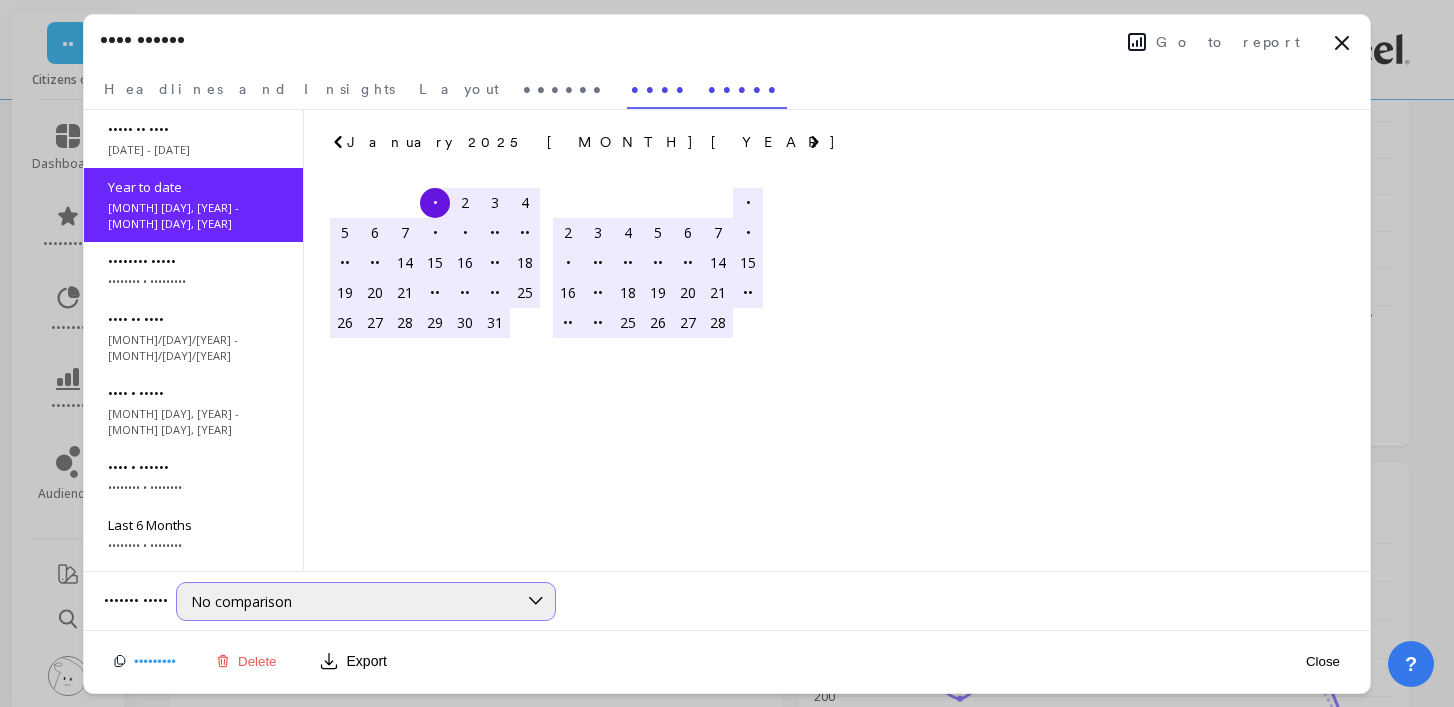 click on "No comparison" at bounding box center [241, 601] 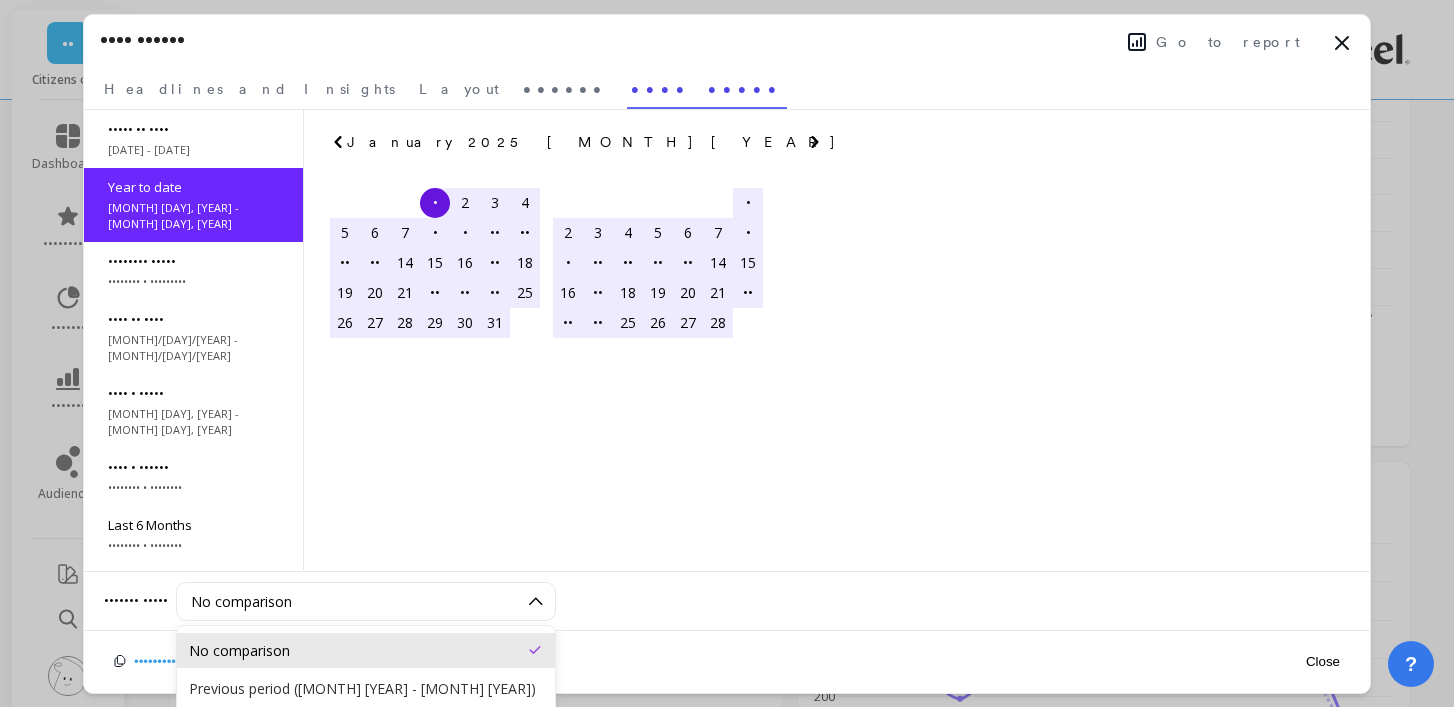 scroll, scrollTop: 1005, scrollLeft: 0, axis: vertical 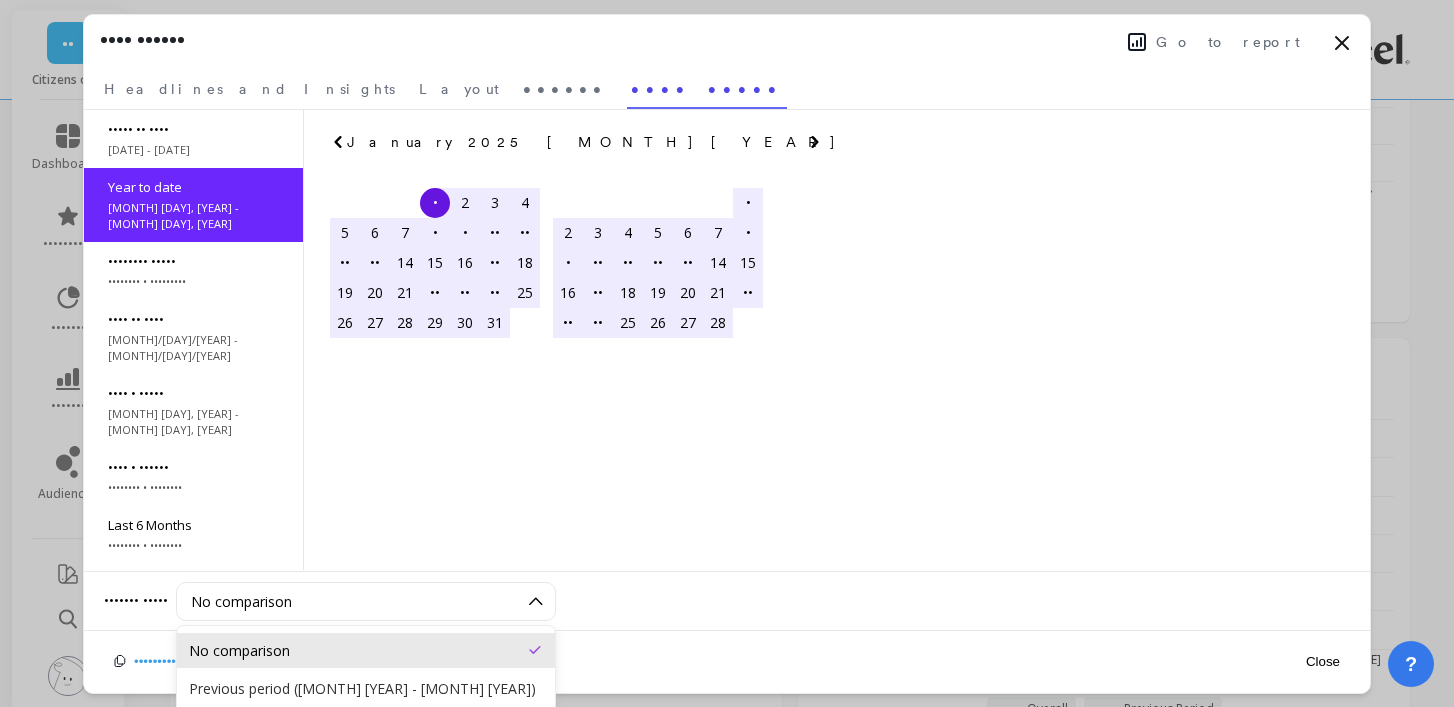click on "••••••• •••• ••••••• •••• •• •• •• •• •• •• •• •• •• •• • • • • • • • • • •• •• •• •• •• •• •• •• •• •• •• •• •• •• •• •• •• •• •• •• •• •• •••••••• •••• •• •• •• •• •• •• •• • • • • • • • • • •• •• •• •• •• •• •• •• •• •• •• •• •• •• •• •• •• •• •• • ••••••• •••• ••••••• •••• •• •• •• •• •• •• •• •• •• •• • • • • • • • • • •• •• •• •• •• •• •• •• •• •• •• •• •• •• •• •• •• •• •• •• •• •• •" at bounding box center [580, 265] 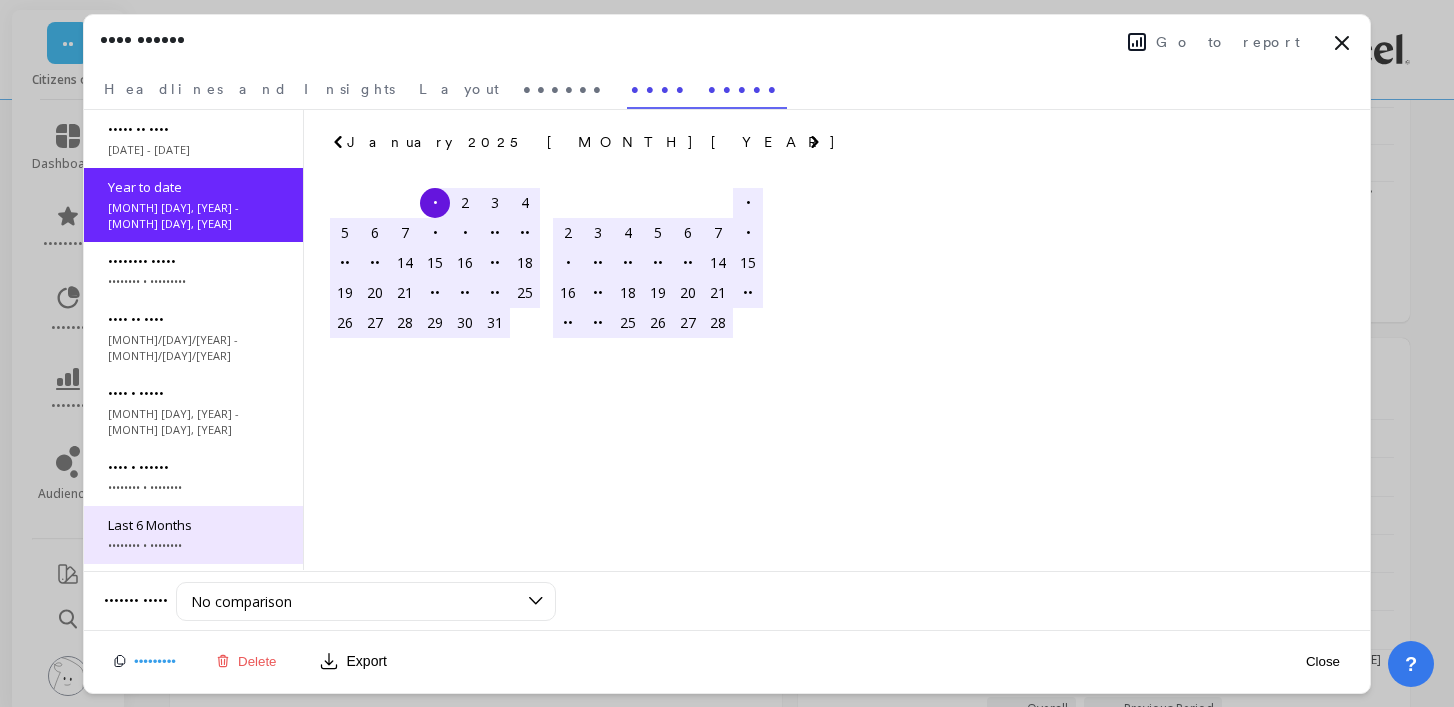 click on "Last 6 Months" at bounding box center (193, 129) 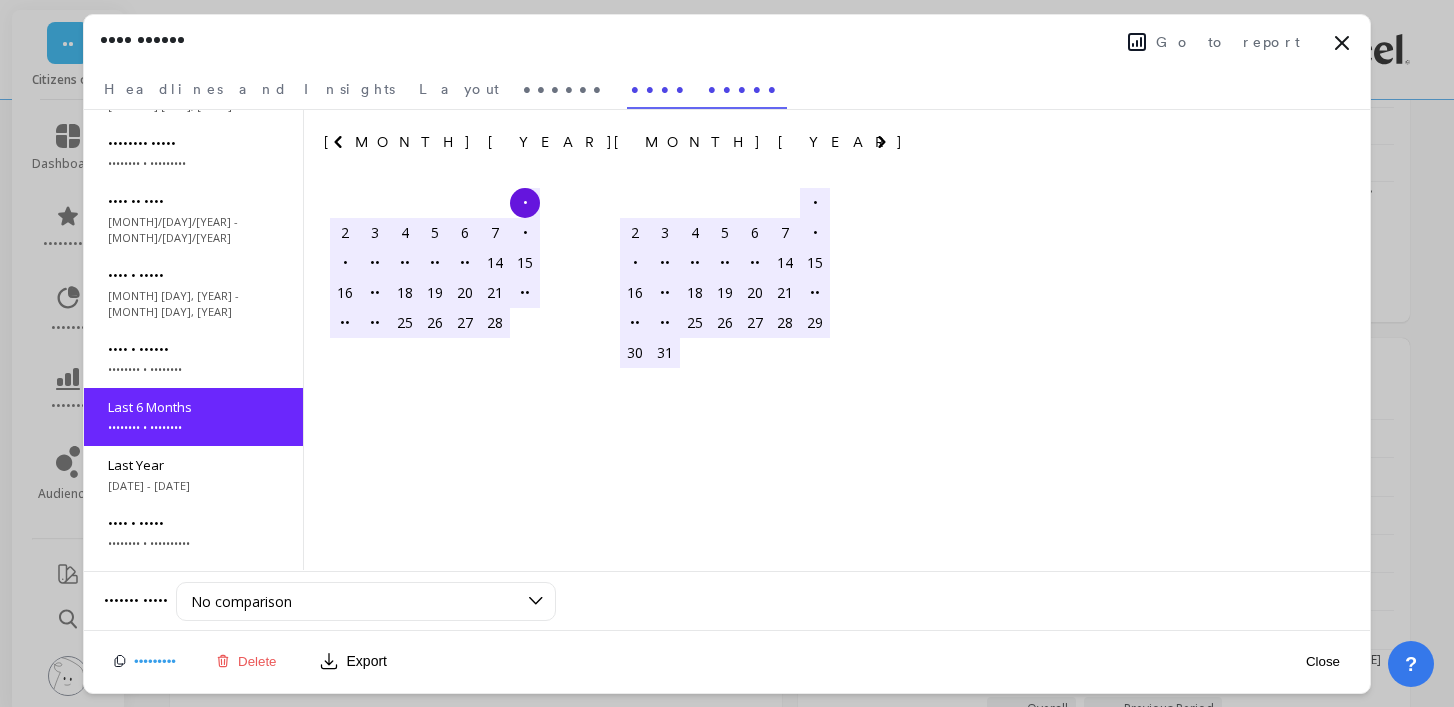scroll, scrollTop: 120, scrollLeft: 0, axis: vertical 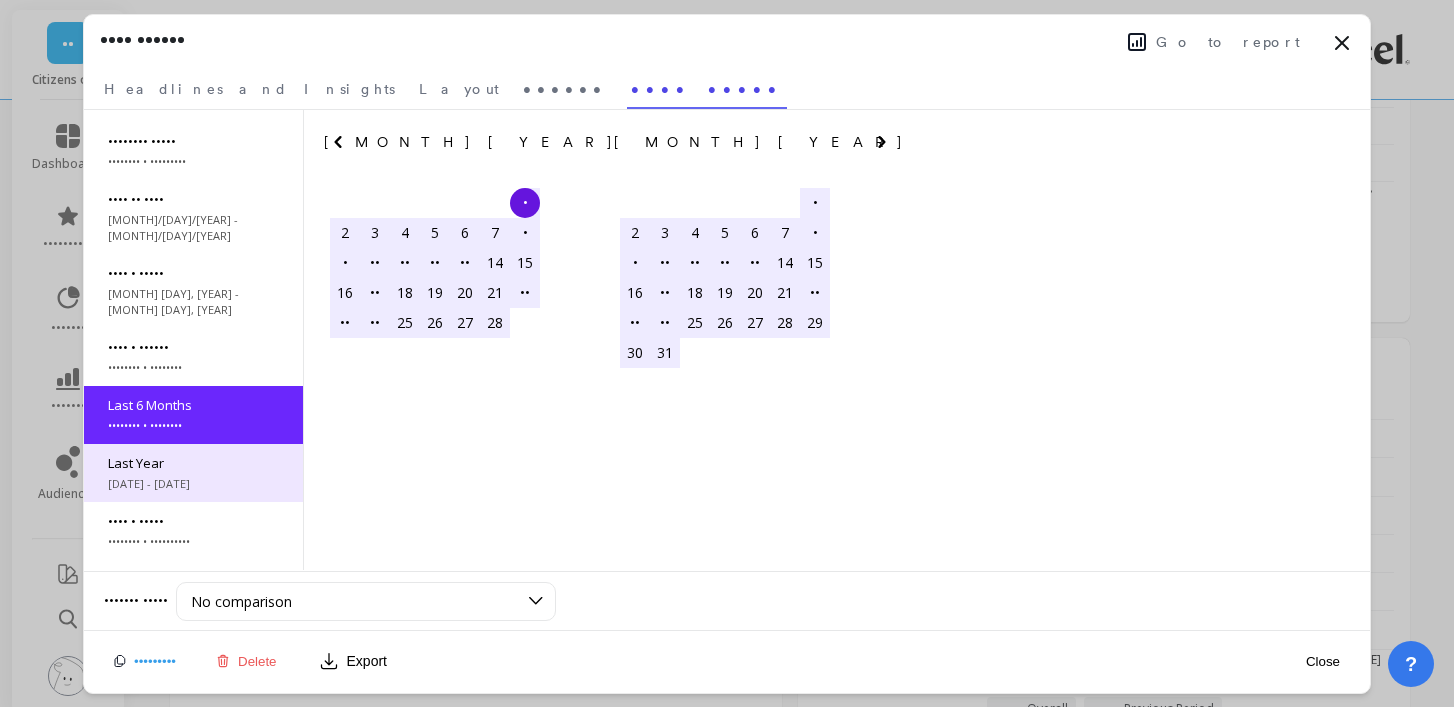 click on "[DATE] - [DATE]" at bounding box center (193, 30) 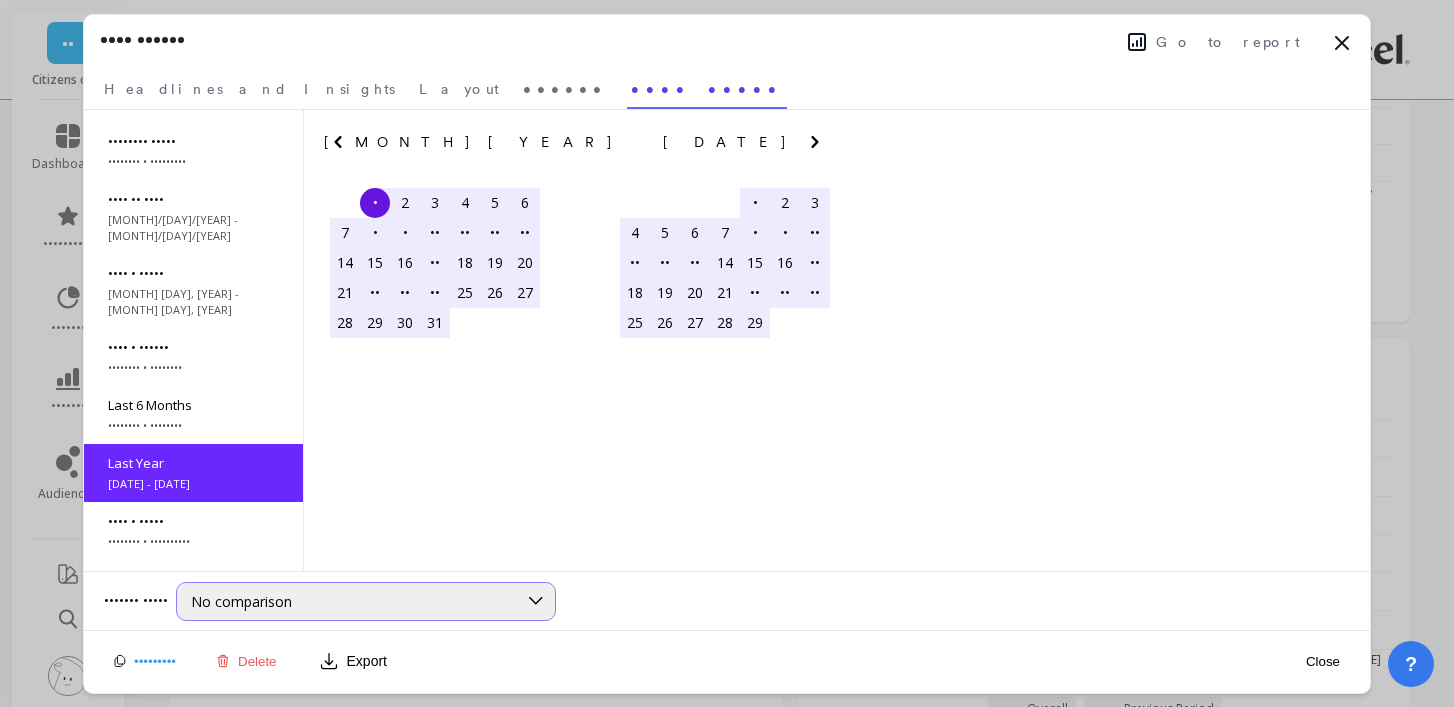 click on "No comparison" at bounding box center [354, 601] 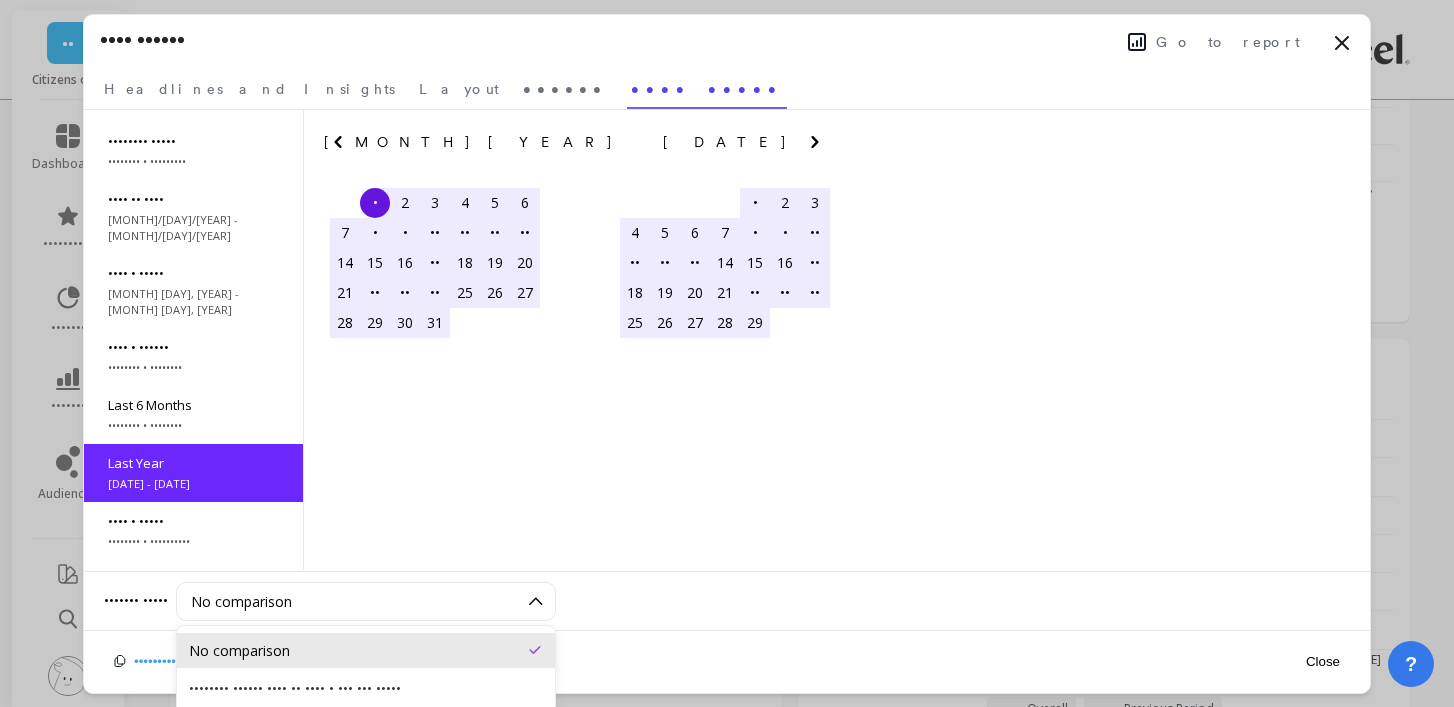 scroll, scrollTop: 1130, scrollLeft: 0, axis: vertical 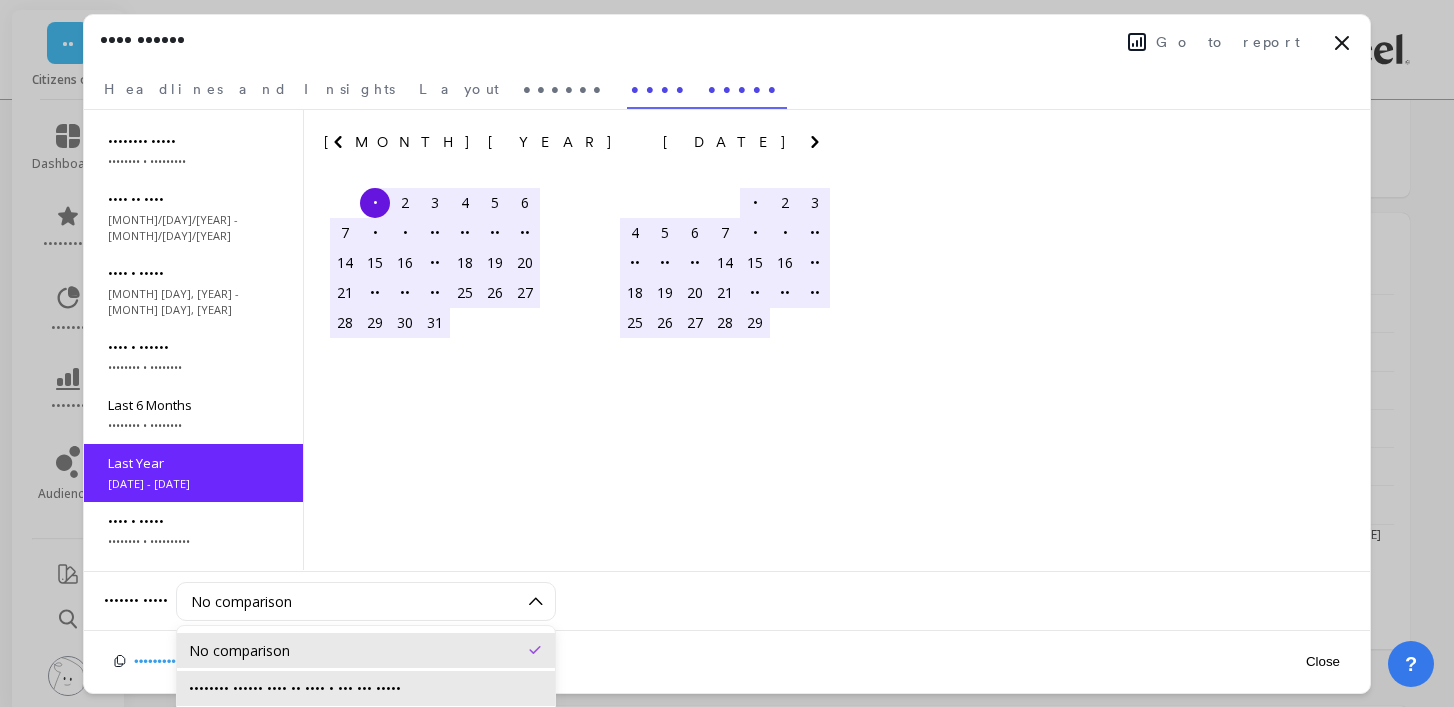 click on "•••••••• •••••• •••• •• •••• • ••• ••• •••••" at bounding box center [366, 688] 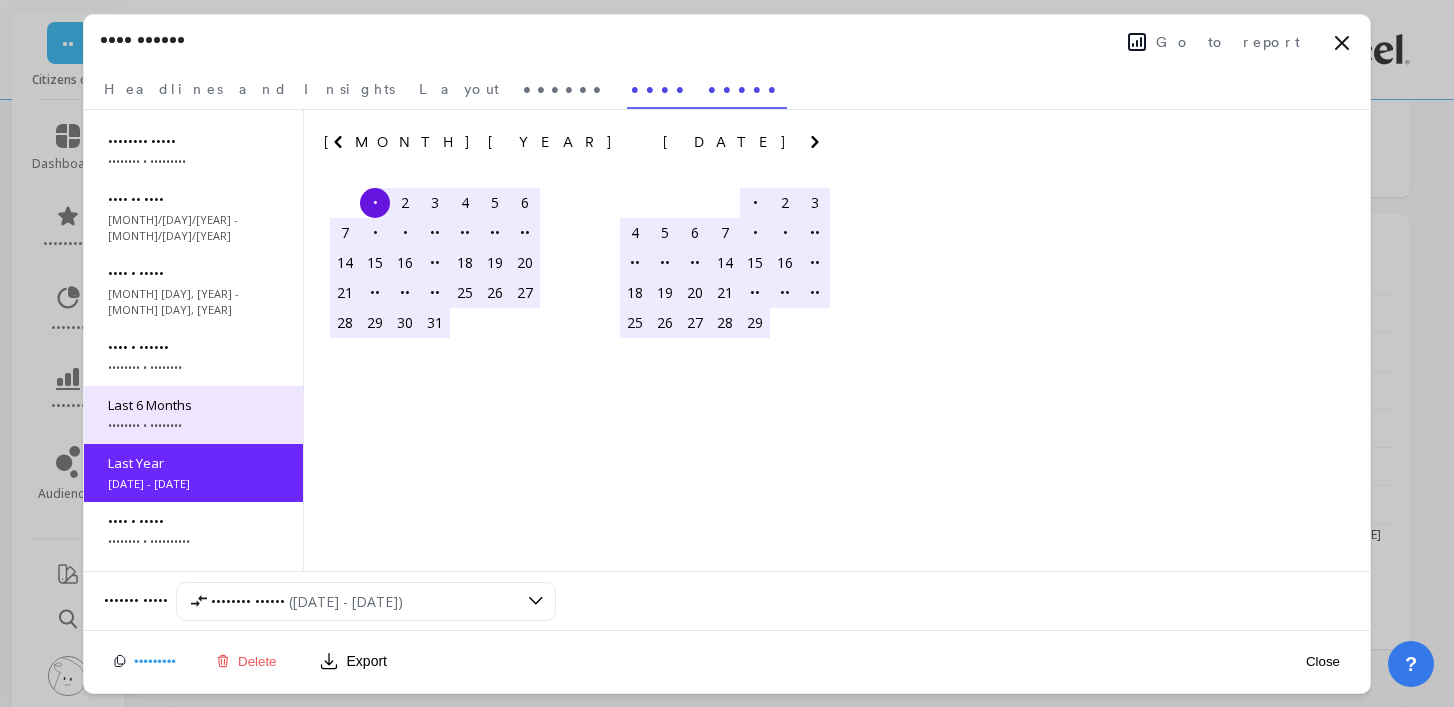 click on "Last 6 Months [MONTH] [DAY], [YEAR] - [MONTH] [DAY], [YEAR]" at bounding box center (193, 415) 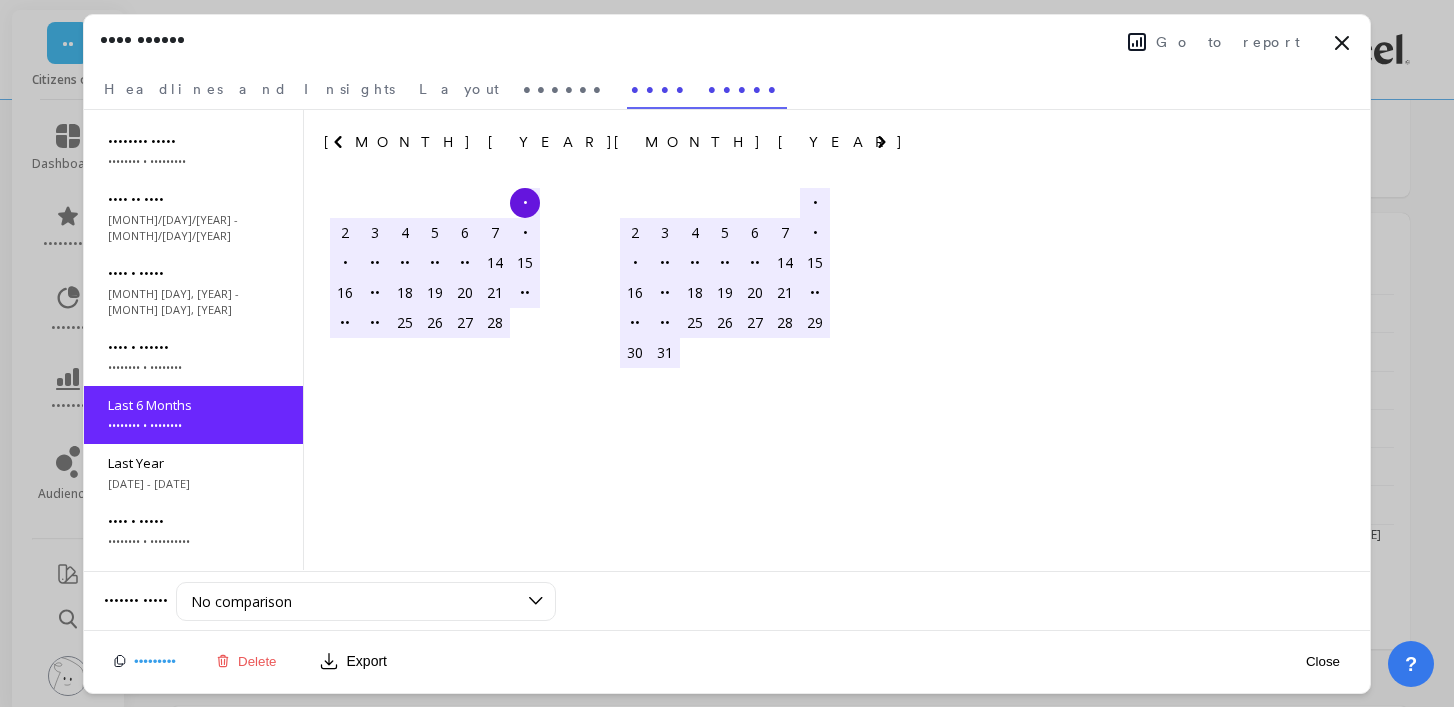click on "Close" at bounding box center [1323, 661] 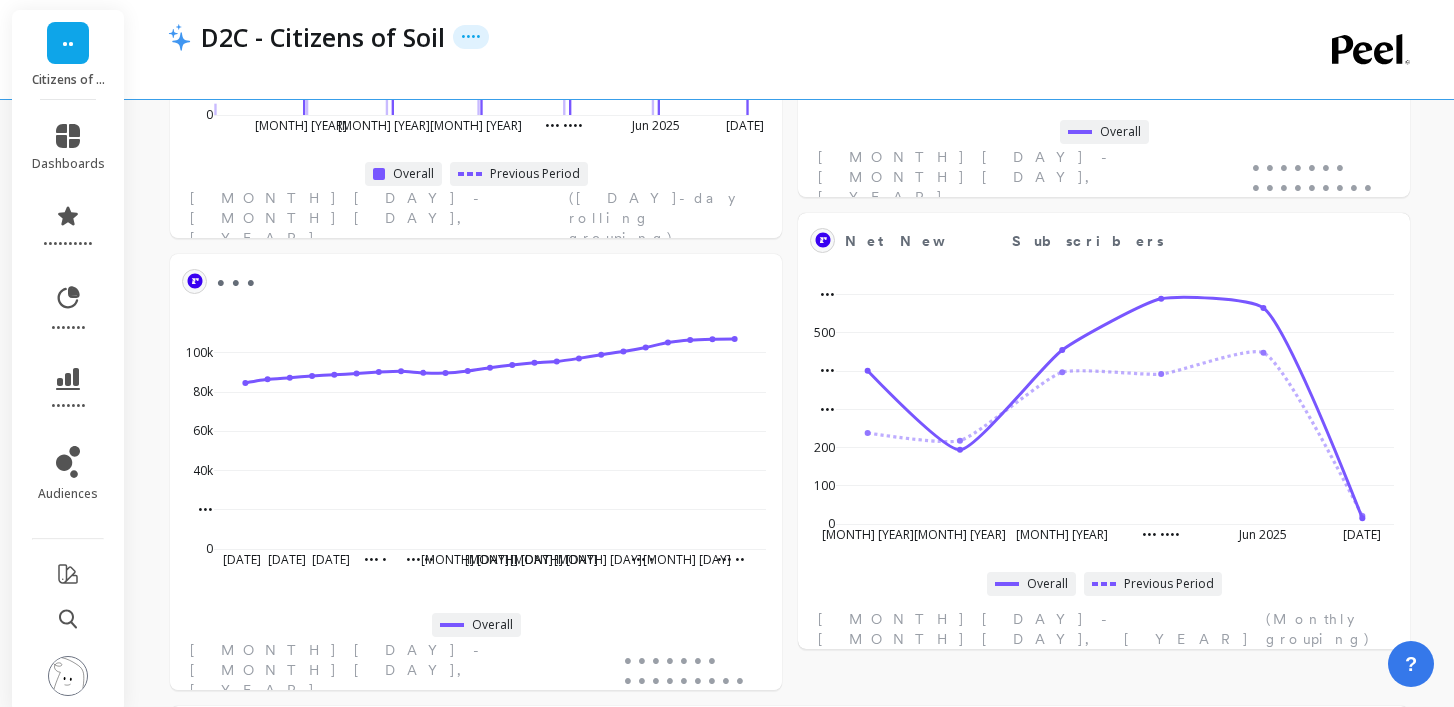 scroll, scrollTop: 1165, scrollLeft: 0, axis: vertical 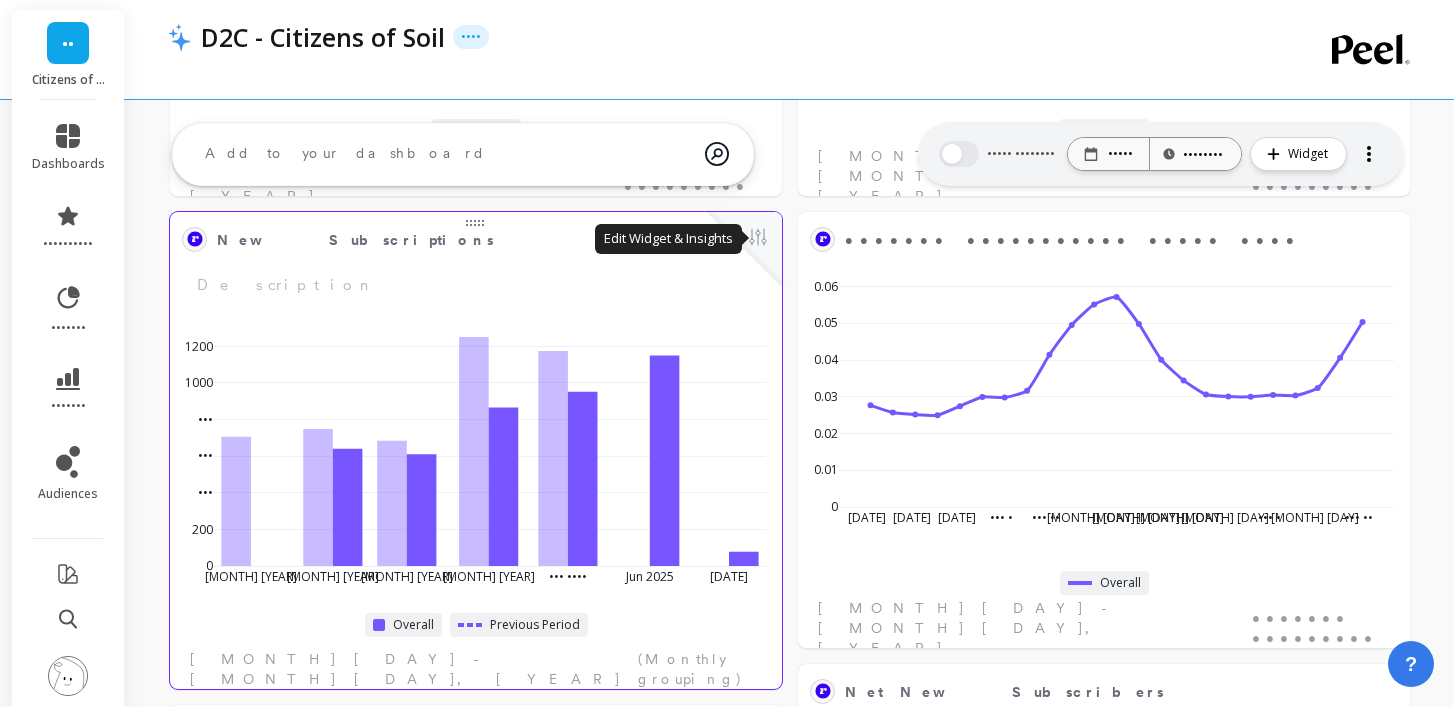 click at bounding box center (758, 239) 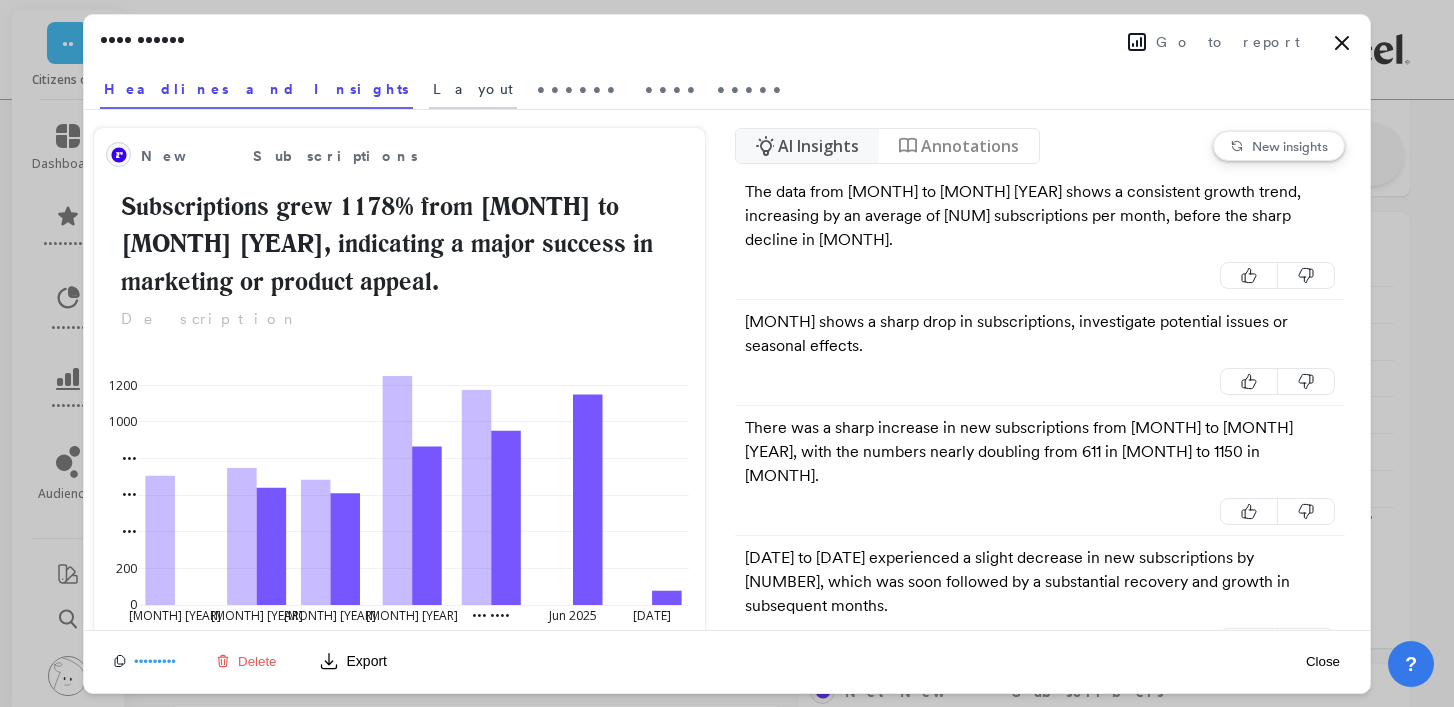 click on "Layout" at bounding box center [473, 89] 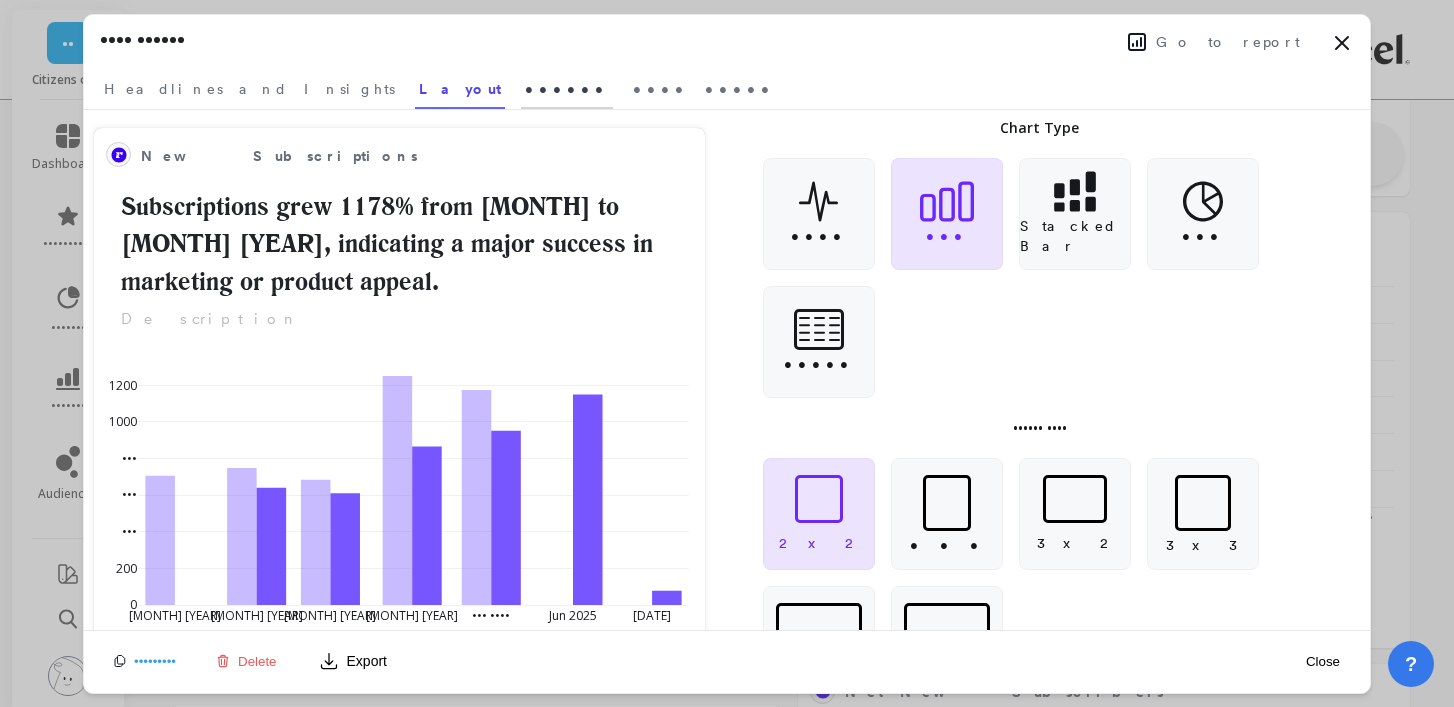 click on "••••••" at bounding box center (249, 89) 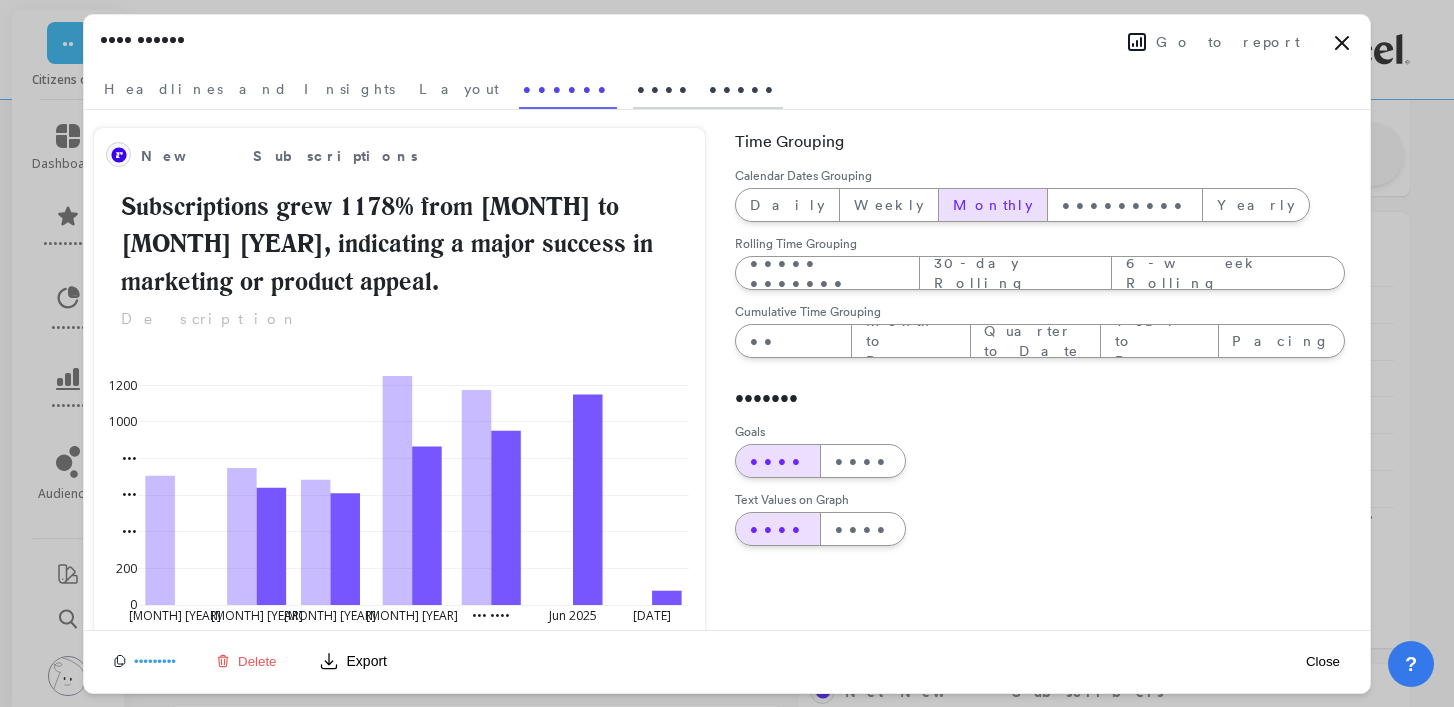 click on "•••• •••••" at bounding box center [249, 89] 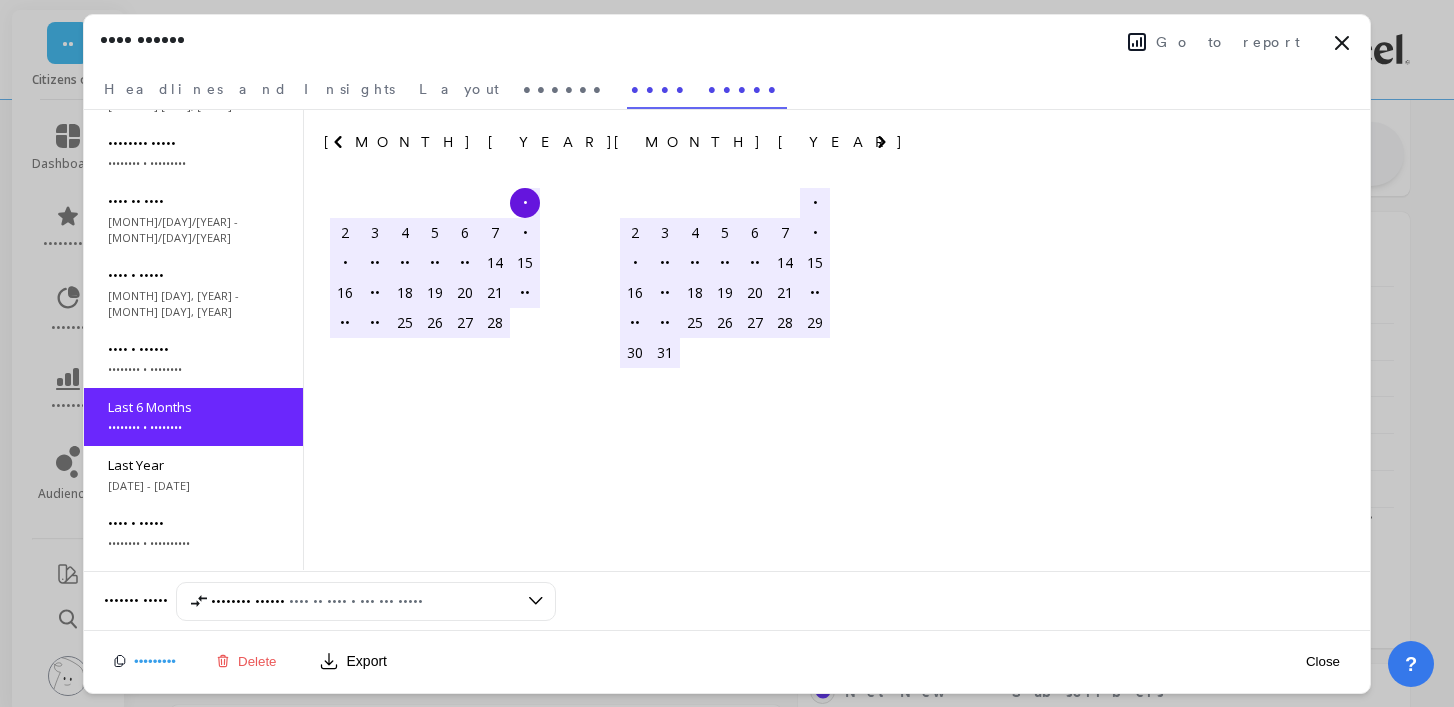 scroll, scrollTop: 120, scrollLeft: 0, axis: vertical 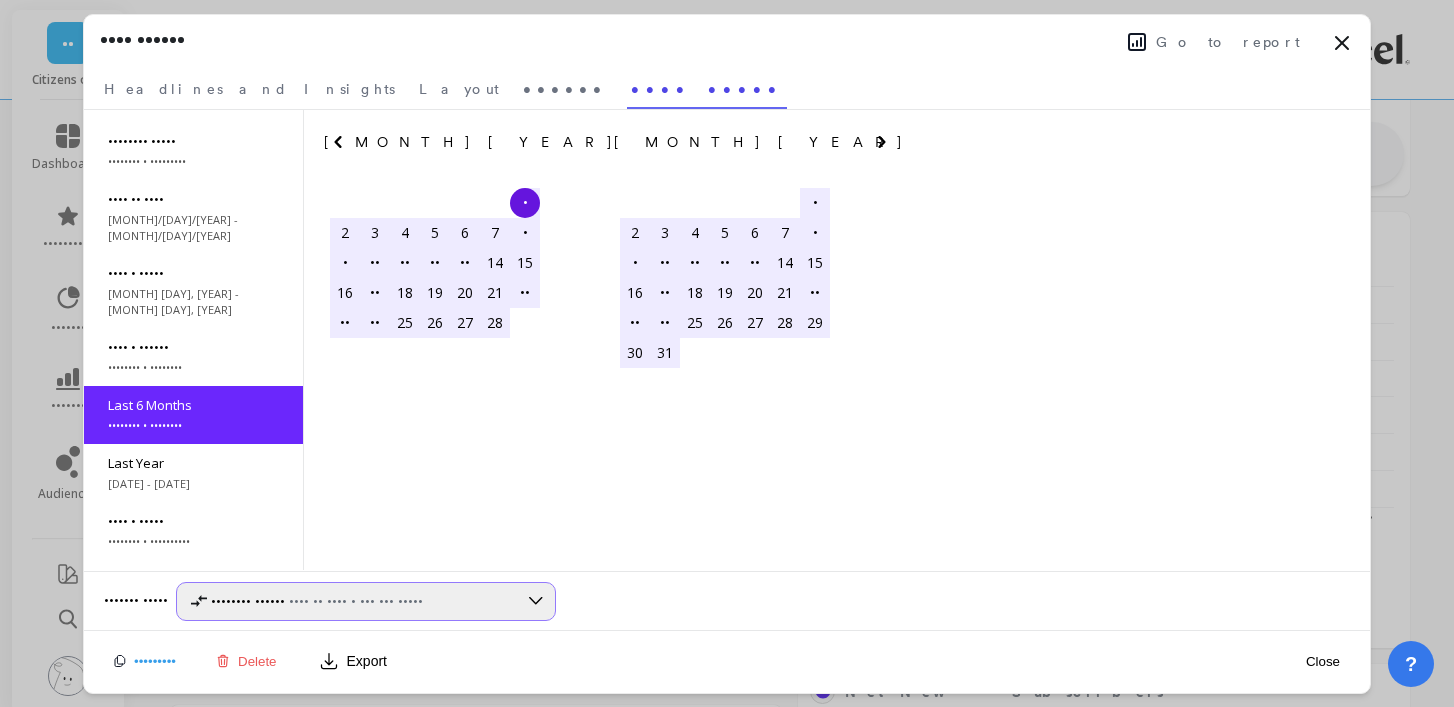click on "•••••••• ••••••" at bounding box center [248, 601] 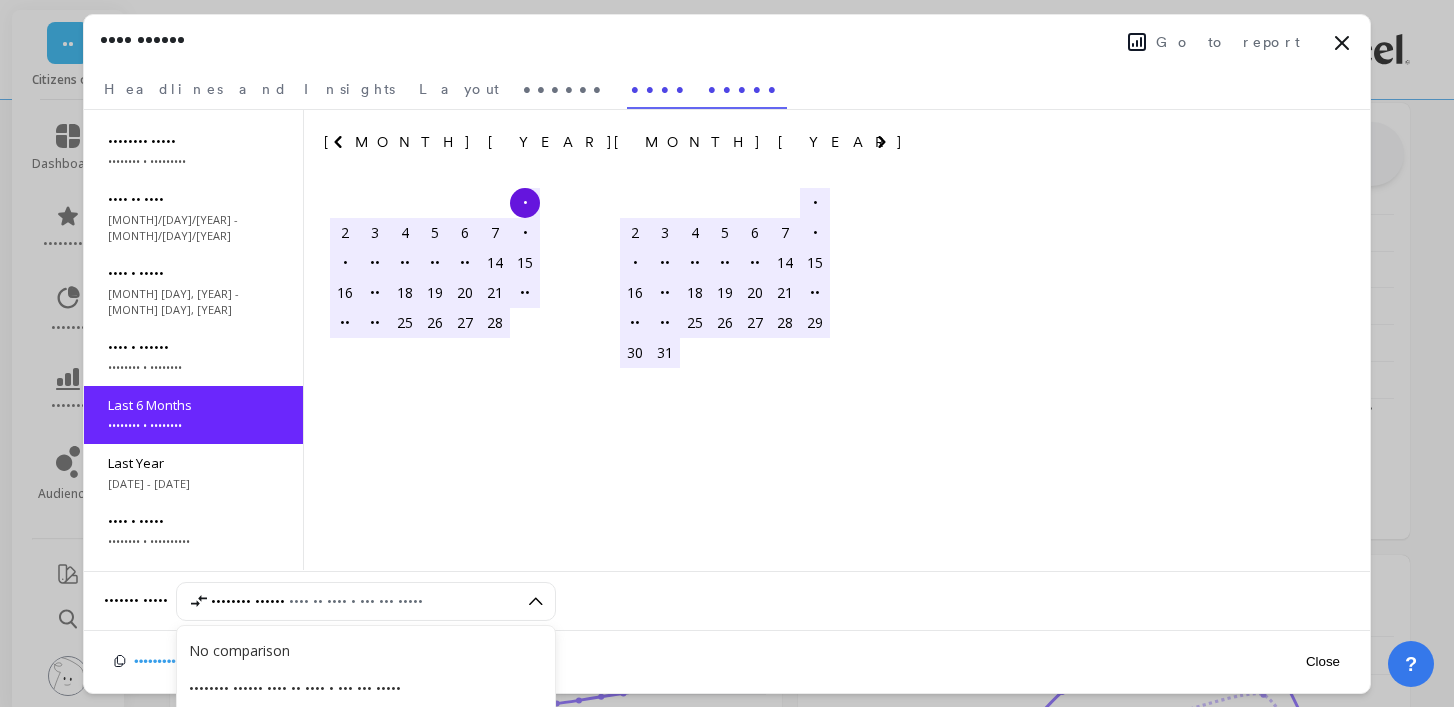 scroll, scrollTop: 804, scrollLeft: 0, axis: vertical 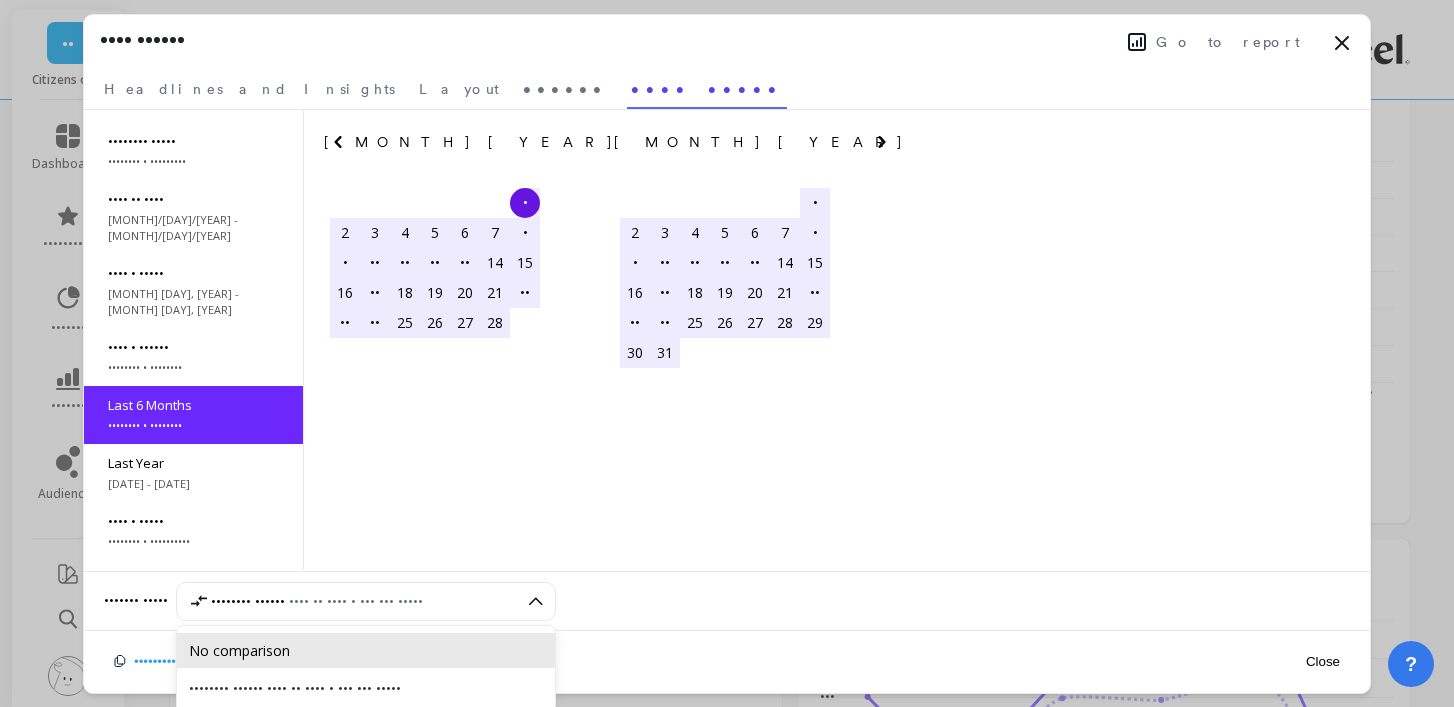click on "No comparison" at bounding box center (366, 650) 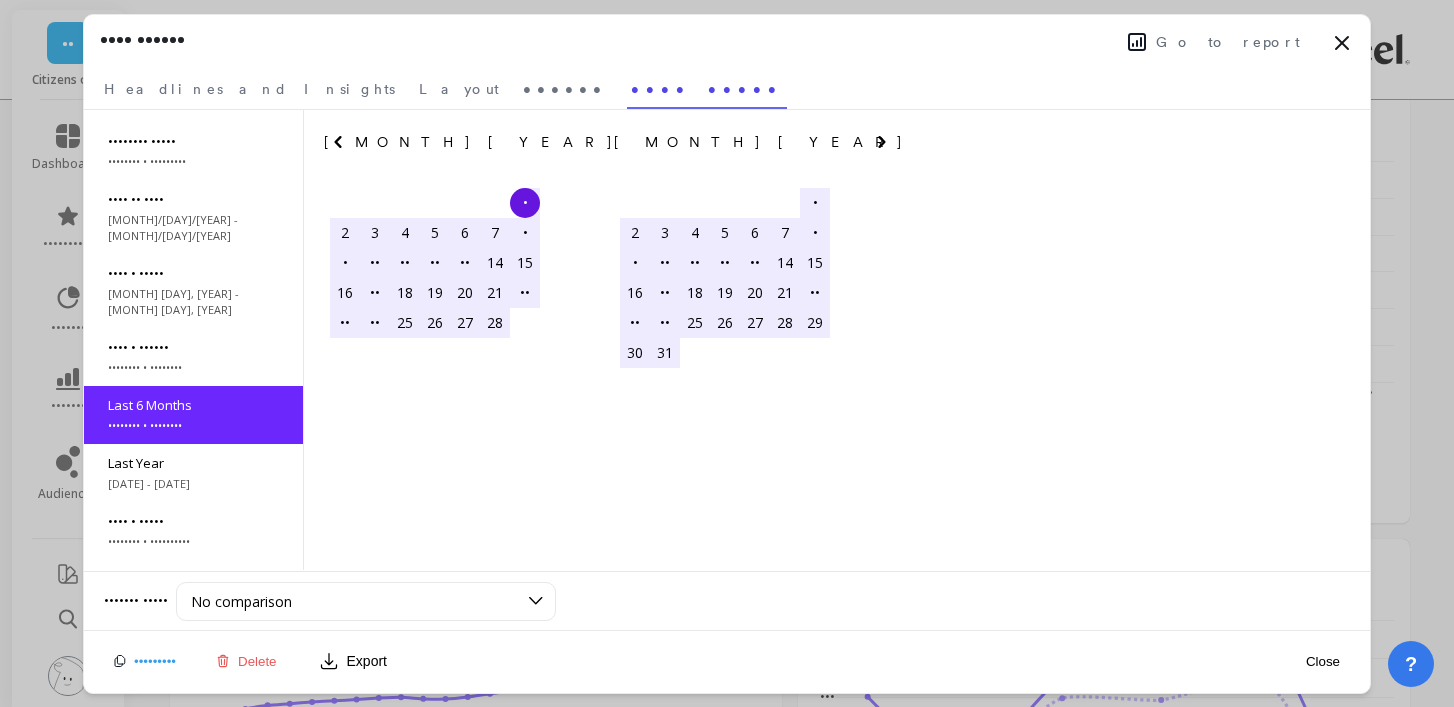 click on "Close" at bounding box center (1323, 661) 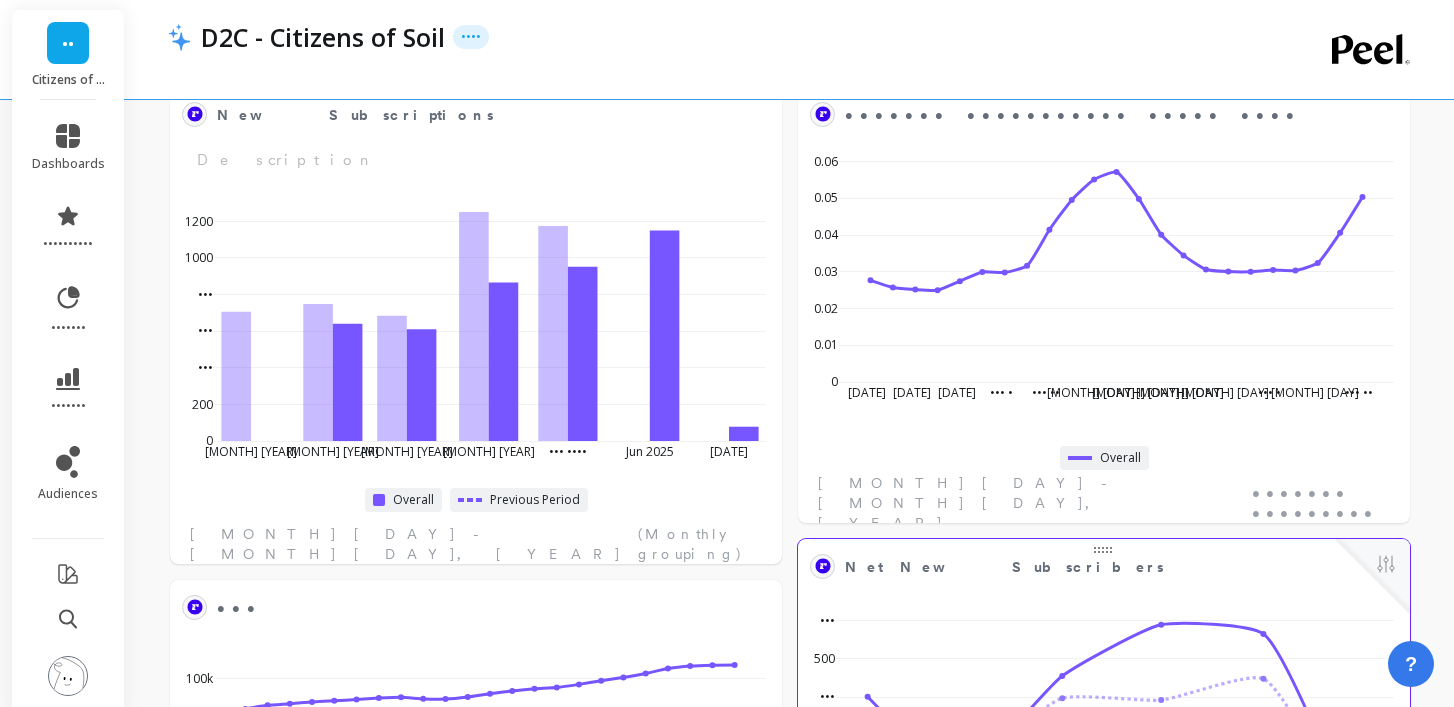 scroll, scrollTop: 1, scrollLeft: 1, axis: both 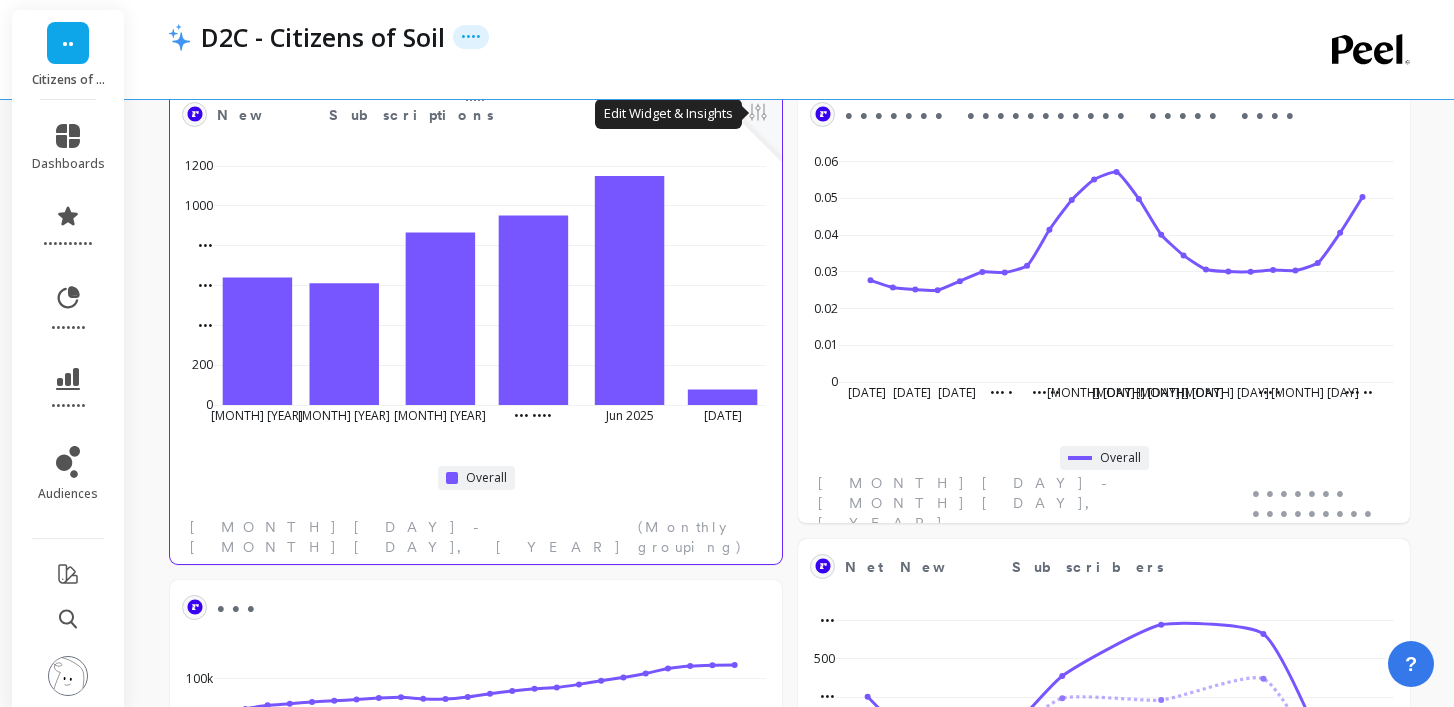 click at bounding box center [758, 114] 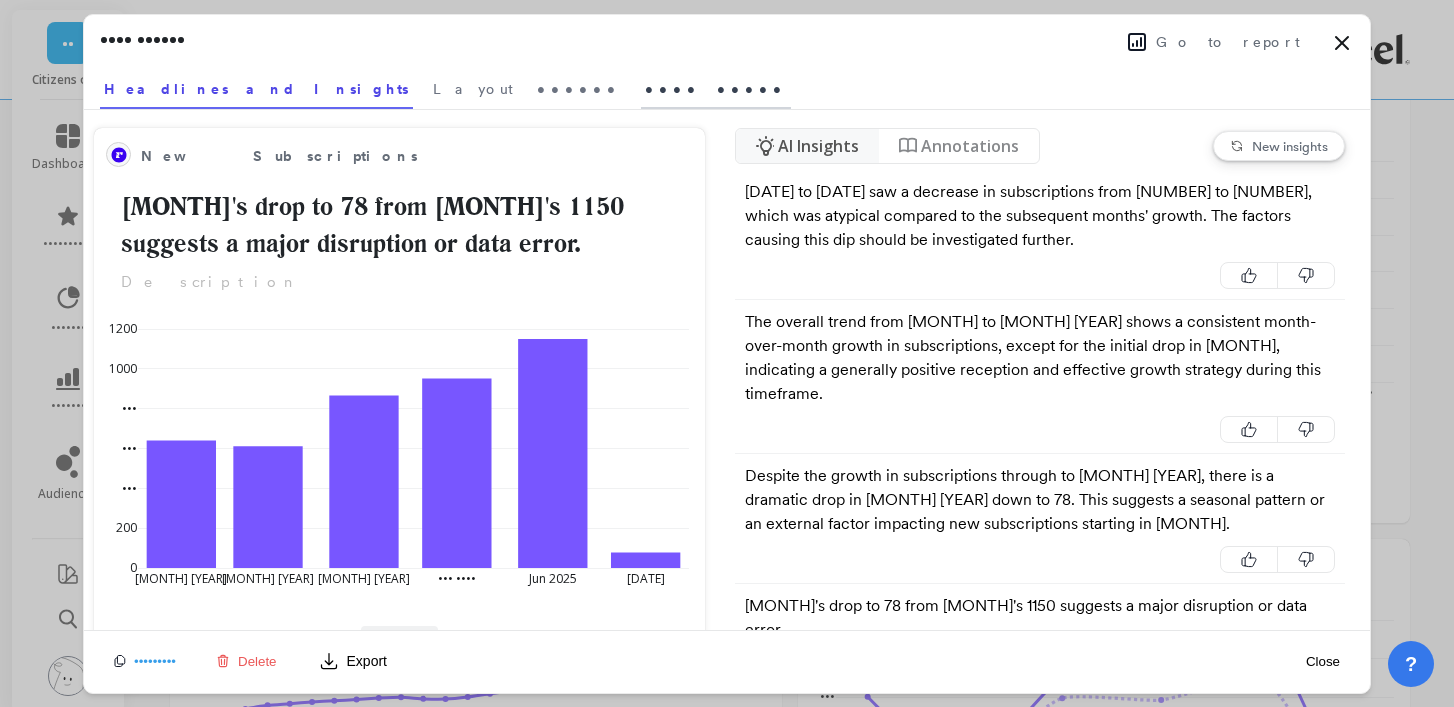 click on "•••• •••••" at bounding box center (473, 89) 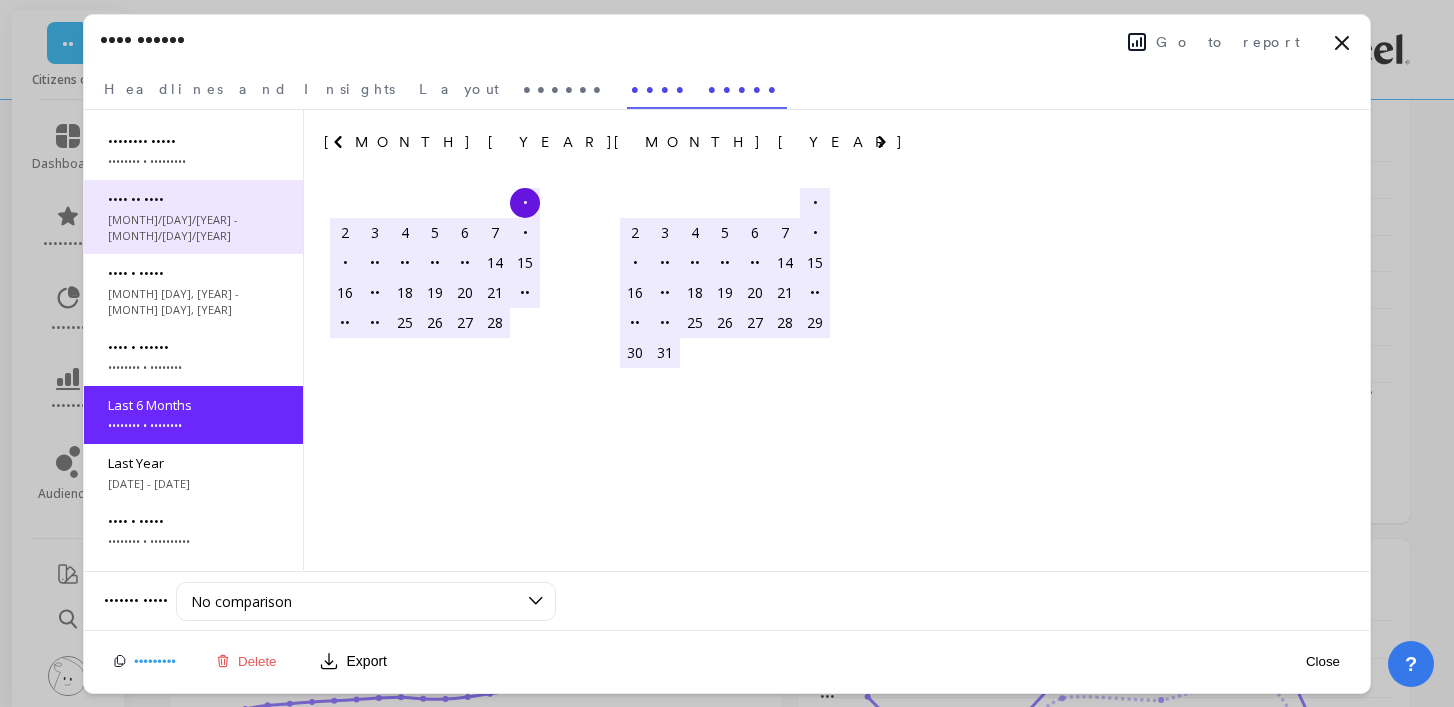 scroll, scrollTop: 0, scrollLeft: 0, axis: both 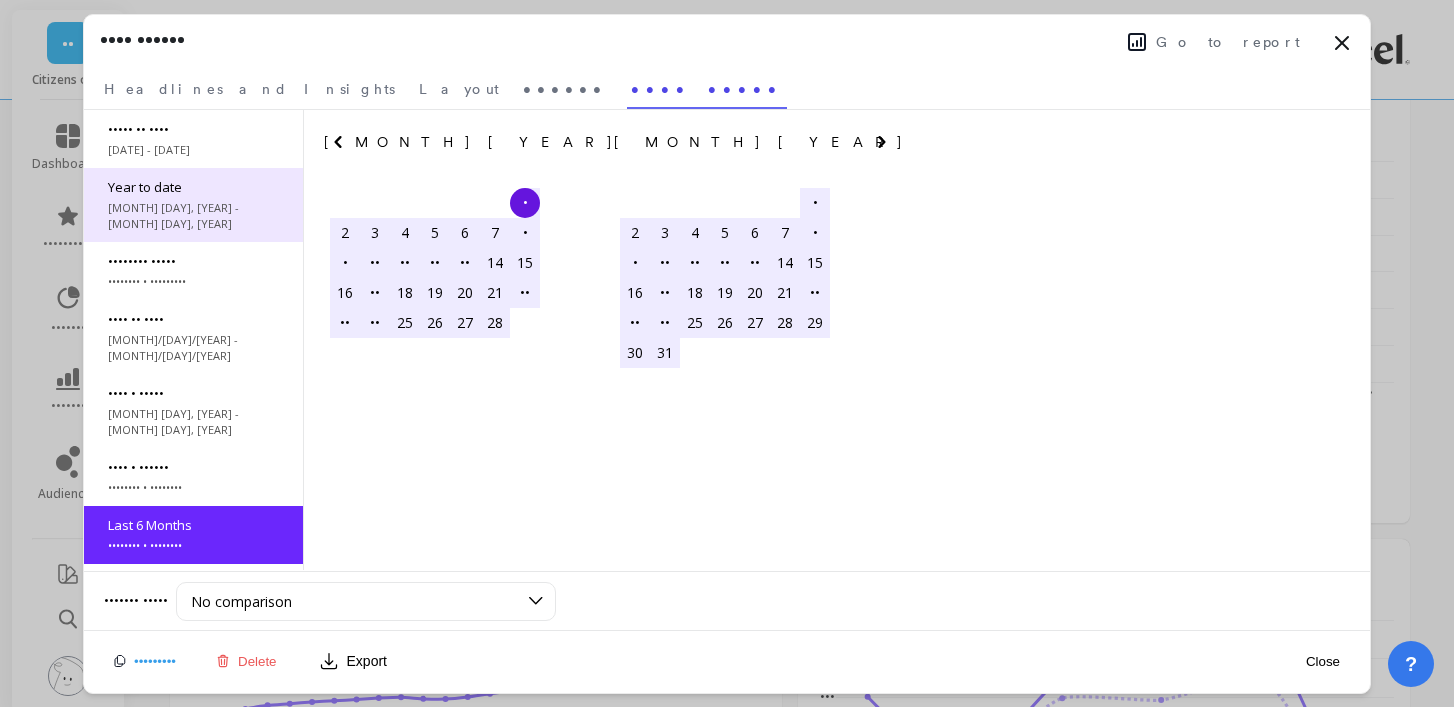 click on "Year to date [DATE] - [DATE]" at bounding box center (193, 205) 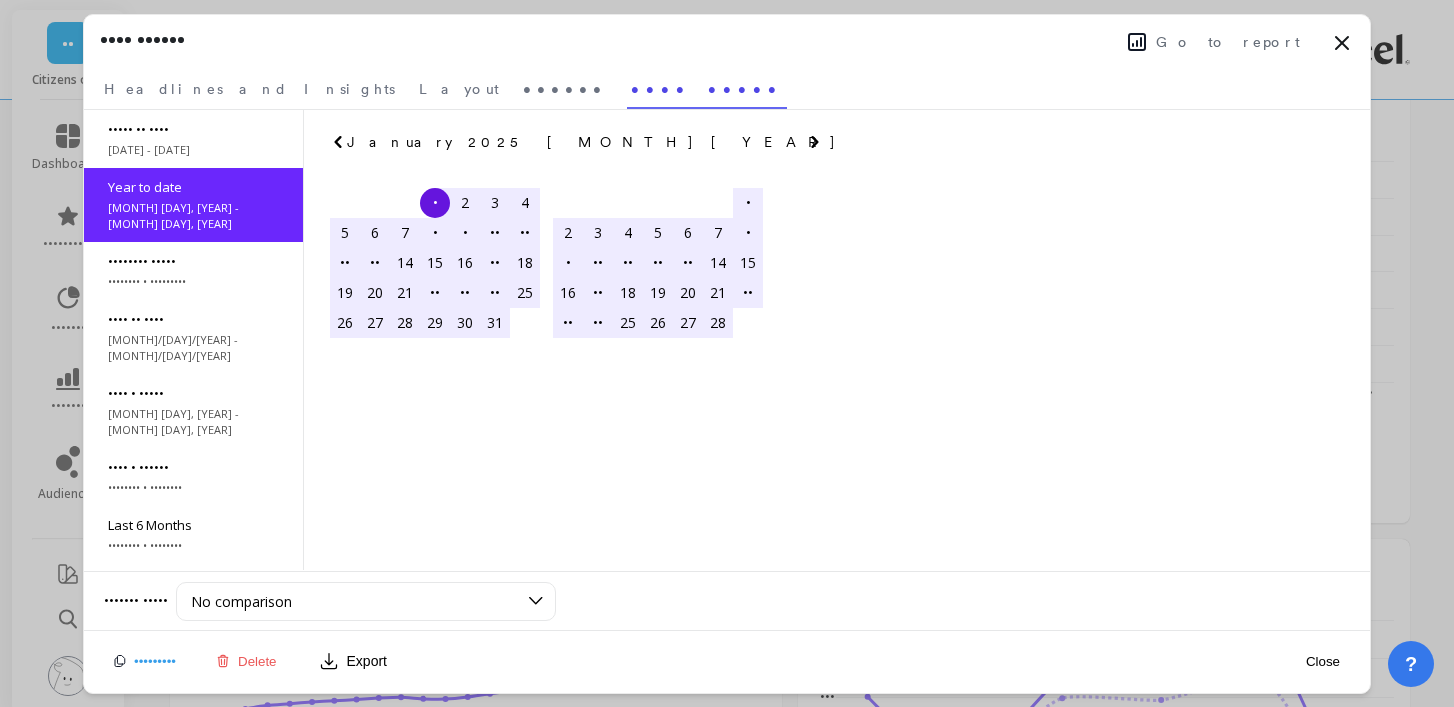 click on "•" at bounding box center (435, 203) 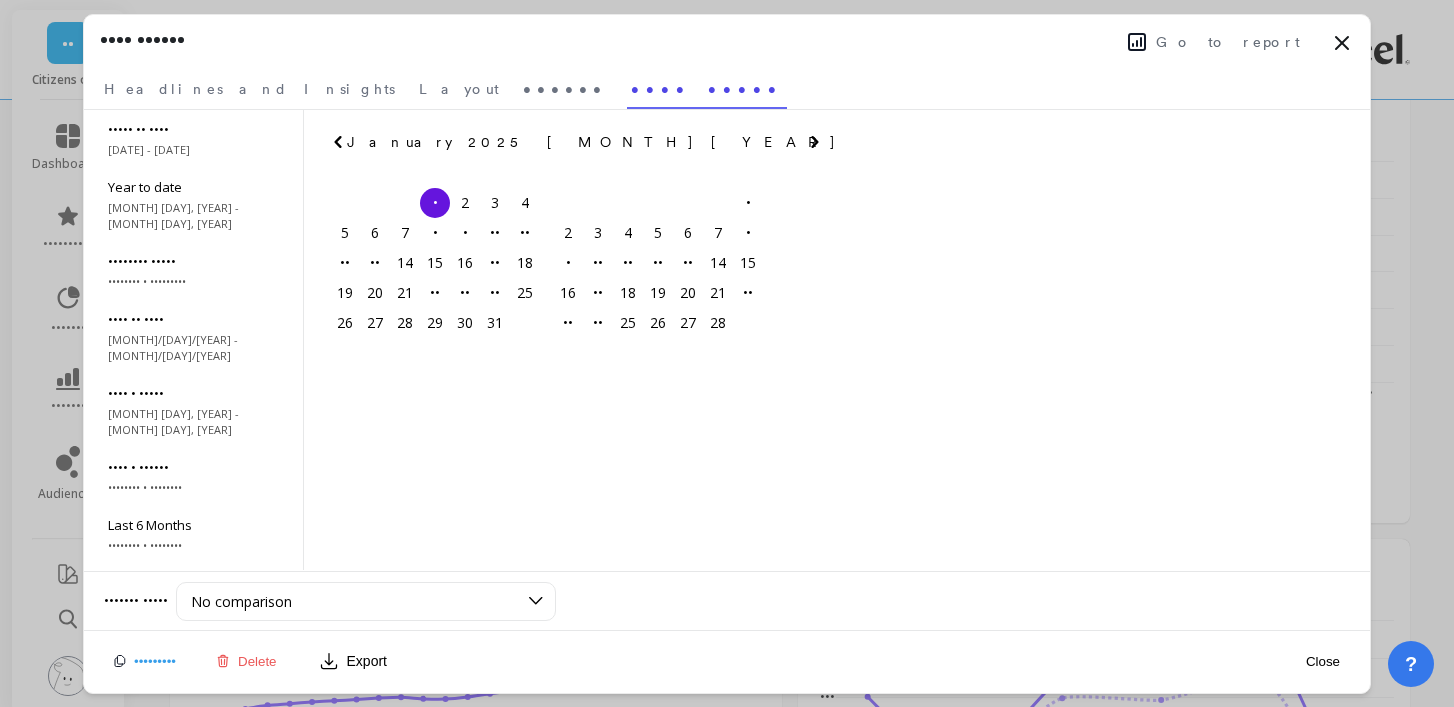 click at bounding box center (0, 0) 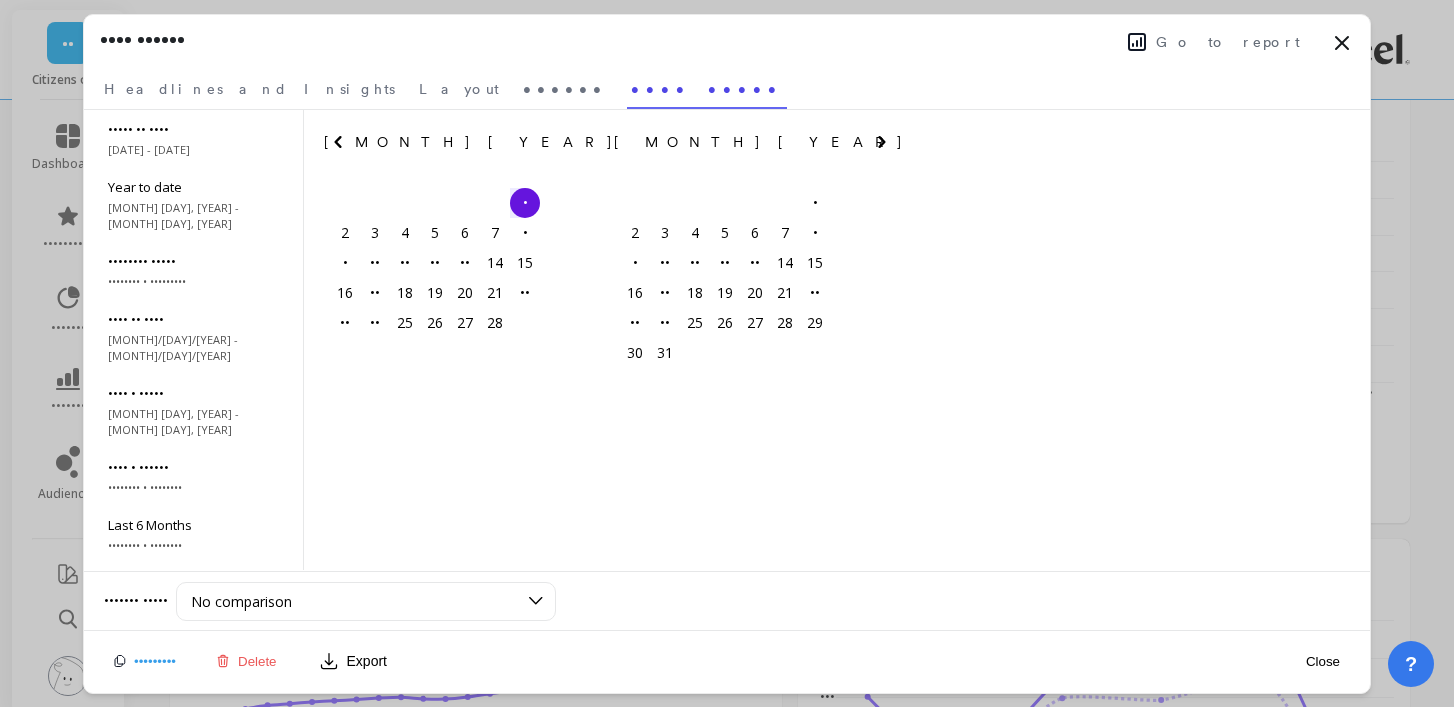 click at bounding box center (0, 0) 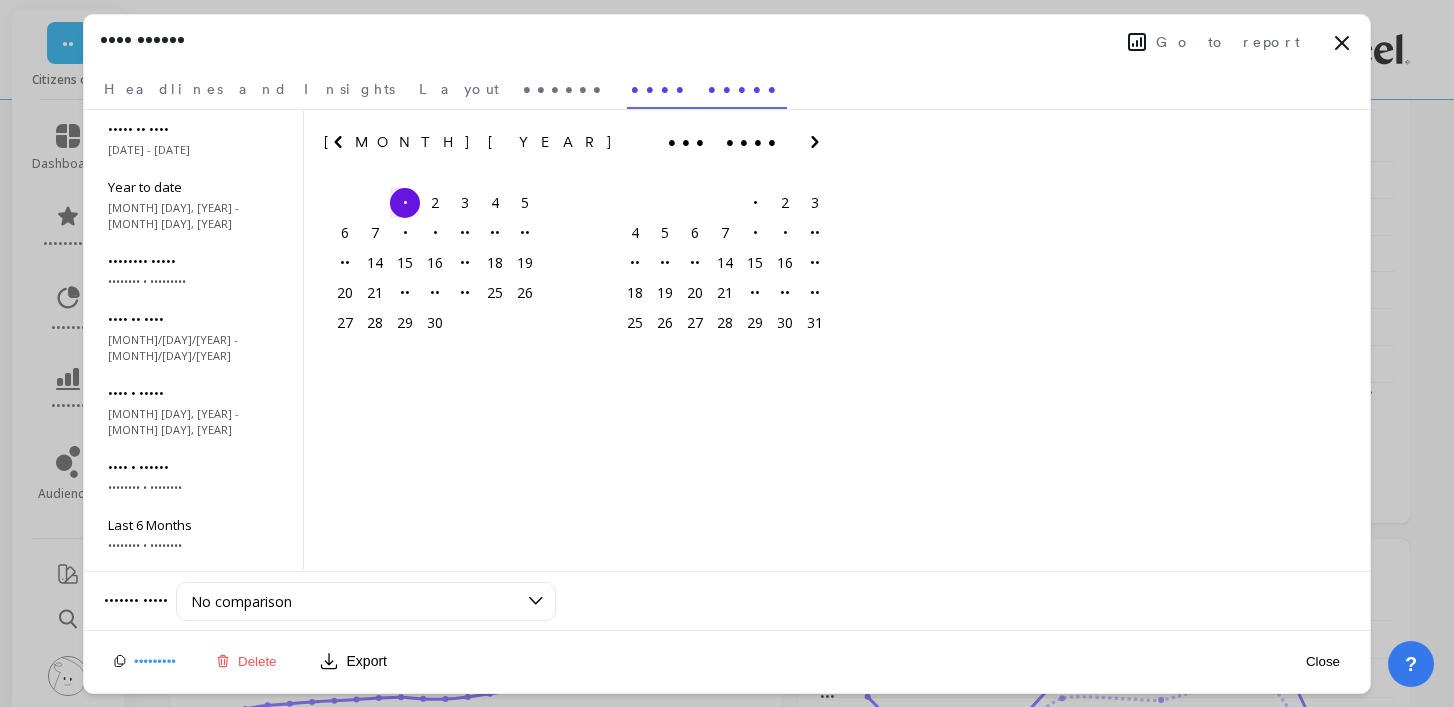 click at bounding box center (0, 0) 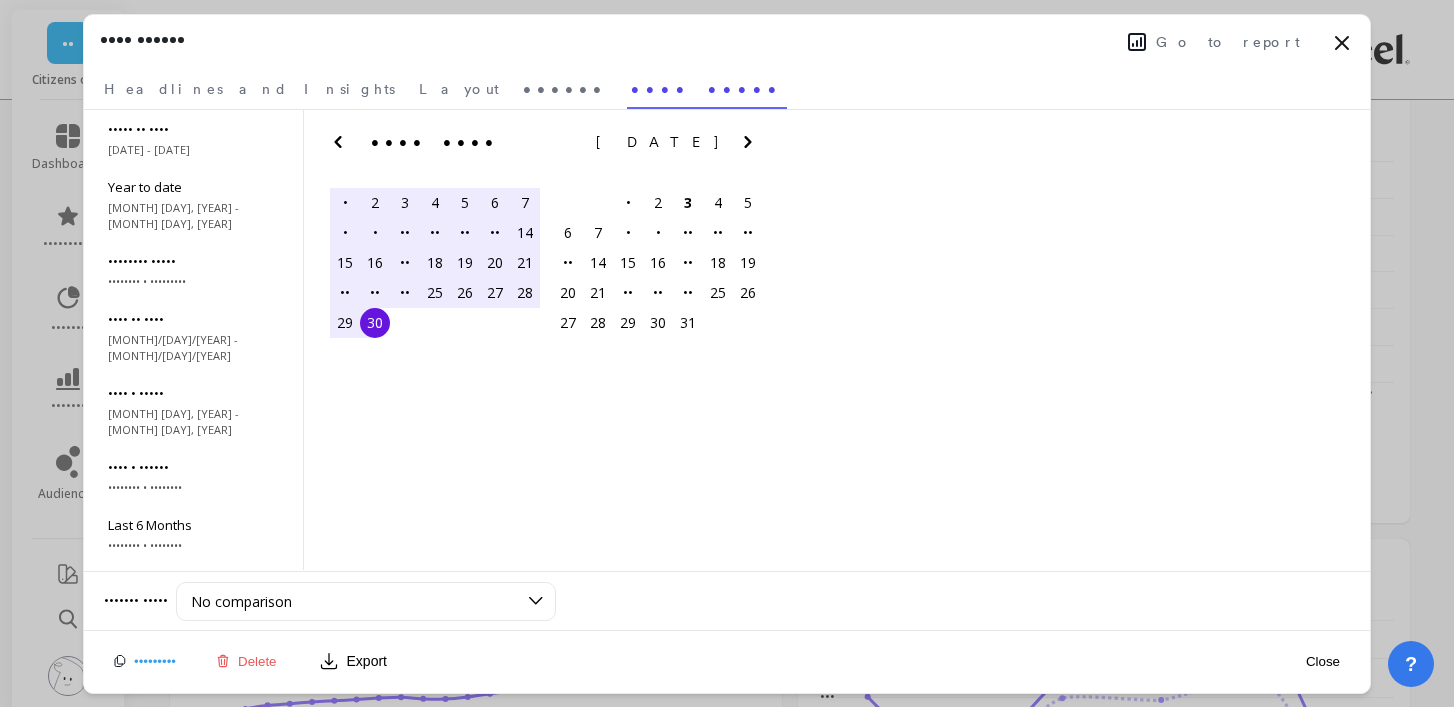 click on "30" at bounding box center [375, 323] 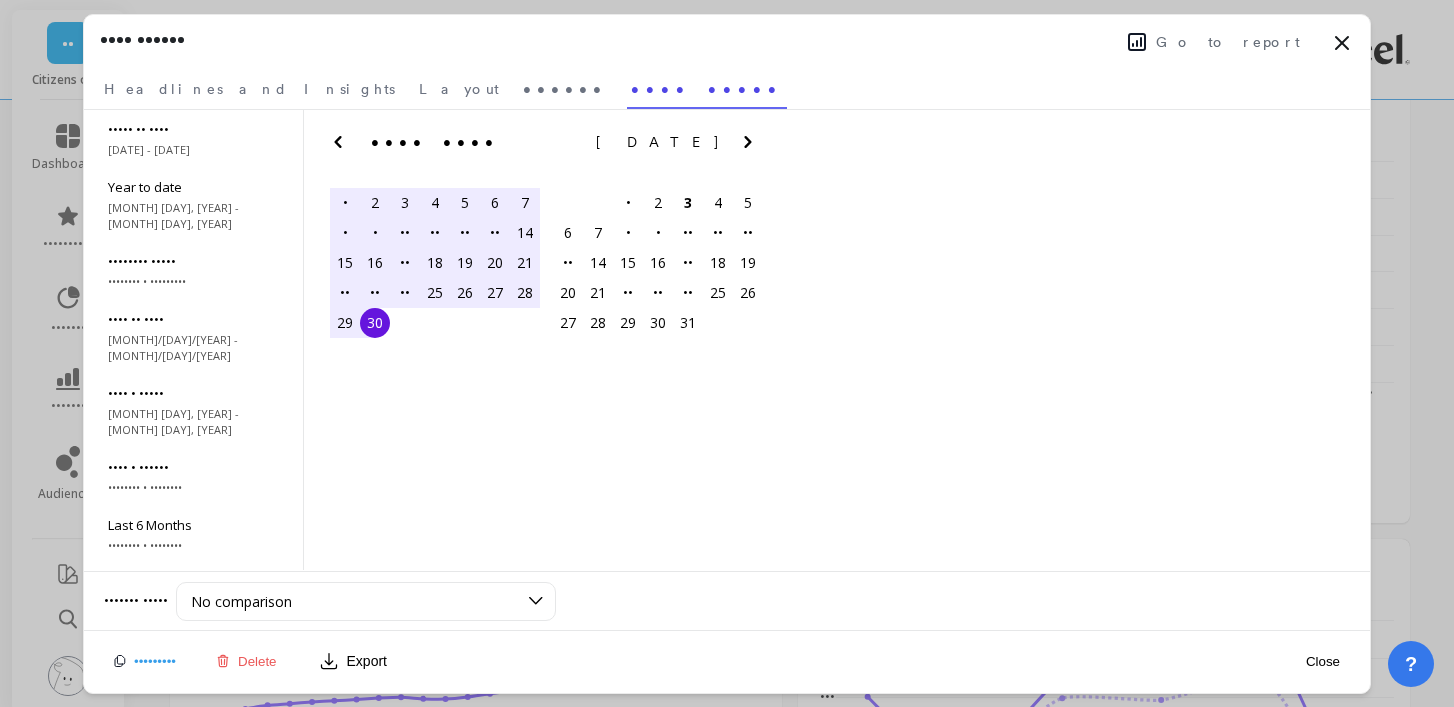 click on "Close" at bounding box center (1323, 661) 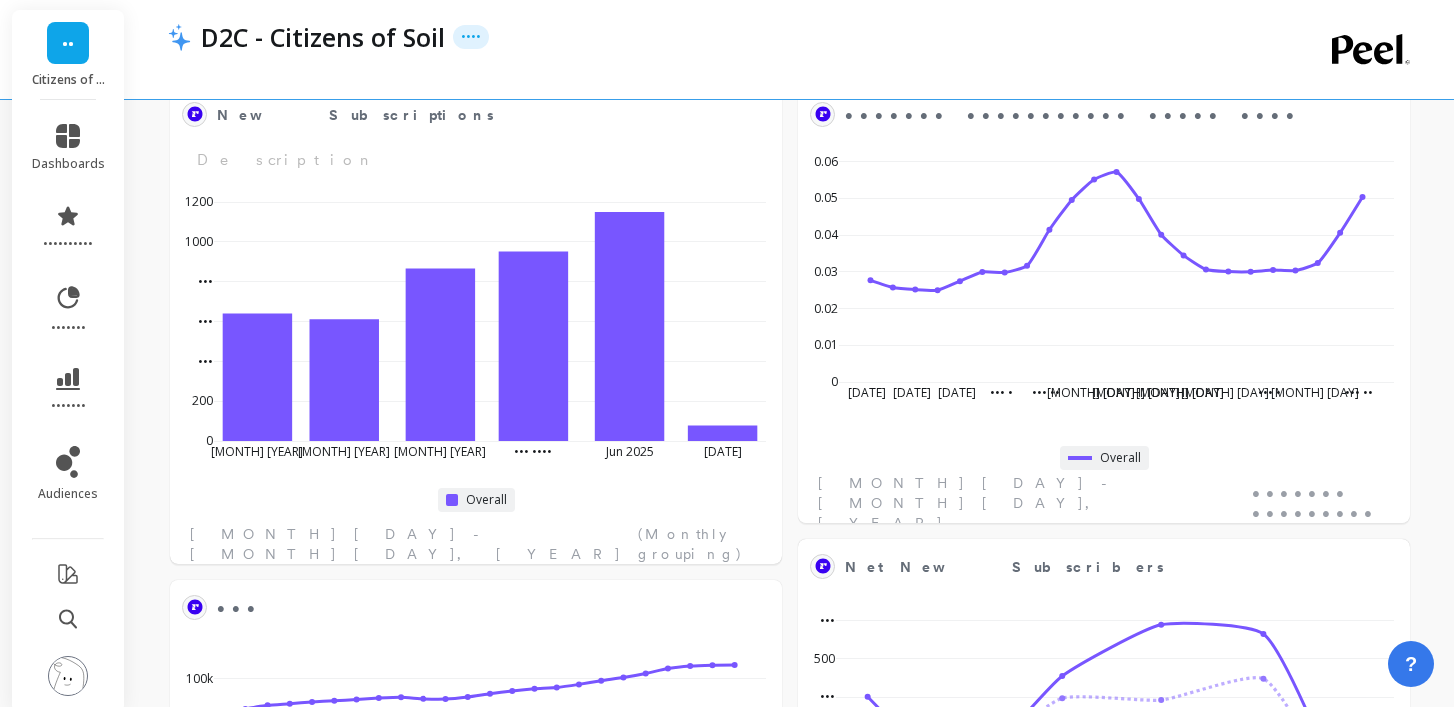 scroll, scrollTop: 1, scrollLeft: 1, axis: both 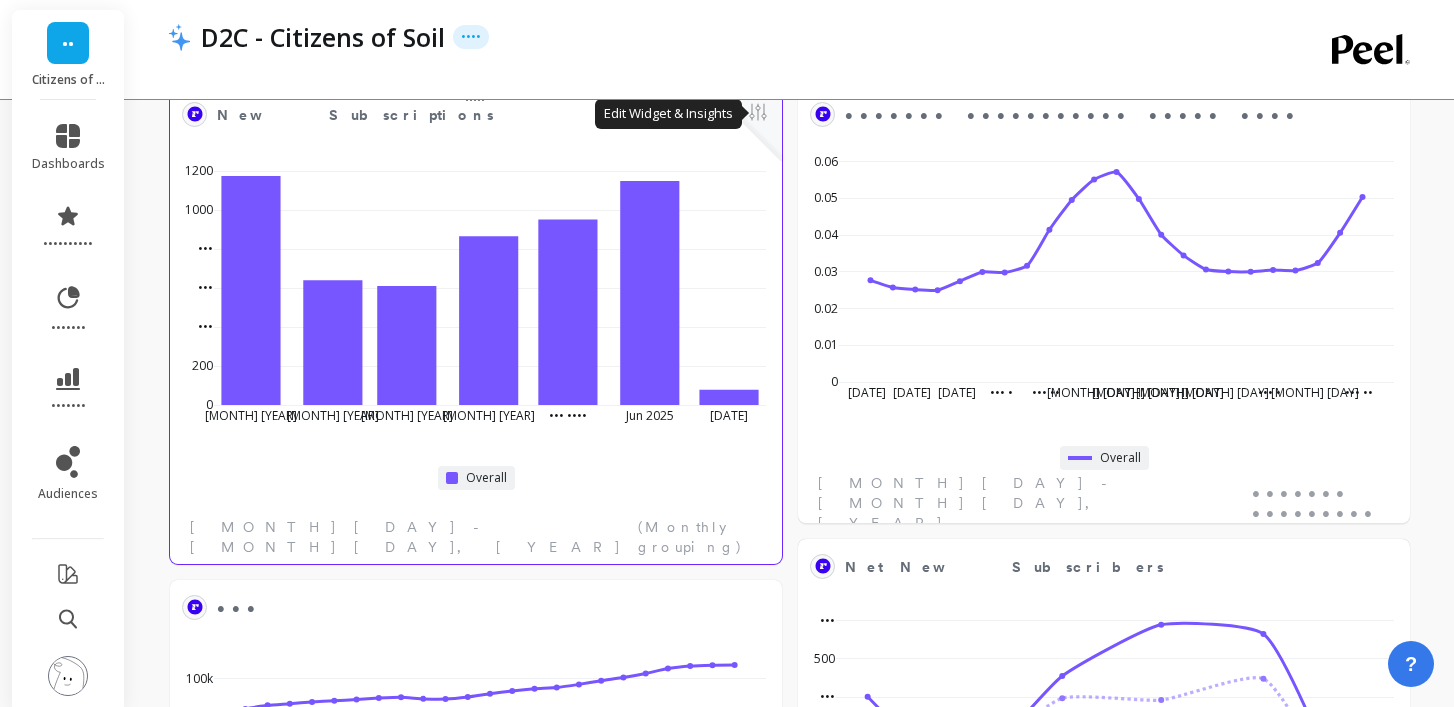 click at bounding box center (758, 114) 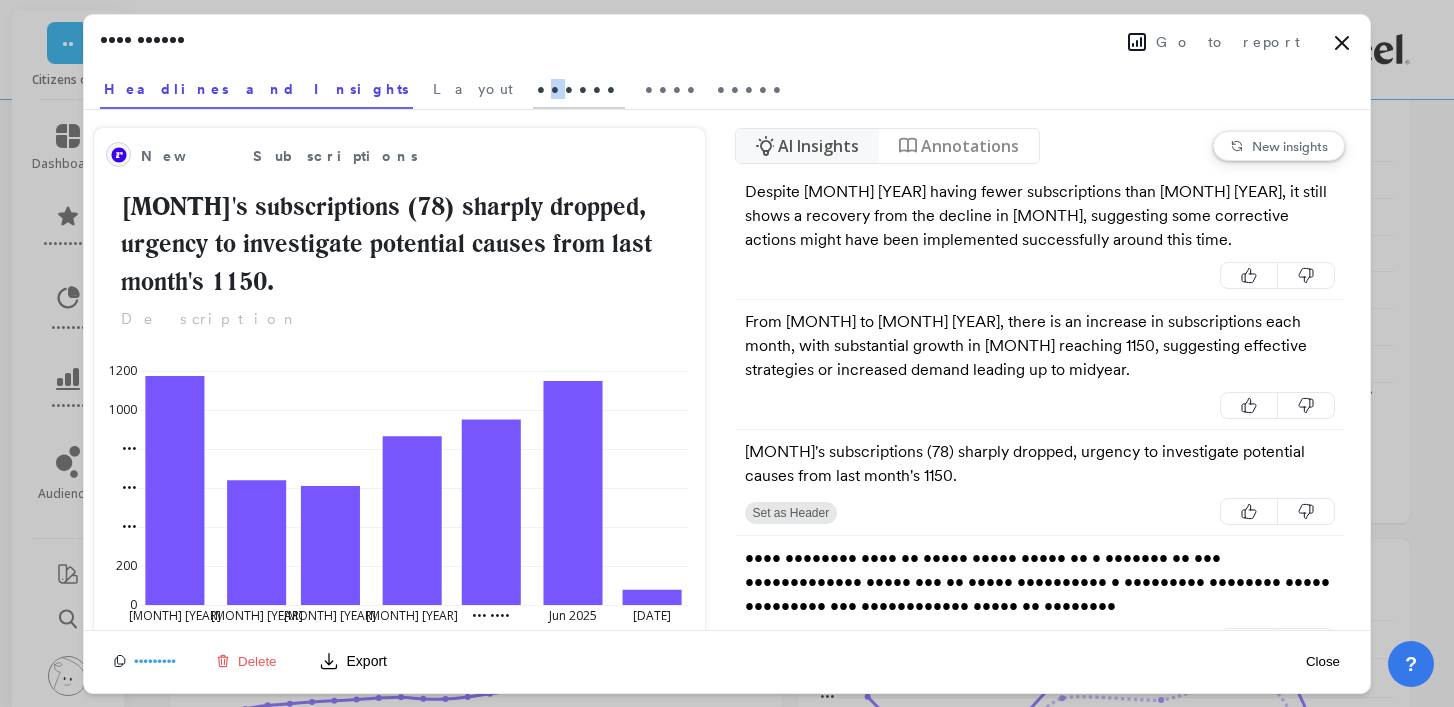 click on "••••••" at bounding box center (473, 89) 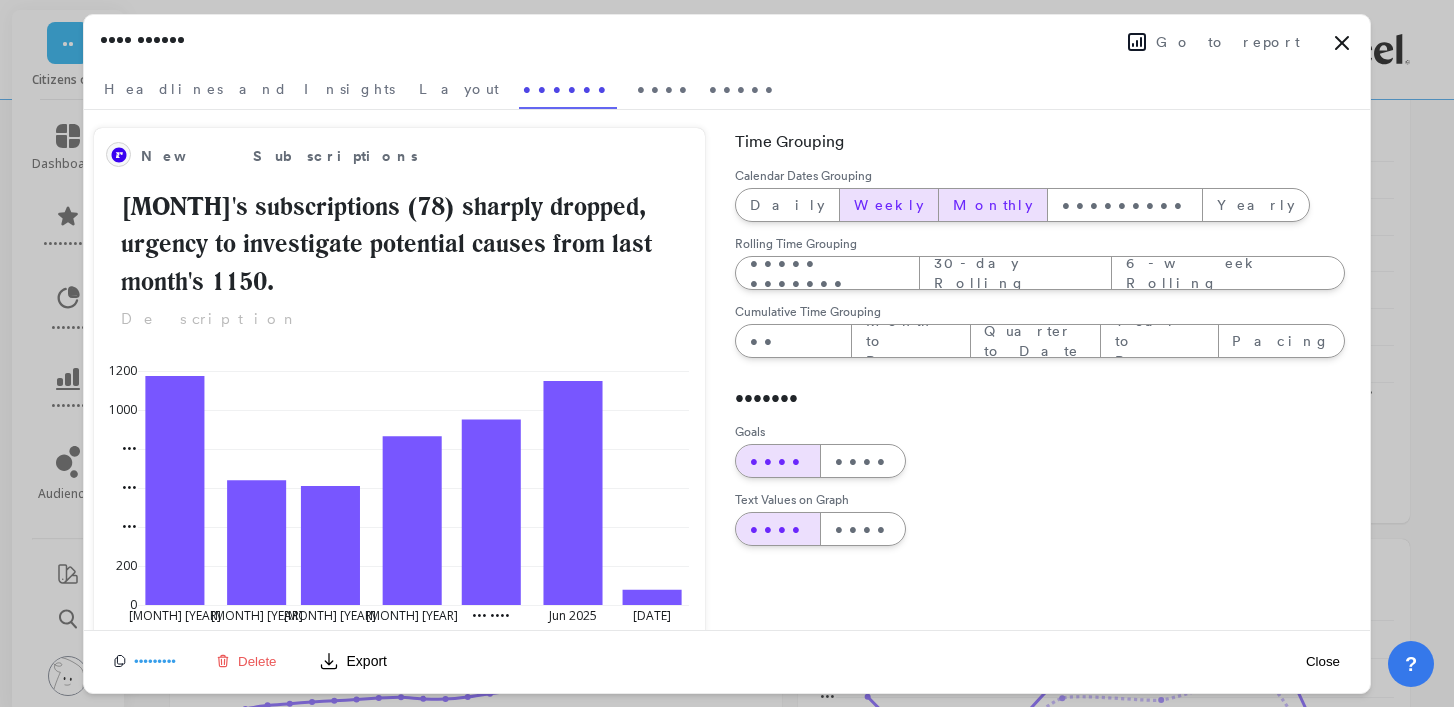 click on "Weekly" at bounding box center (889, 205) 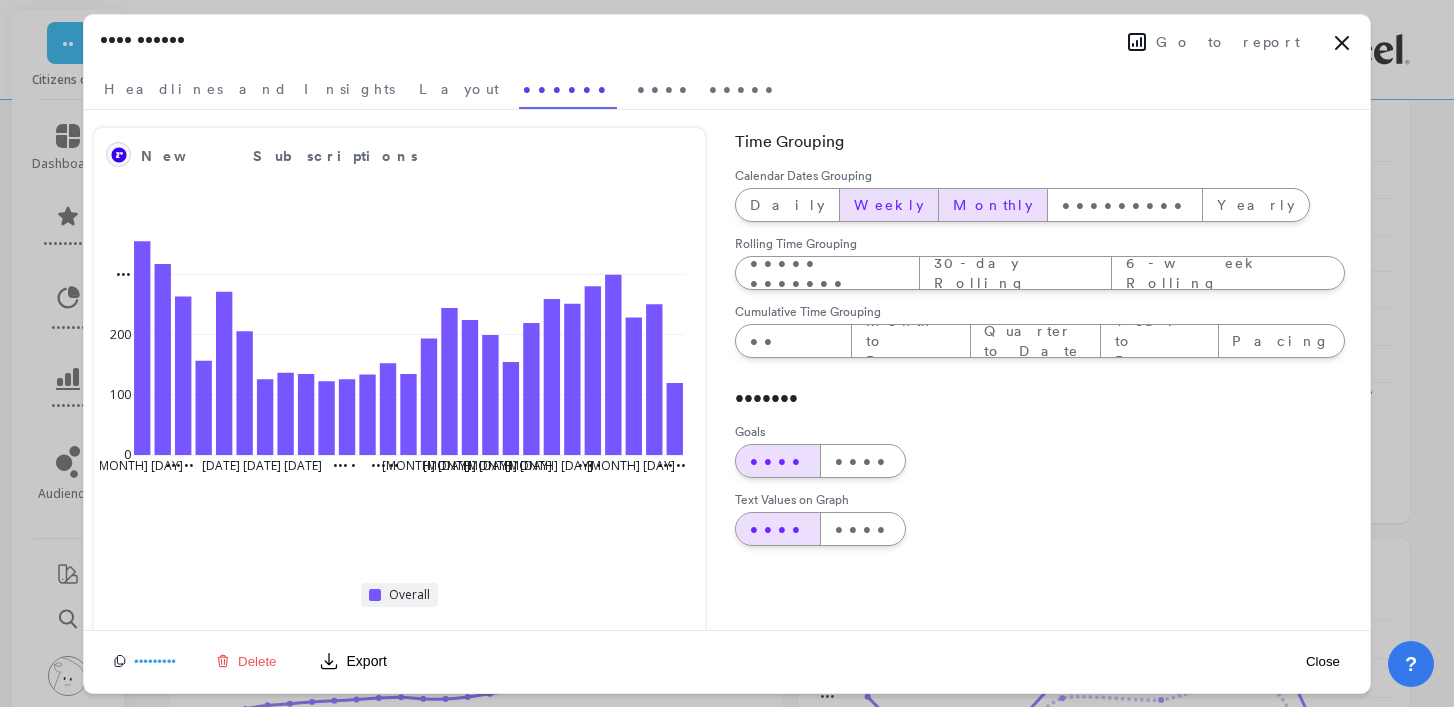 click on "Monthly" at bounding box center (787, 205) 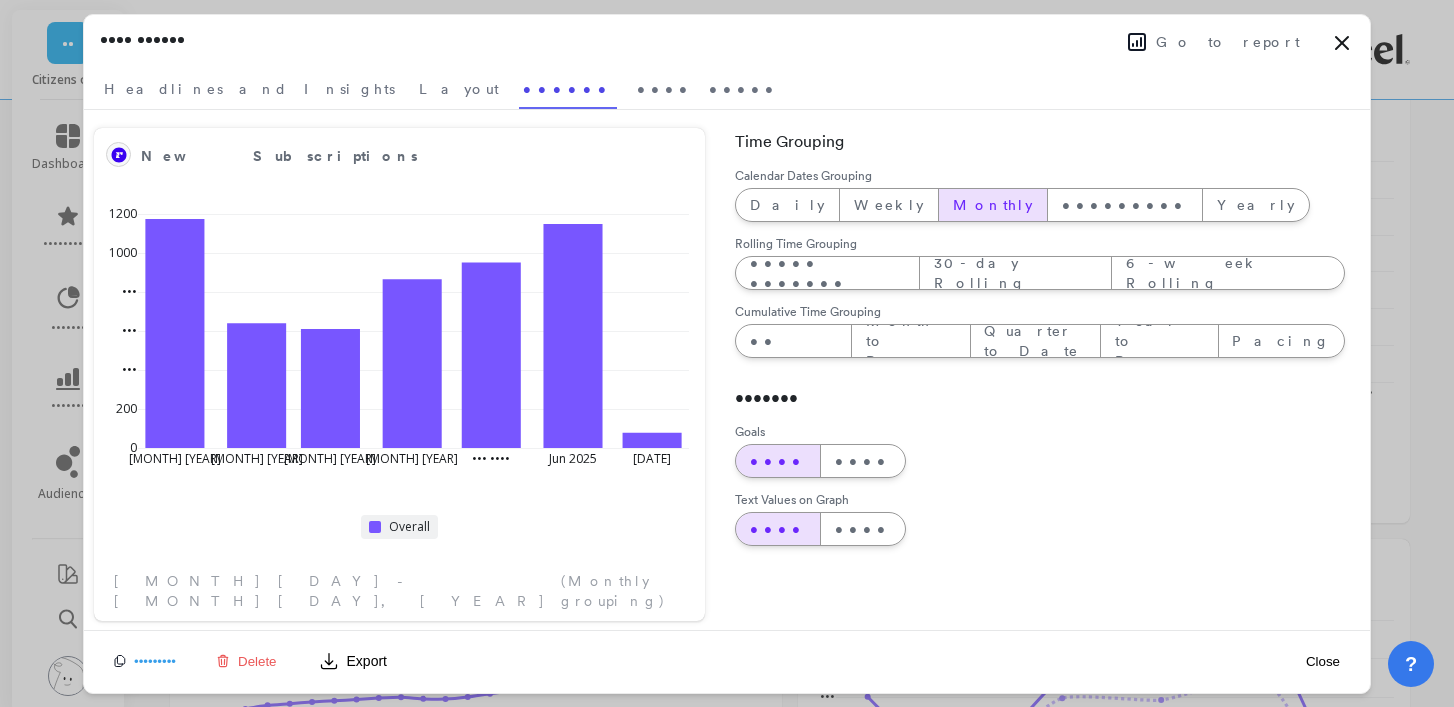 click at bounding box center [1342, 43] 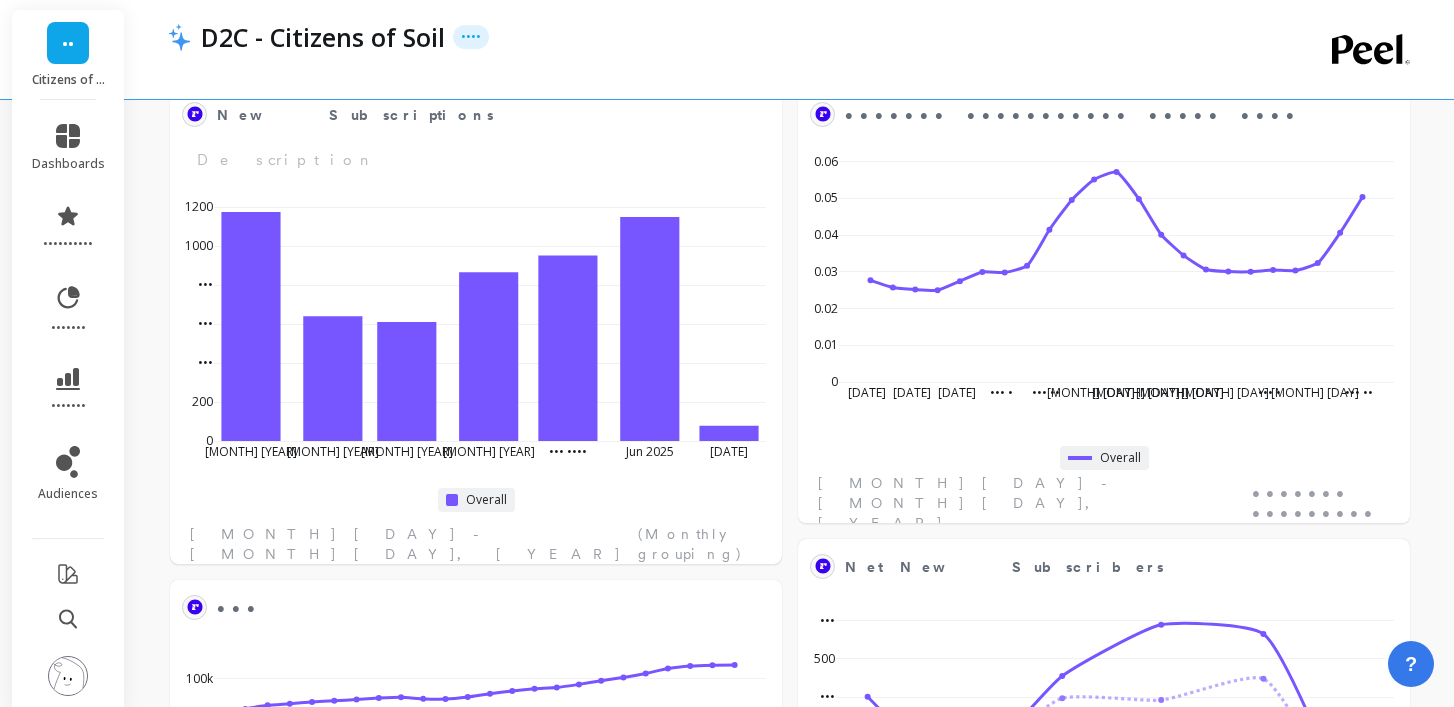 scroll, scrollTop: 1, scrollLeft: 1, axis: both 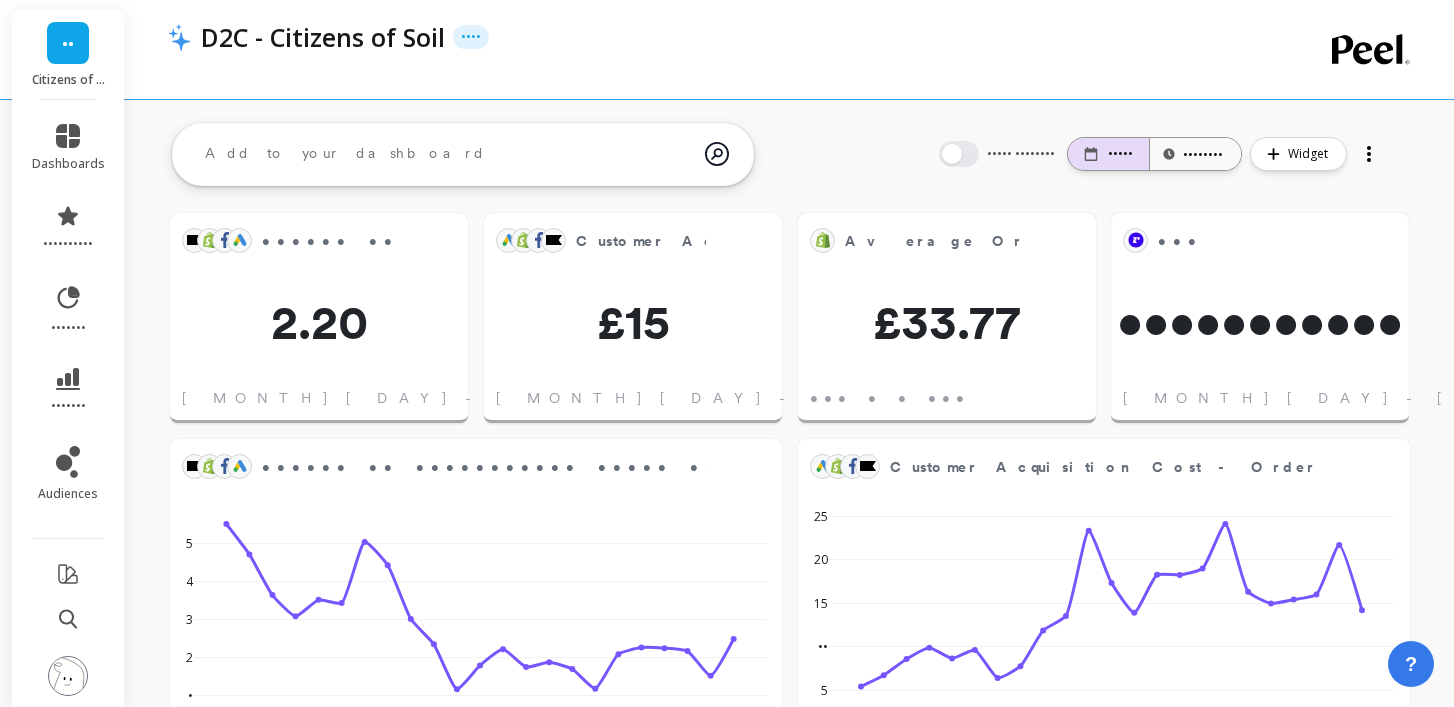 click on "•••••" at bounding box center [1120, 154] 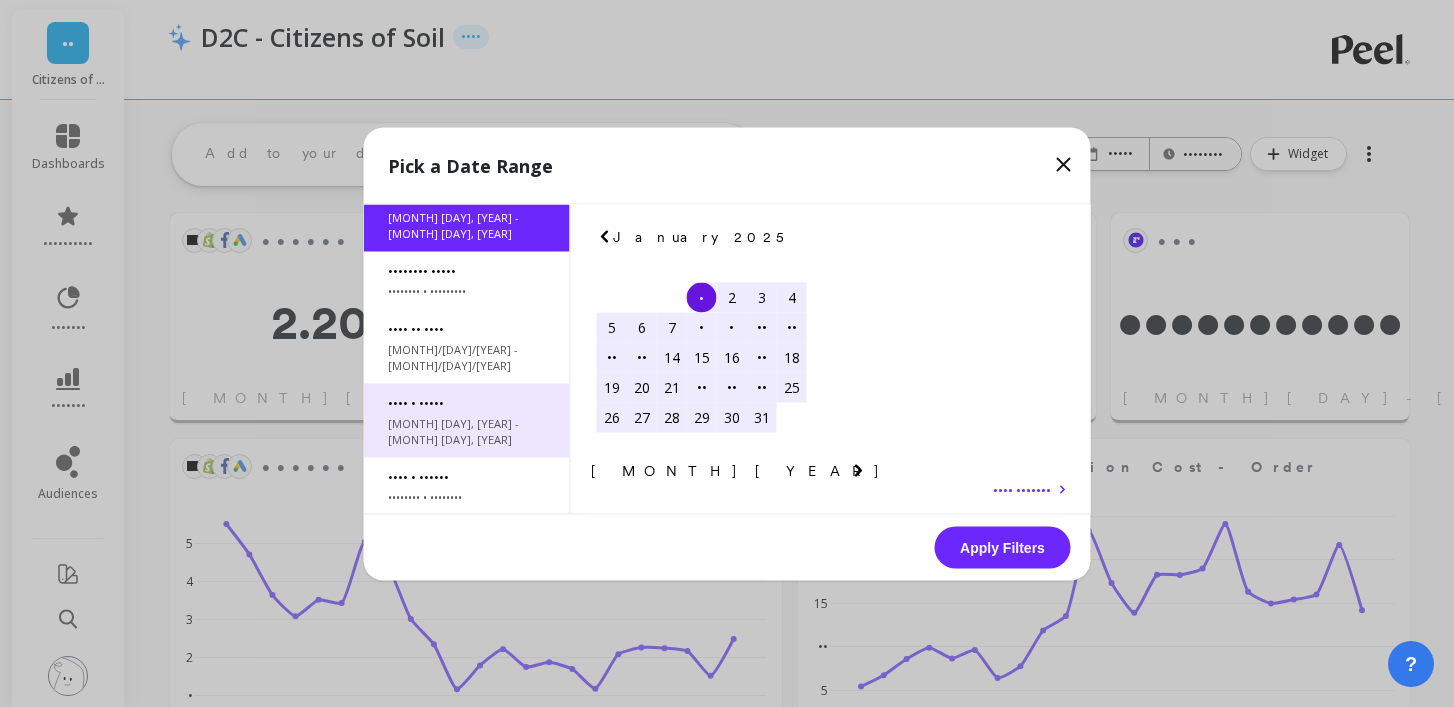 click on "•••• • •••••" at bounding box center (467, 138) 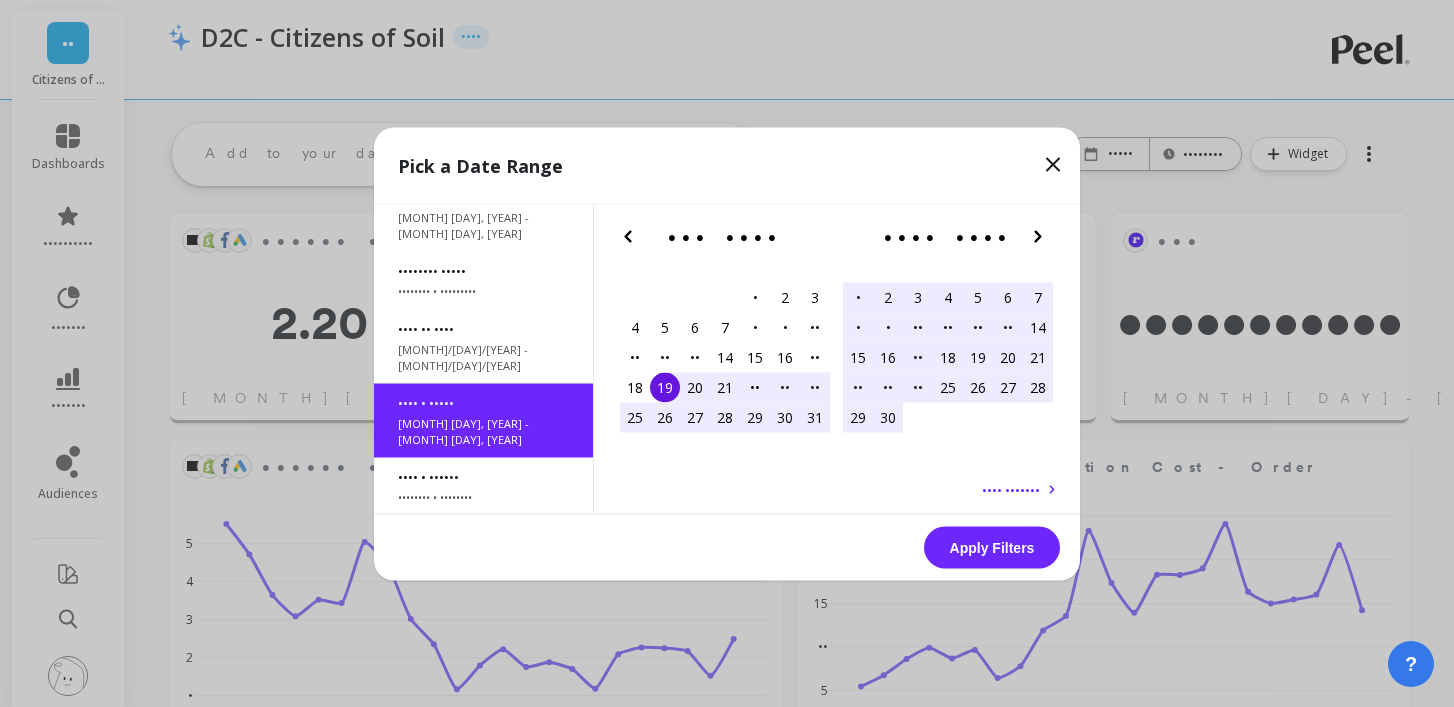 scroll, scrollTop: 106, scrollLeft: 0, axis: vertical 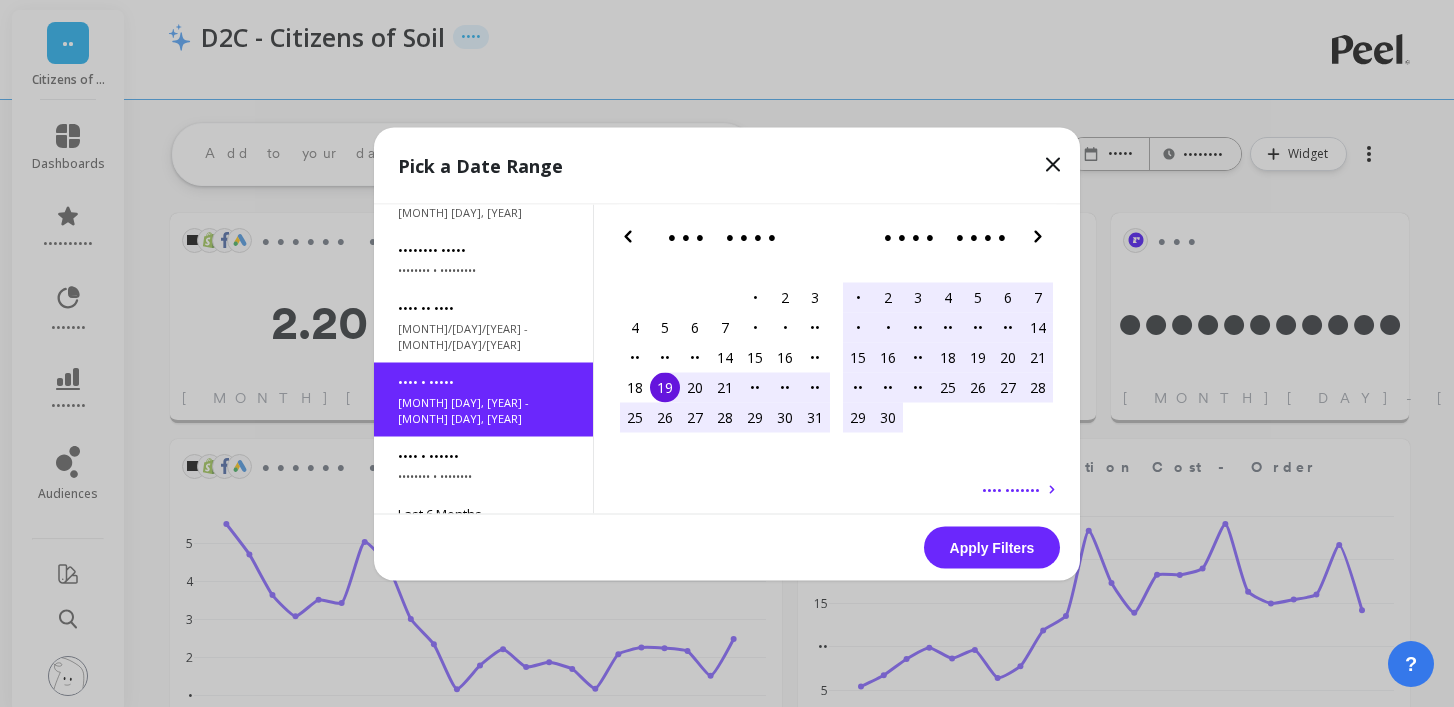 click on "Apply Filters" at bounding box center [992, 547] 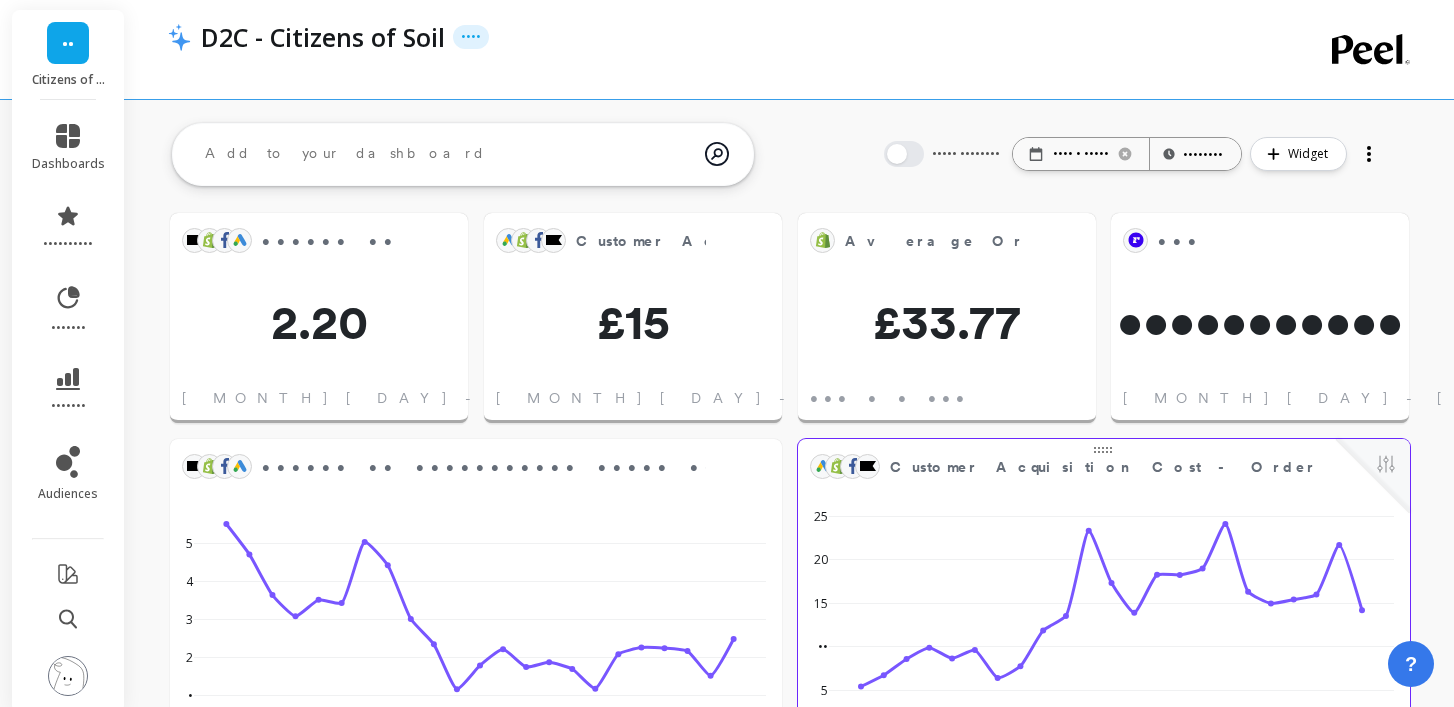 scroll, scrollTop: 1, scrollLeft: 1, axis: both 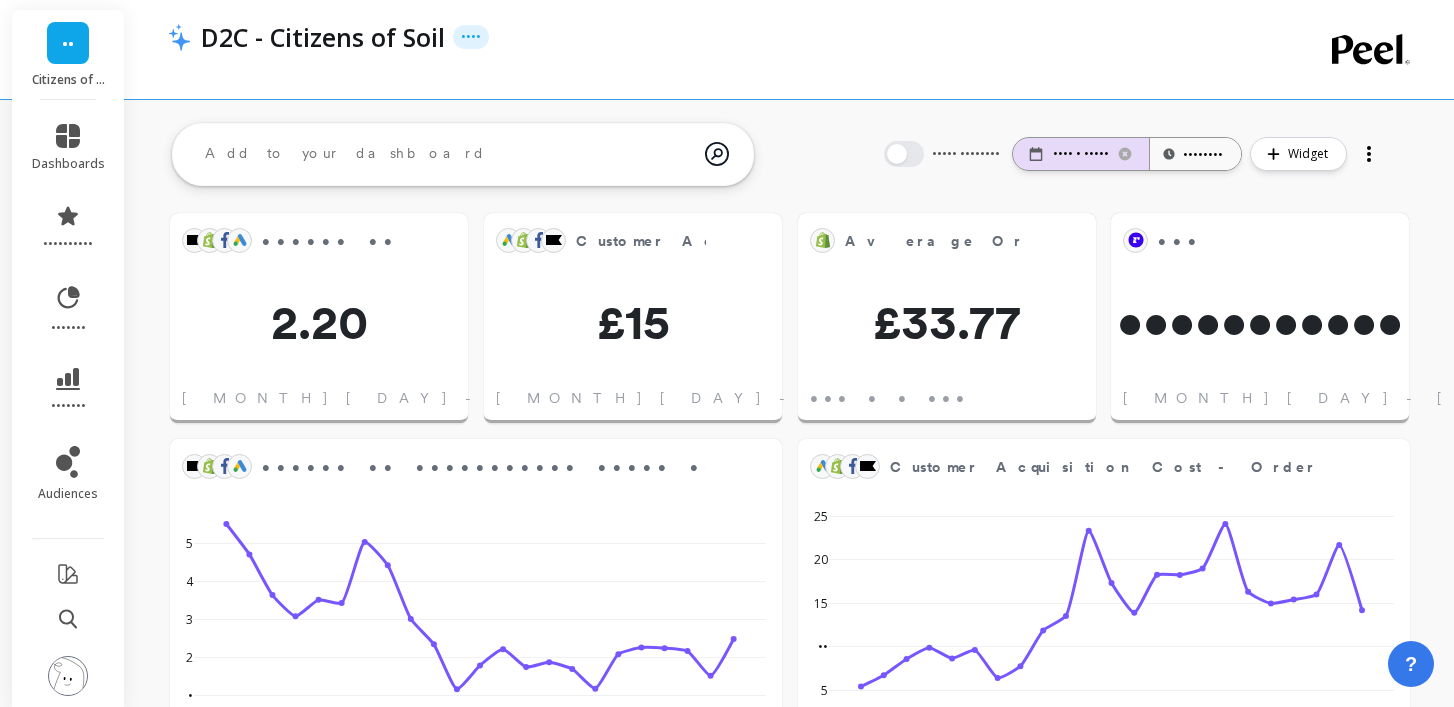 click on "•••• • •••••" at bounding box center (1081, 154) 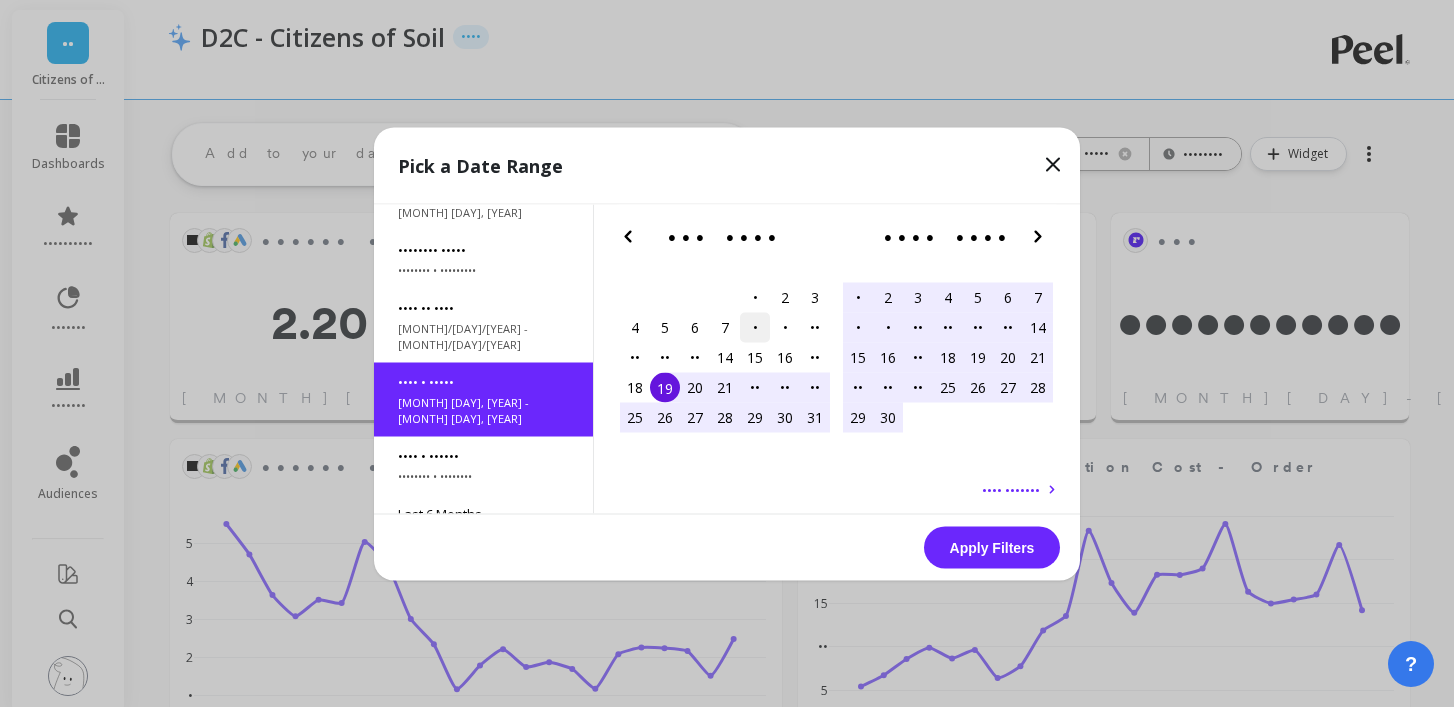 scroll, scrollTop: 106, scrollLeft: 0, axis: vertical 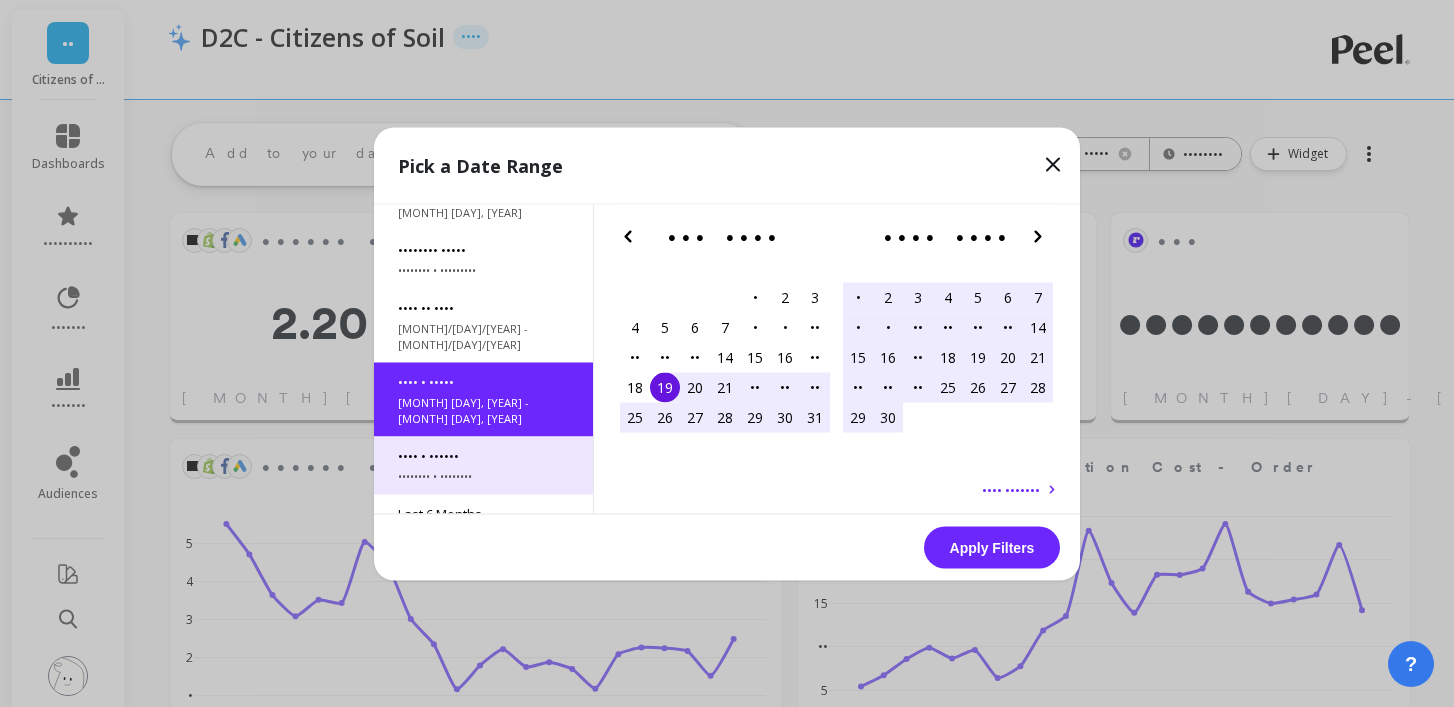 click on "•••••••• • ••••••••" at bounding box center (483, 138) 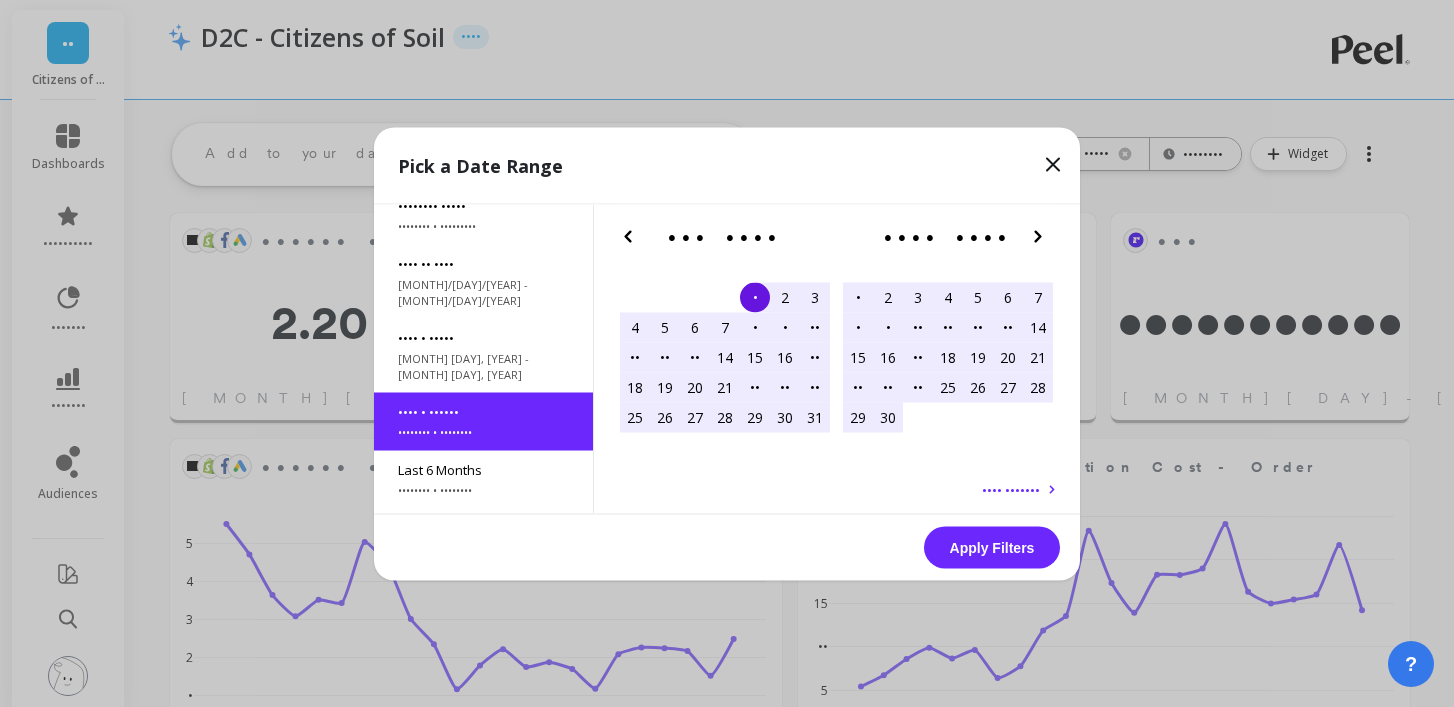 scroll, scrollTop: 164, scrollLeft: 0, axis: vertical 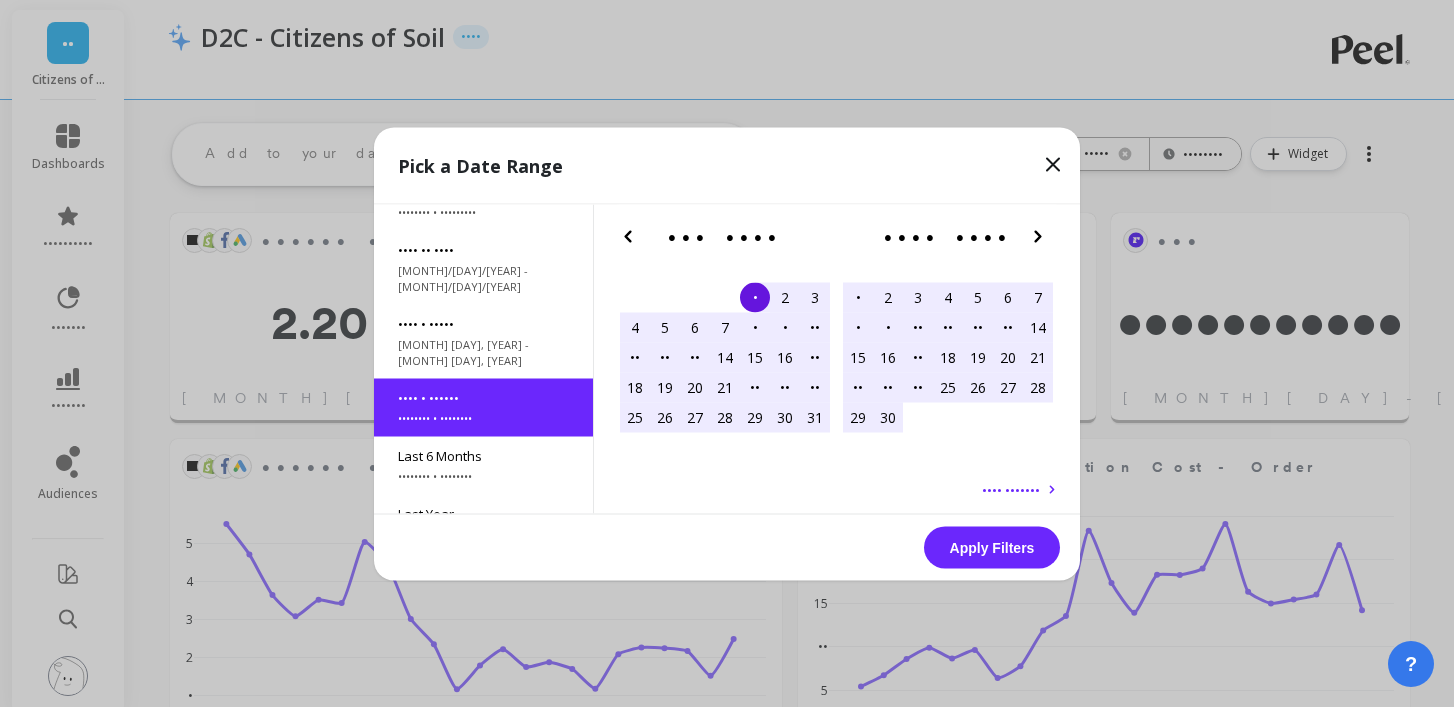 click on "Apply Filters" at bounding box center (992, 547) 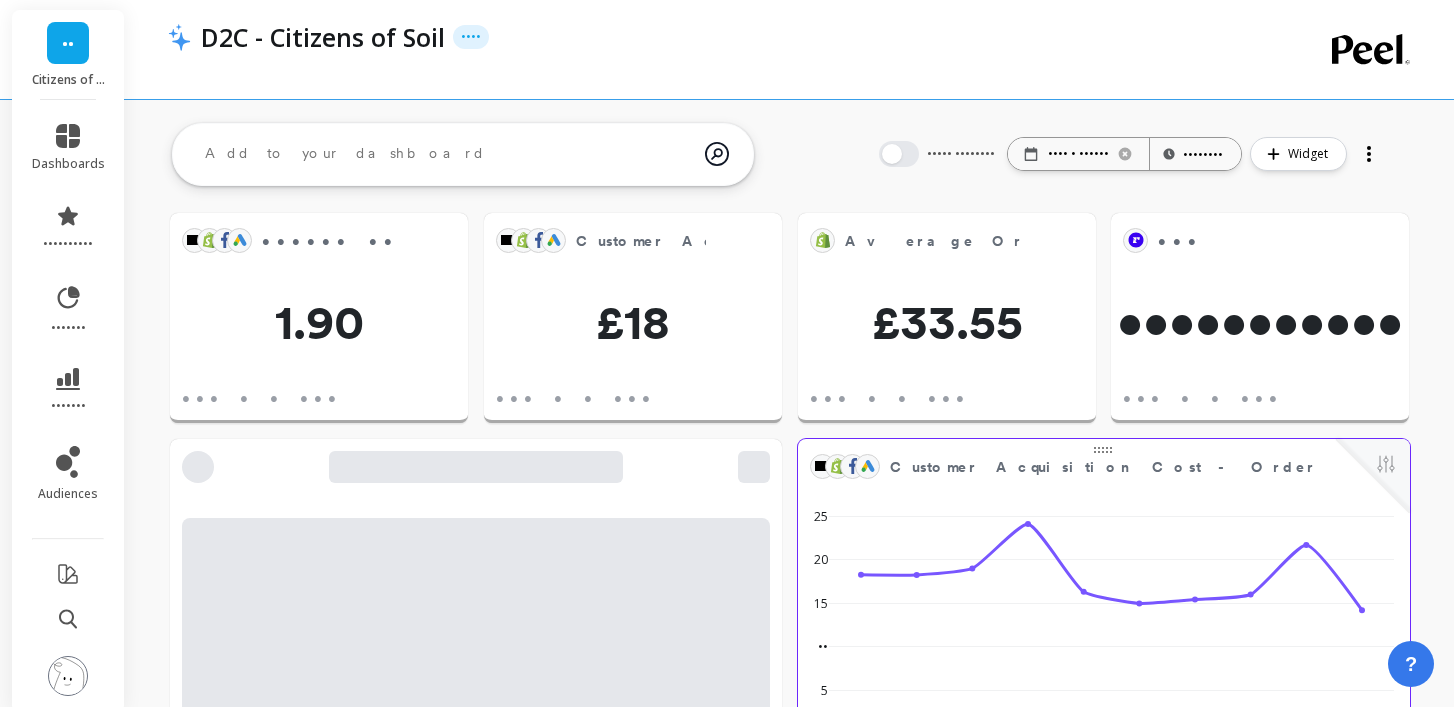 scroll, scrollTop: 0, scrollLeft: 0, axis: both 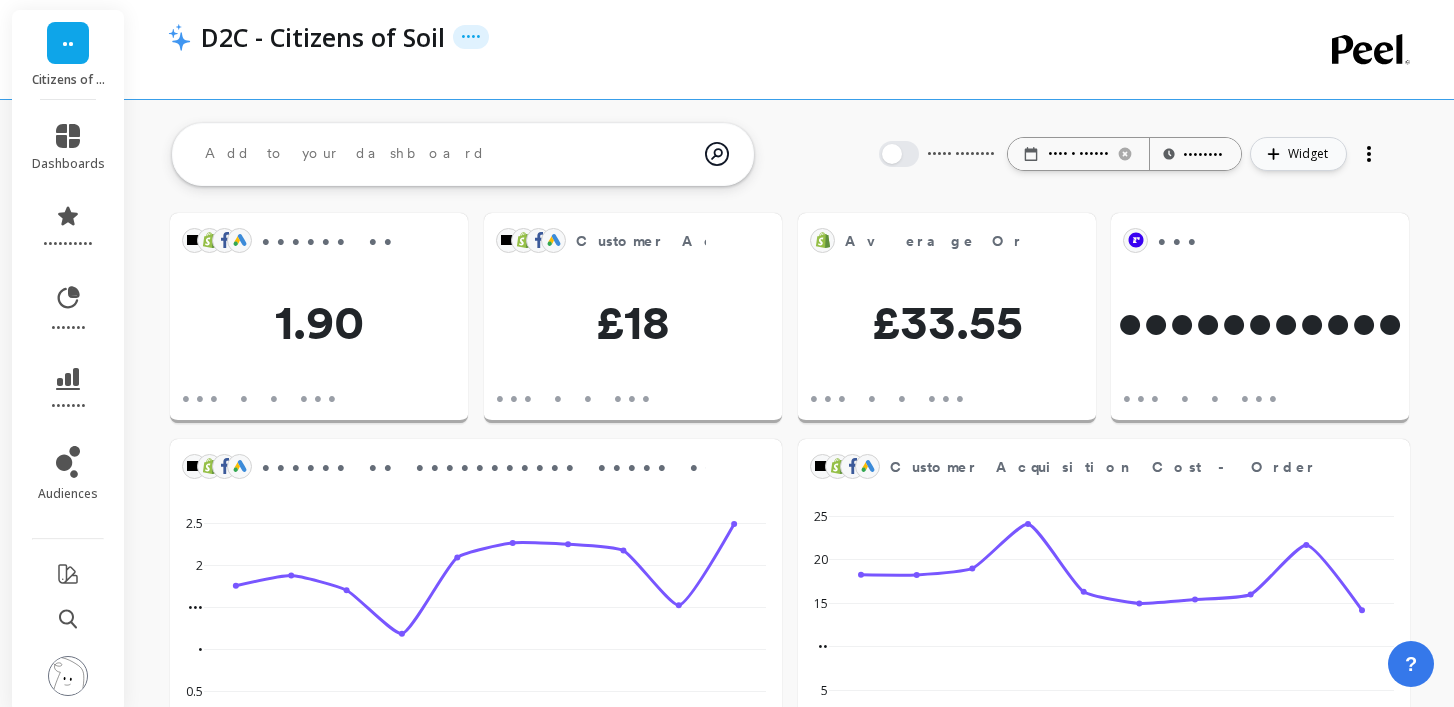 click at bounding box center [1273, 154] 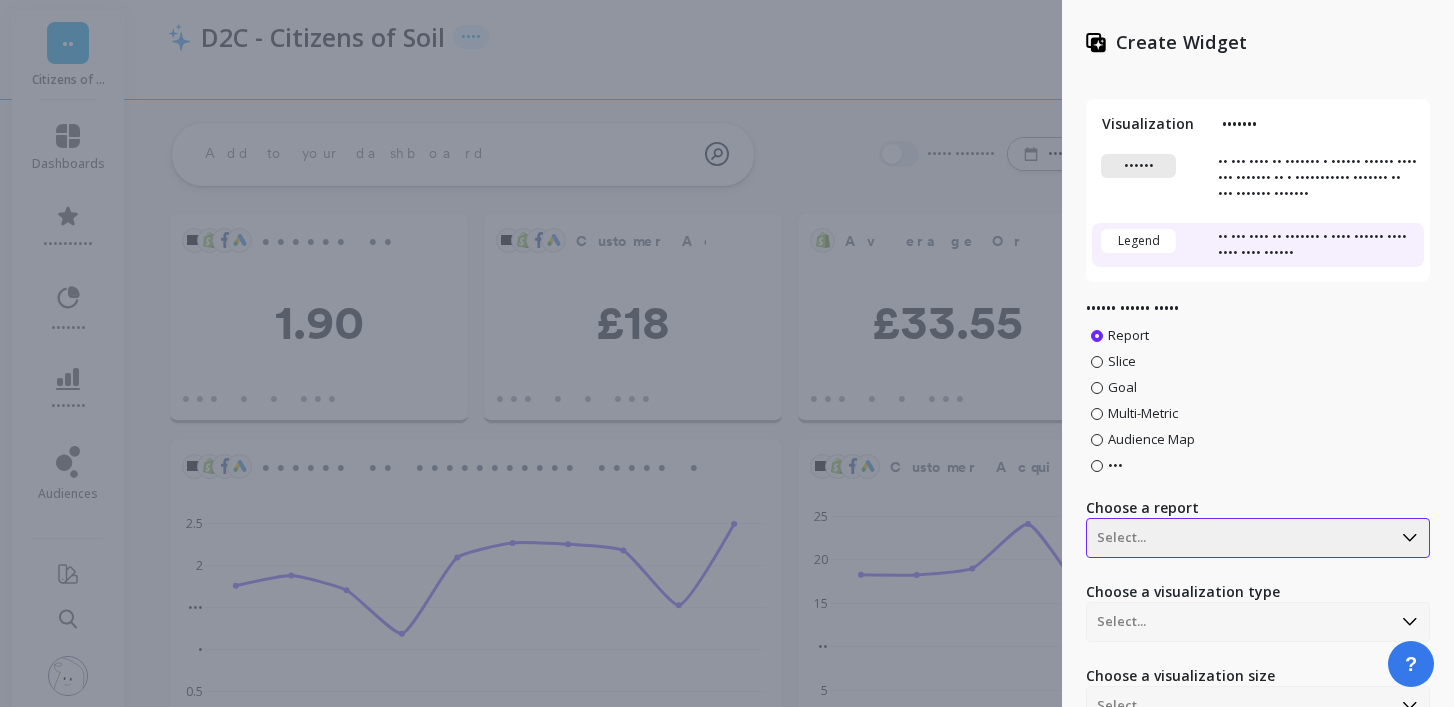 scroll, scrollTop: 179, scrollLeft: 0, axis: vertical 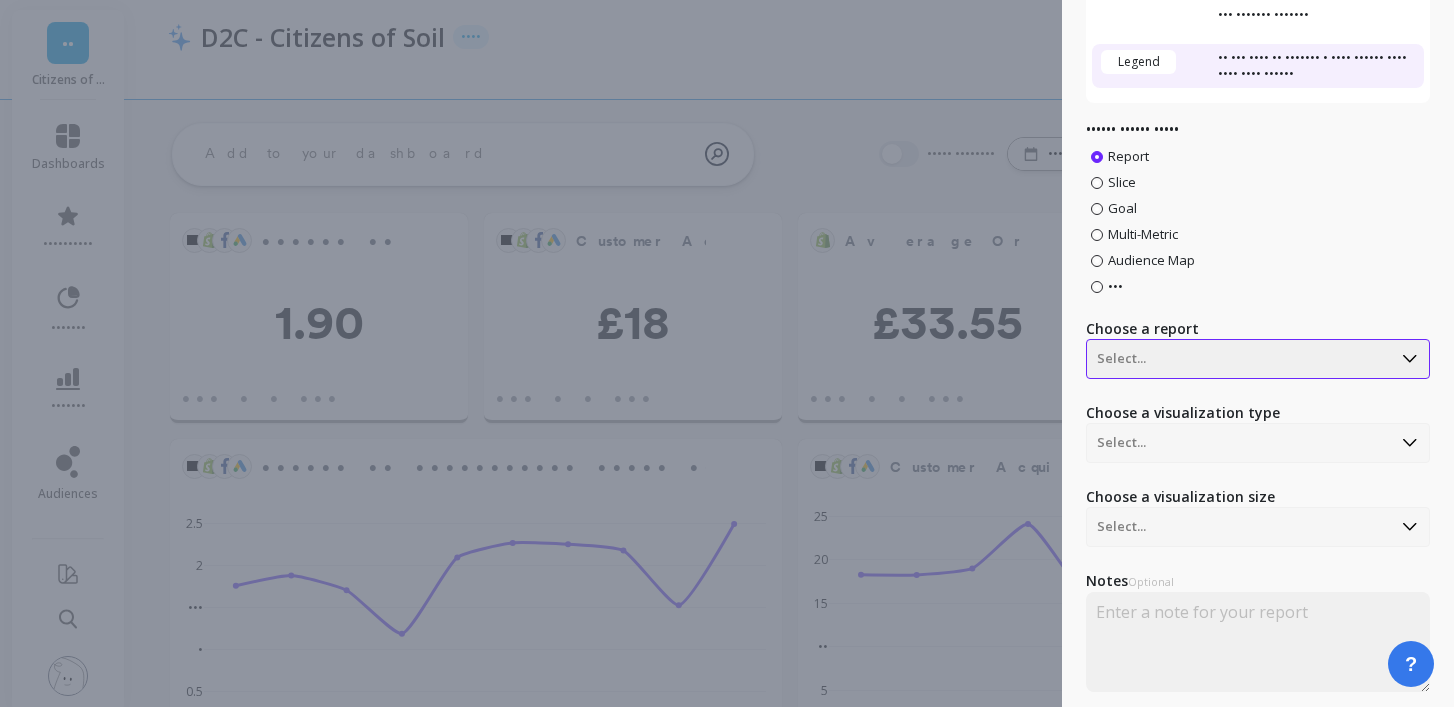 click on "Select..." at bounding box center (1258, 359) 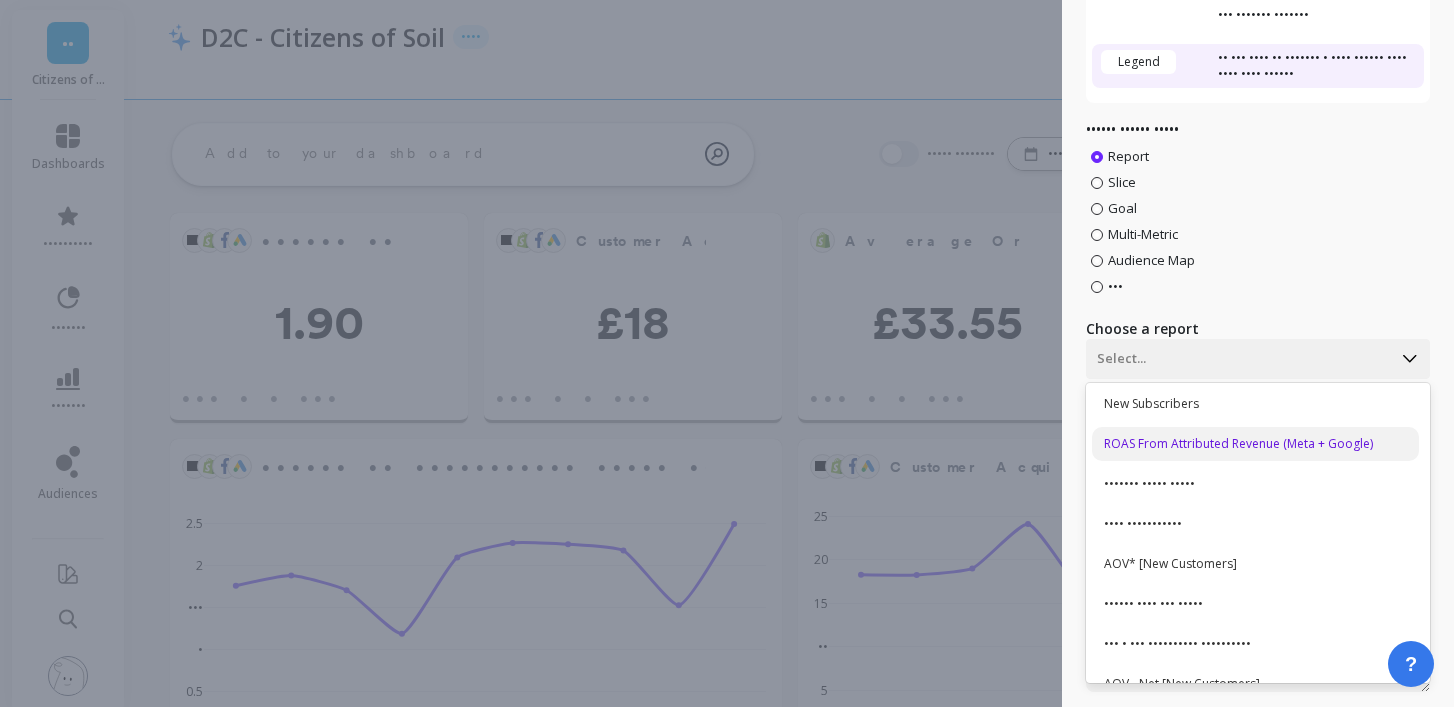 scroll, scrollTop: 101, scrollLeft: 0, axis: vertical 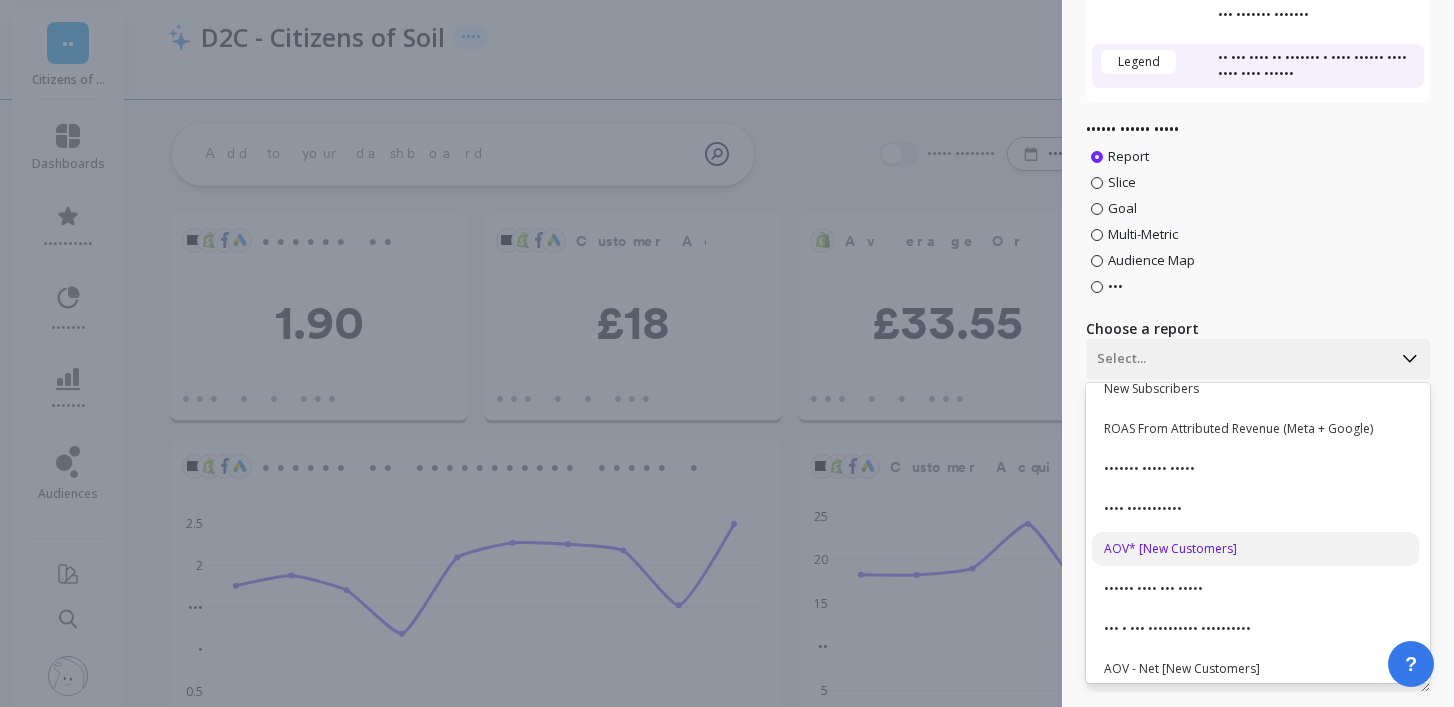 click on "AOV* [New Customers]" at bounding box center [1255, 549] 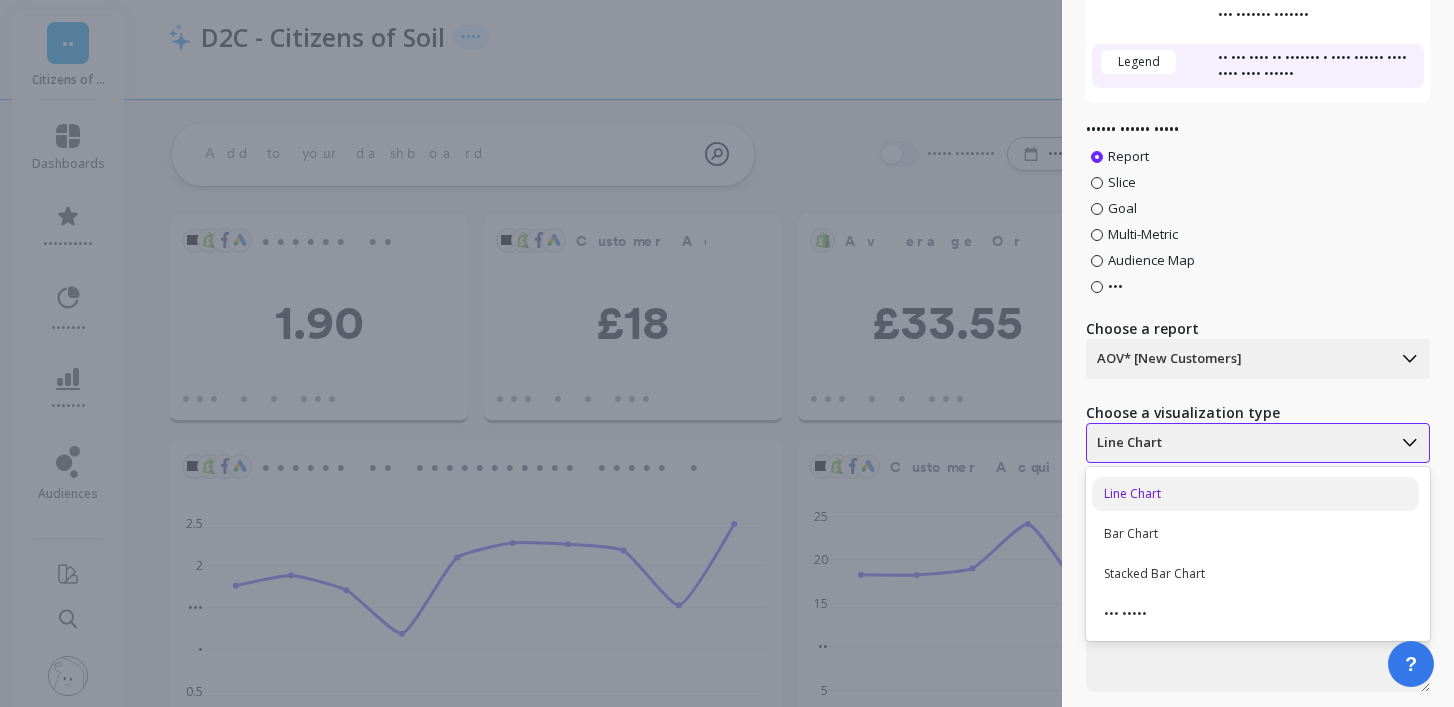 click at bounding box center [1239, 359] 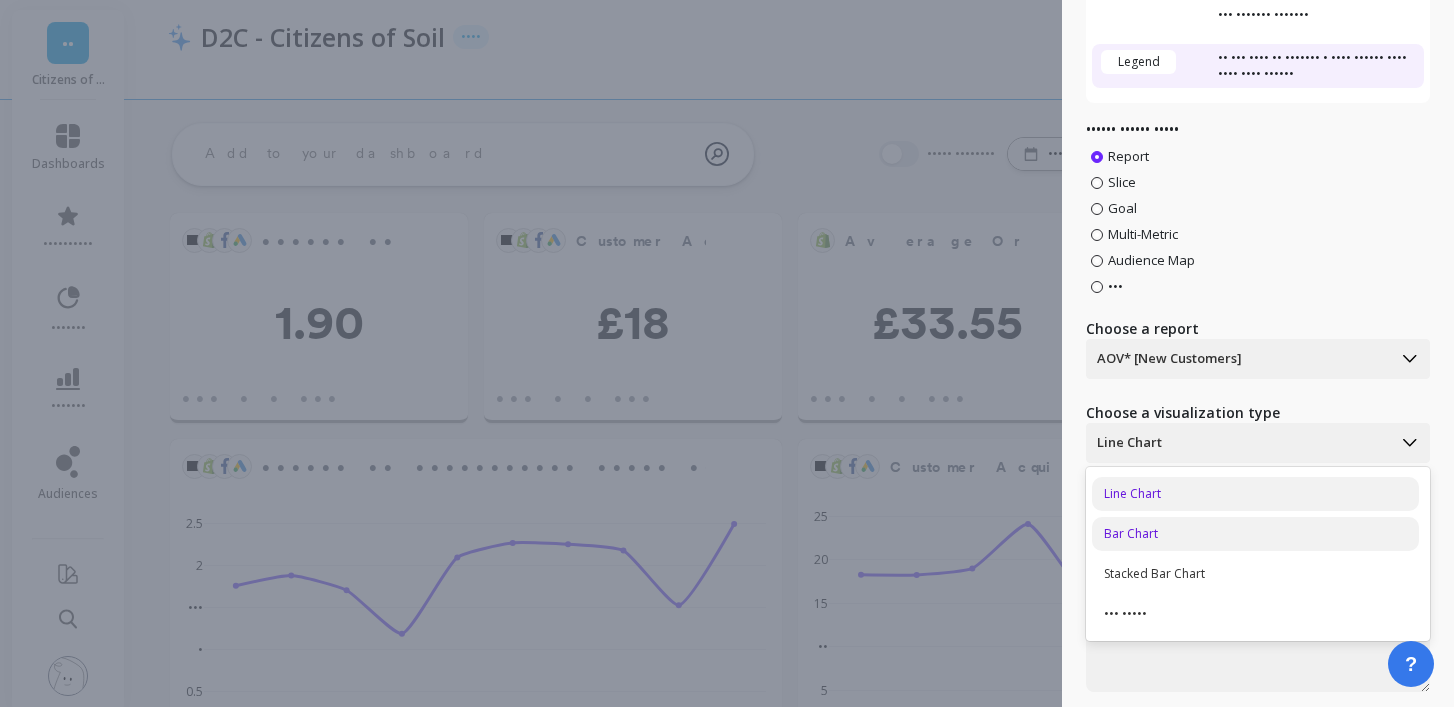 click on "Bar Chart" at bounding box center [1255, 534] 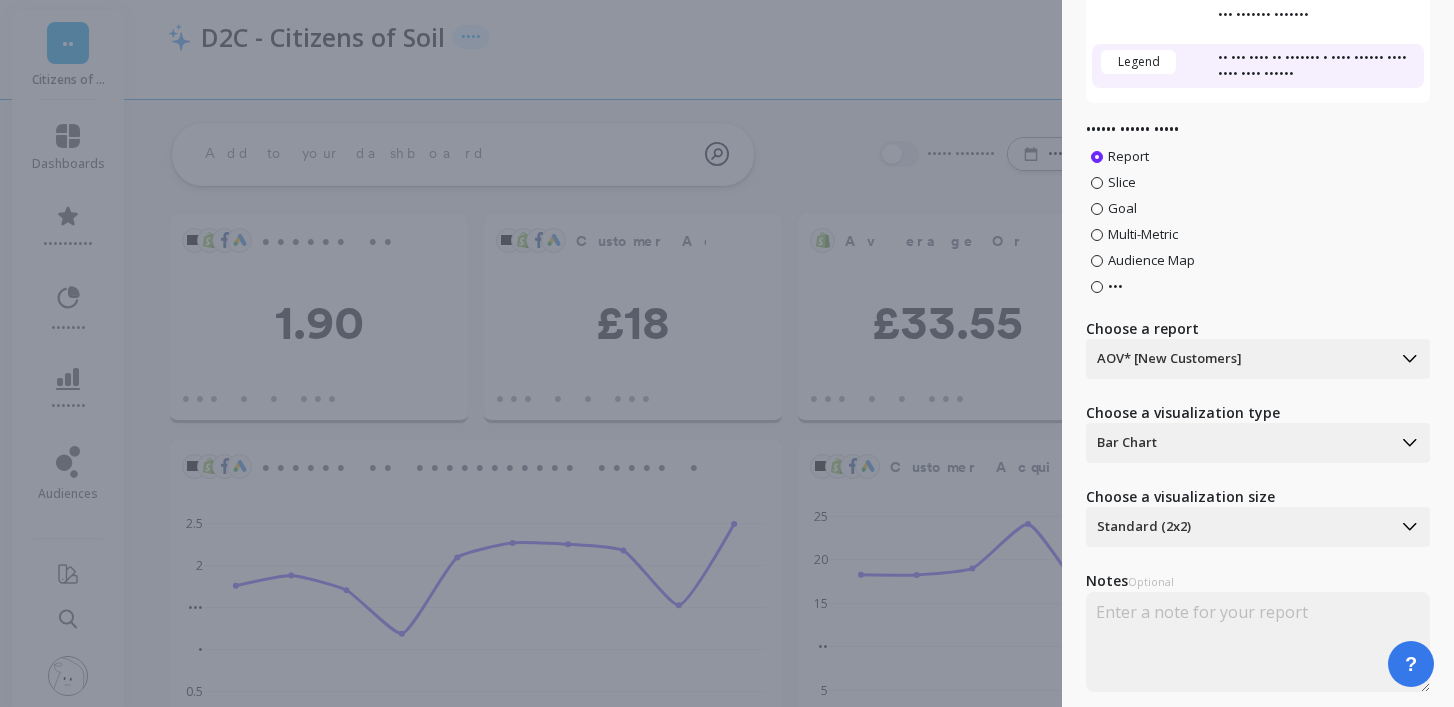 scroll, scrollTop: 235, scrollLeft: 0, axis: vertical 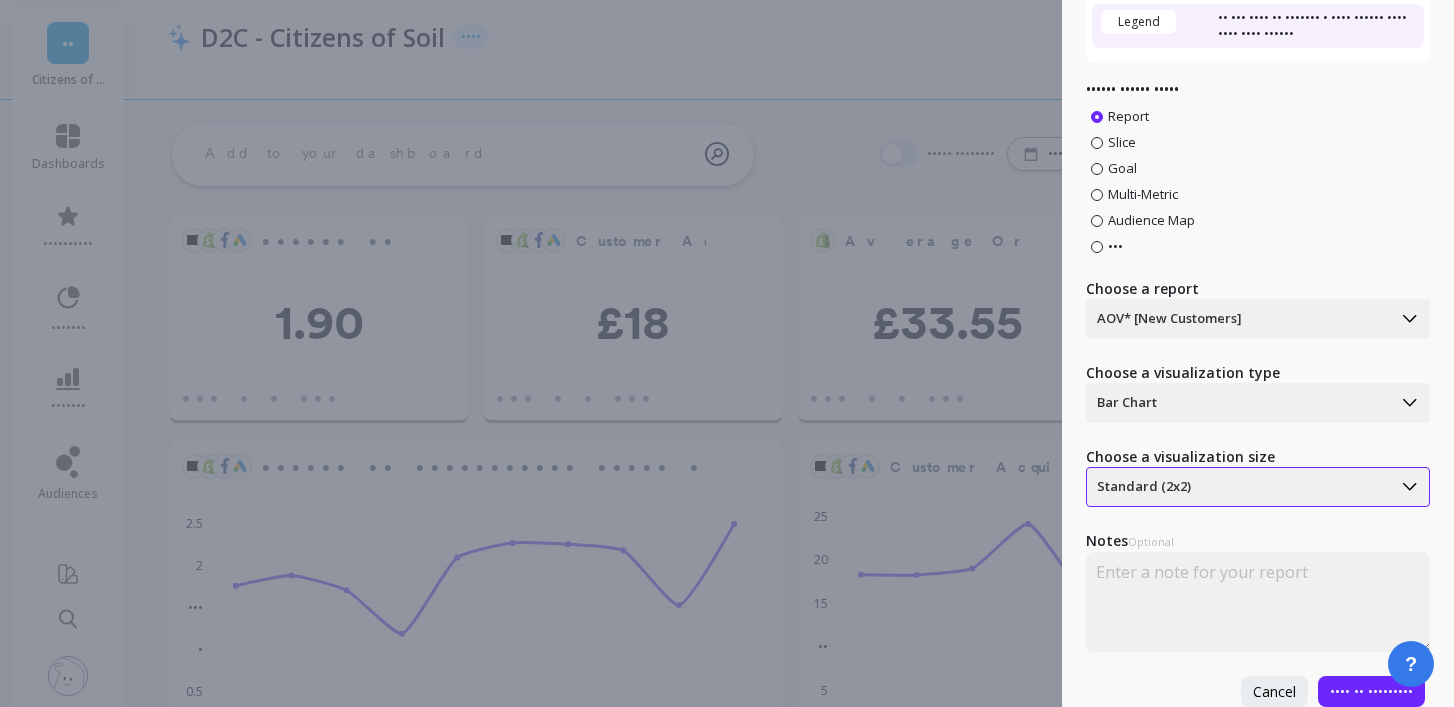 click at bounding box center [1239, 319] 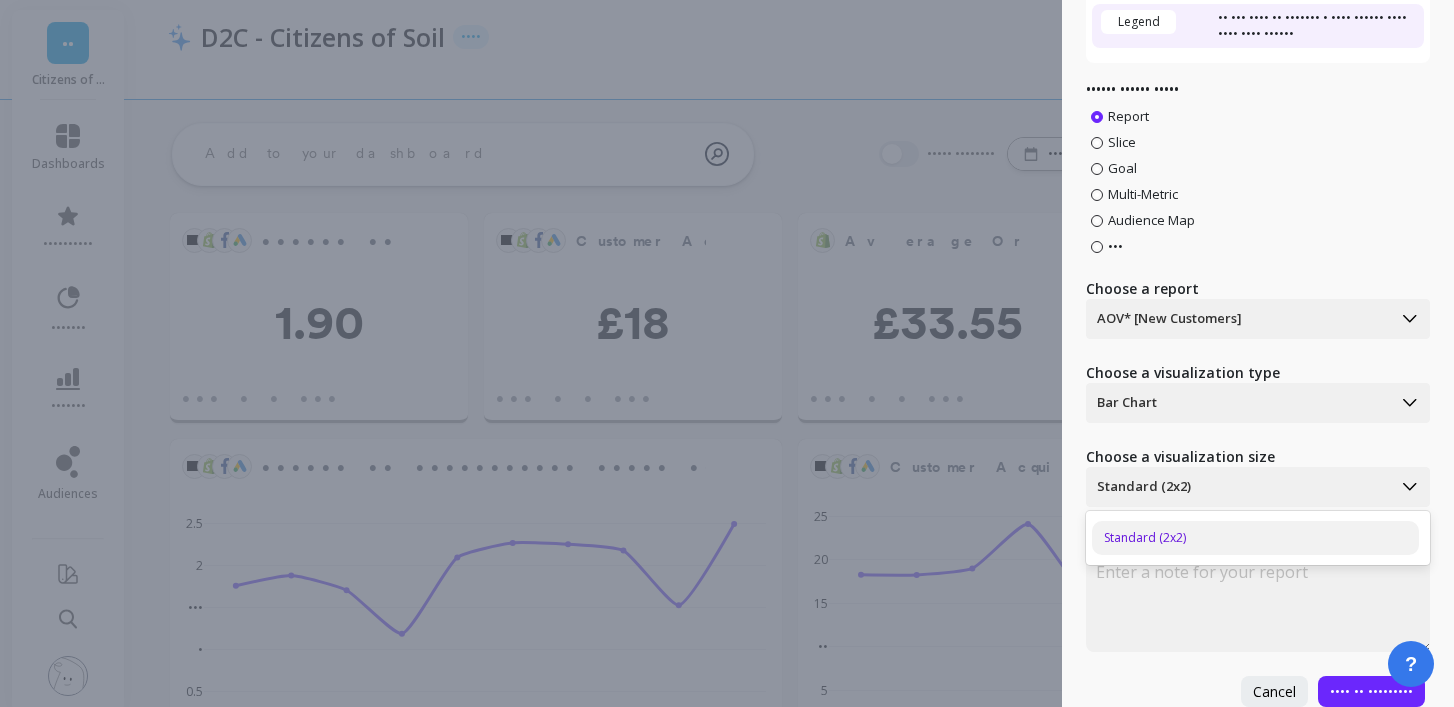 click on "Standard (2x2)" at bounding box center (1255, 538) 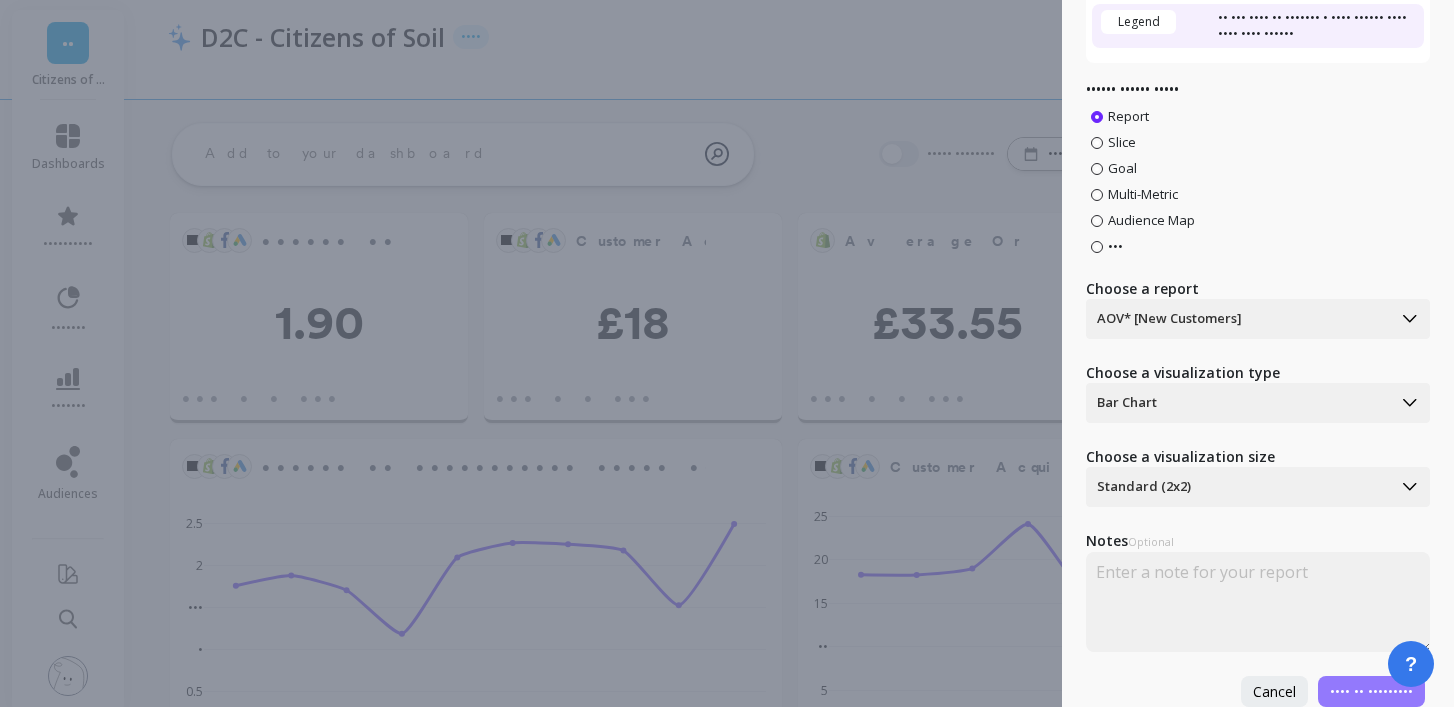 click on "•••• •• •••••••••" at bounding box center (1371, 691) 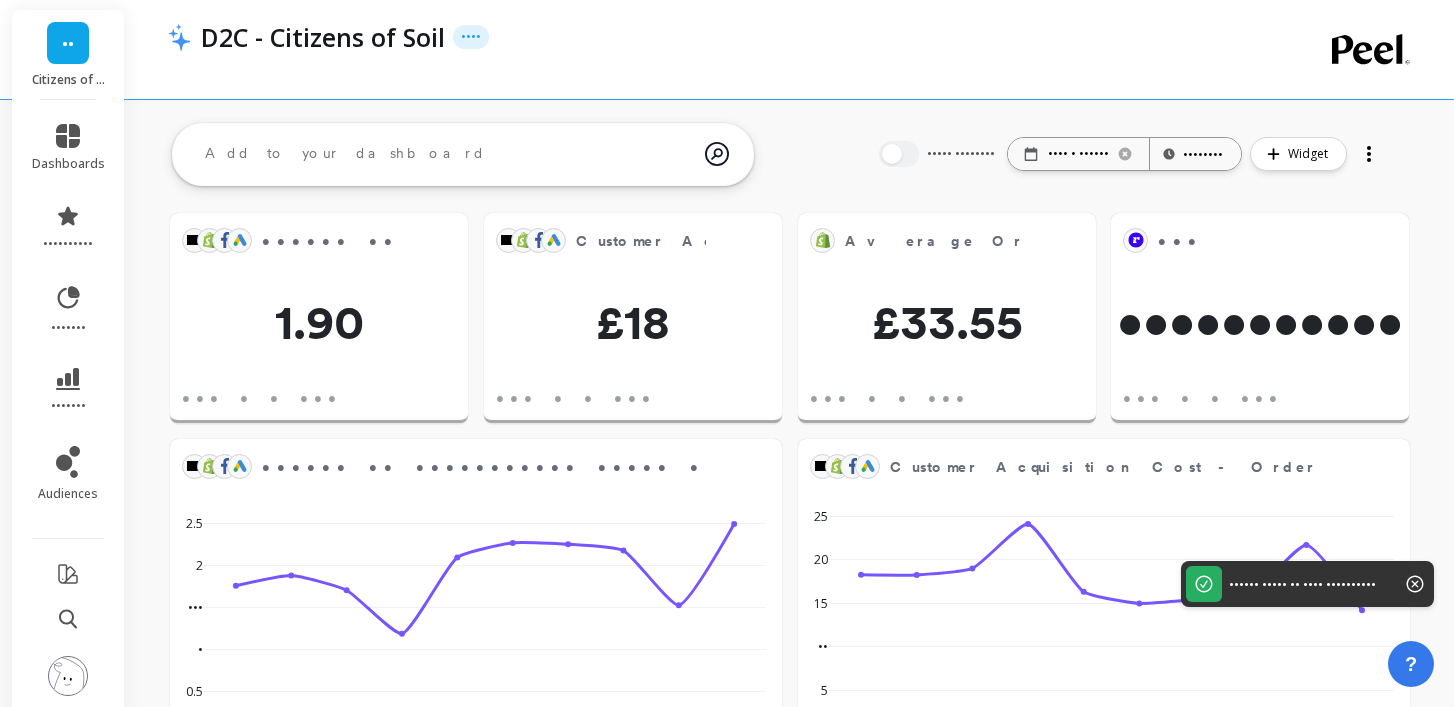 scroll, scrollTop: 1, scrollLeft: 1, axis: both 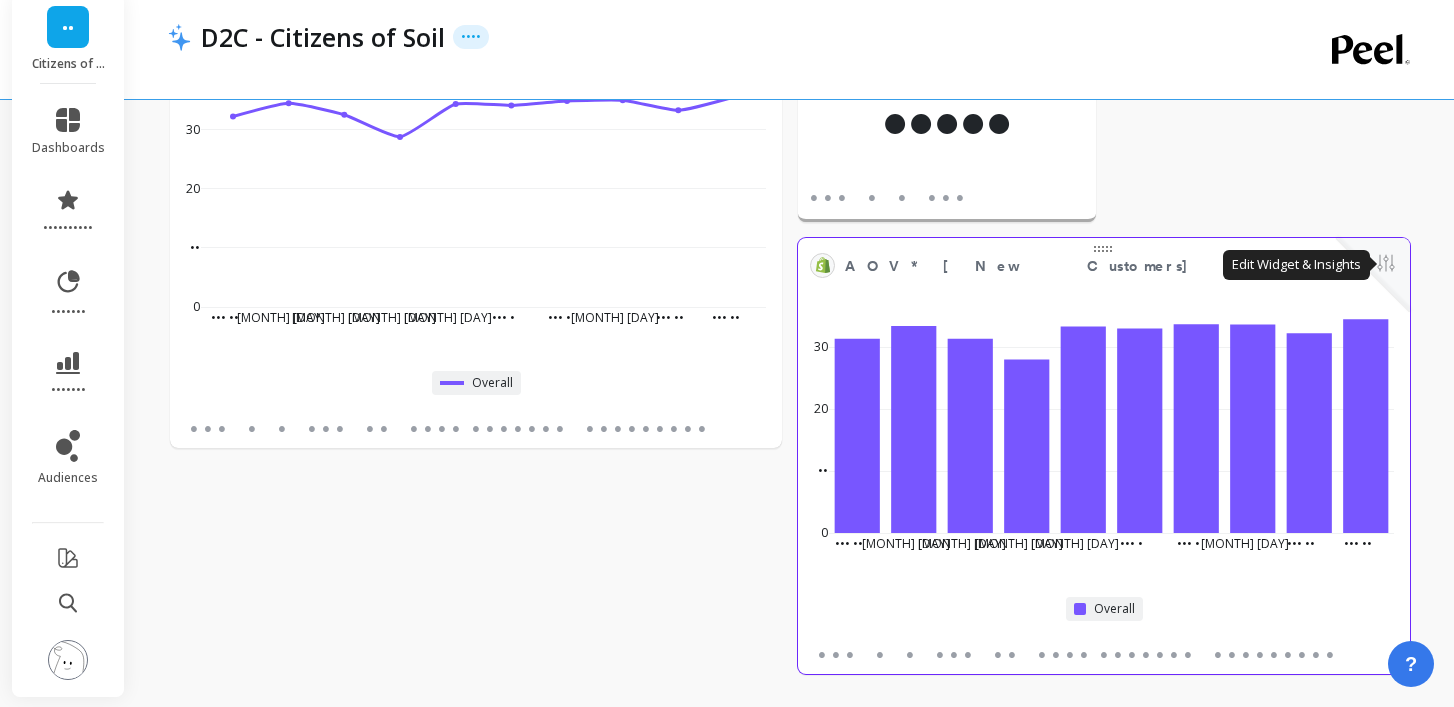 click at bounding box center [1386, 265] 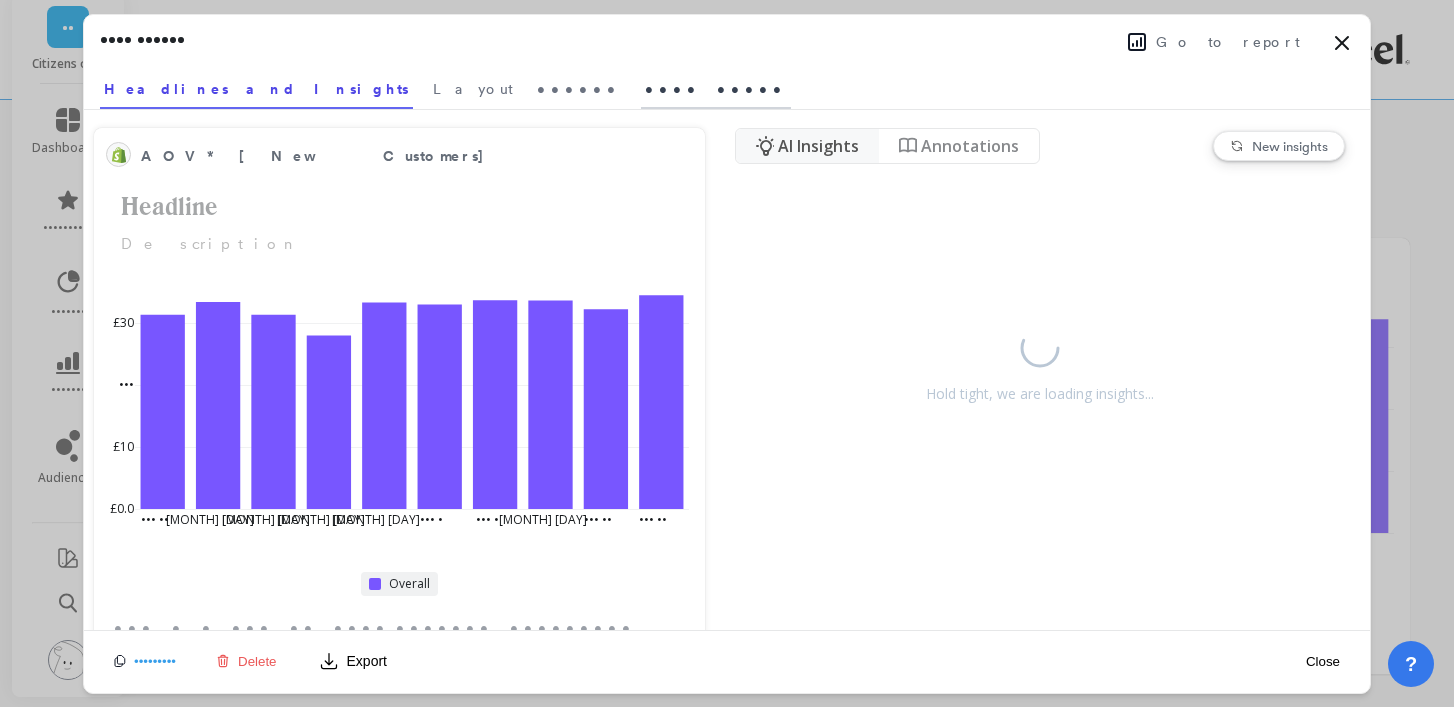 click on "•••• •••••" at bounding box center (473, 89) 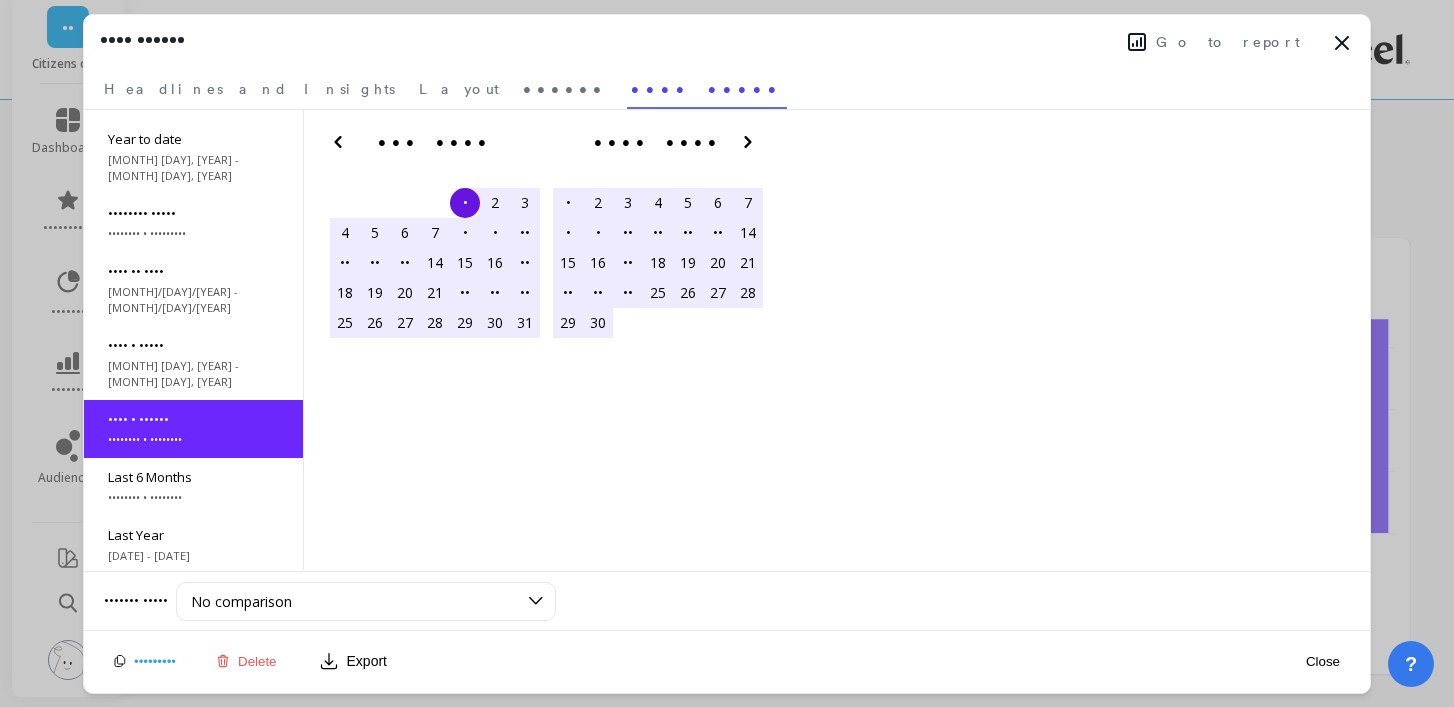 scroll, scrollTop: 89, scrollLeft: 0, axis: vertical 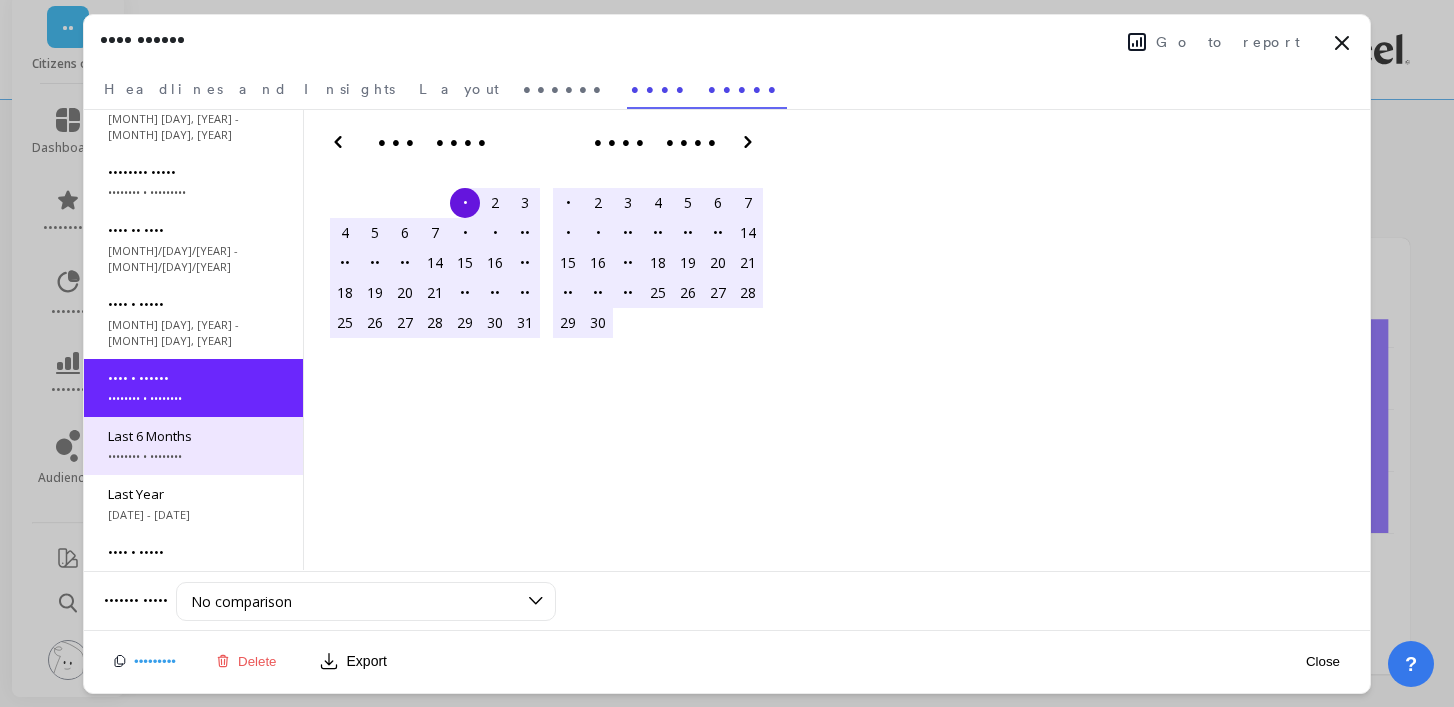click on "Last 6 Months [MONTH] [DAY], [YEAR] - [MONTH] [DAY], [YEAR]" at bounding box center (193, 446) 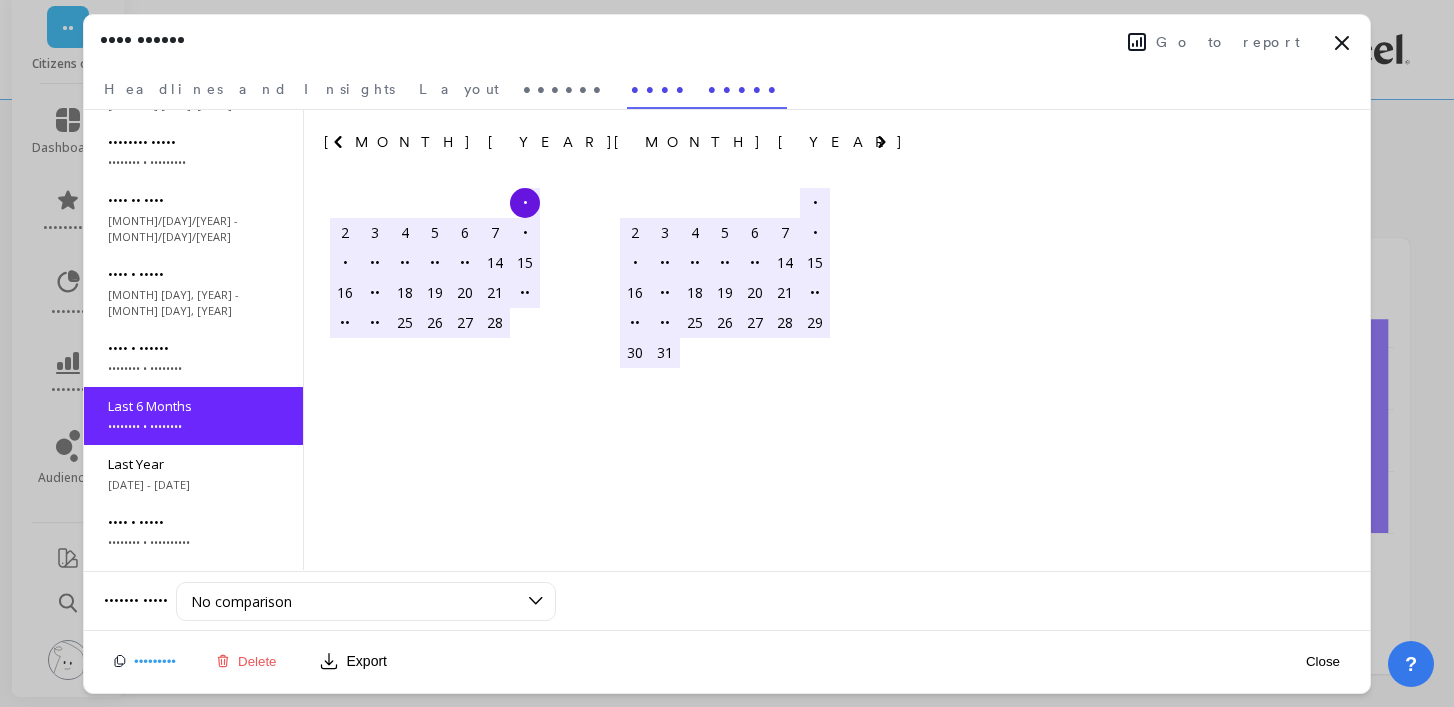 scroll, scrollTop: 120, scrollLeft: 0, axis: vertical 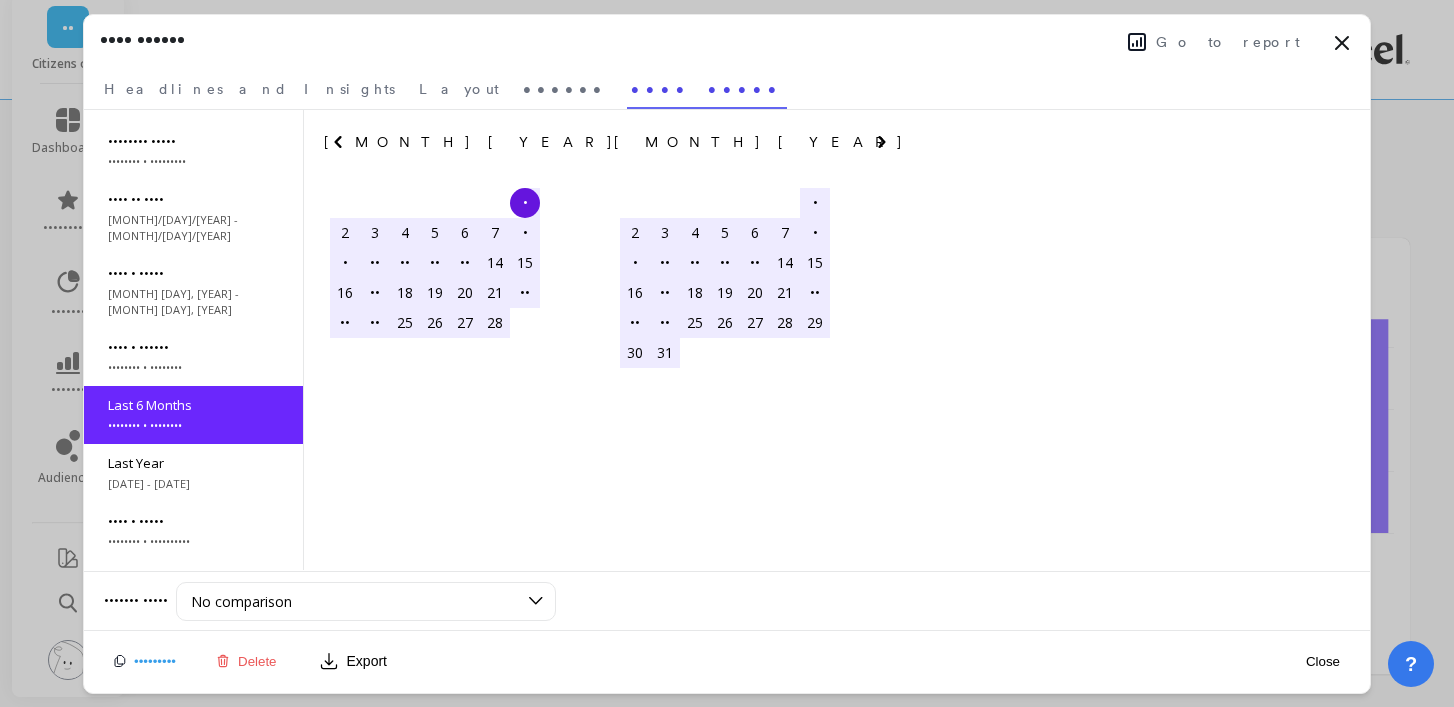 click on "Close" at bounding box center (1323, 661) 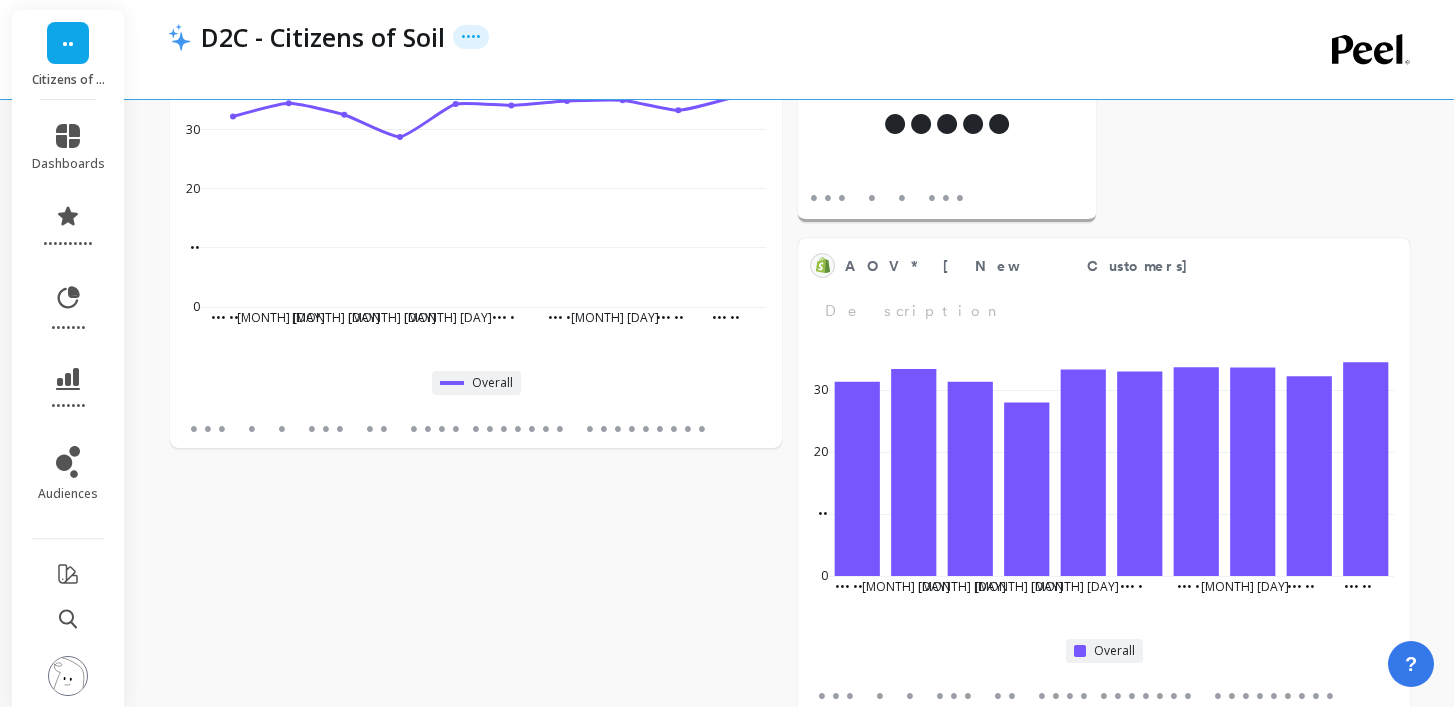 scroll, scrollTop: 1, scrollLeft: 1, axis: both 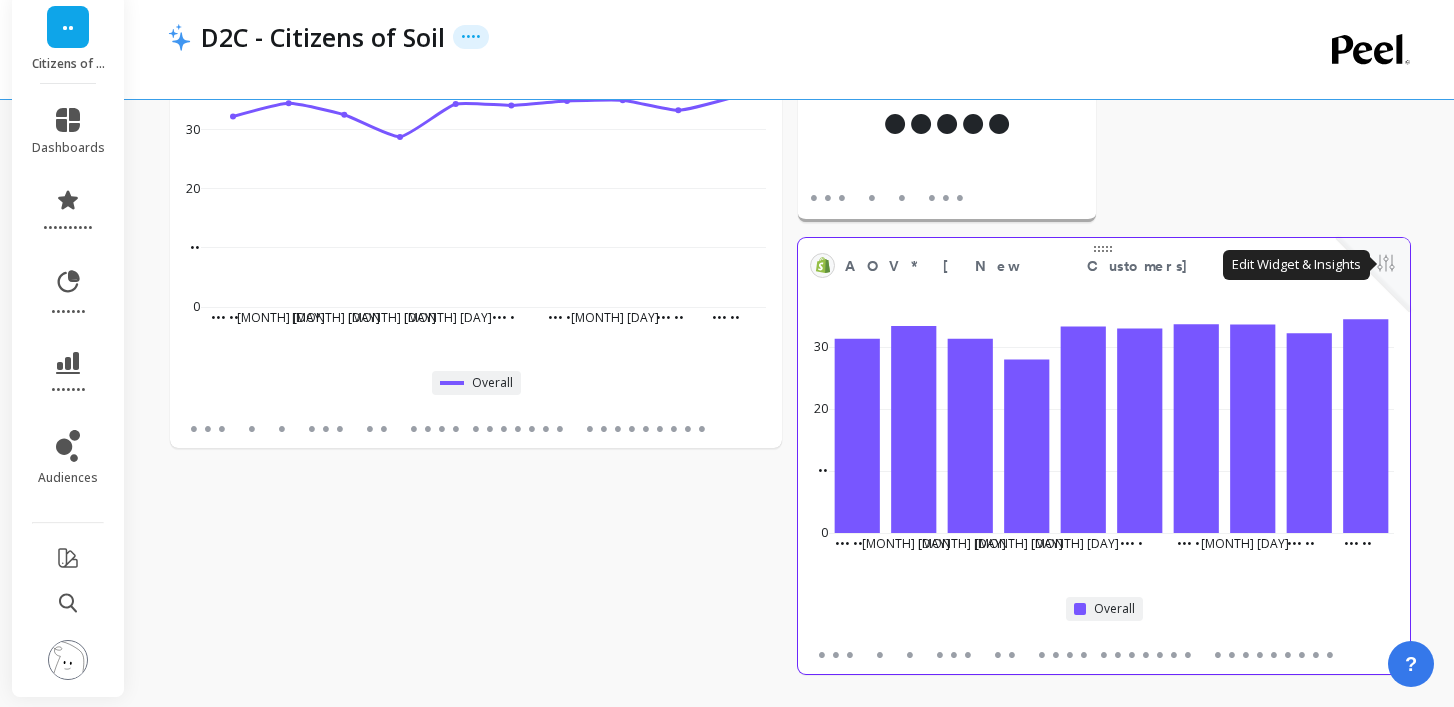 click at bounding box center [1386, 265] 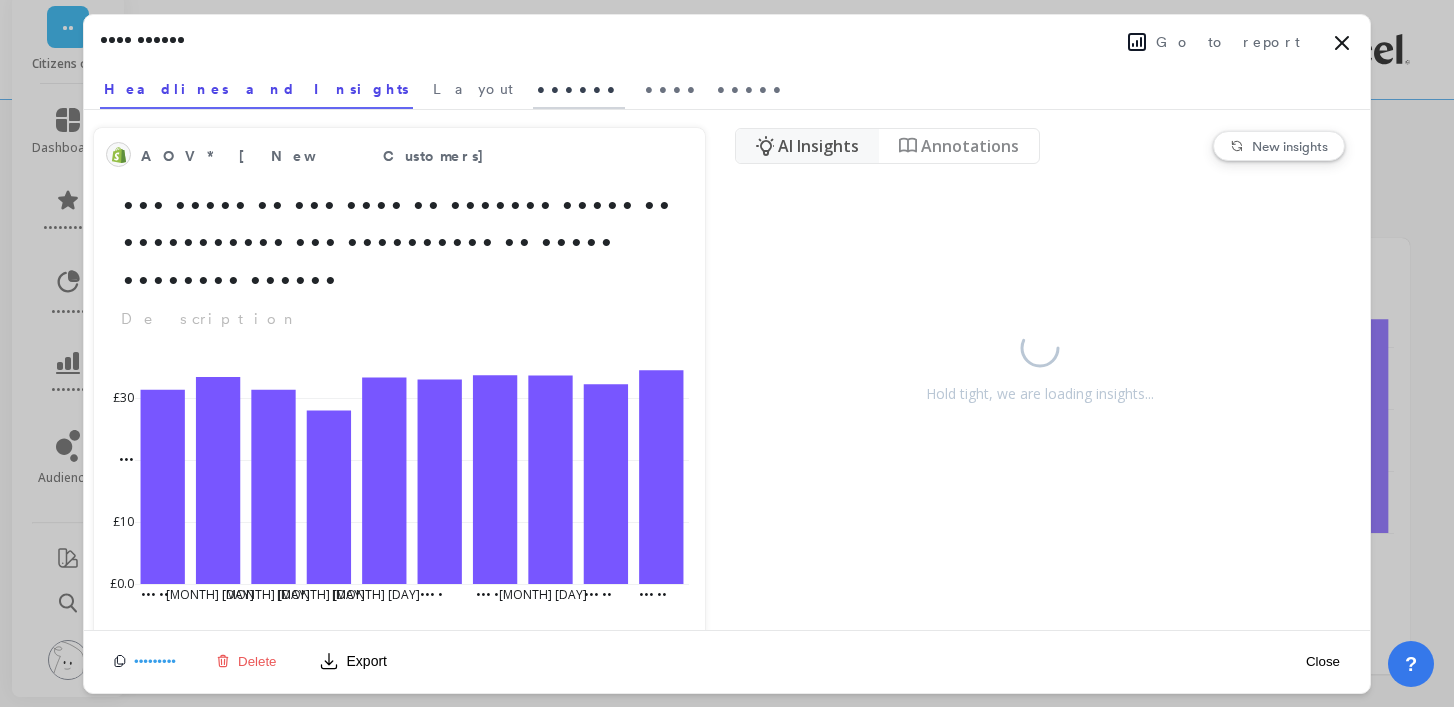 click on "••••••" at bounding box center (473, 89) 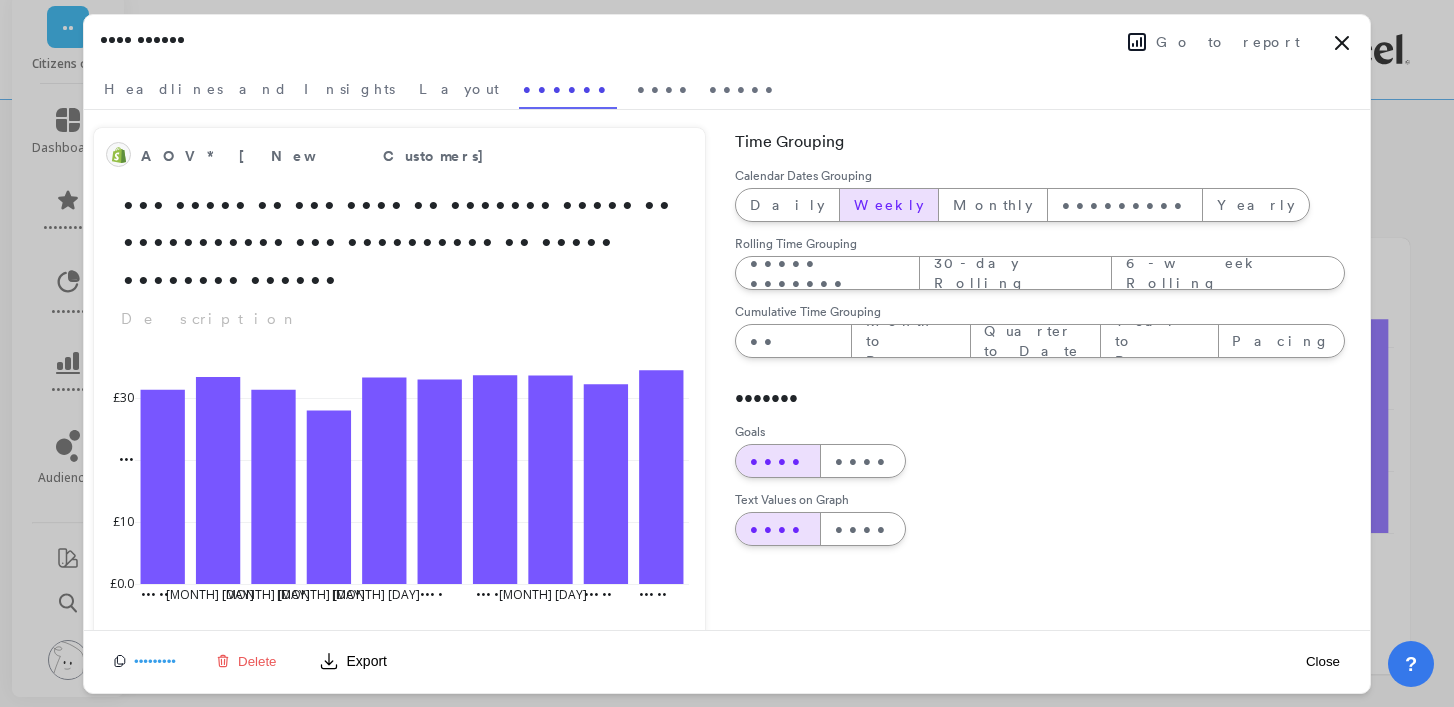 click on "Weekly" at bounding box center [889, 205] 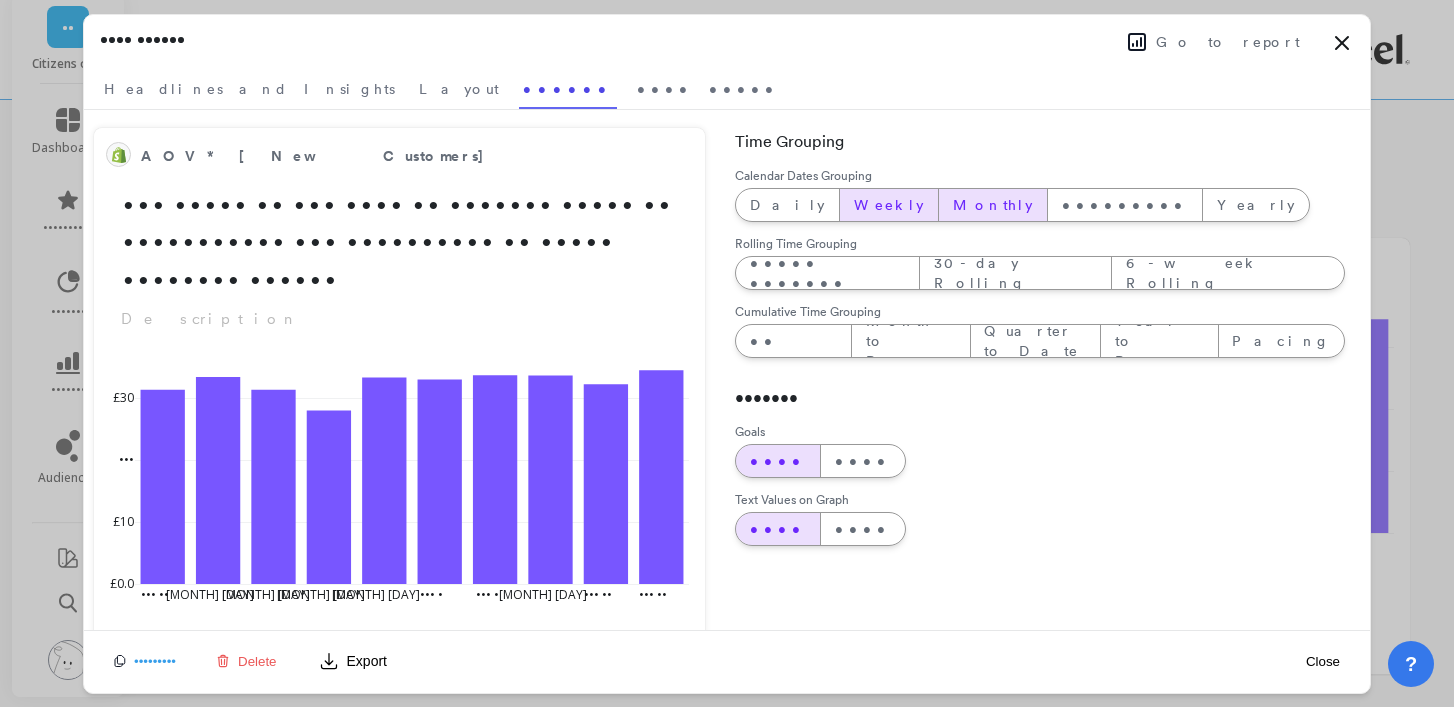 click on "Monthly" at bounding box center (787, 205) 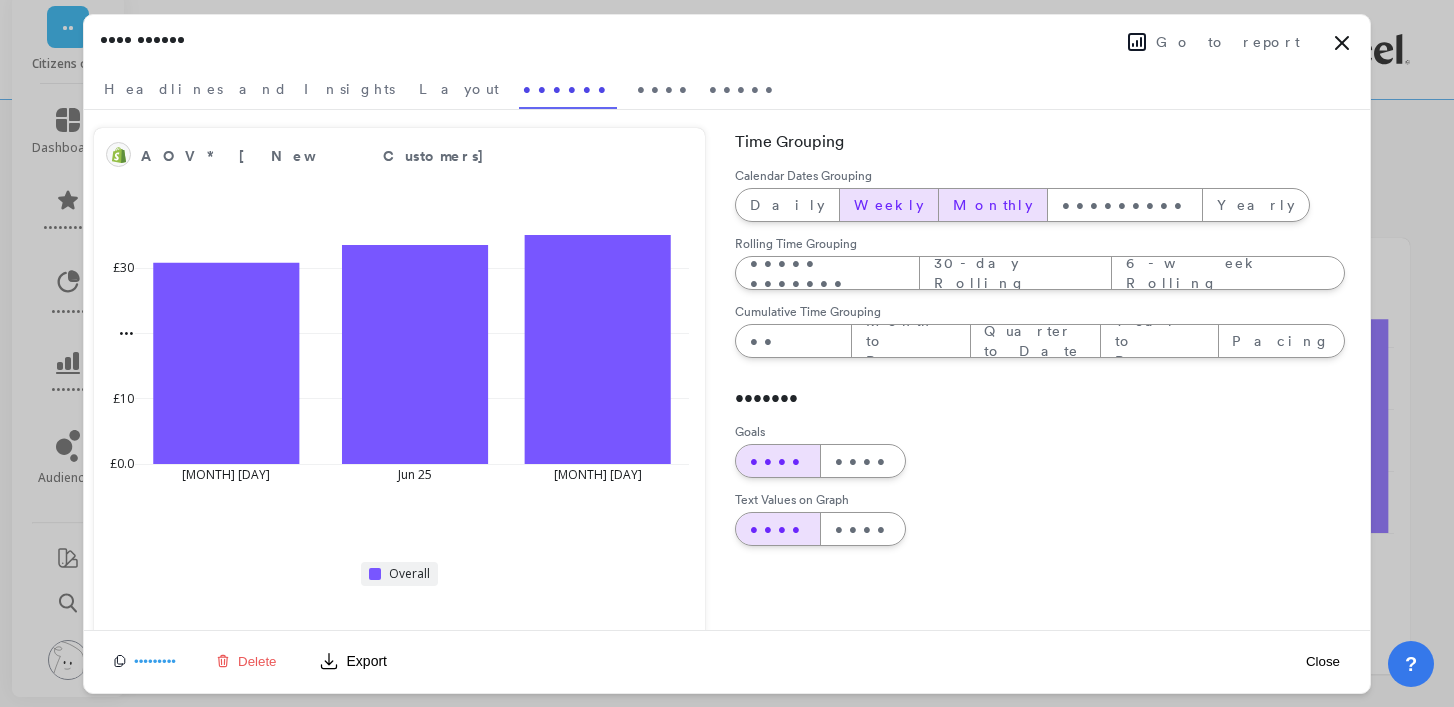click on "Weekly" at bounding box center (787, 205) 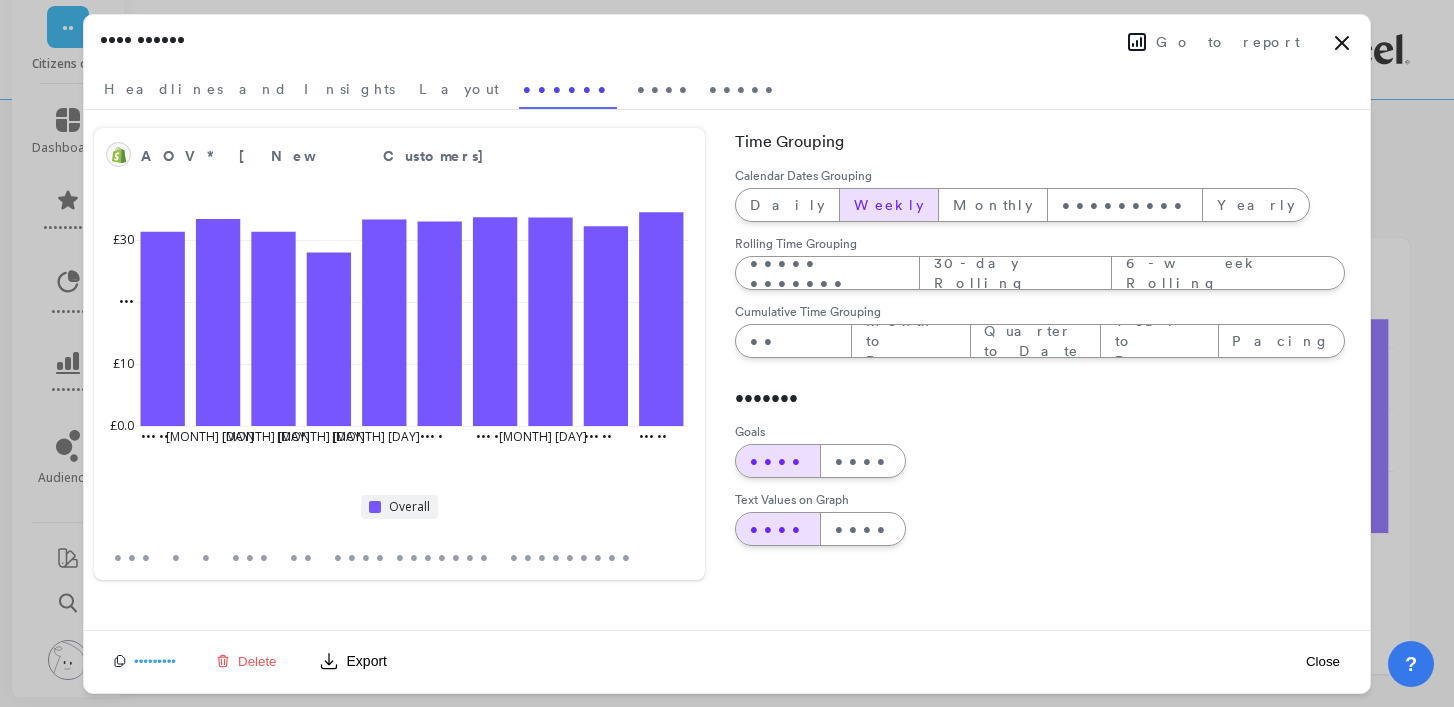 click on "Close" at bounding box center (1323, 661) 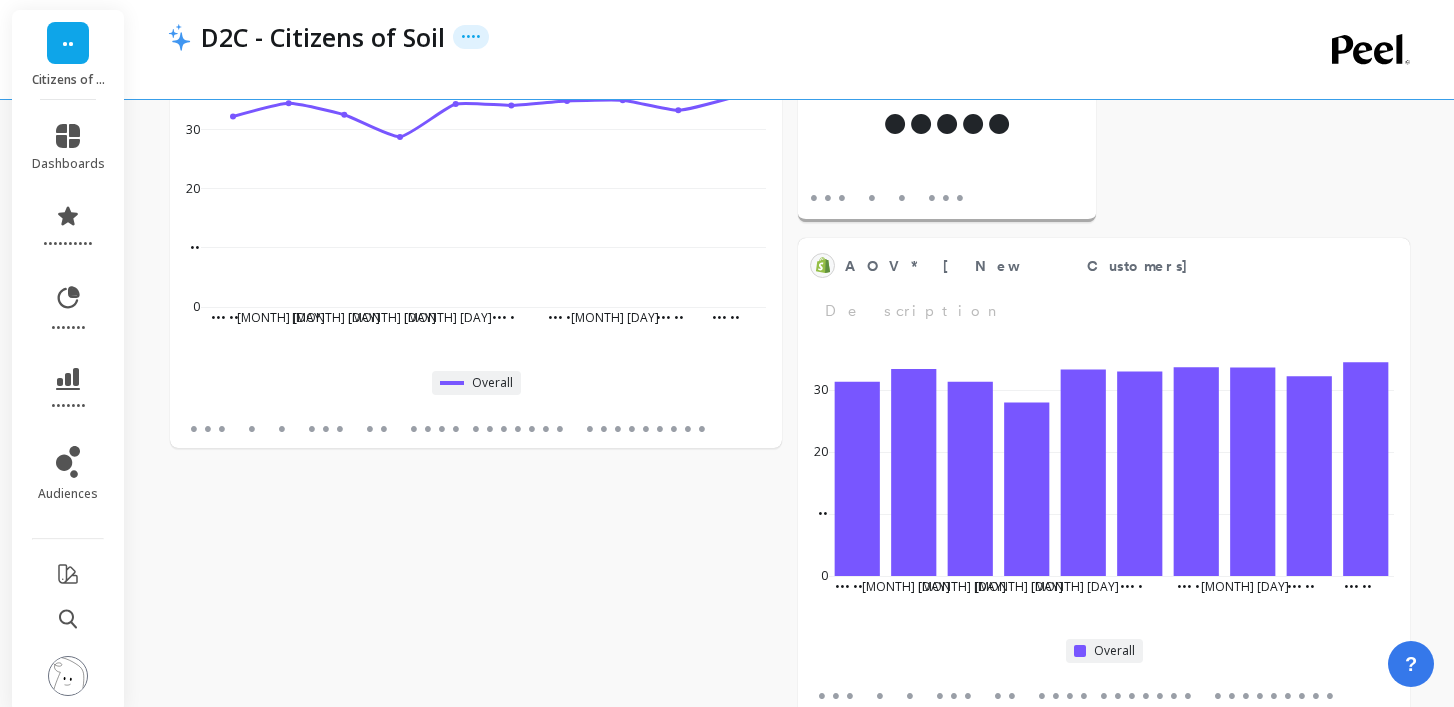 scroll, scrollTop: 1, scrollLeft: 1, axis: both 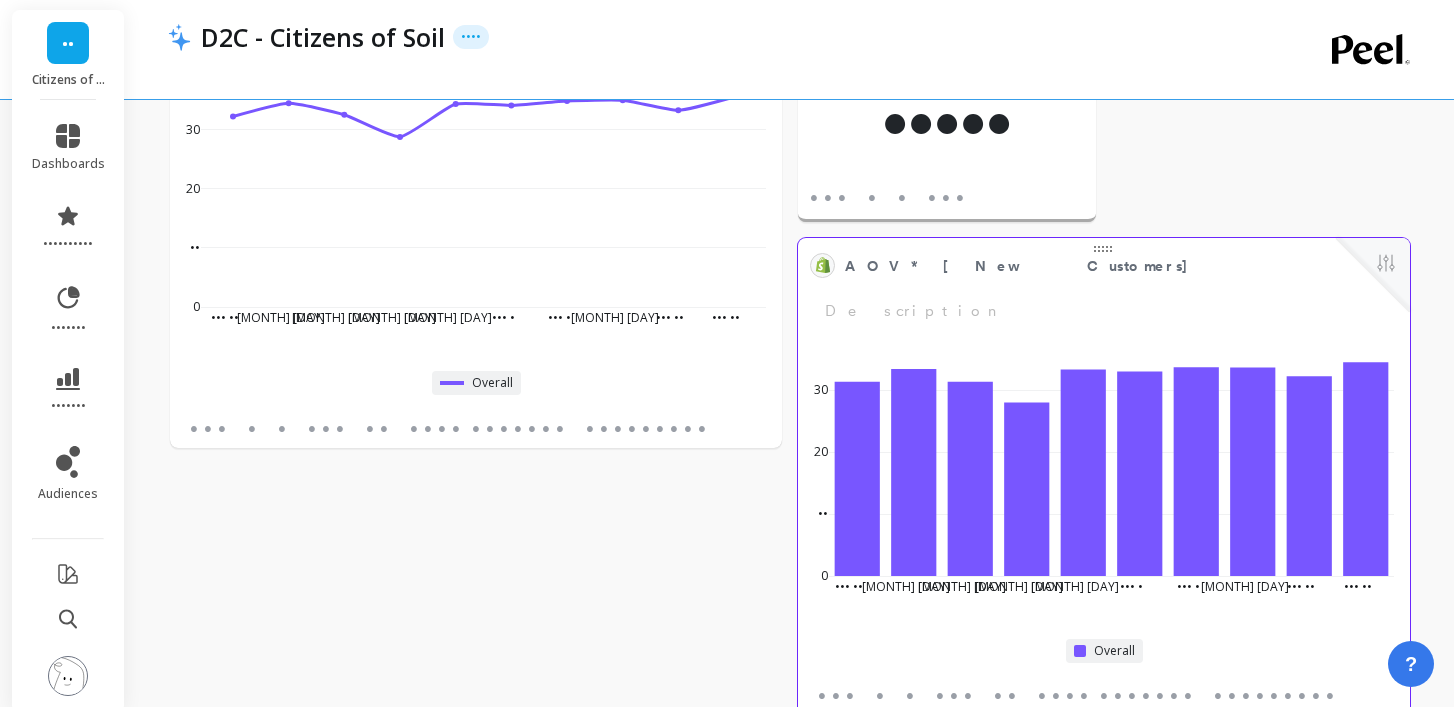 click at bounding box center [1386, 265] 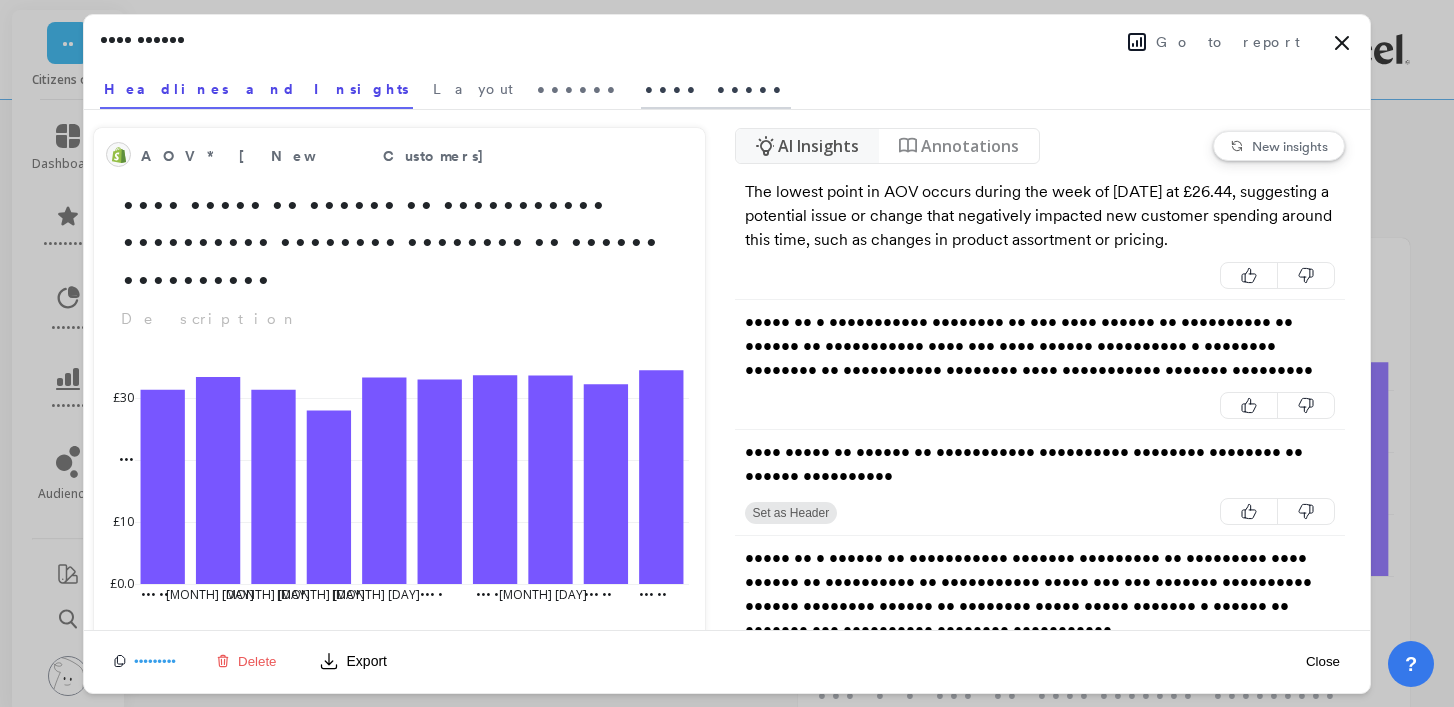 click on "•••• •••••" at bounding box center (473, 89) 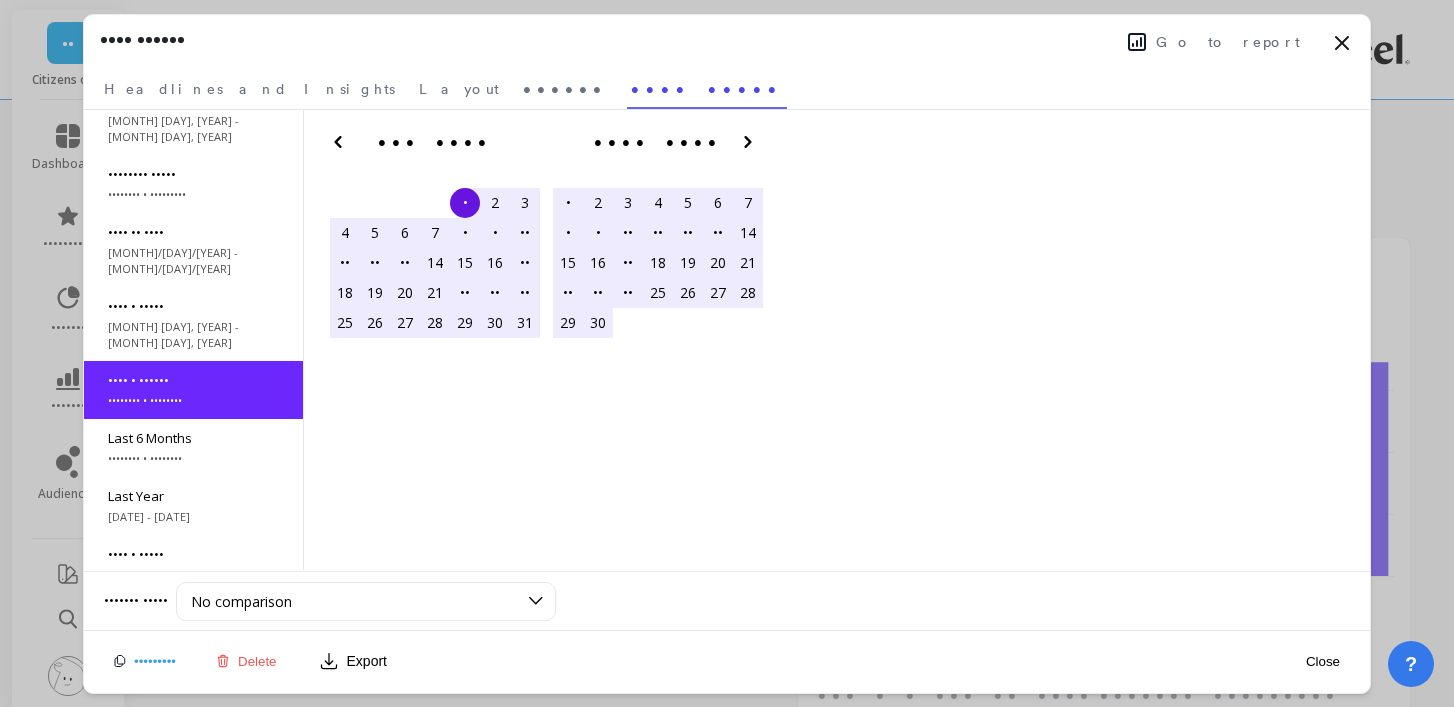 scroll, scrollTop: 89, scrollLeft: 0, axis: vertical 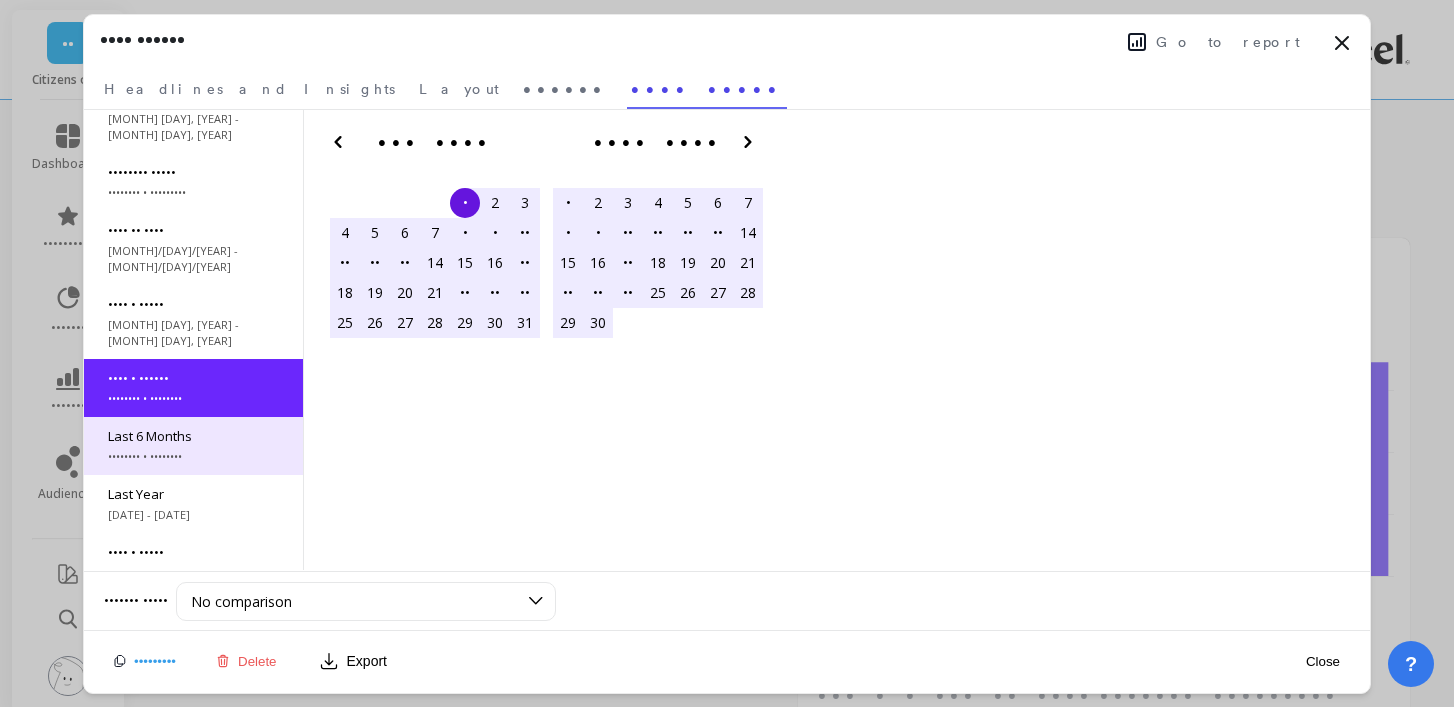 click on "•••••••• • ••••••••" at bounding box center (193, 61) 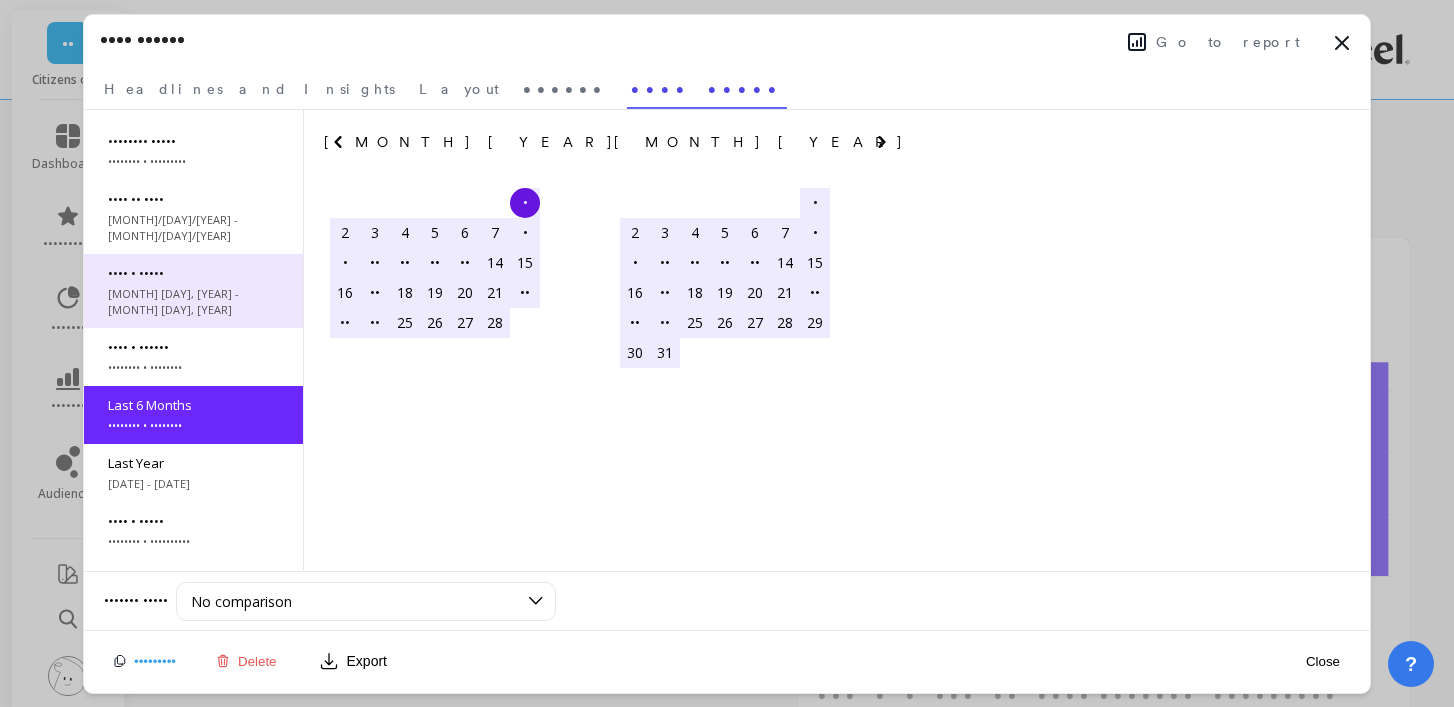 scroll, scrollTop: 0, scrollLeft: 0, axis: both 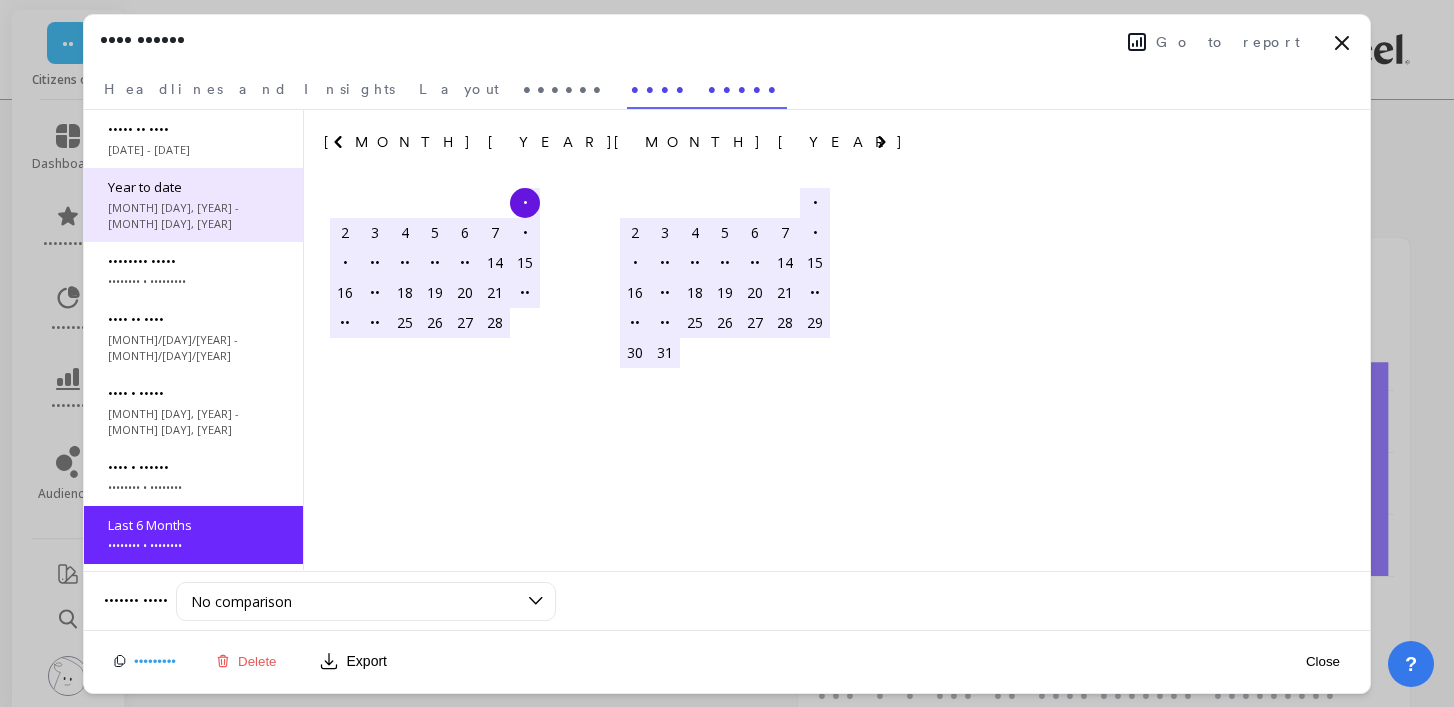 click on "[MONTH] [DAY], [YEAR] - [MONTH] [DAY], [YEAR]" at bounding box center (193, 150) 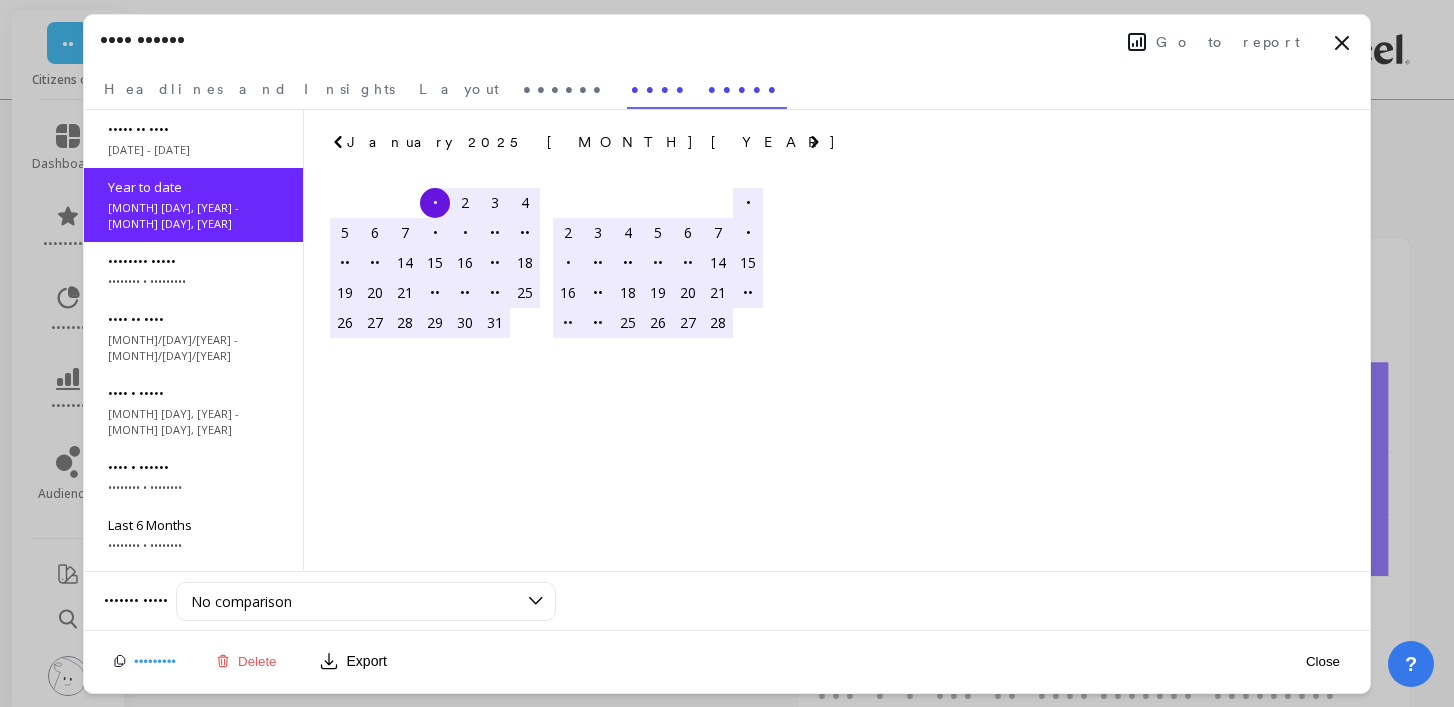 click on "Close" at bounding box center [1323, 661] 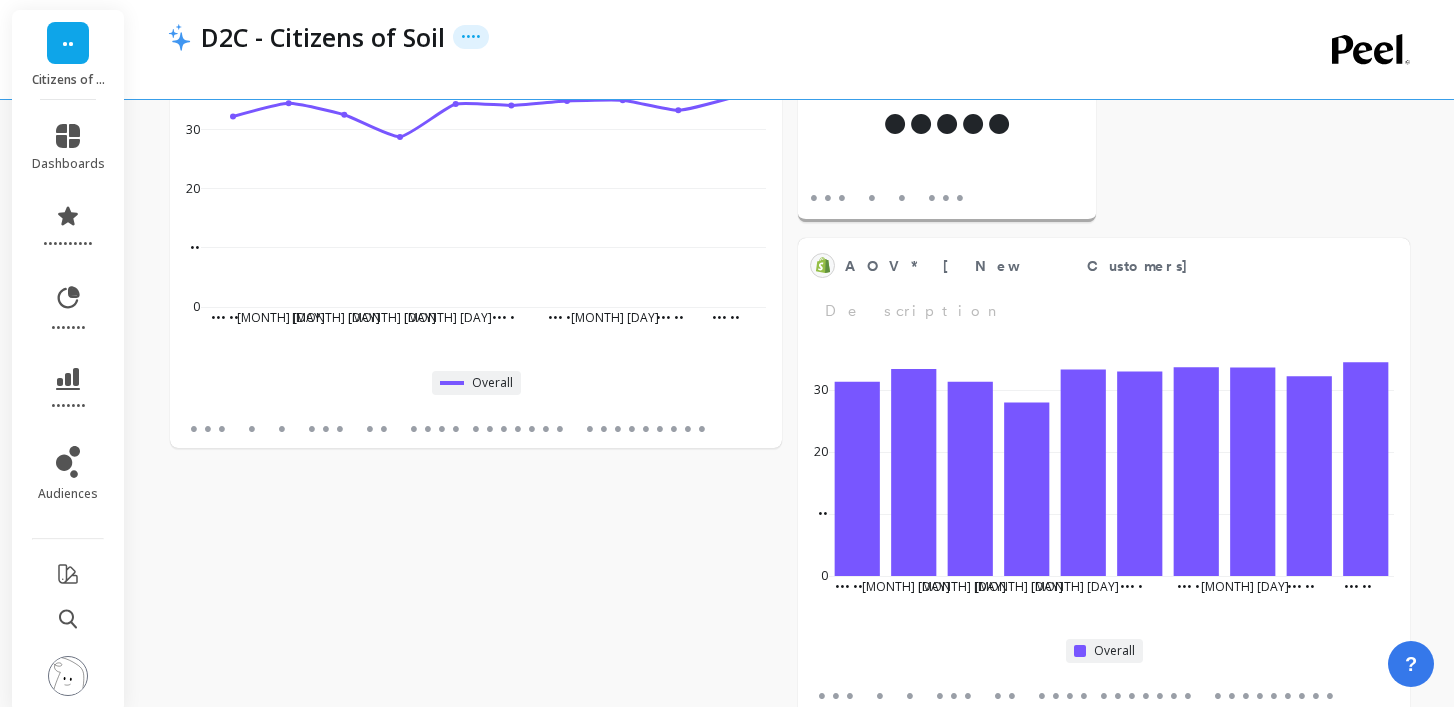 scroll, scrollTop: 1, scrollLeft: 1, axis: both 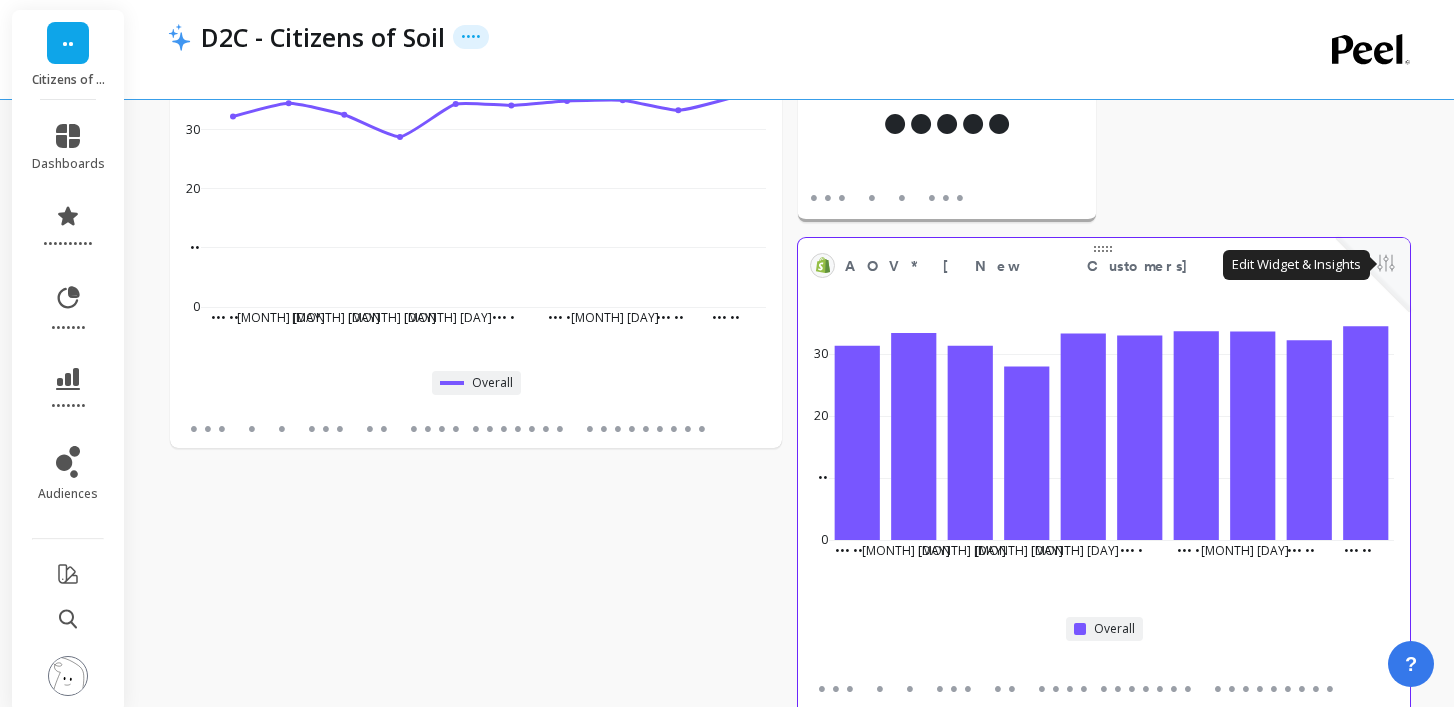 click at bounding box center [1386, 265] 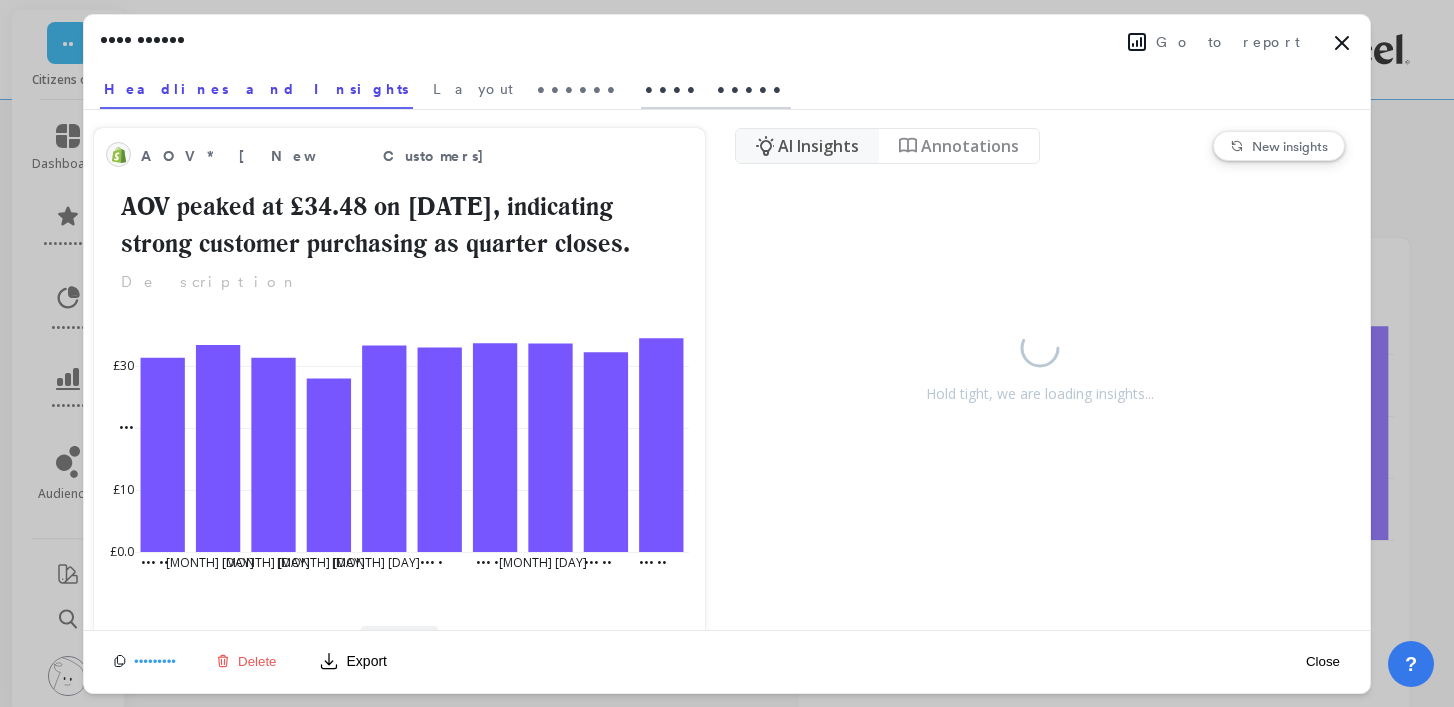 click on "•••• •••••" at bounding box center [473, 89] 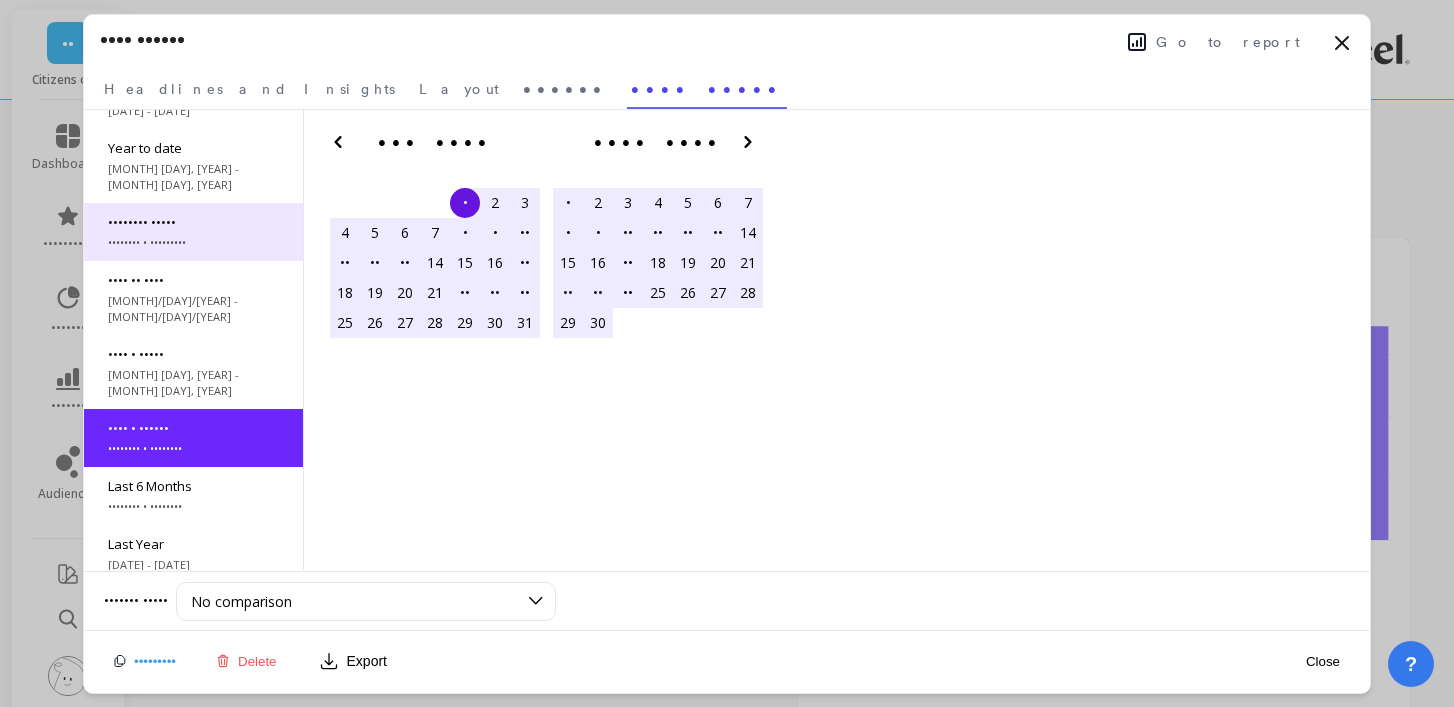 scroll, scrollTop: 0, scrollLeft: 0, axis: both 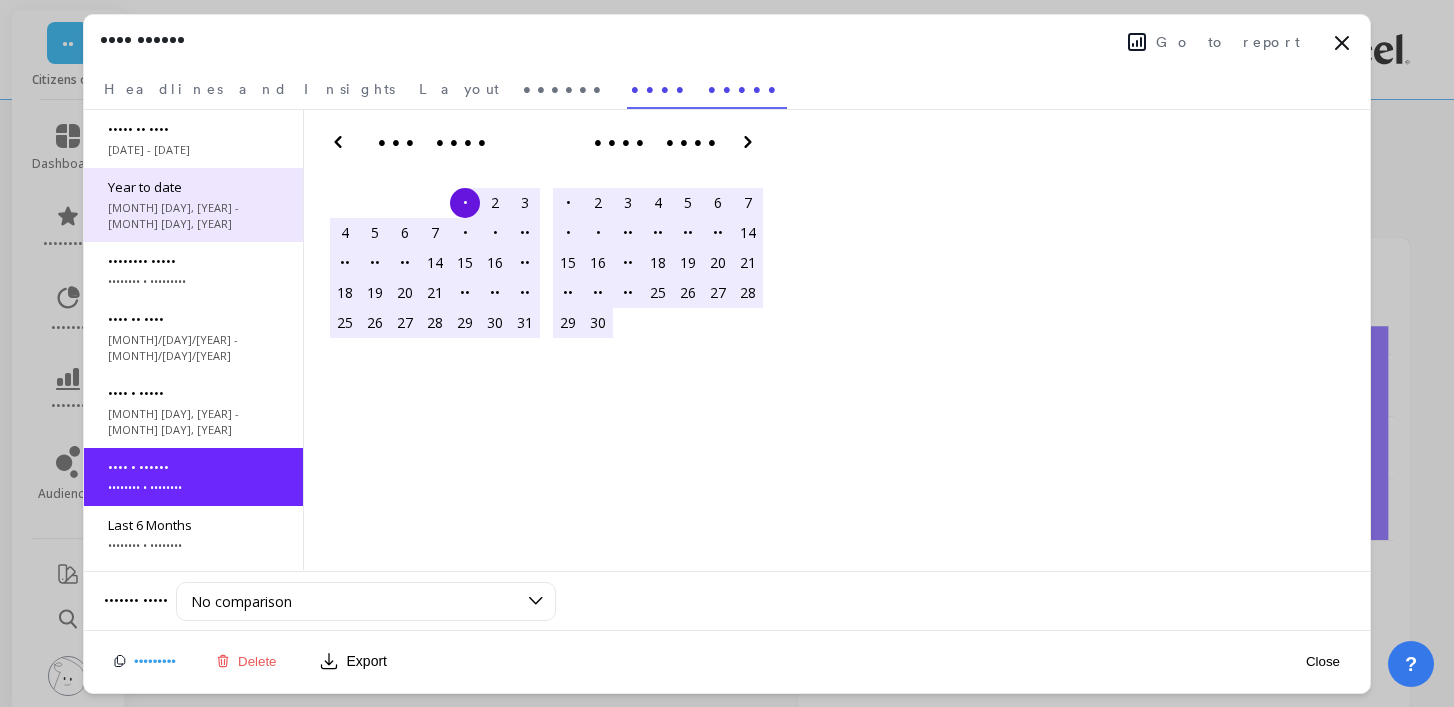 click on "Year to date" at bounding box center (193, 129) 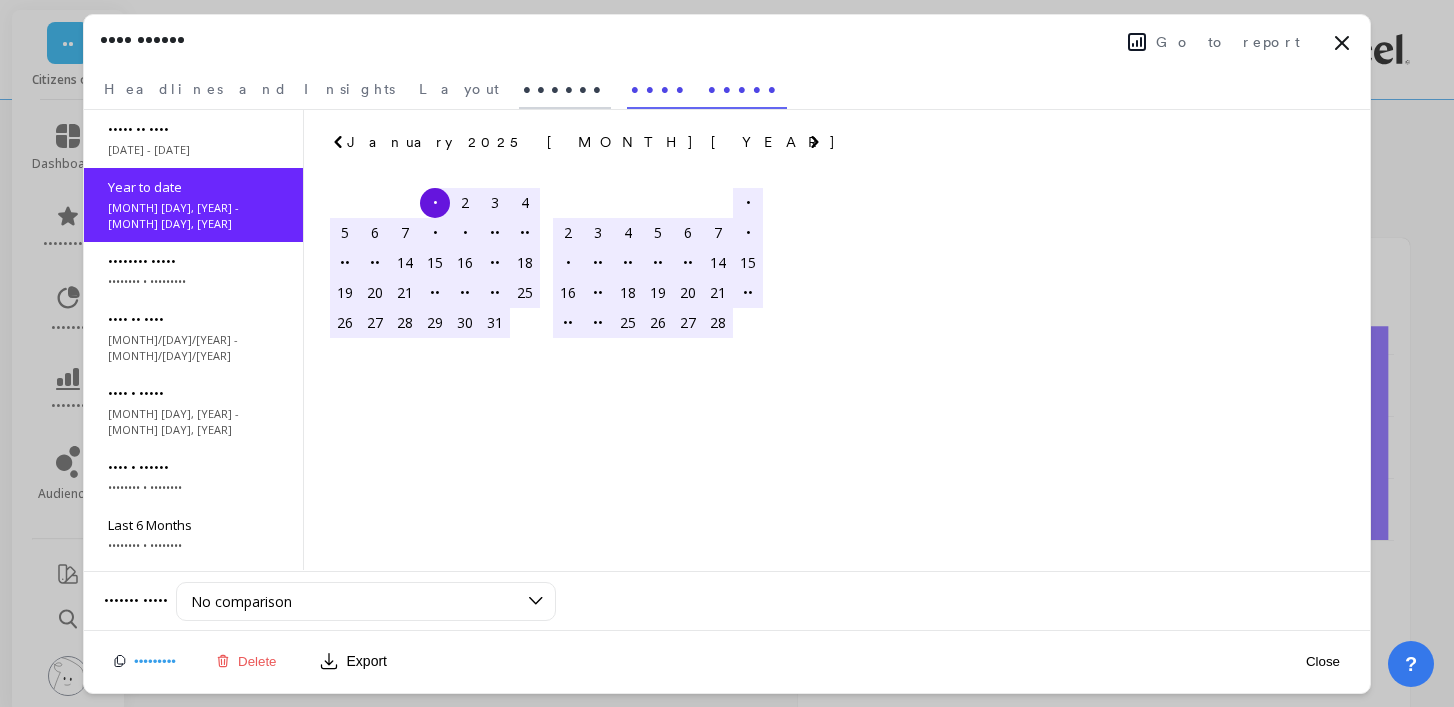 click on "••••••" at bounding box center (249, 89) 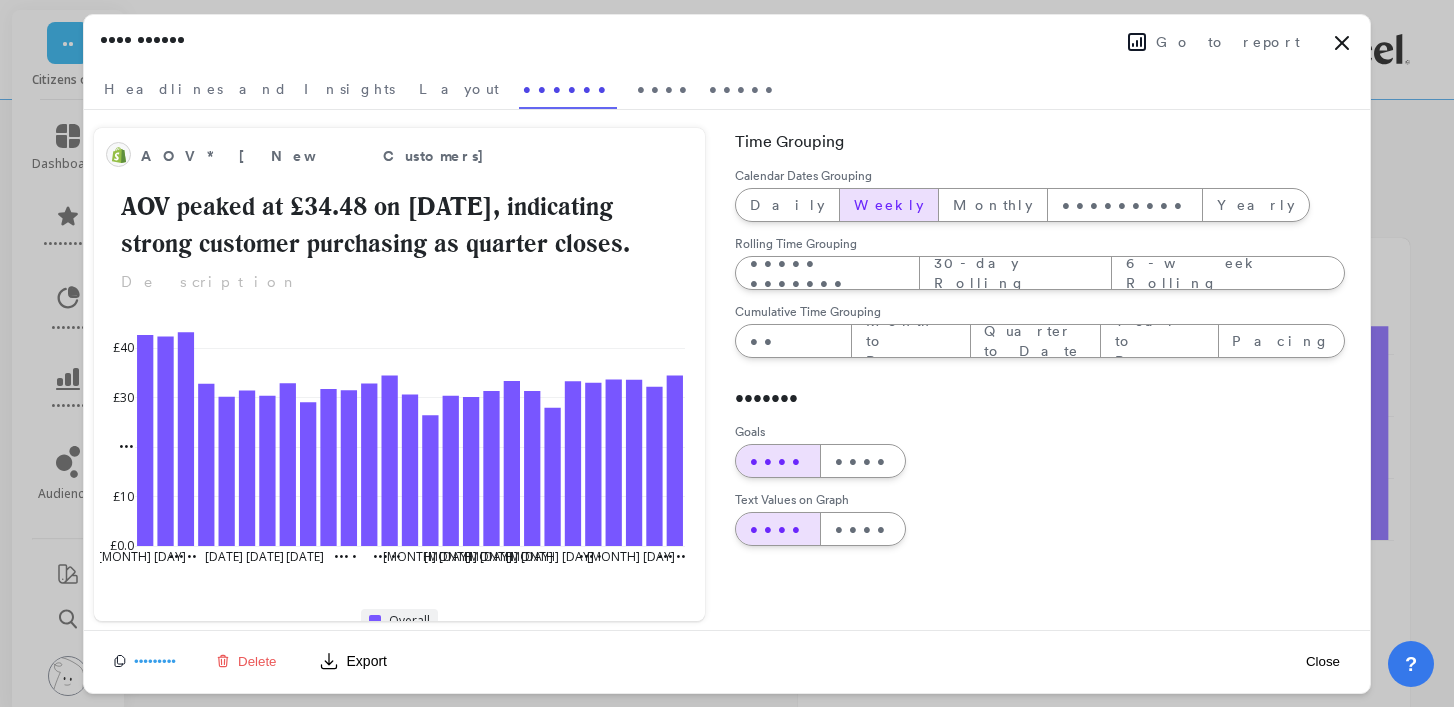 click on "Close" at bounding box center [1323, 661] 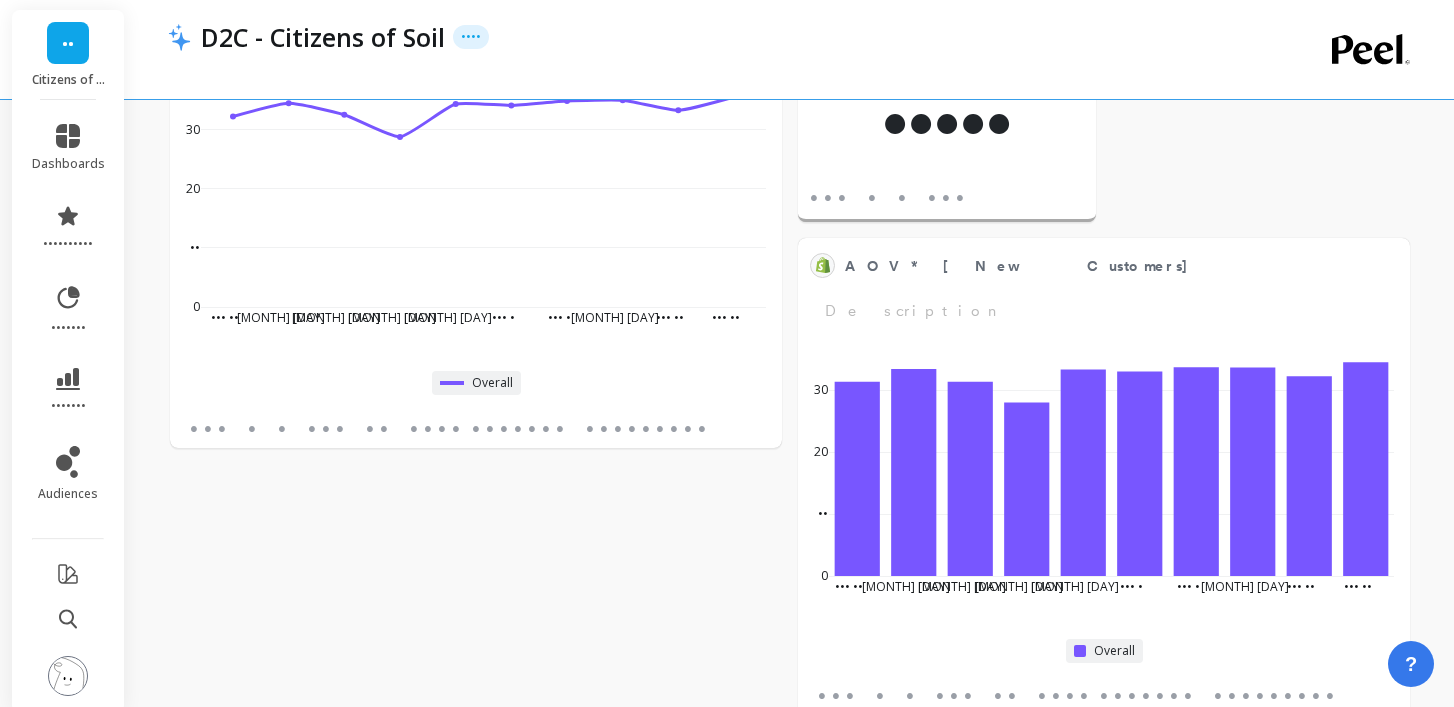 scroll, scrollTop: 1, scrollLeft: 1, axis: both 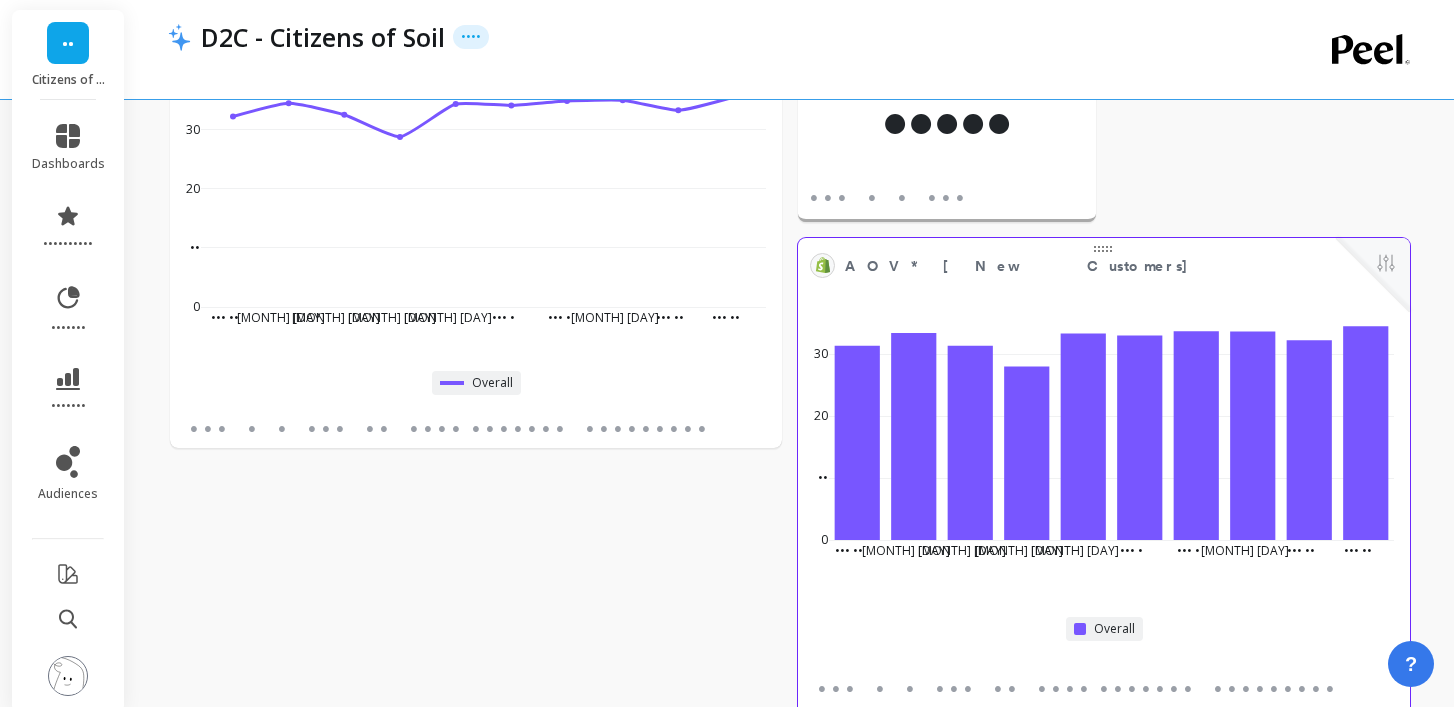 click at bounding box center (1373, 275) 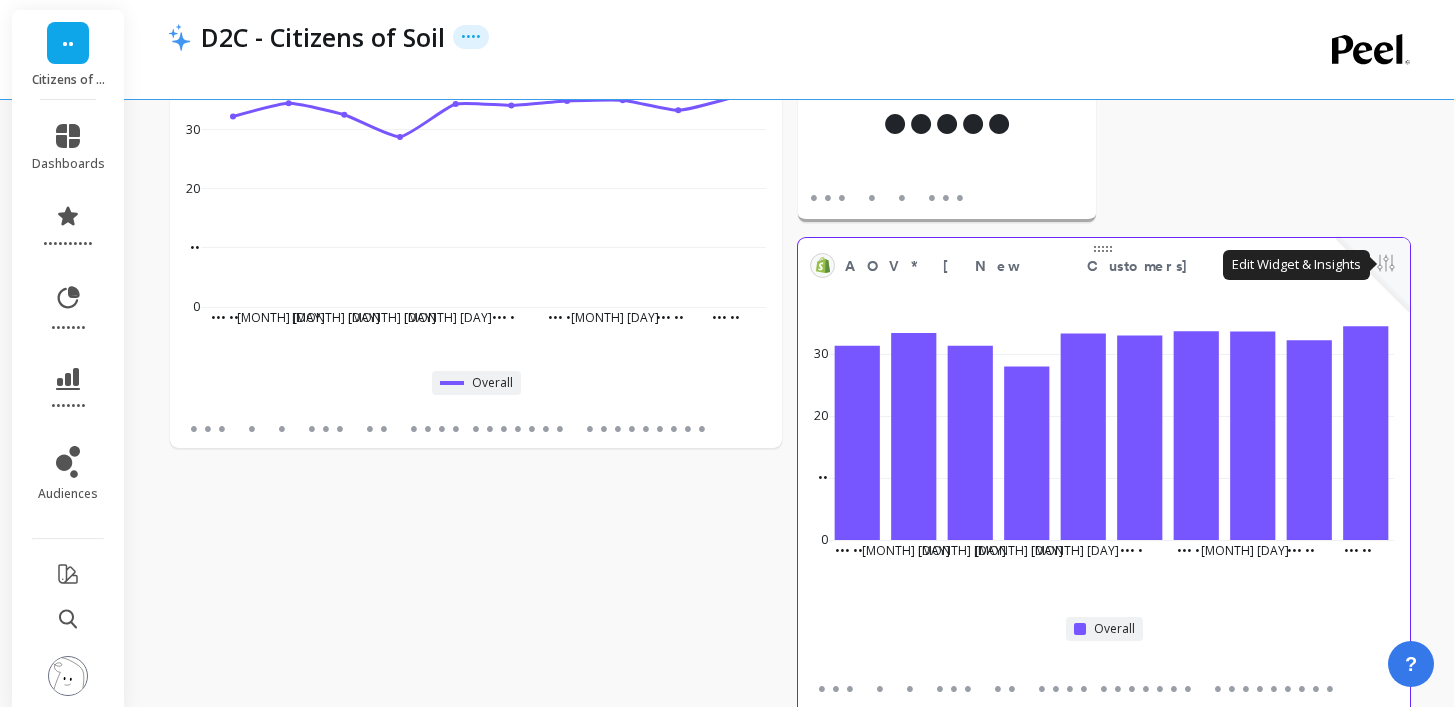 click at bounding box center (1386, 265) 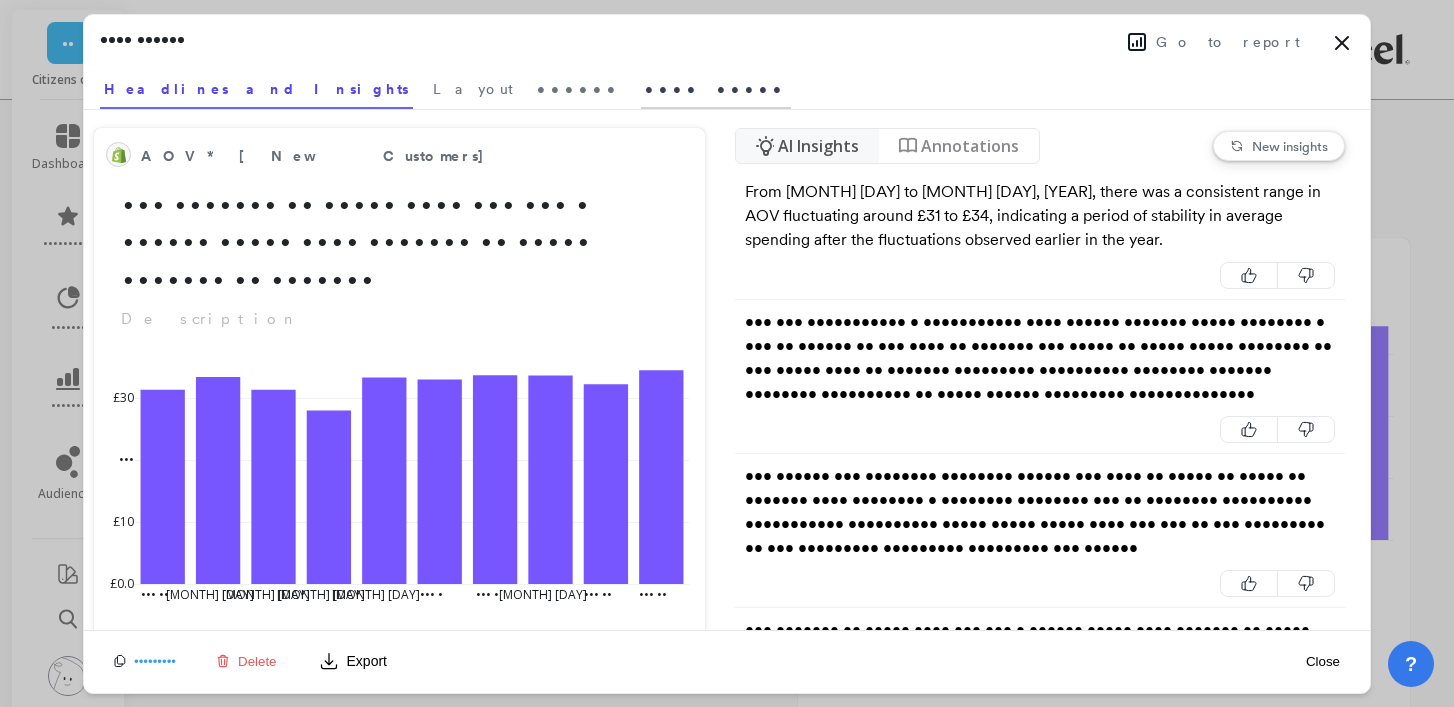 click on "•••• •••••" at bounding box center (473, 89) 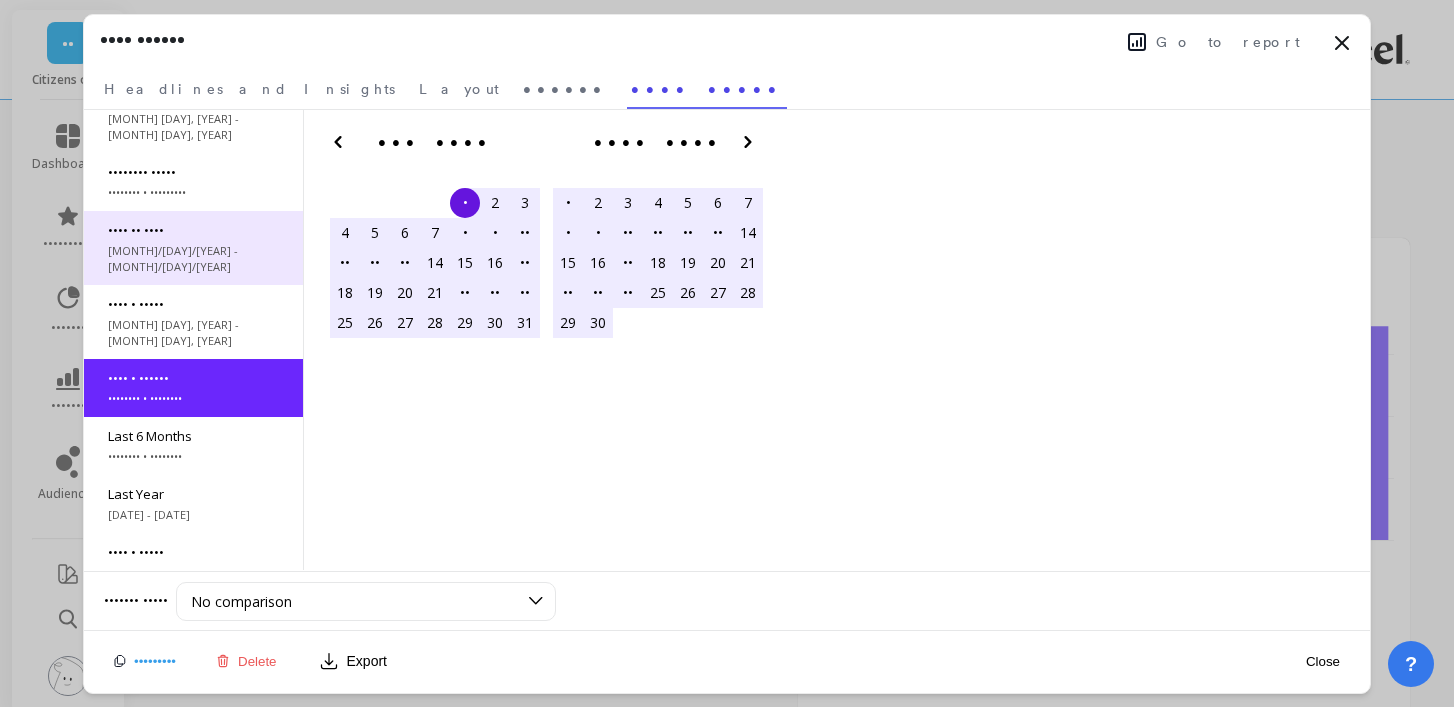 scroll, scrollTop: 0, scrollLeft: 0, axis: both 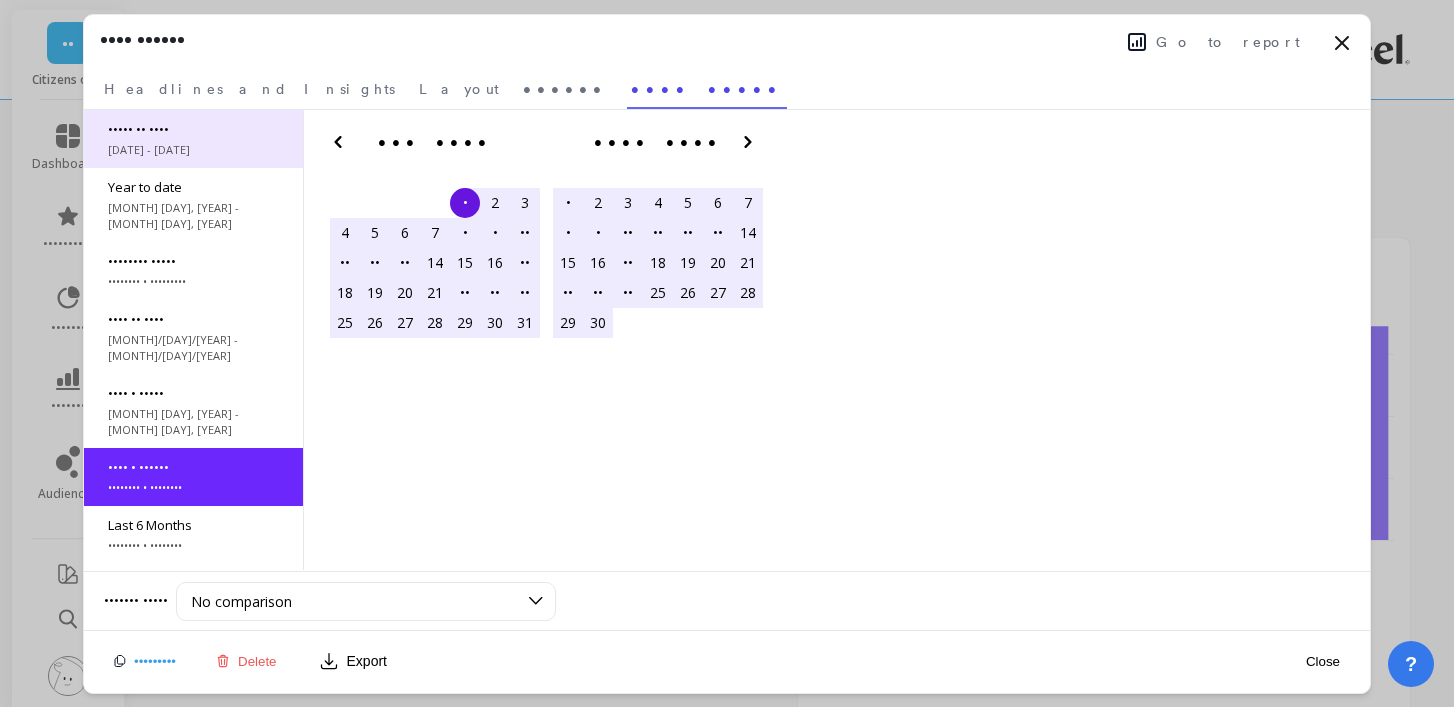 click on "Month to date [DATE] - [DATE]" at bounding box center (193, 139) 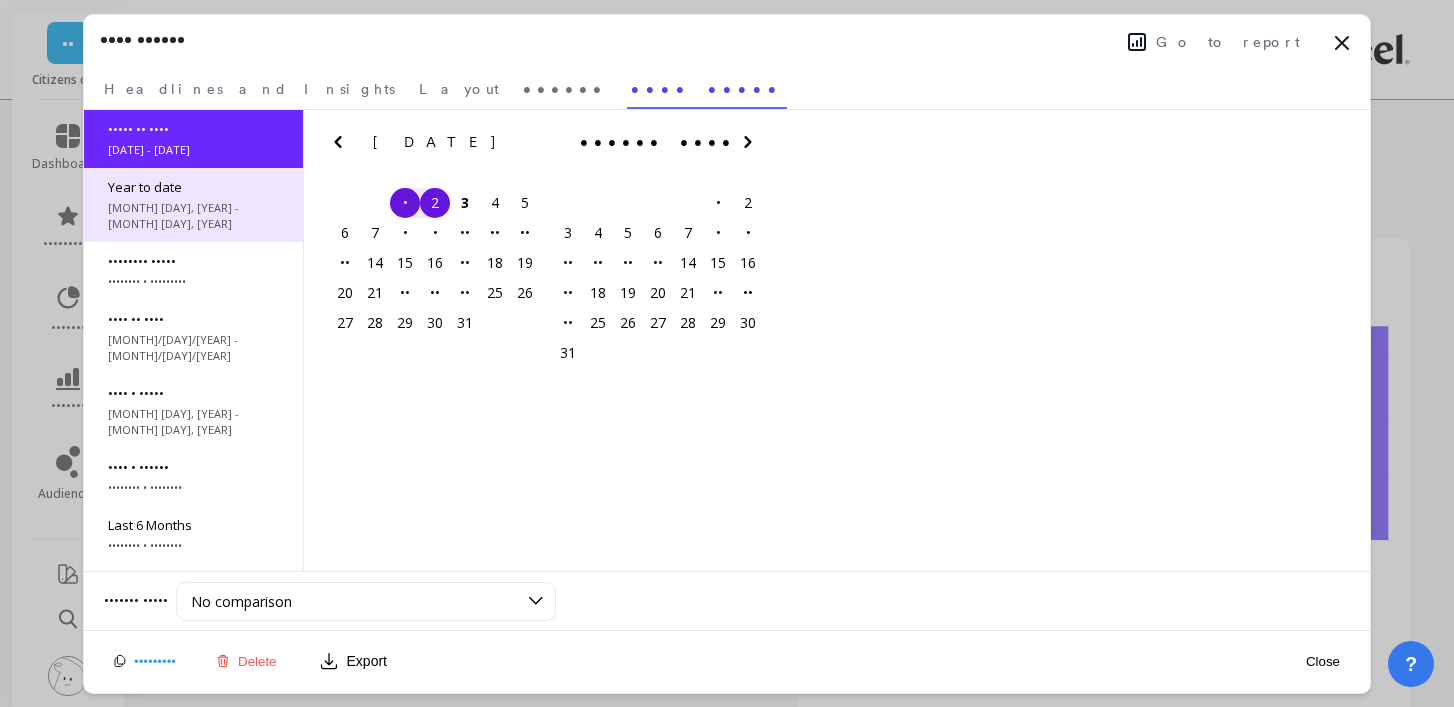click on "Year to date [DATE] - [DATE]" at bounding box center (193, 205) 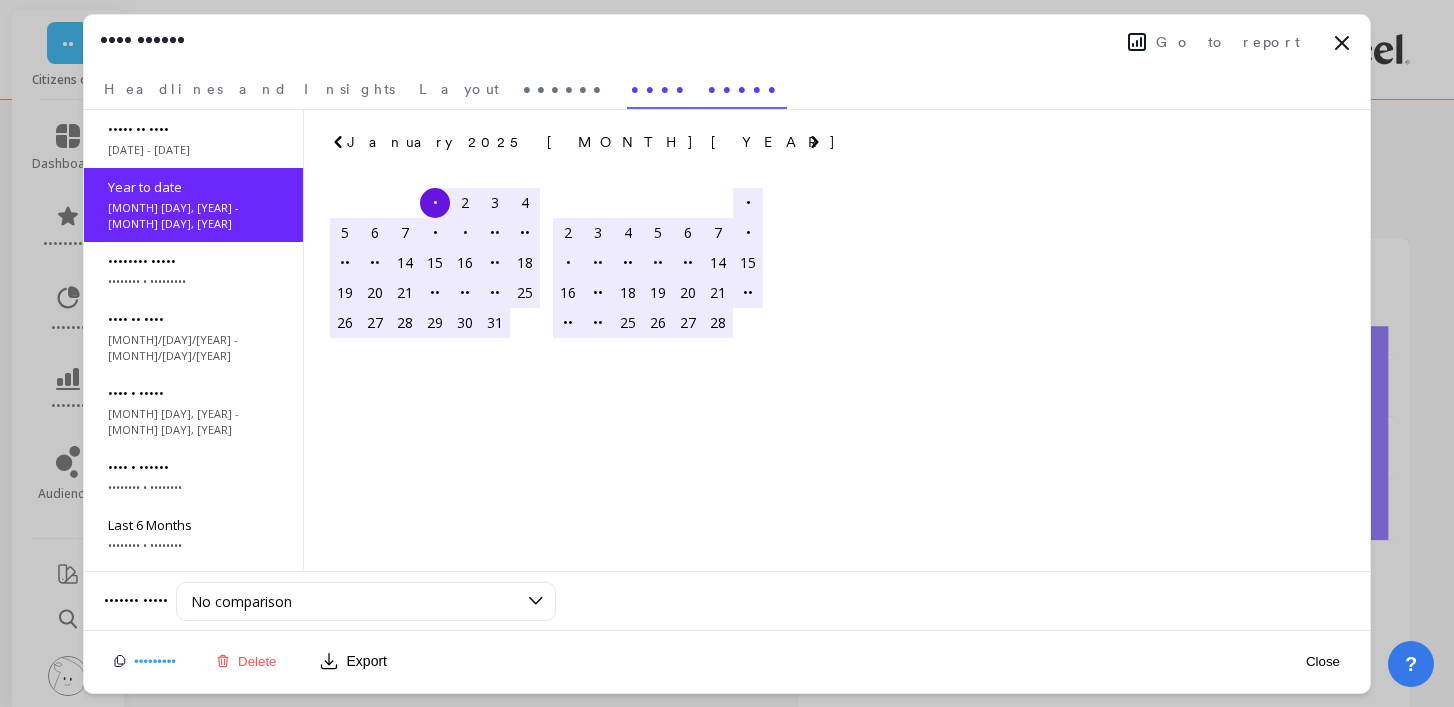 scroll, scrollTop: 1, scrollLeft: 1, axis: both 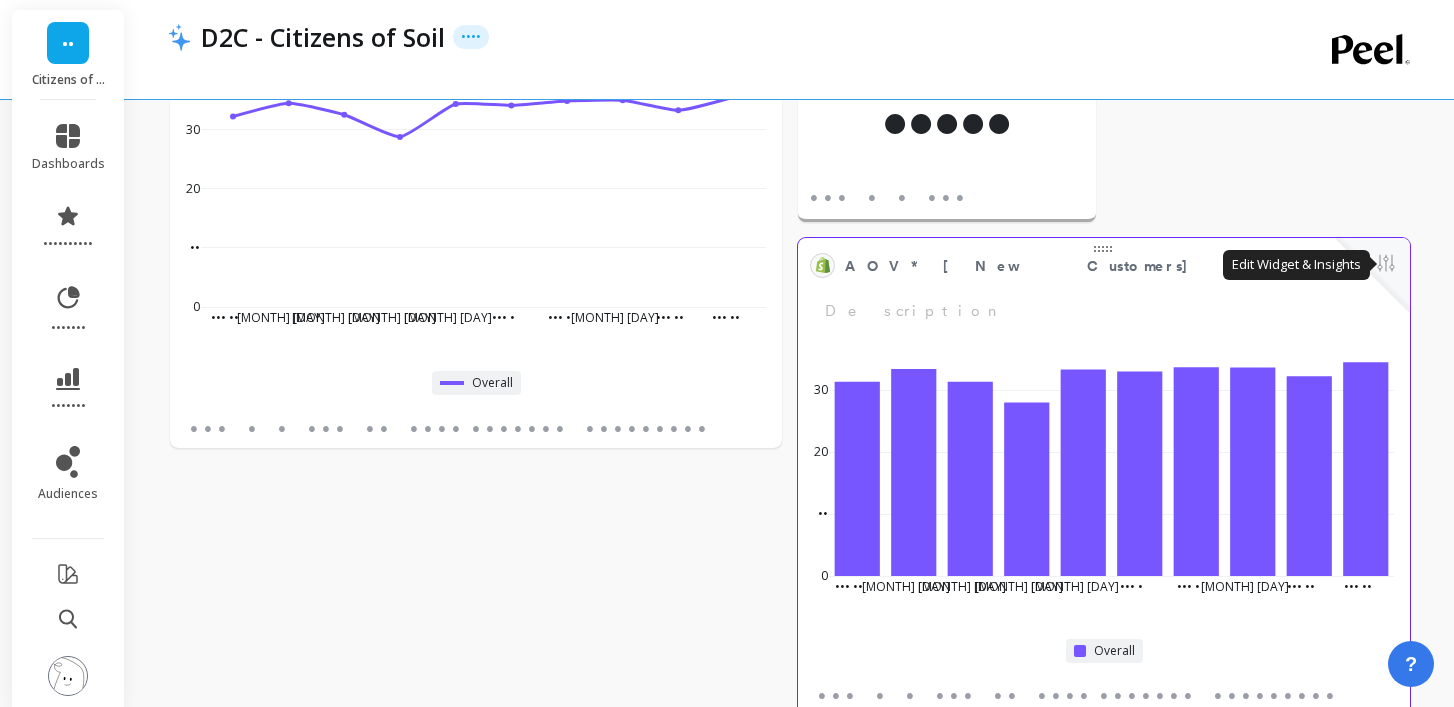 click at bounding box center (1386, 265) 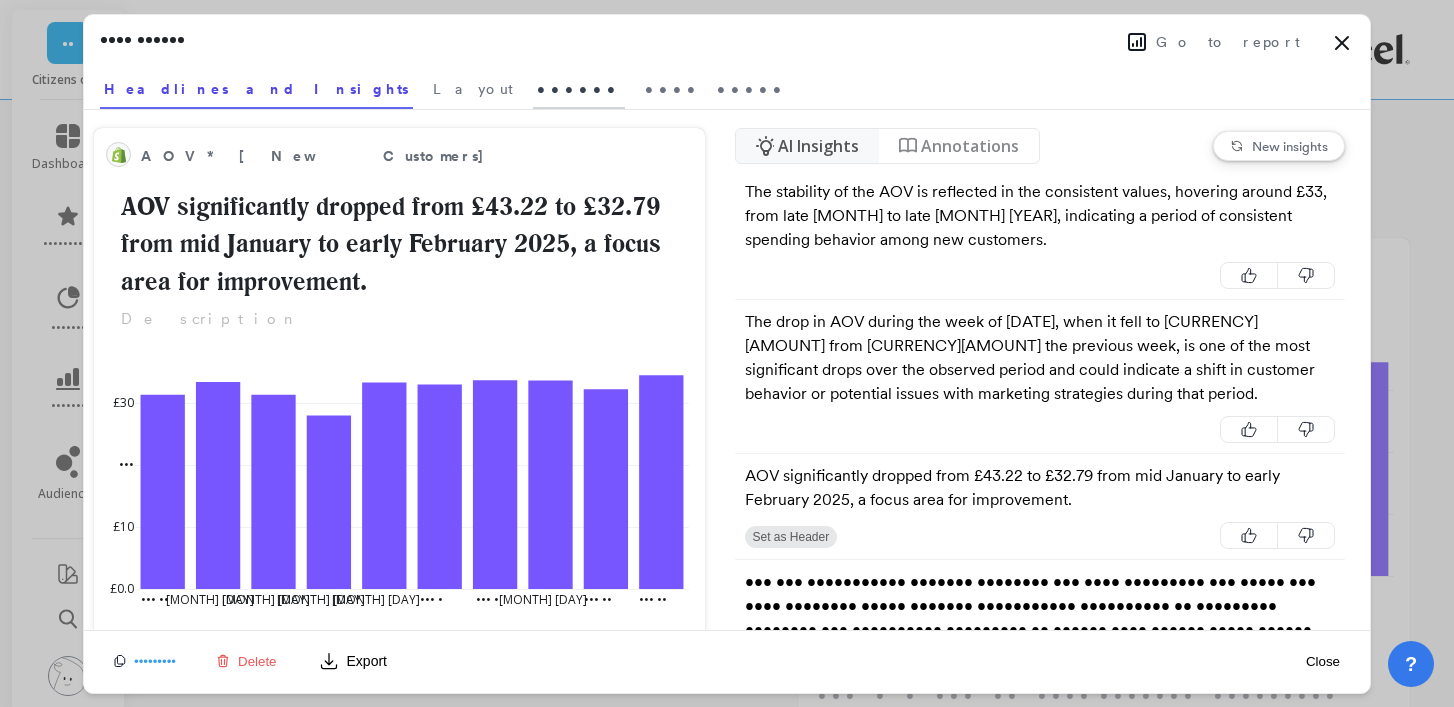 click on "••••••" at bounding box center (473, 89) 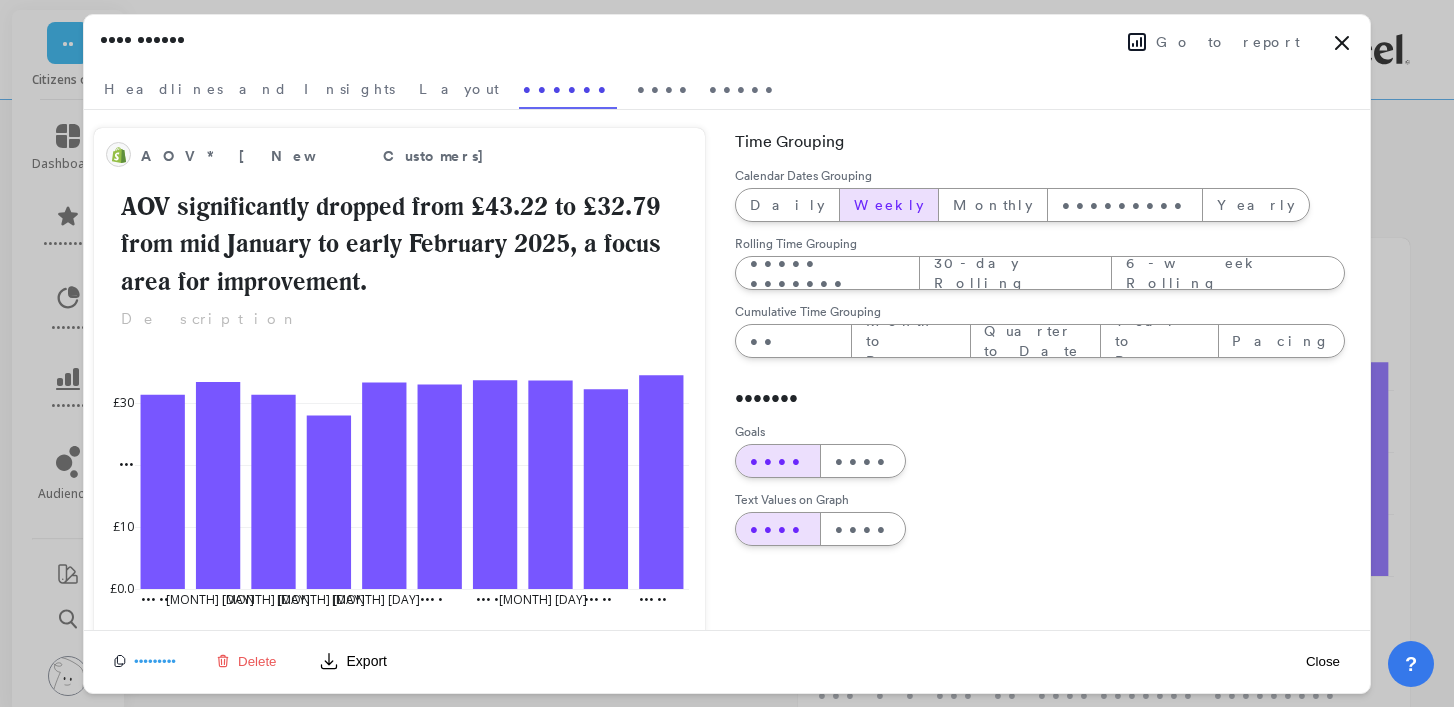 click on "Time Grouping Calendar Dates Grouping Daily Weekly Monthly Quarterly Yearly Rolling Time Grouping 7-day Rolling 30-day Rolling 6-week Rolling Cumulative Time Grouping Week to Date Month to Date Quarter to Date Year to Date Pacing" at bounding box center (1040, 244) 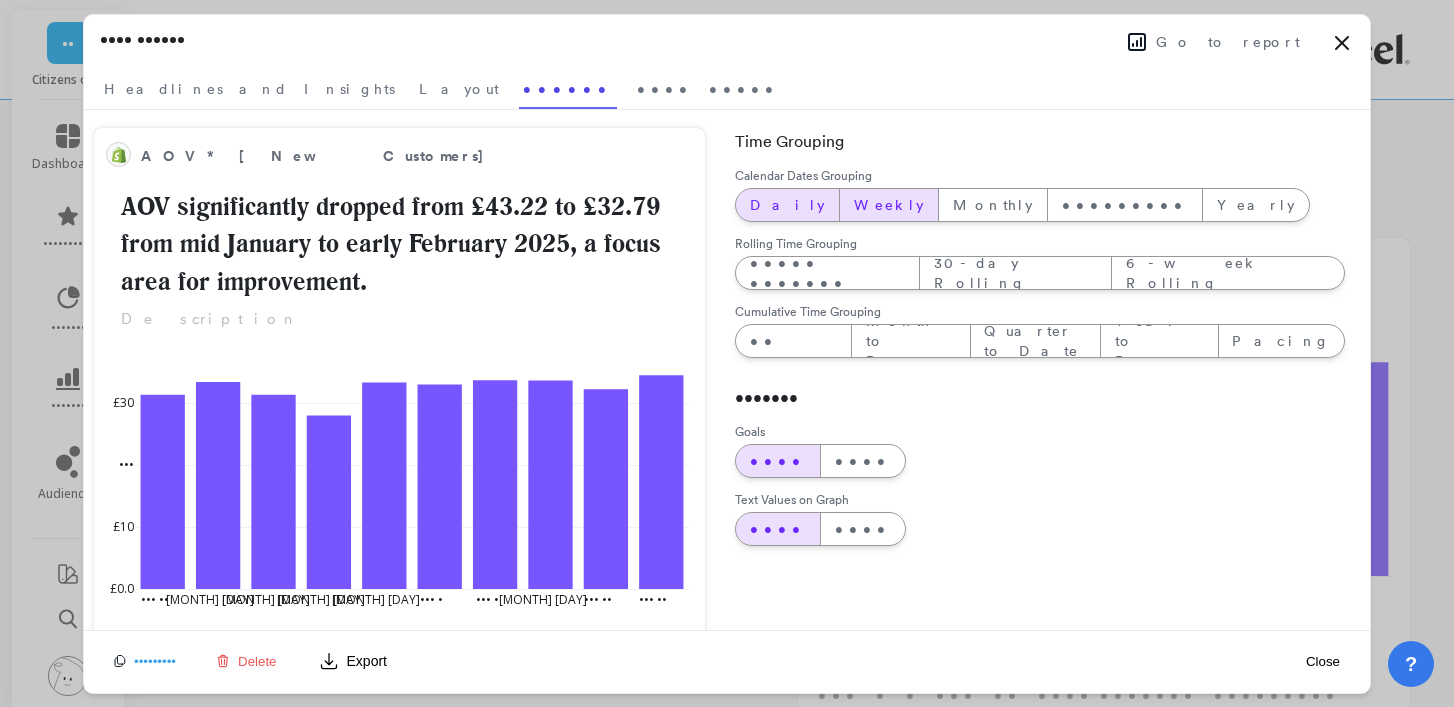 click on "Daily" at bounding box center (787, 205) 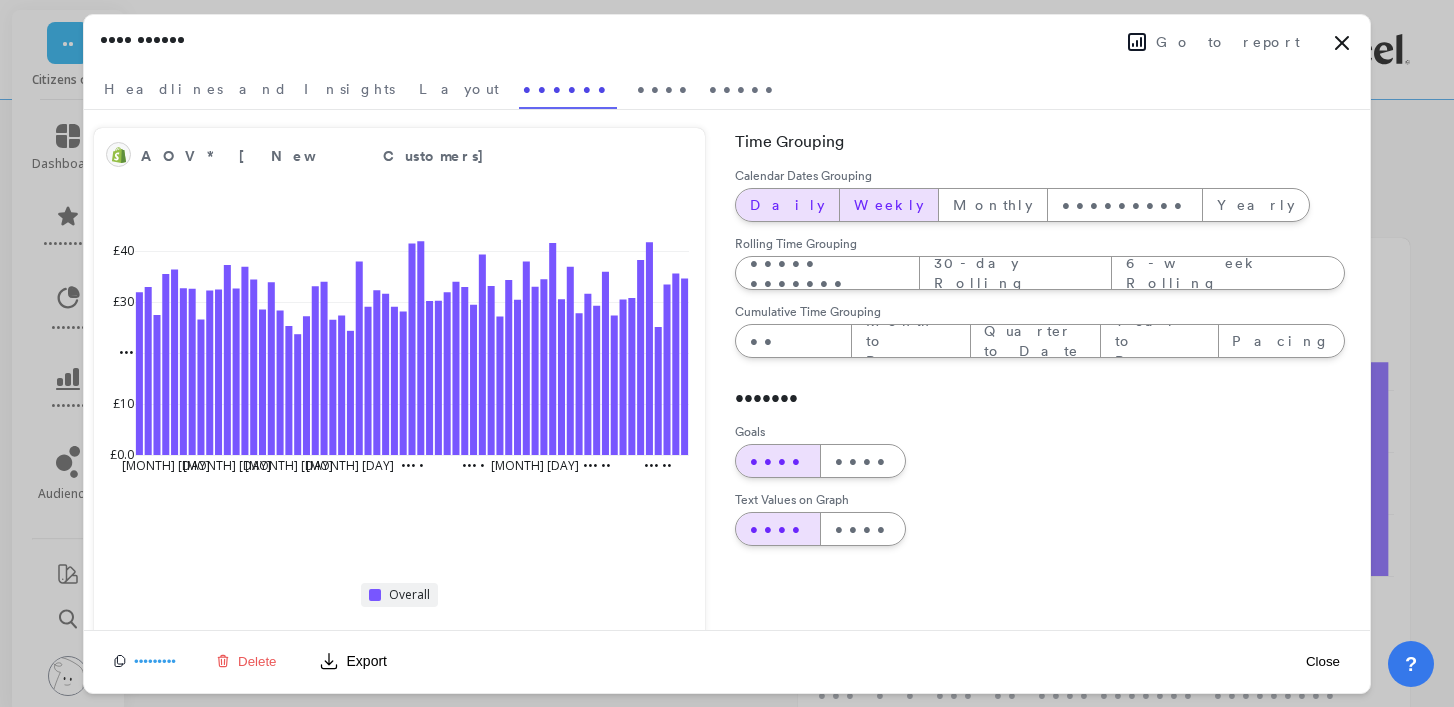click on "Weekly" at bounding box center (787, 205) 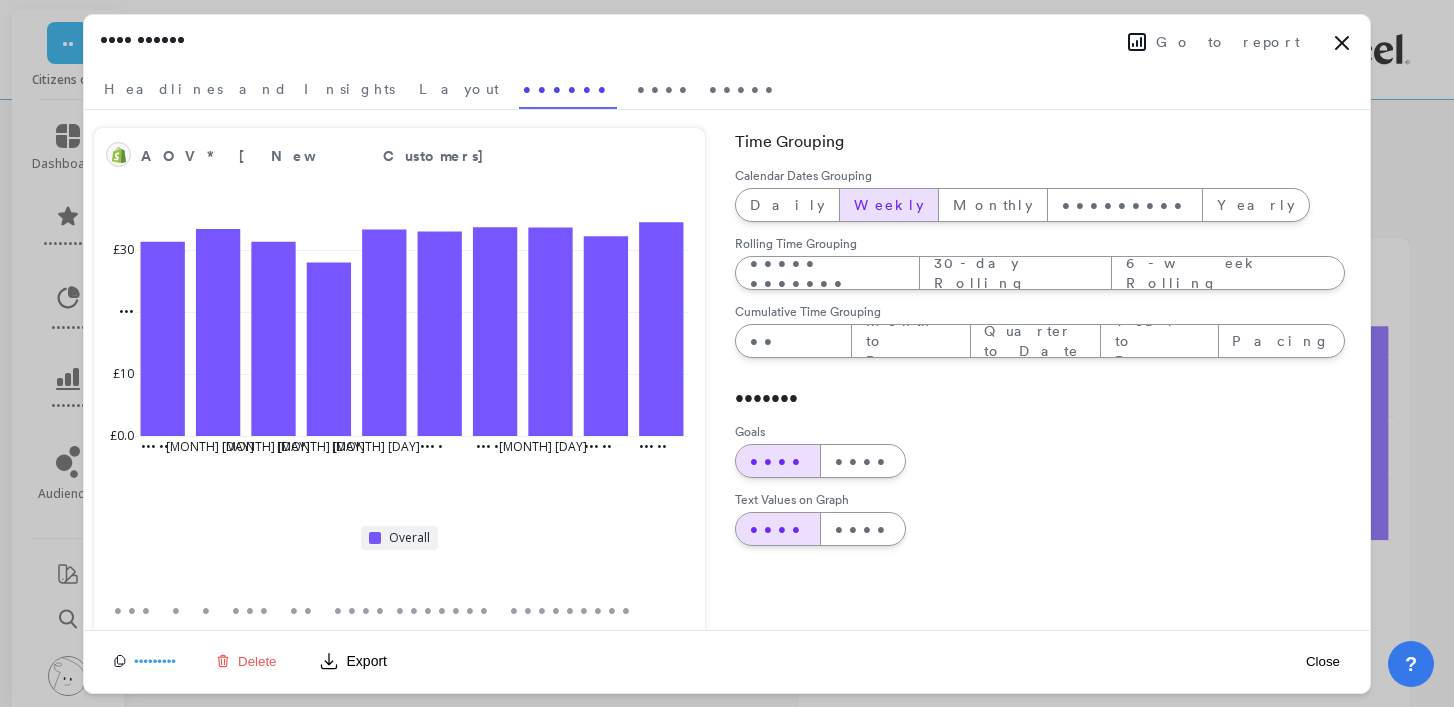 scroll, scrollTop: 1, scrollLeft: 1, axis: both 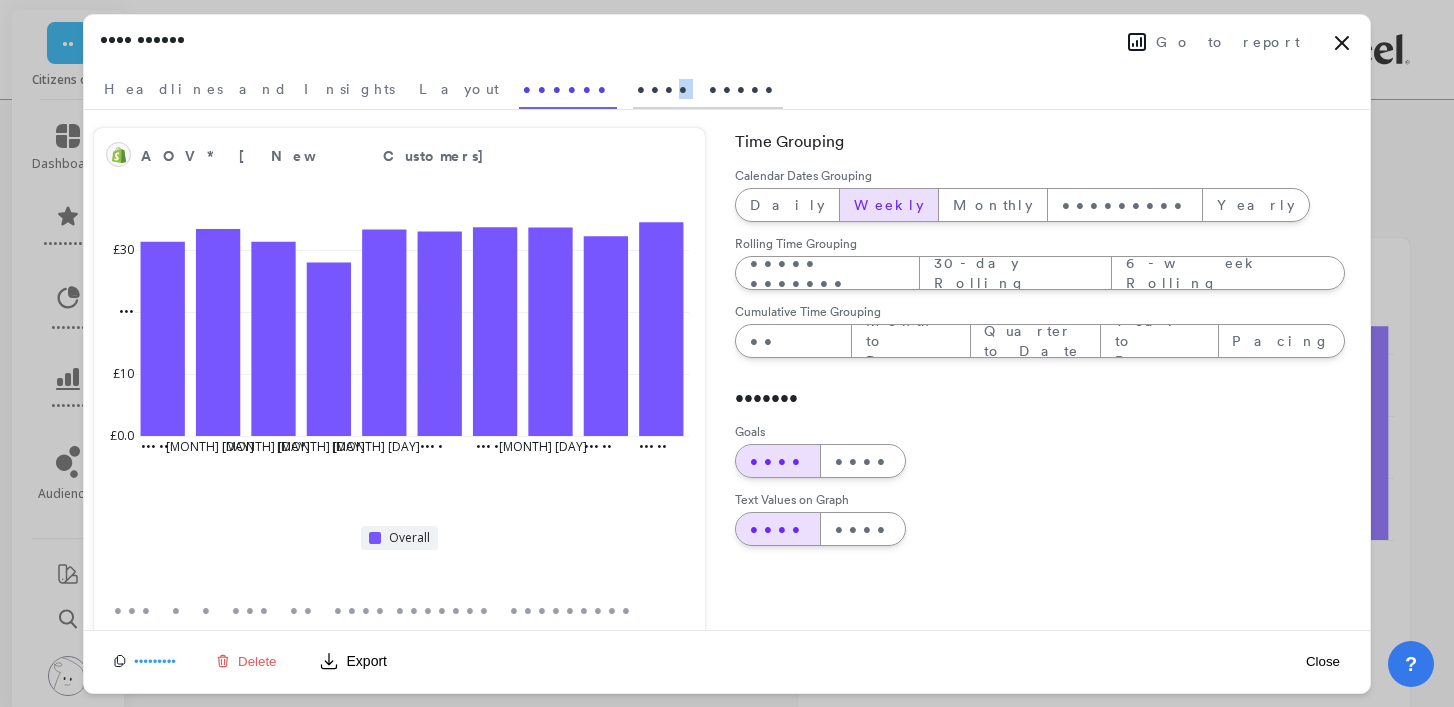 click on "•••• •••••" at bounding box center [249, 89] 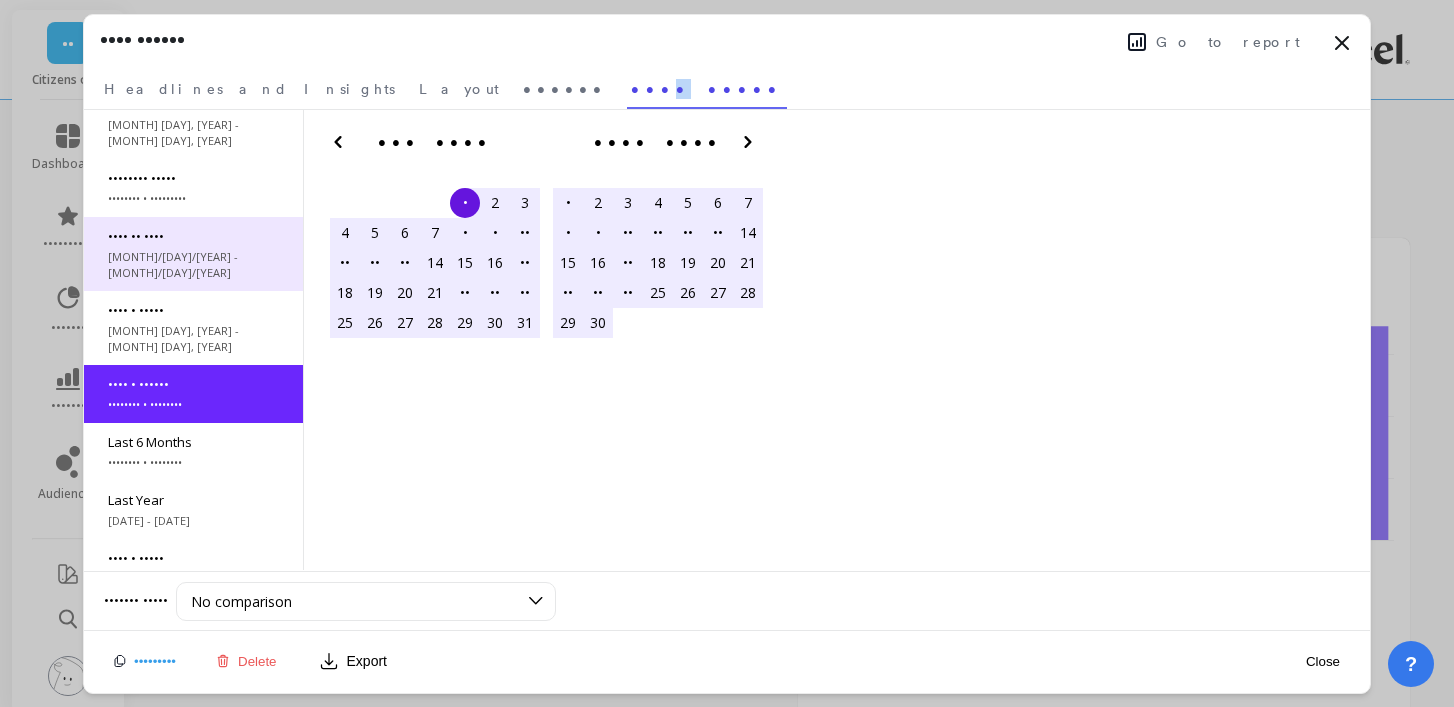 scroll, scrollTop: 34, scrollLeft: 0, axis: vertical 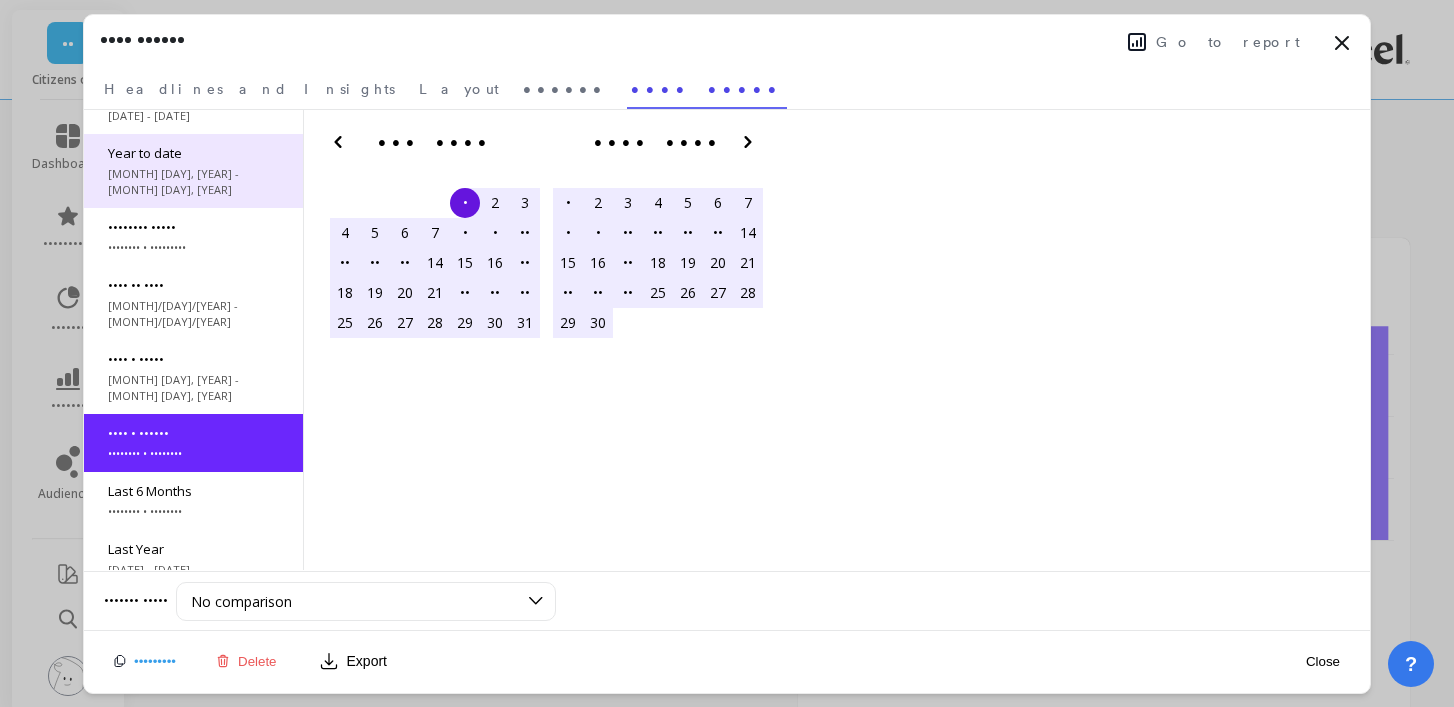 click on "[MONTH] [DAY], [YEAR] - [MONTH] [DAY], [YEAR]" at bounding box center (193, 116) 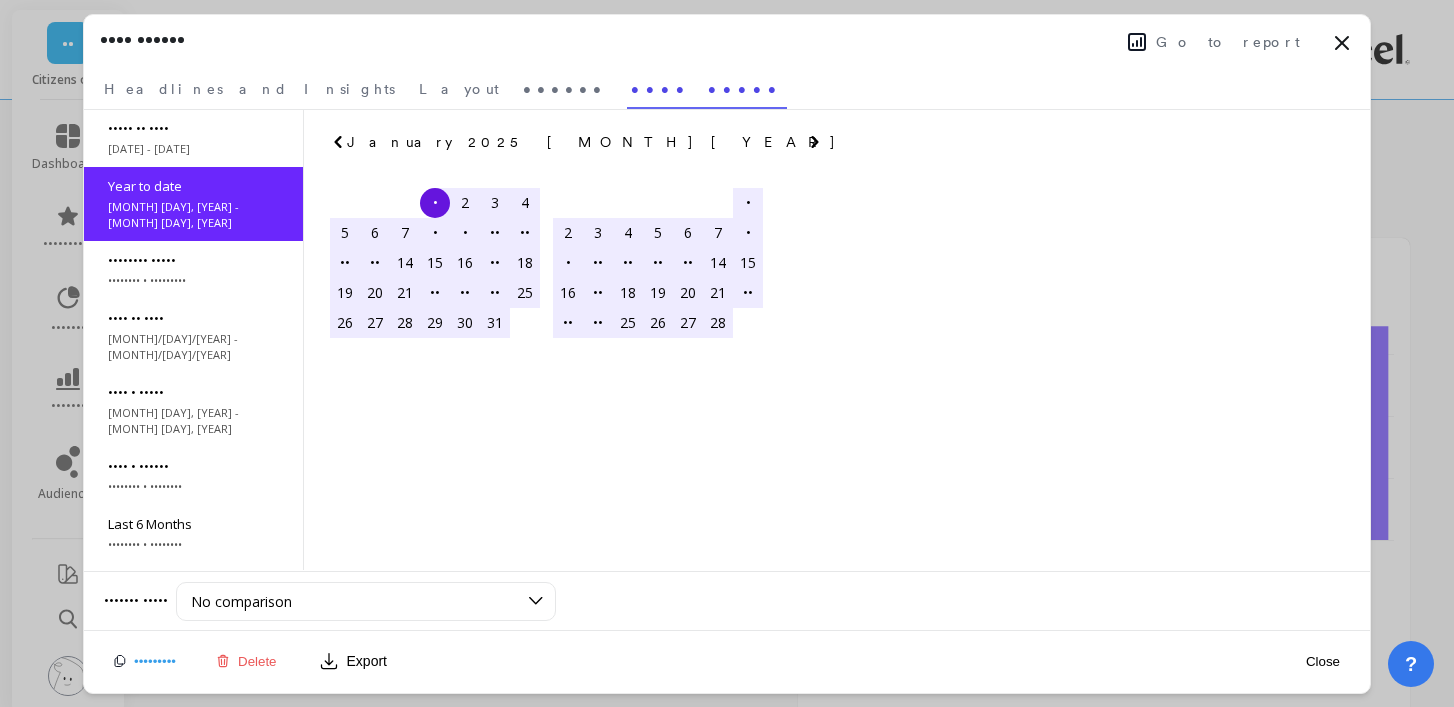 scroll, scrollTop: 0, scrollLeft: 0, axis: both 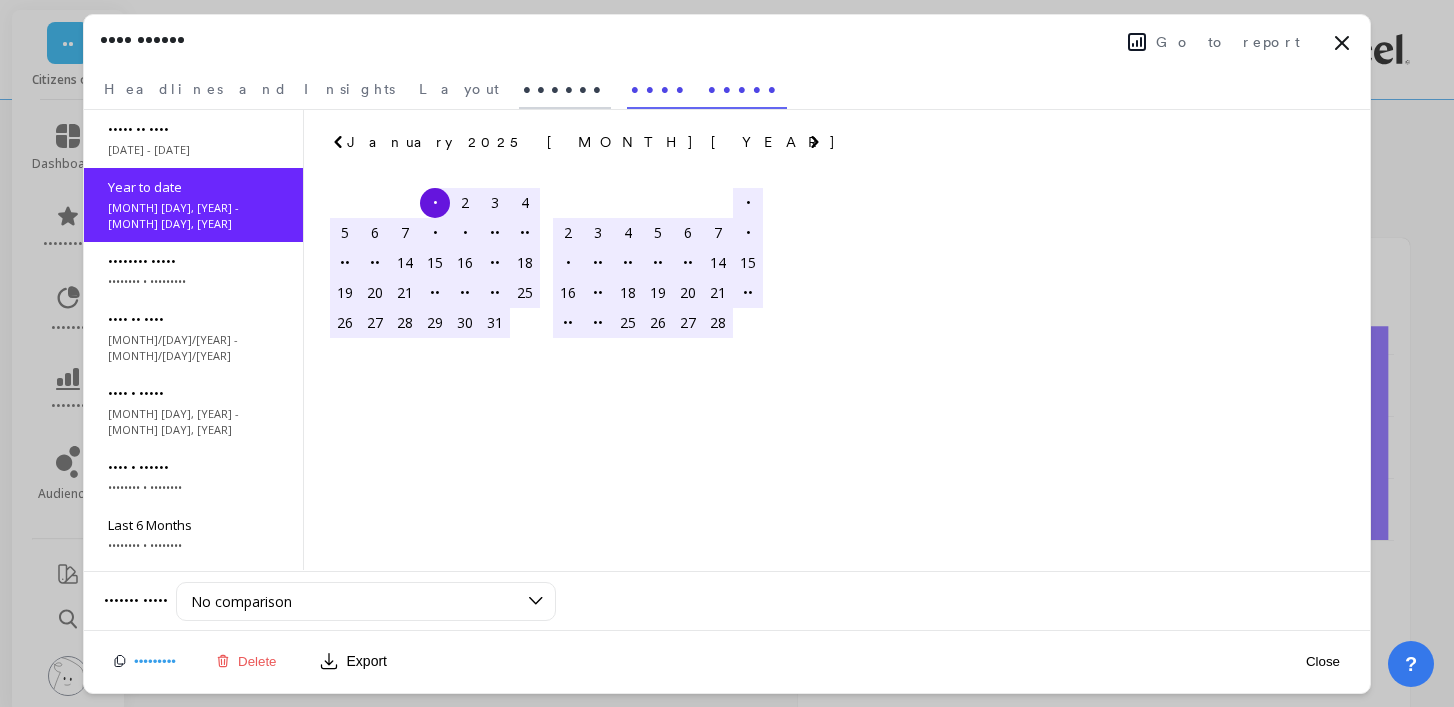 click on "••••••" at bounding box center (249, 89) 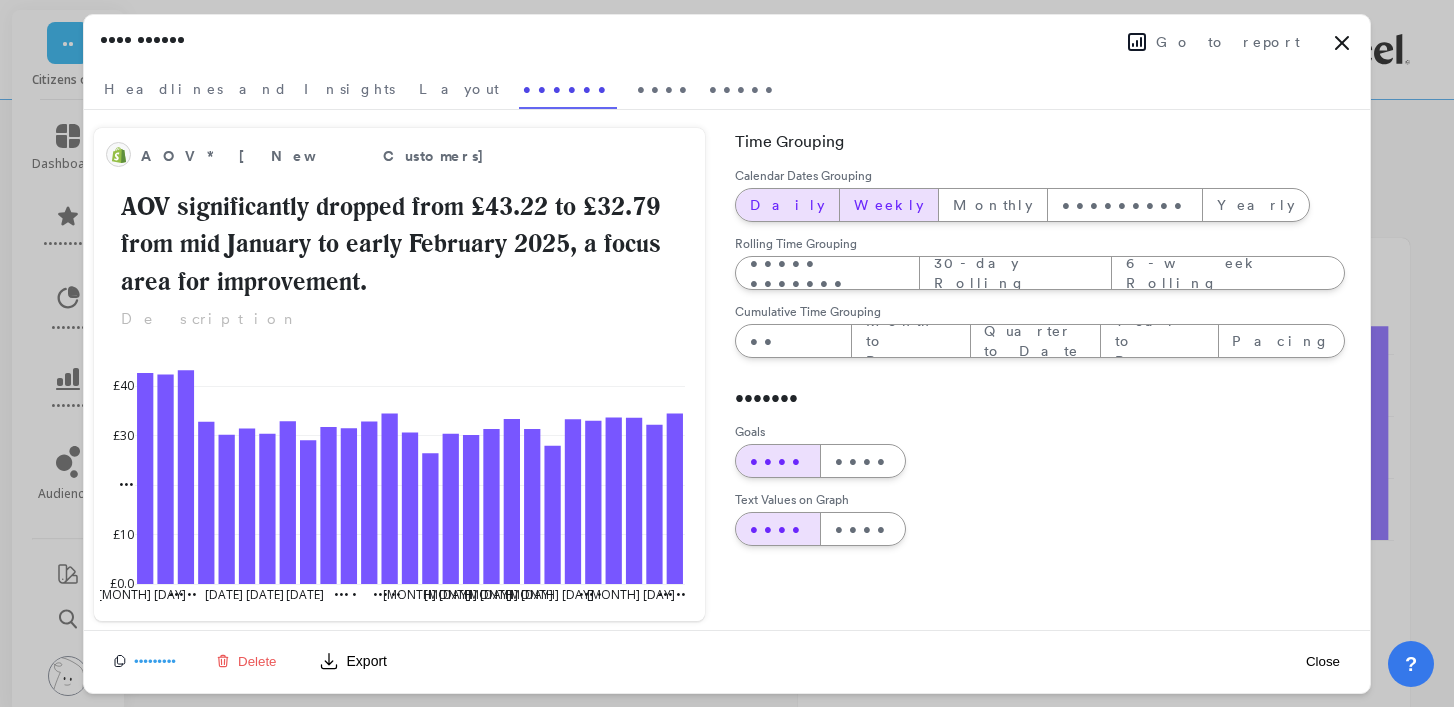 click on "Daily" at bounding box center [787, 205] 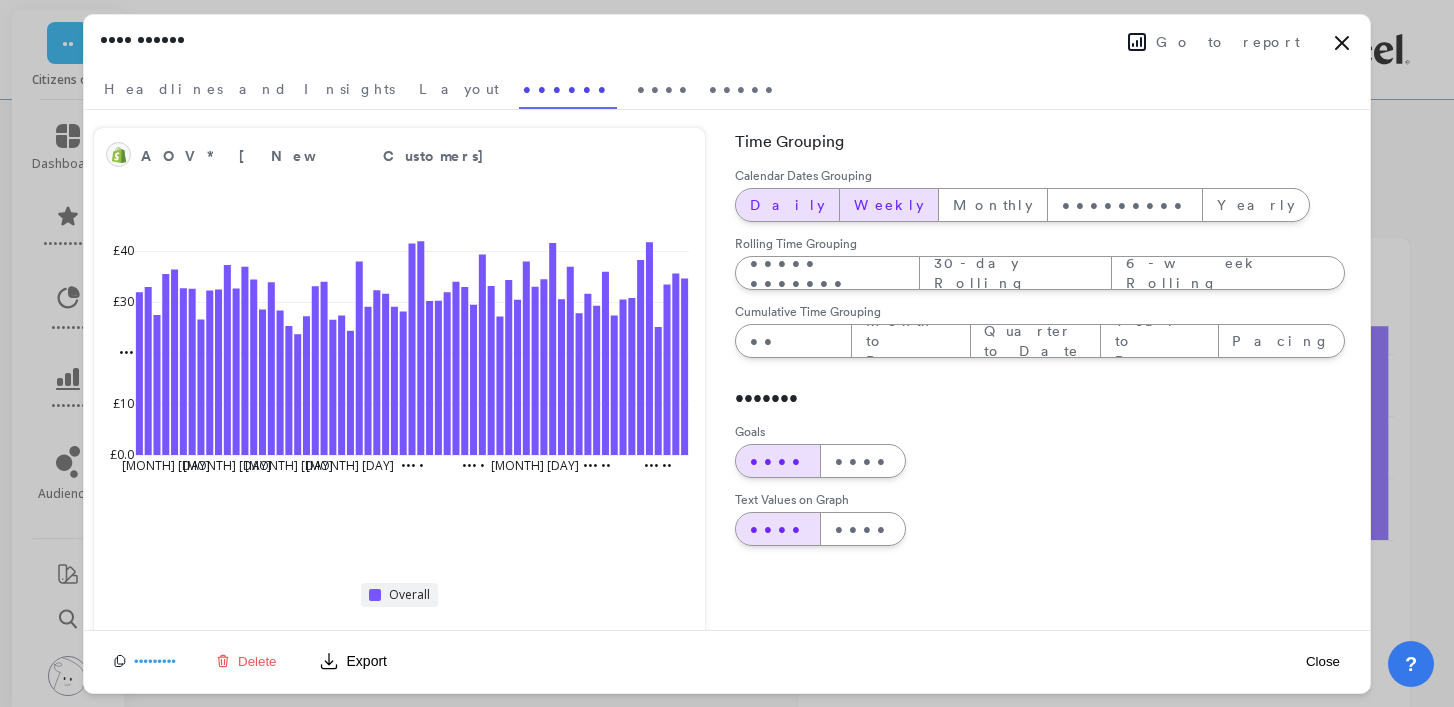 click on "Weekly" at bounding box center (787, 205) 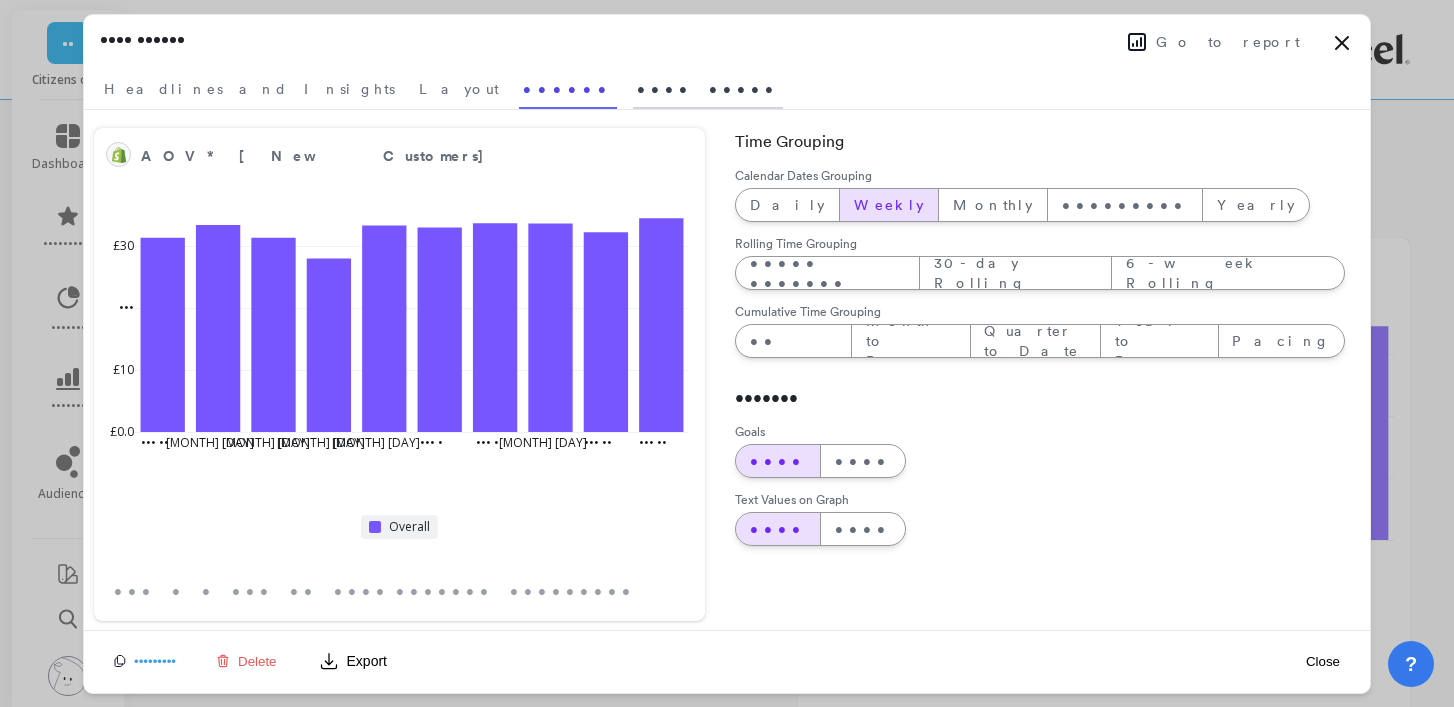 click on "•••• •••••" at bounding box center (249, 89) 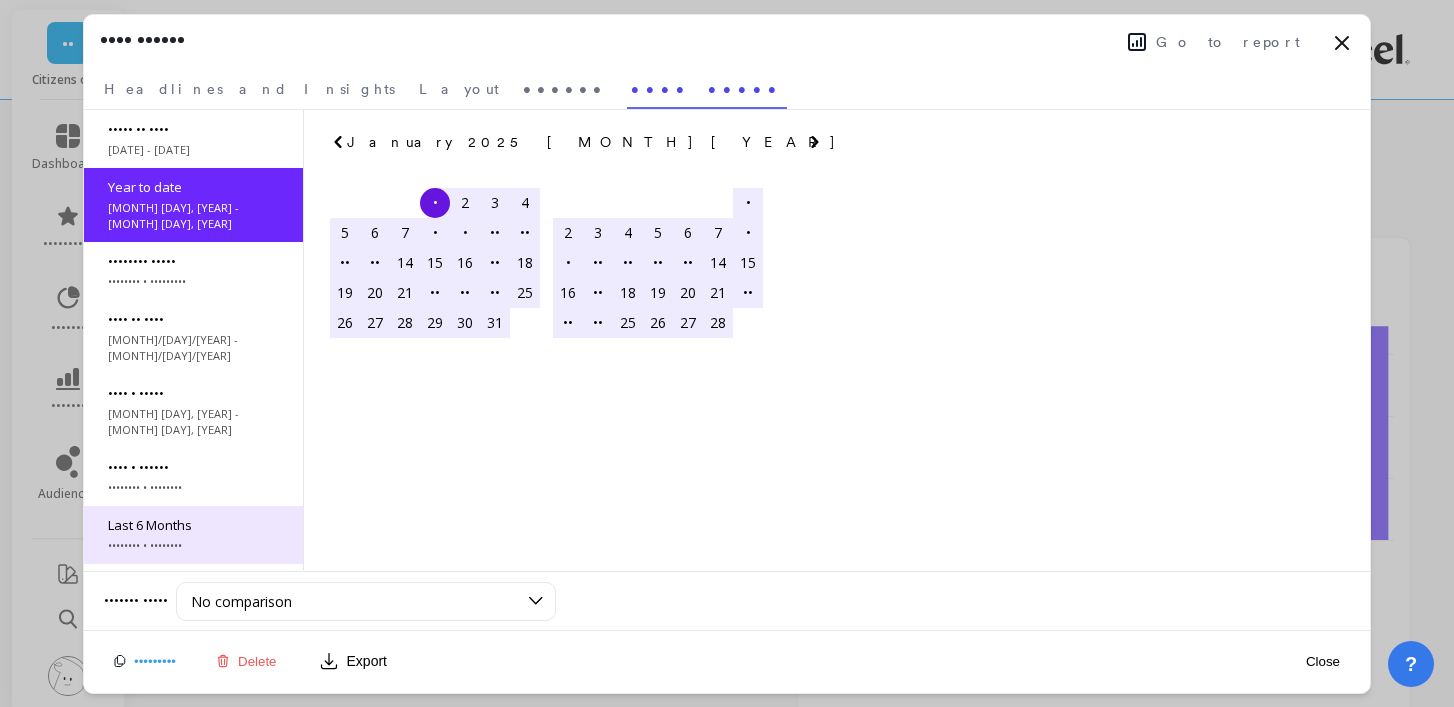 click on "Last 6 Months" at bounding box center [193, 129] 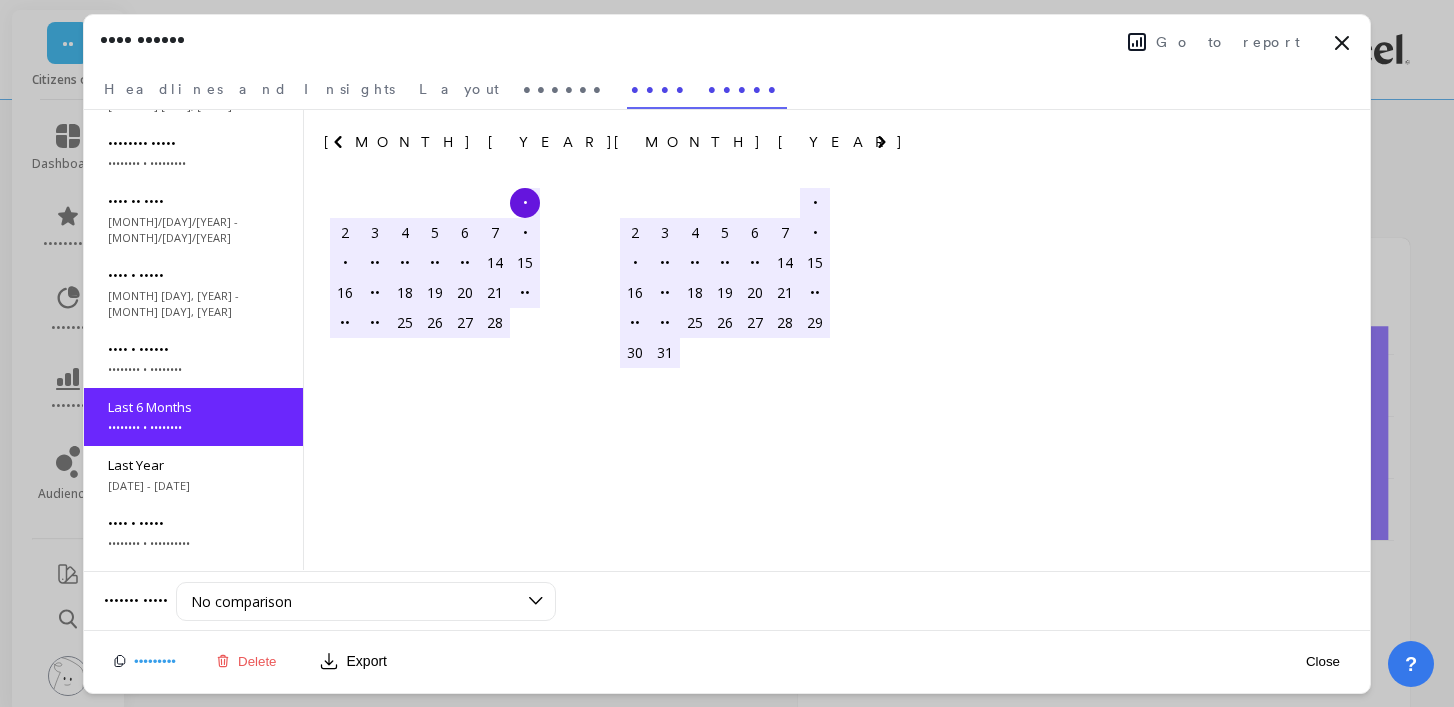 scroll, scrollTop: 120, scrollLeft: 0, axis: vertical 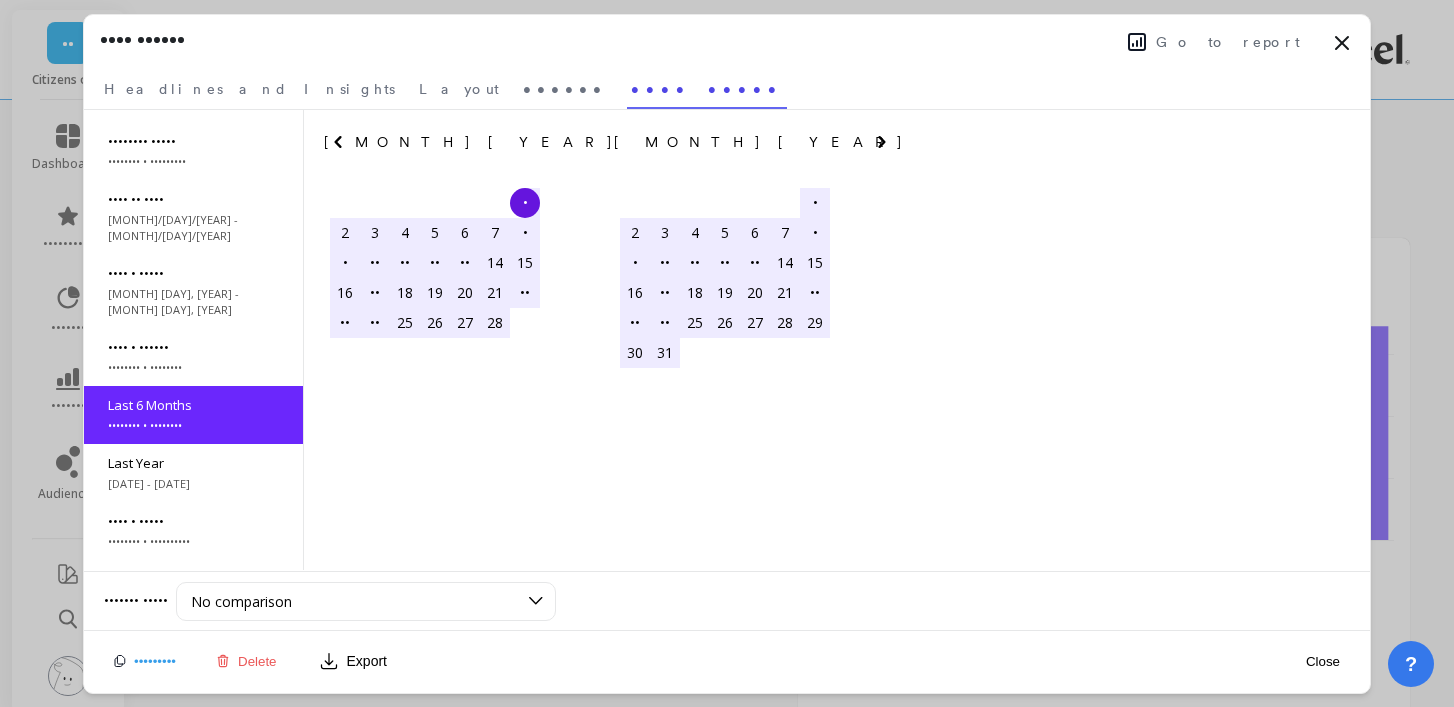 click on "Close" at bounding box center [1323, 661] 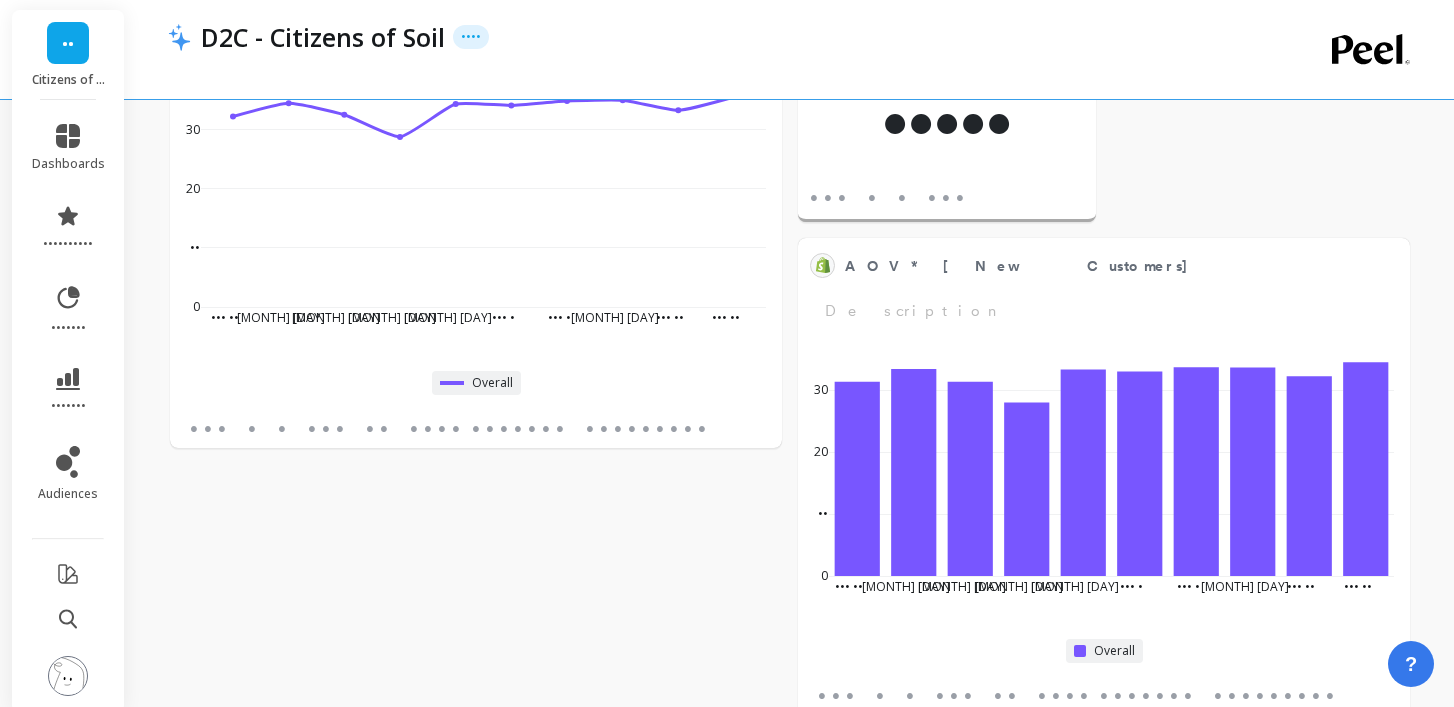 scroll, scrollTop: 1, scrollLeft: 1, axis: both 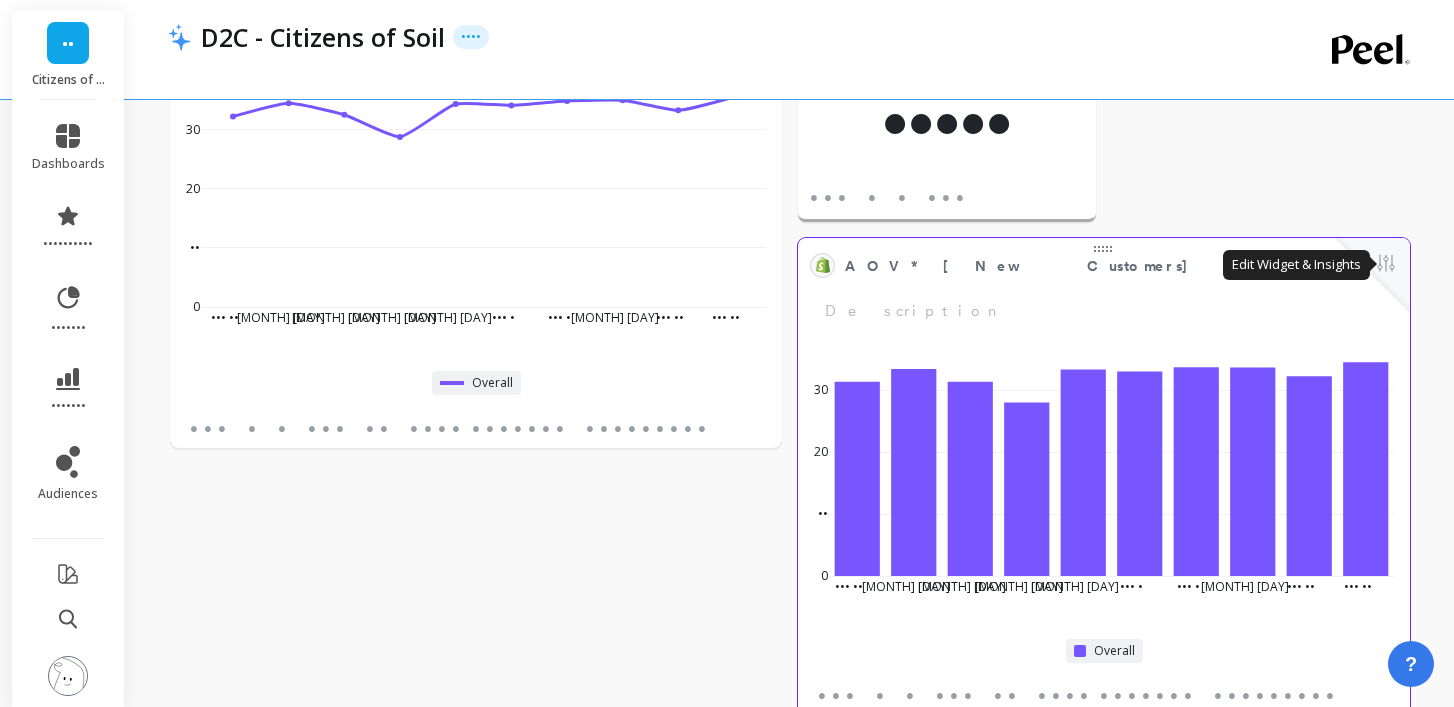 click at bounding box center [1386, 265] 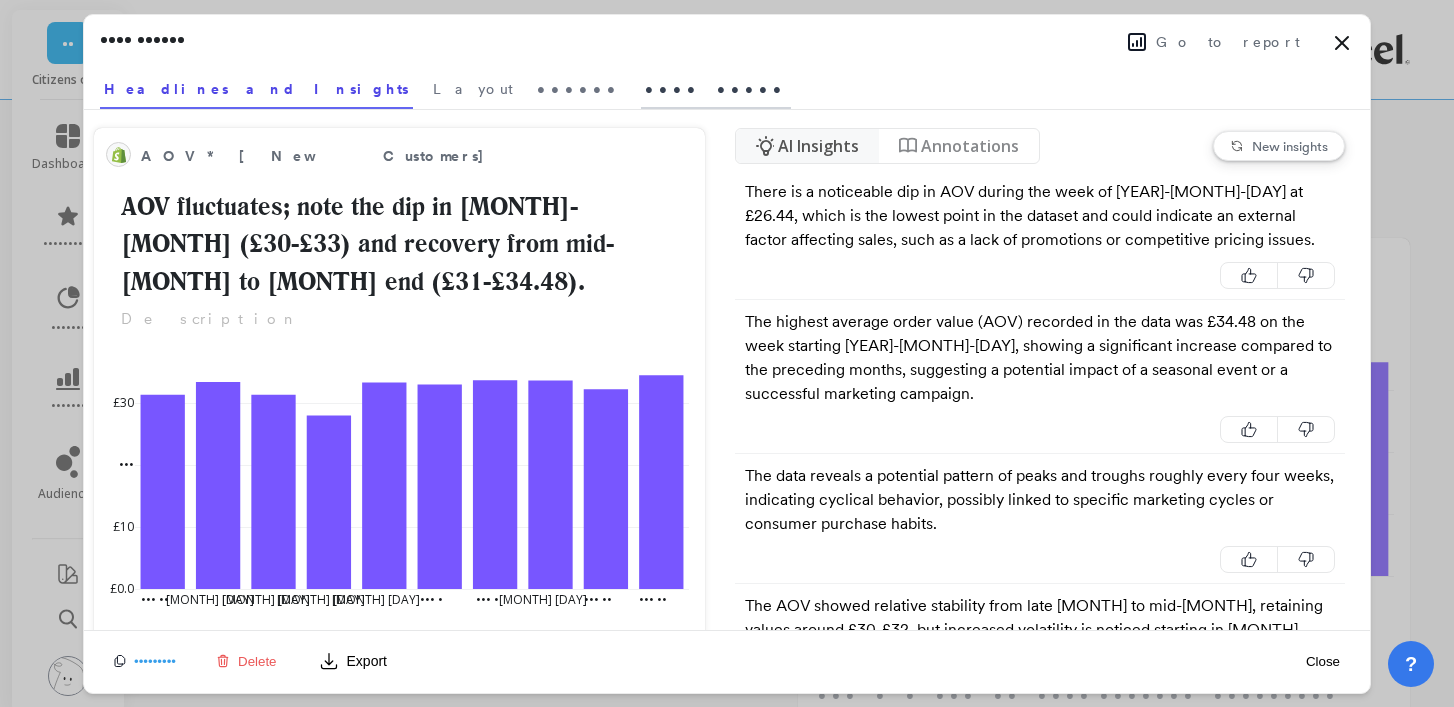 click on "•••• •••••" at bounding box center [473, 89] 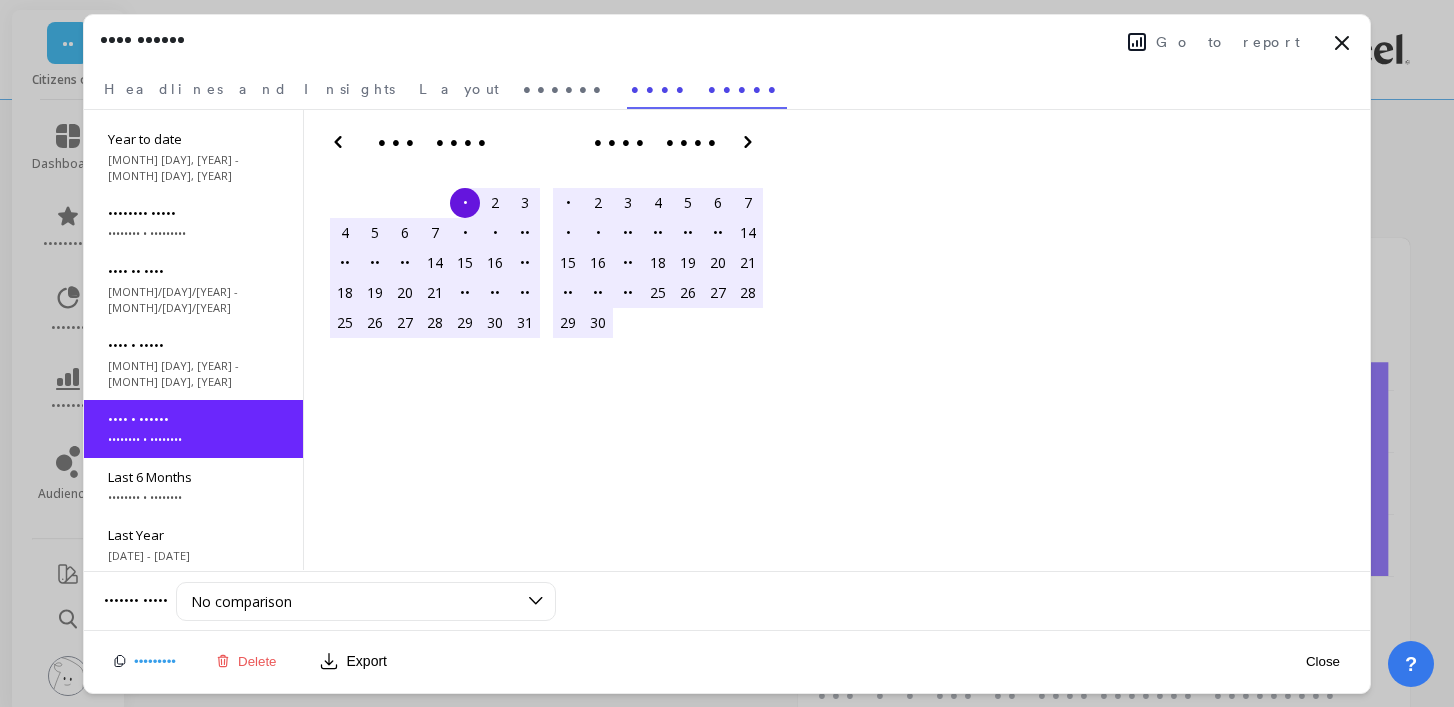 scroll, scrollTop: 89, scrollLeft: 0, axis: vertical 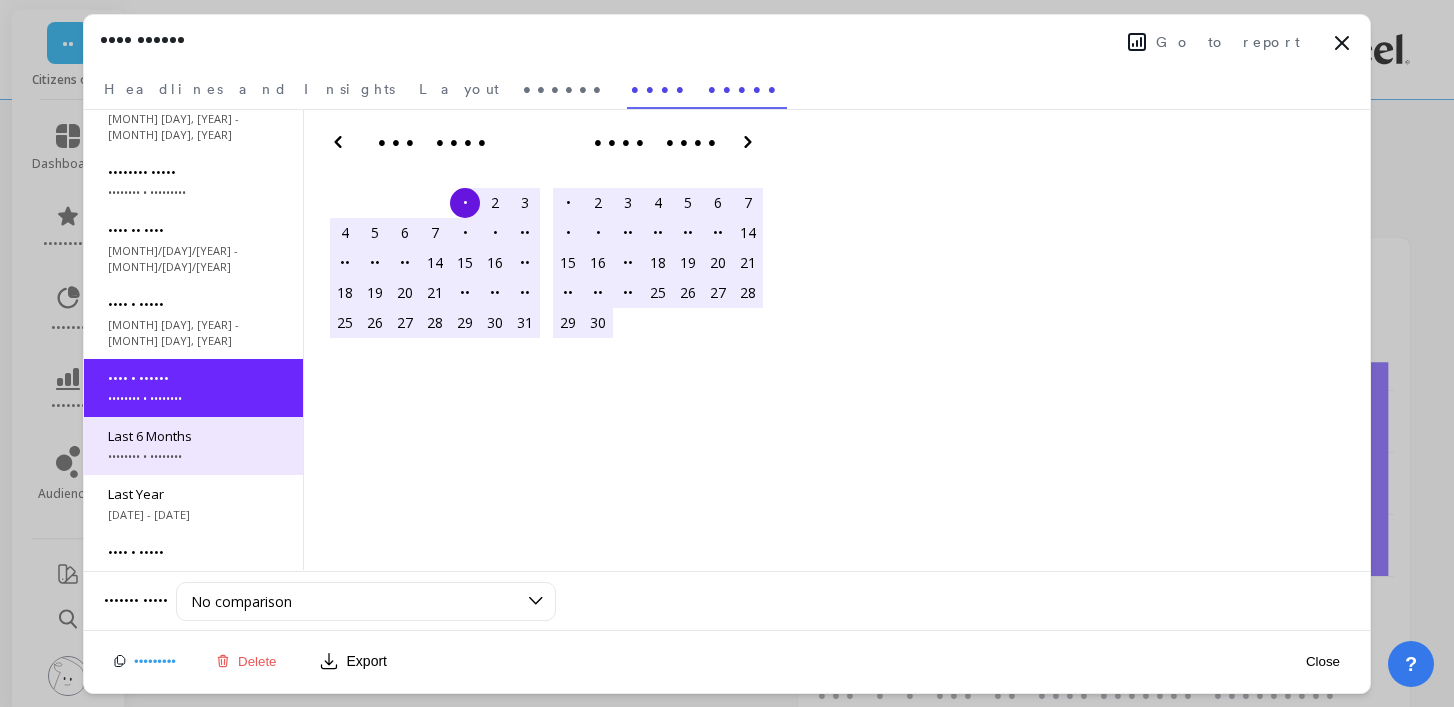 click on "Last 6 Months" at bounding box center (193, 40) 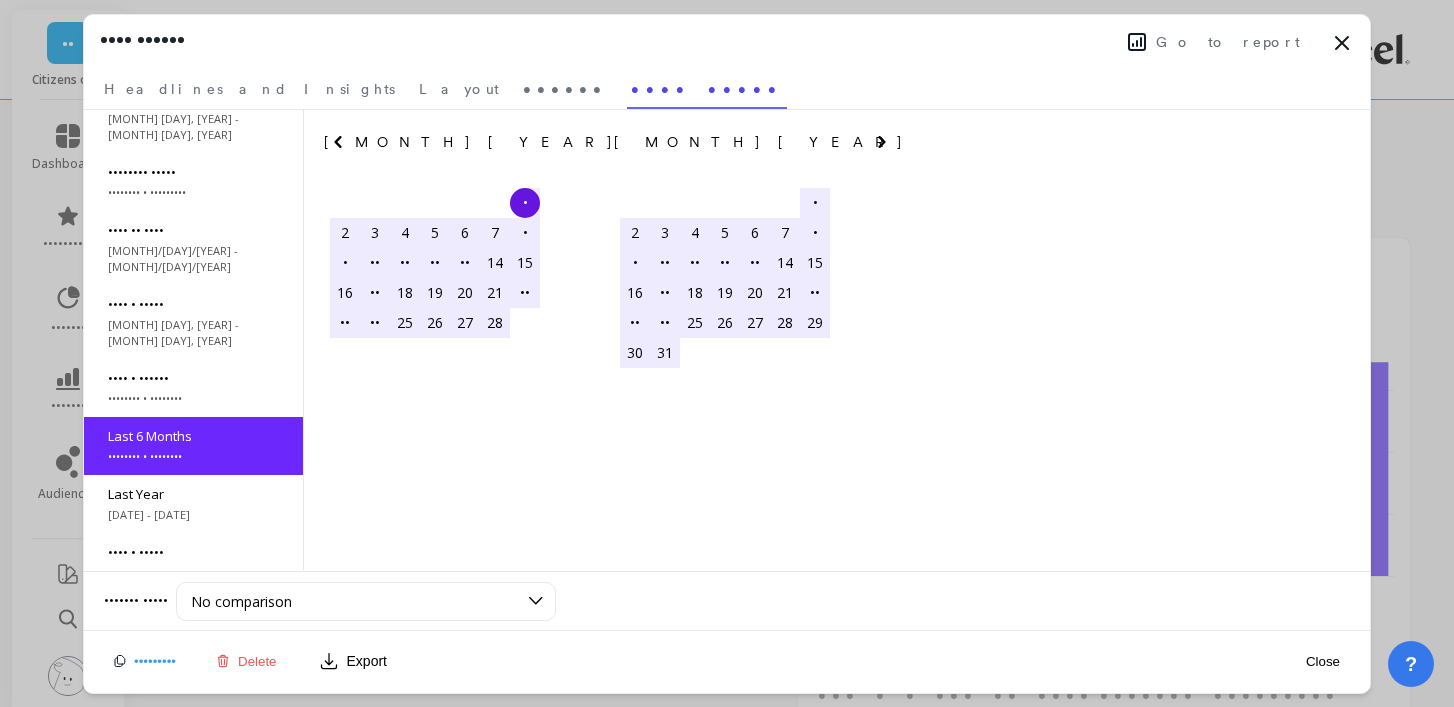 scroll, scrollTop: 120, scrollLeft: 0, axis: vertical 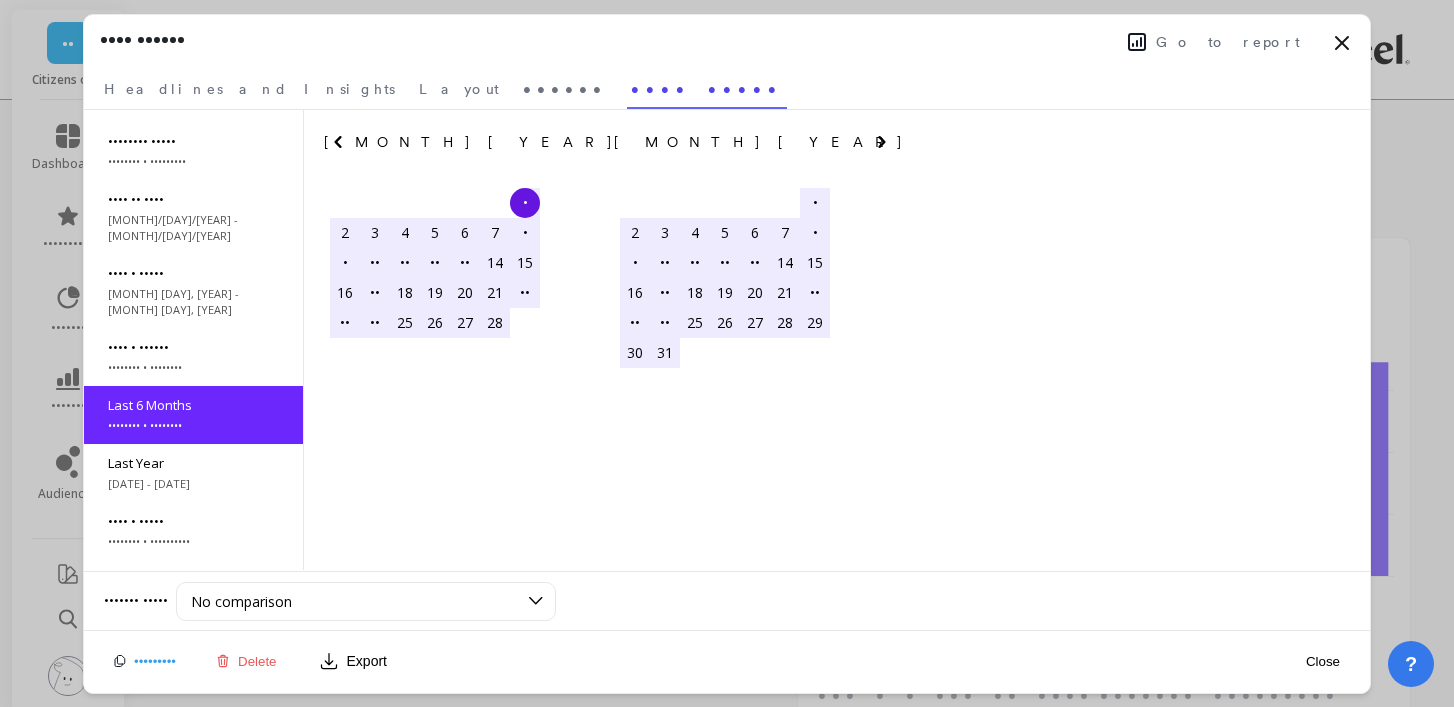click on "•••••••• •••• •• •• •• •• •• •• ••" at bounding box center [469, 146] 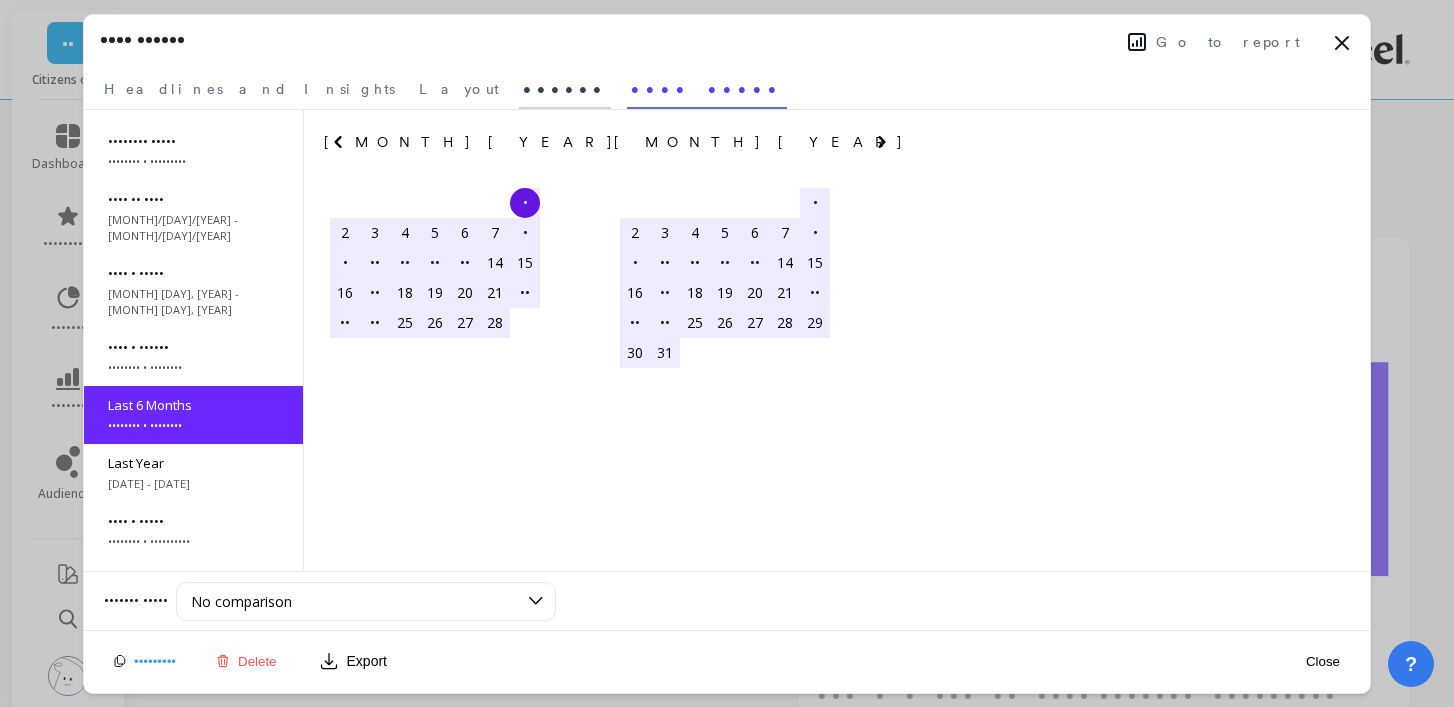 click on "••••••" at bounding box center [249, 89] 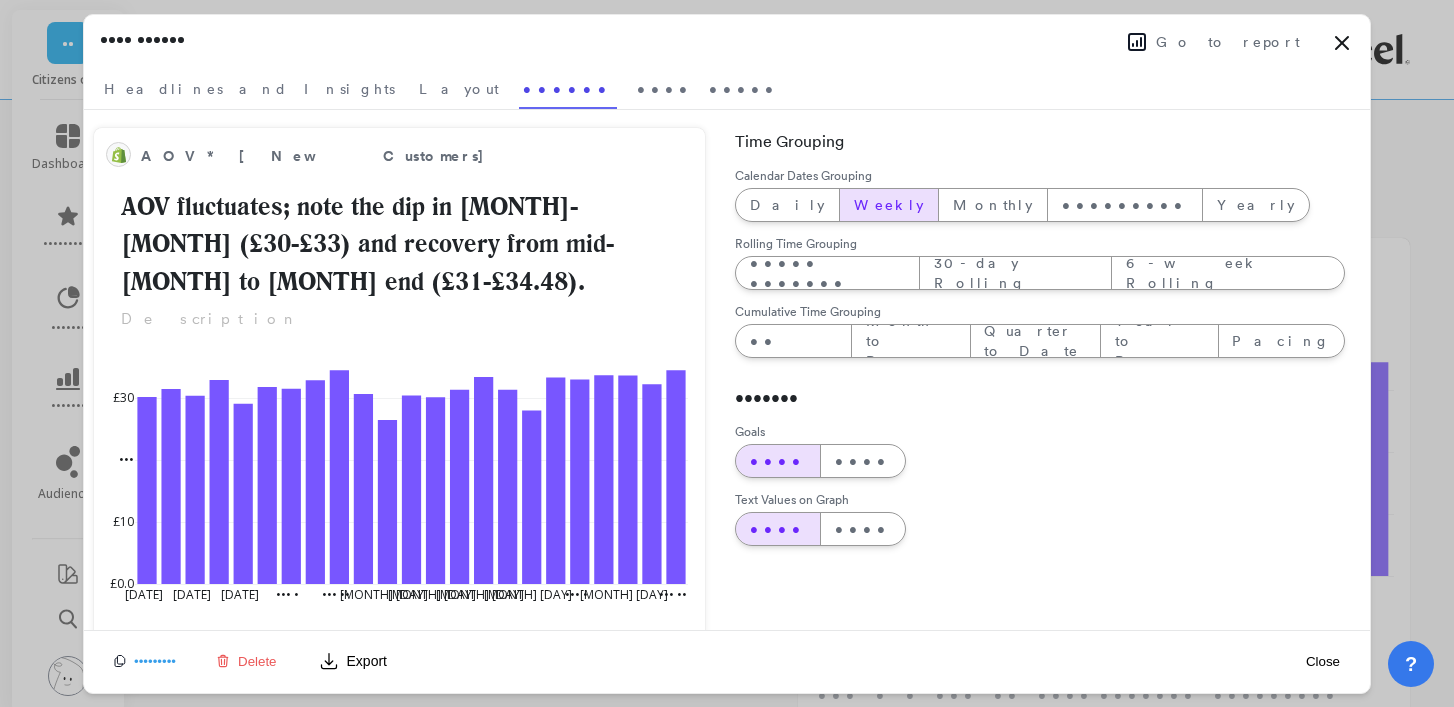 click on "Weekly" at bounding box center [889, 205] 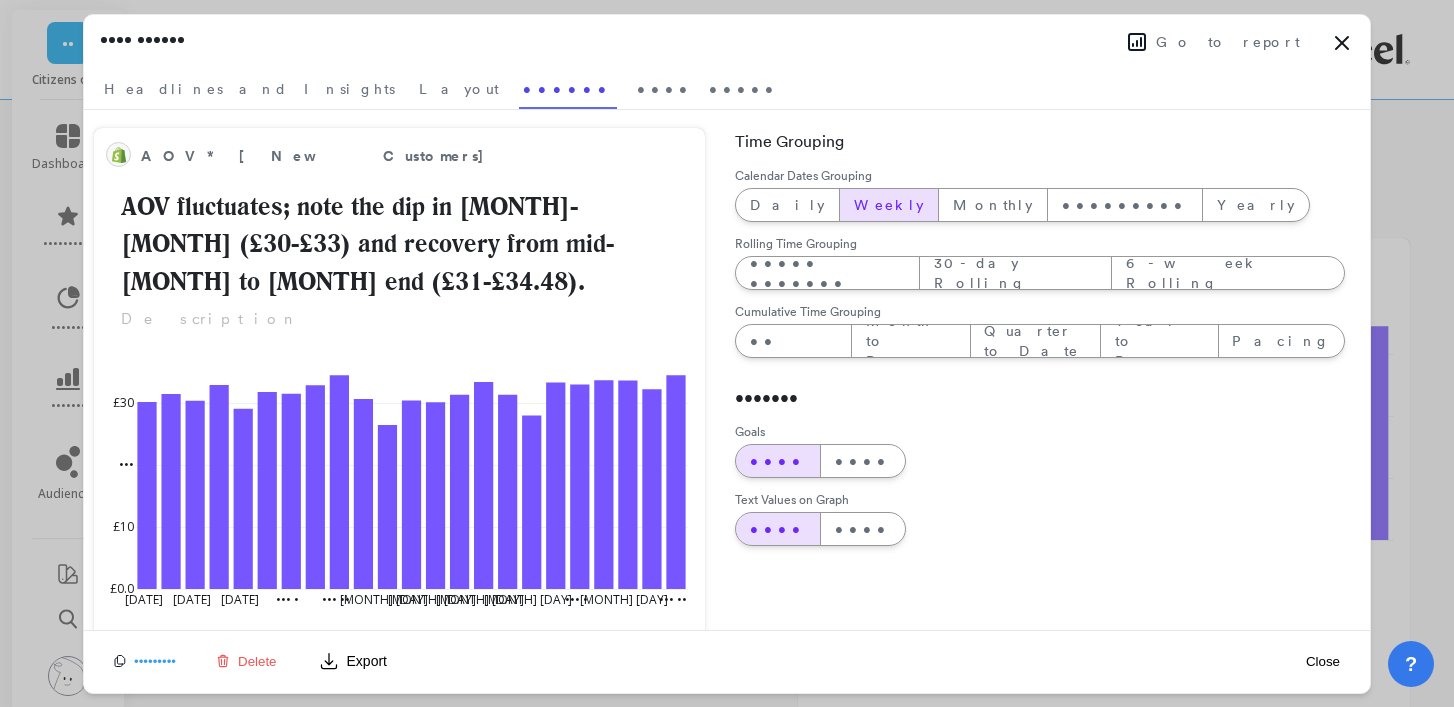 scroll, scrollTop: 1, scrollLeft: 1, axis: both 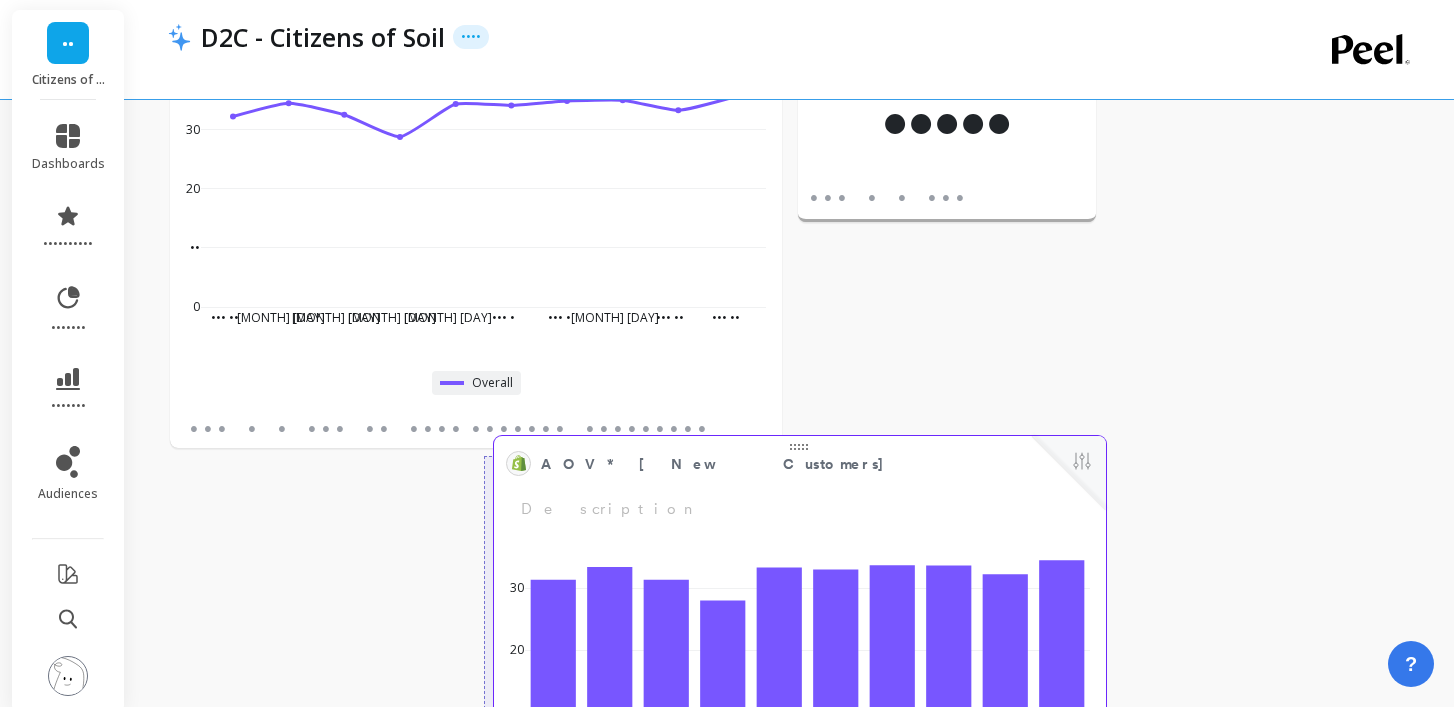 drag, startPoint x: 1019, startPoint y: 270, endPoint x: 715, endPoint y: 468, distance: 362.7947 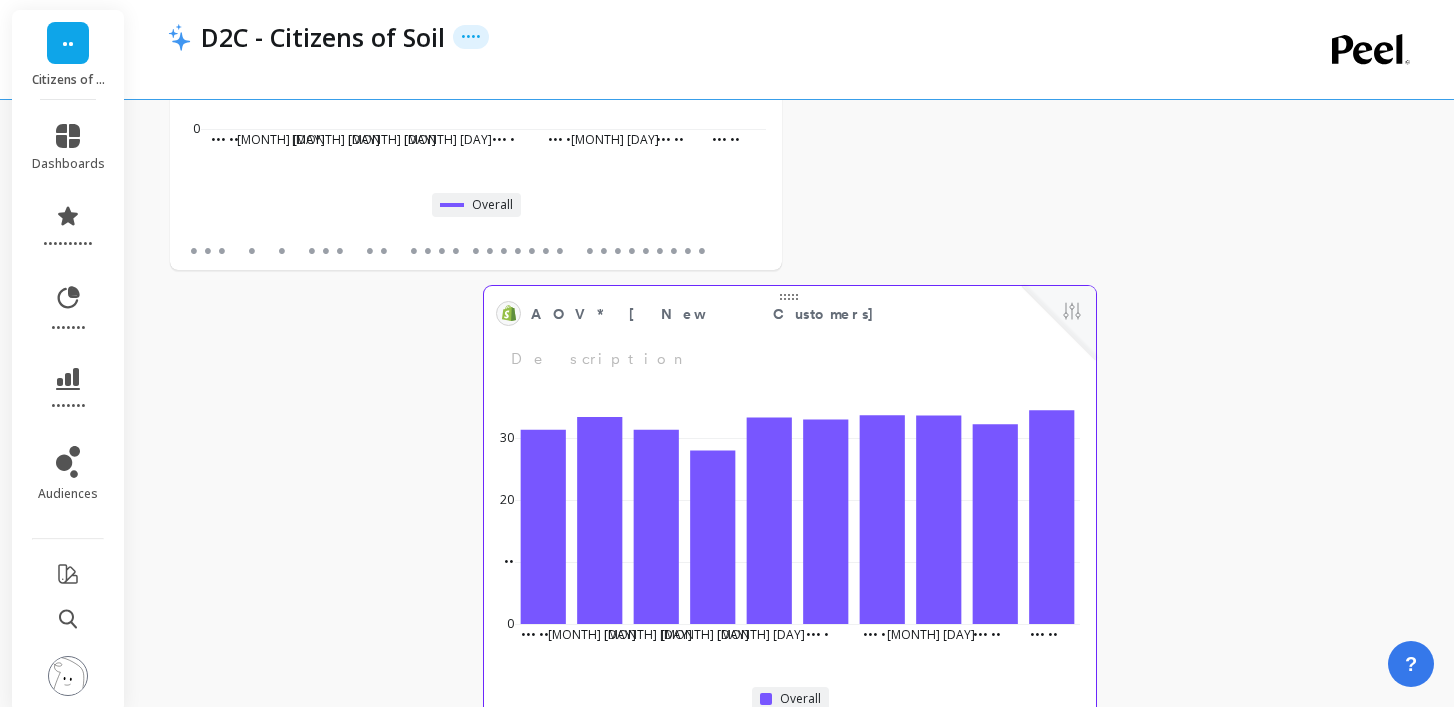 scroll, scrollTop: 2741, scrollLeft: 0, axis: vertical 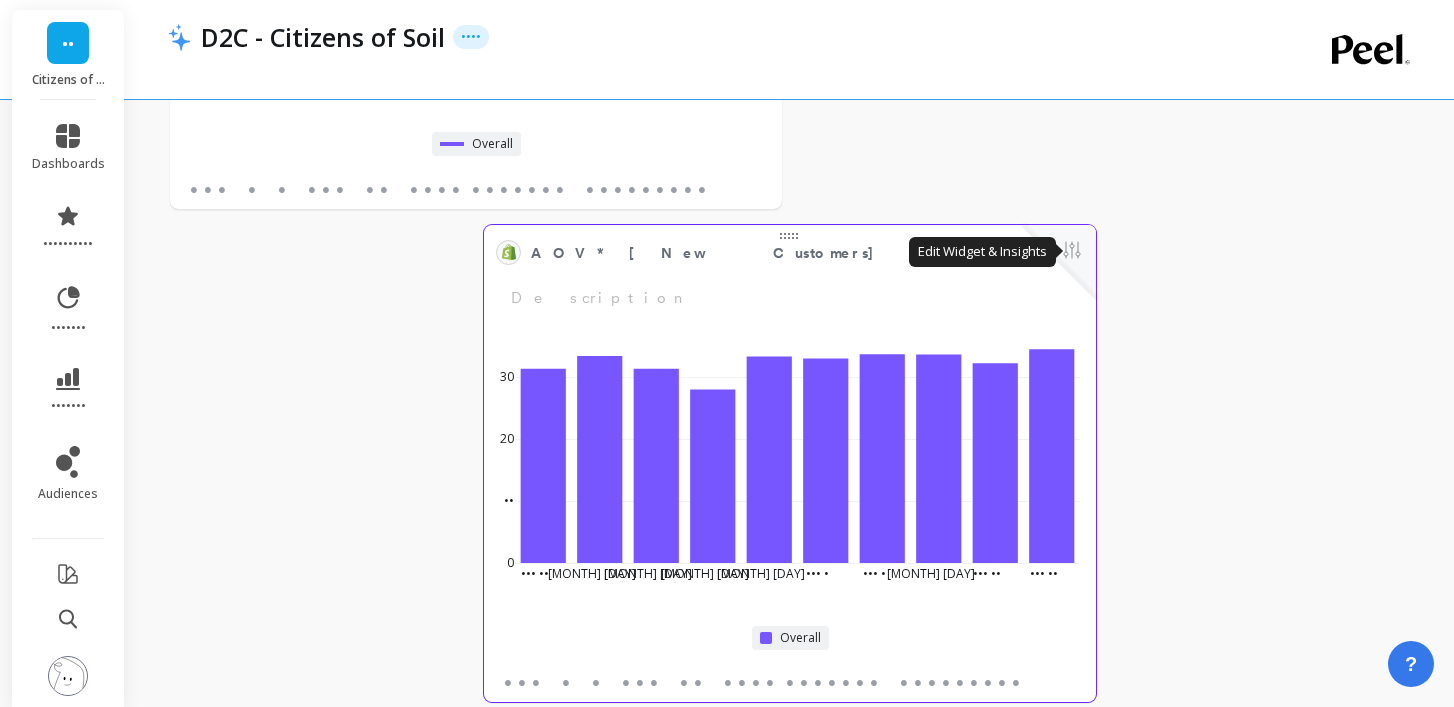 click at bounding box center [1072, 252] 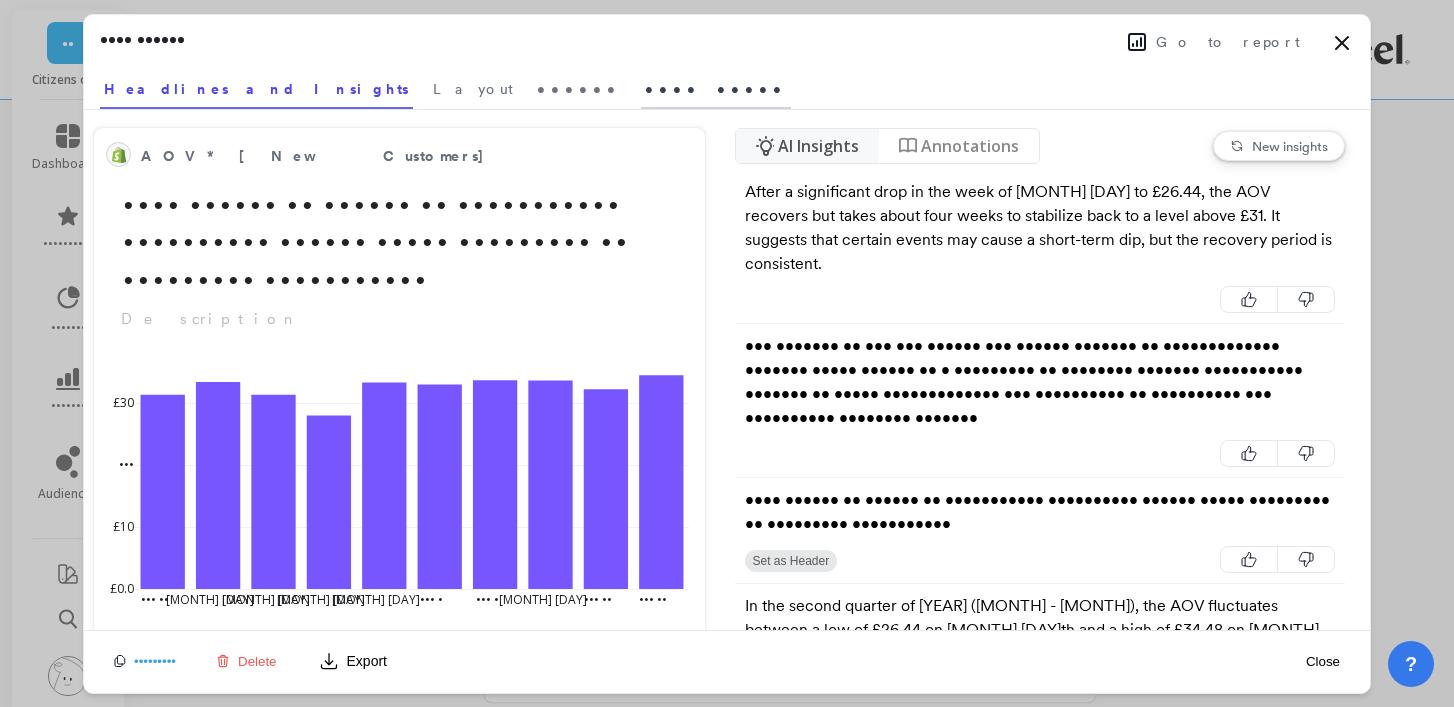 click on "•••• •••••" at bounding box center [716, 86] 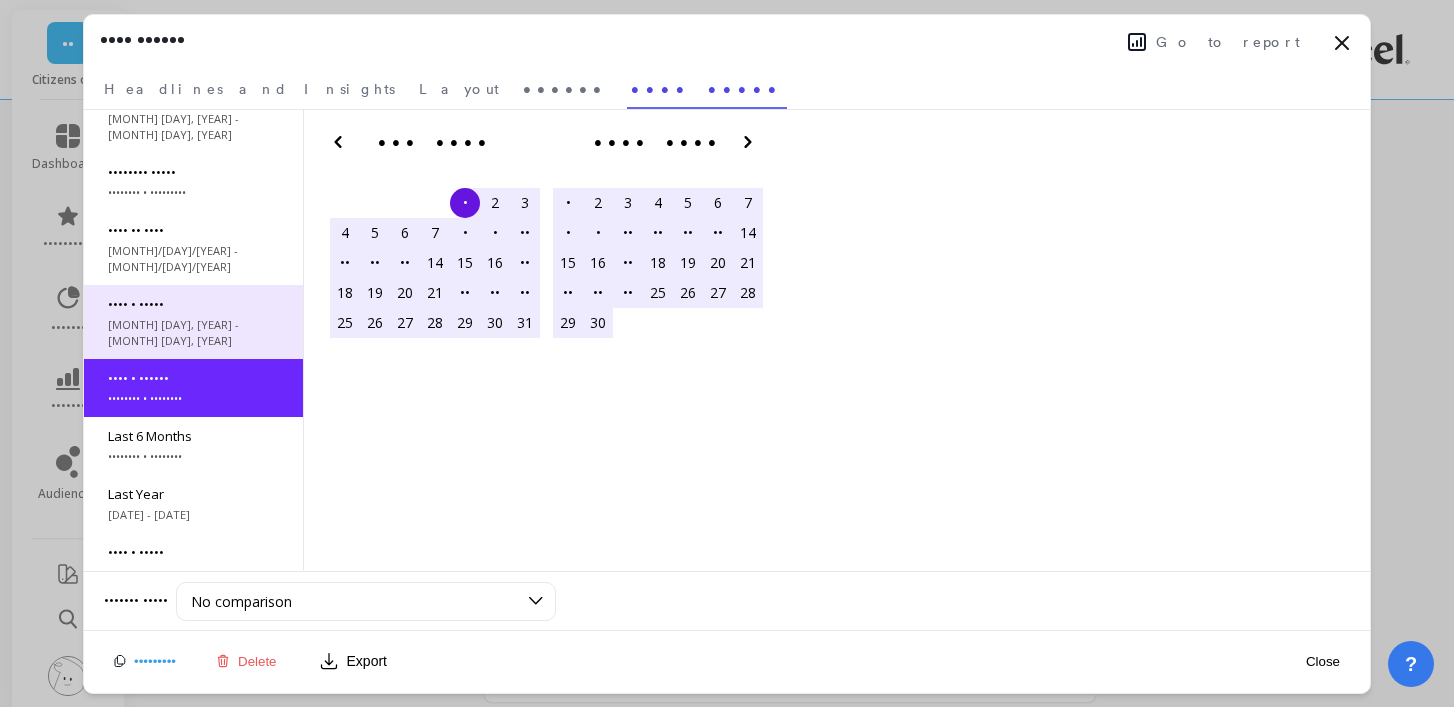 click on "•••• • •••••" at bounding box center (193, 40) 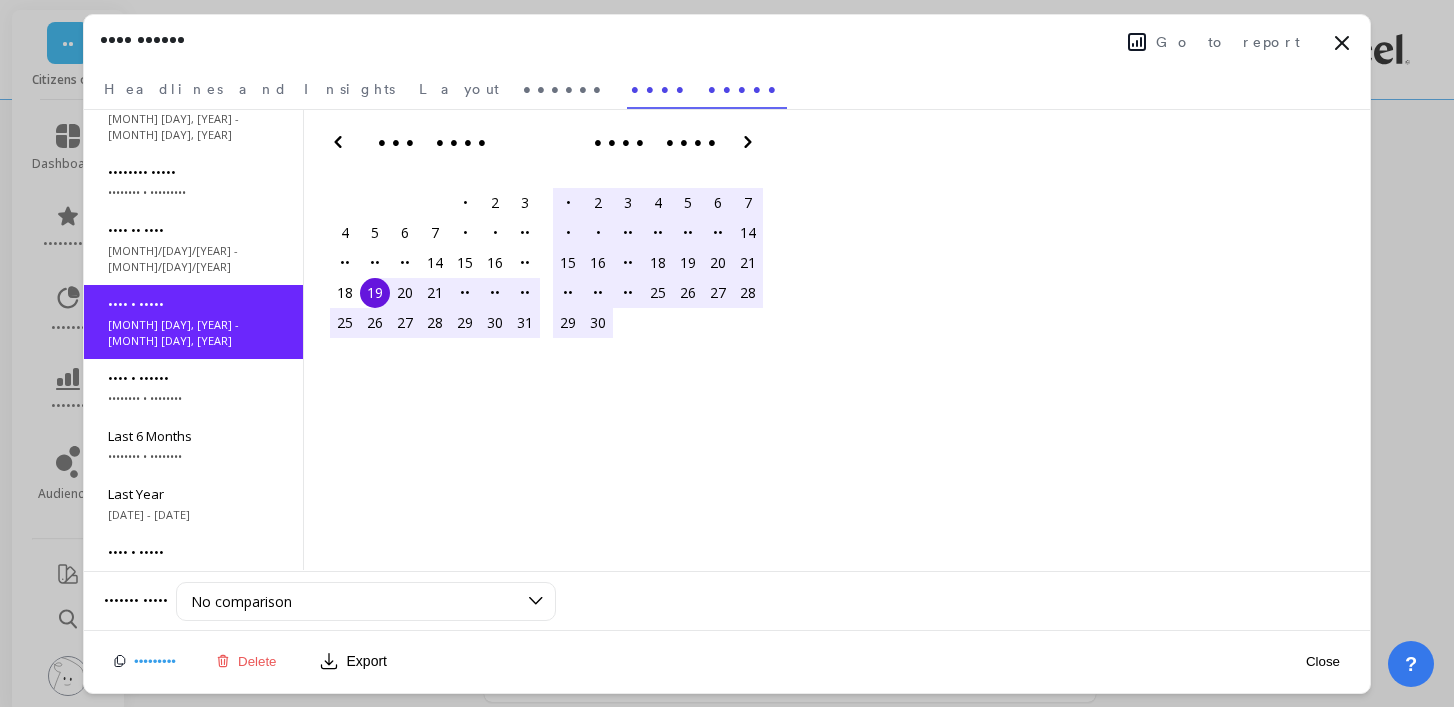 scroll, scrollTop: 31, scrollLeft: 0, axis: vertical 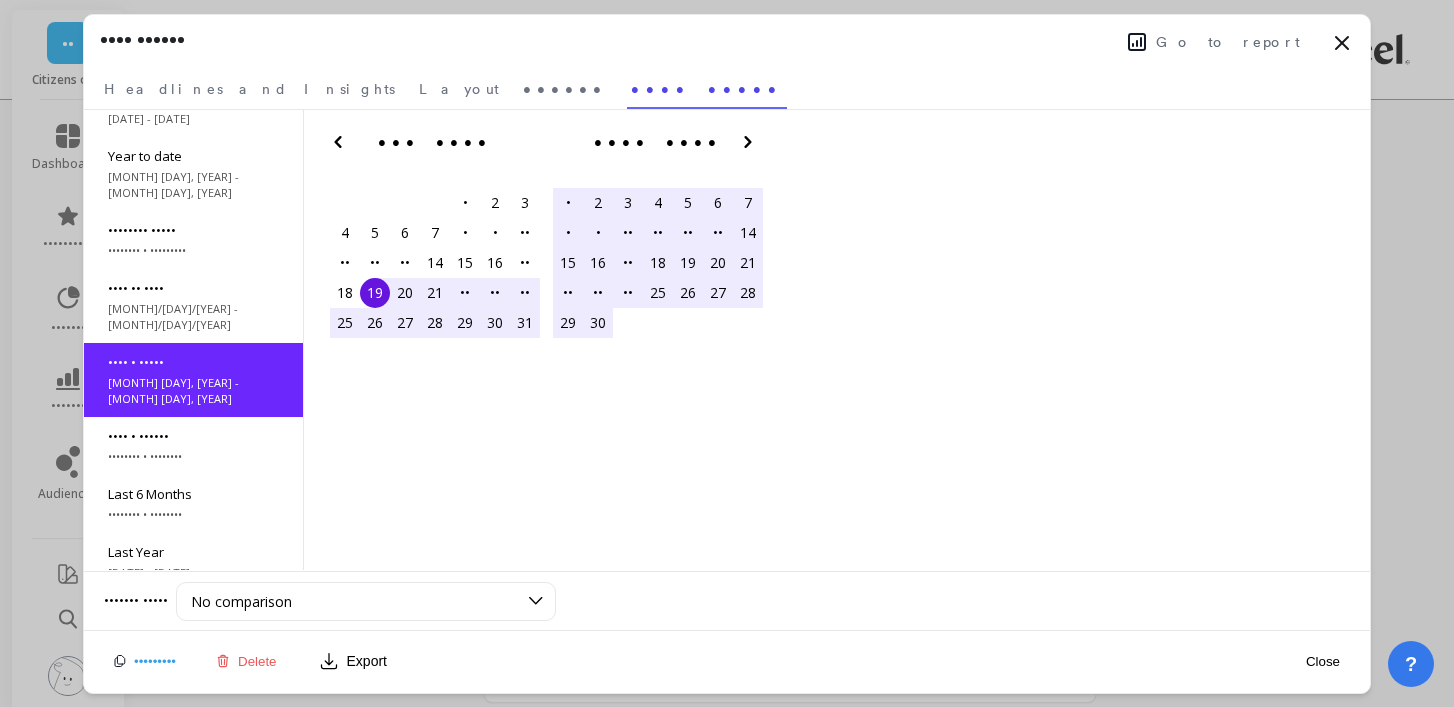 click on "Close" at bounding box center [1323, 661] 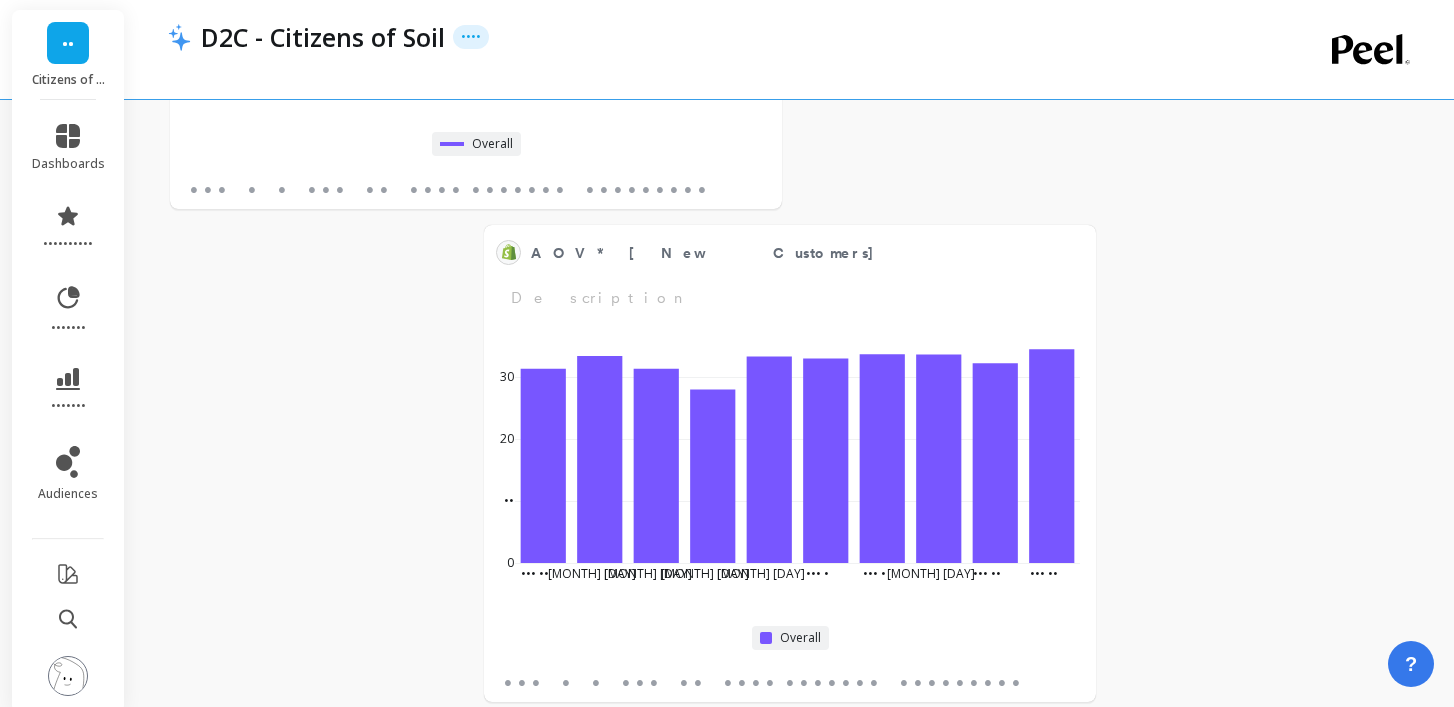 scroll, scrollTop: 1, scrollLeft: 1, axis: both 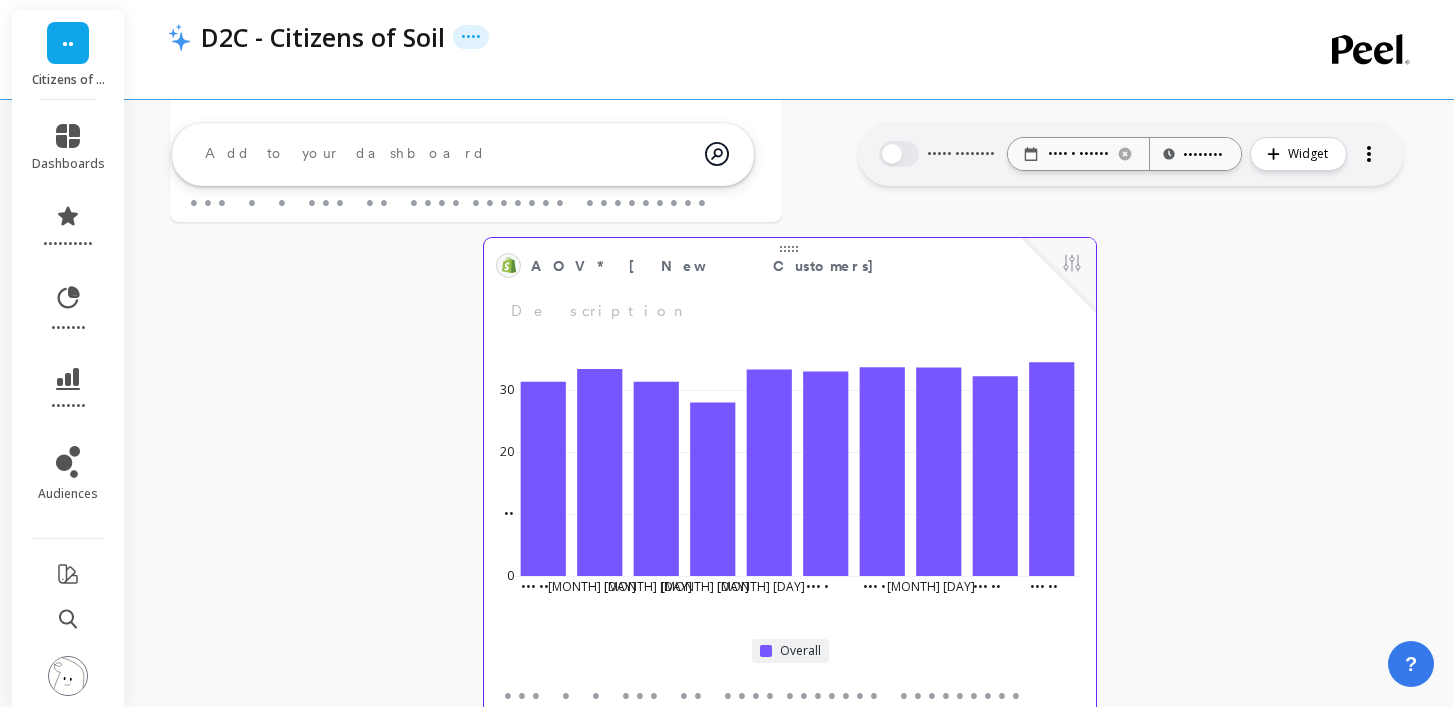 click at bounding box center [1059, 275] 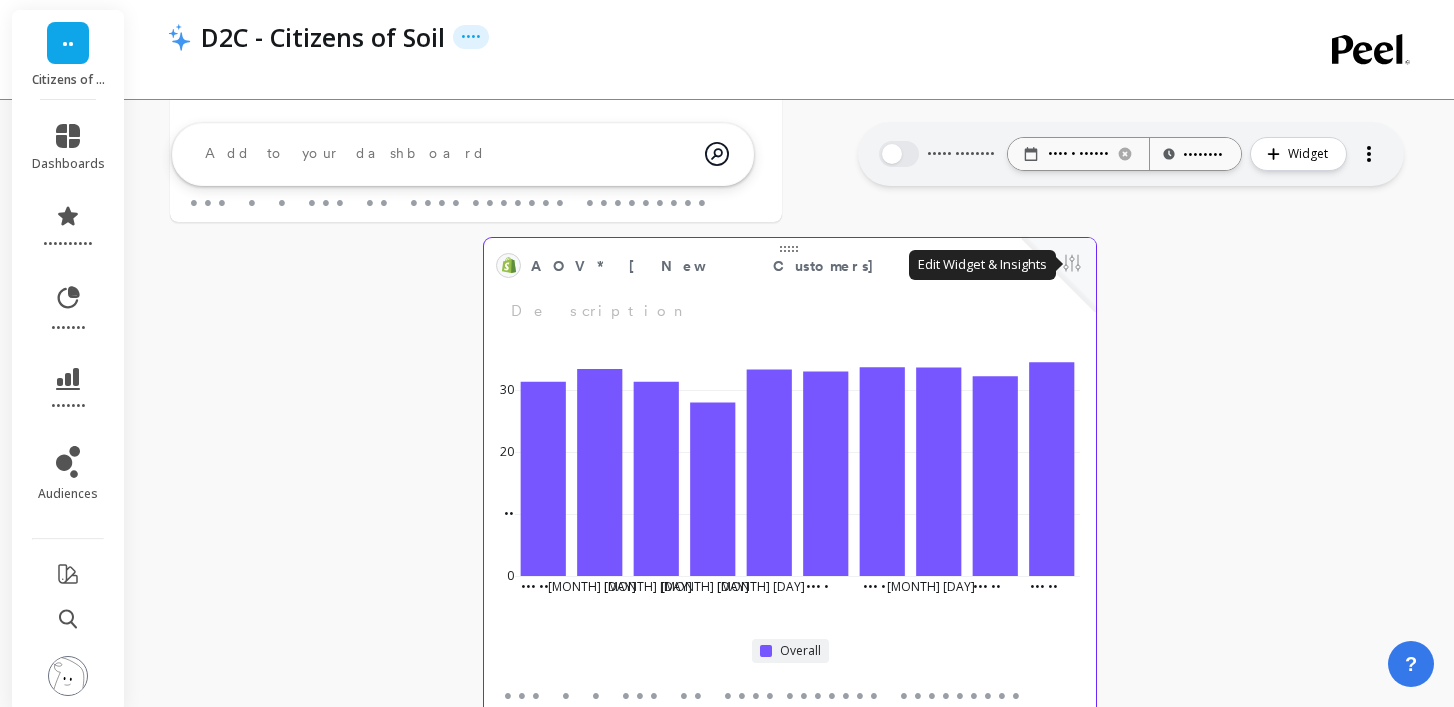 click at bounding box center (1072, 265) 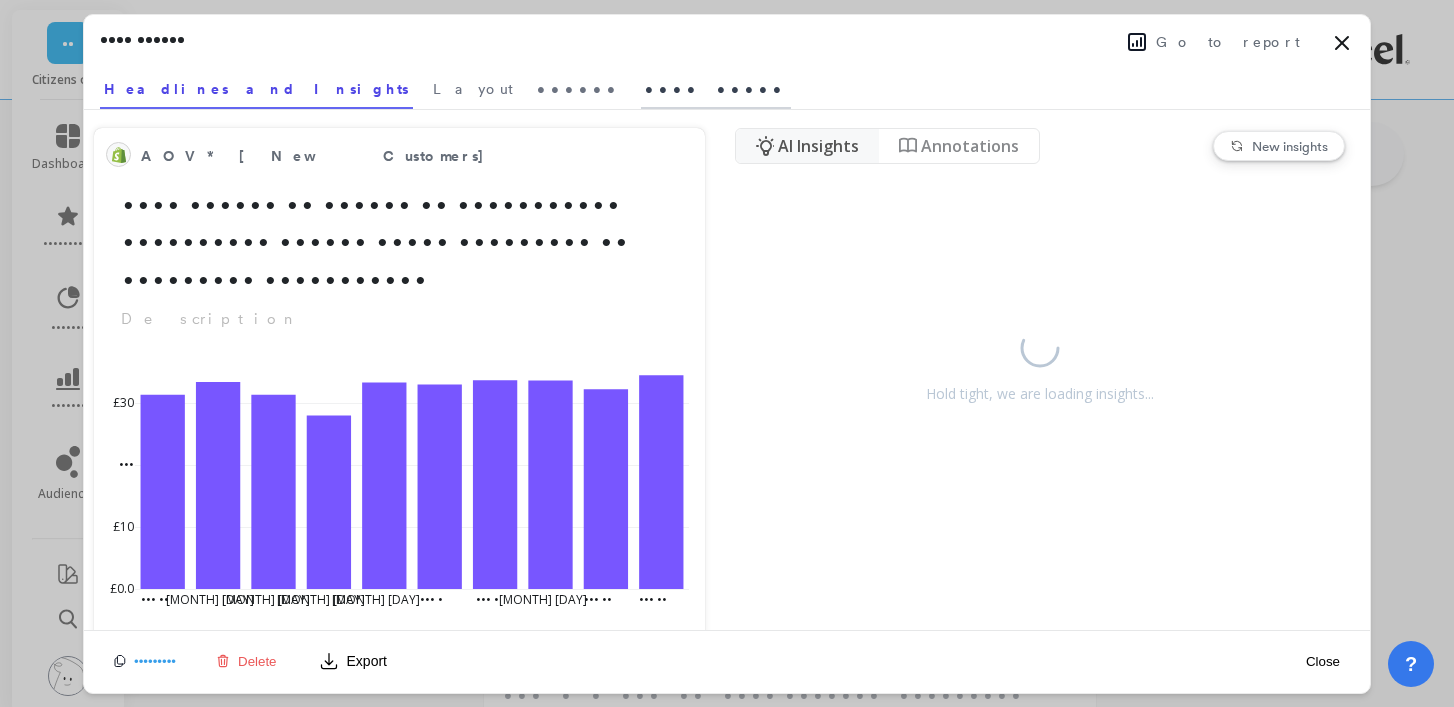 click on "•••• •••••" at bounding box center (473, 89) 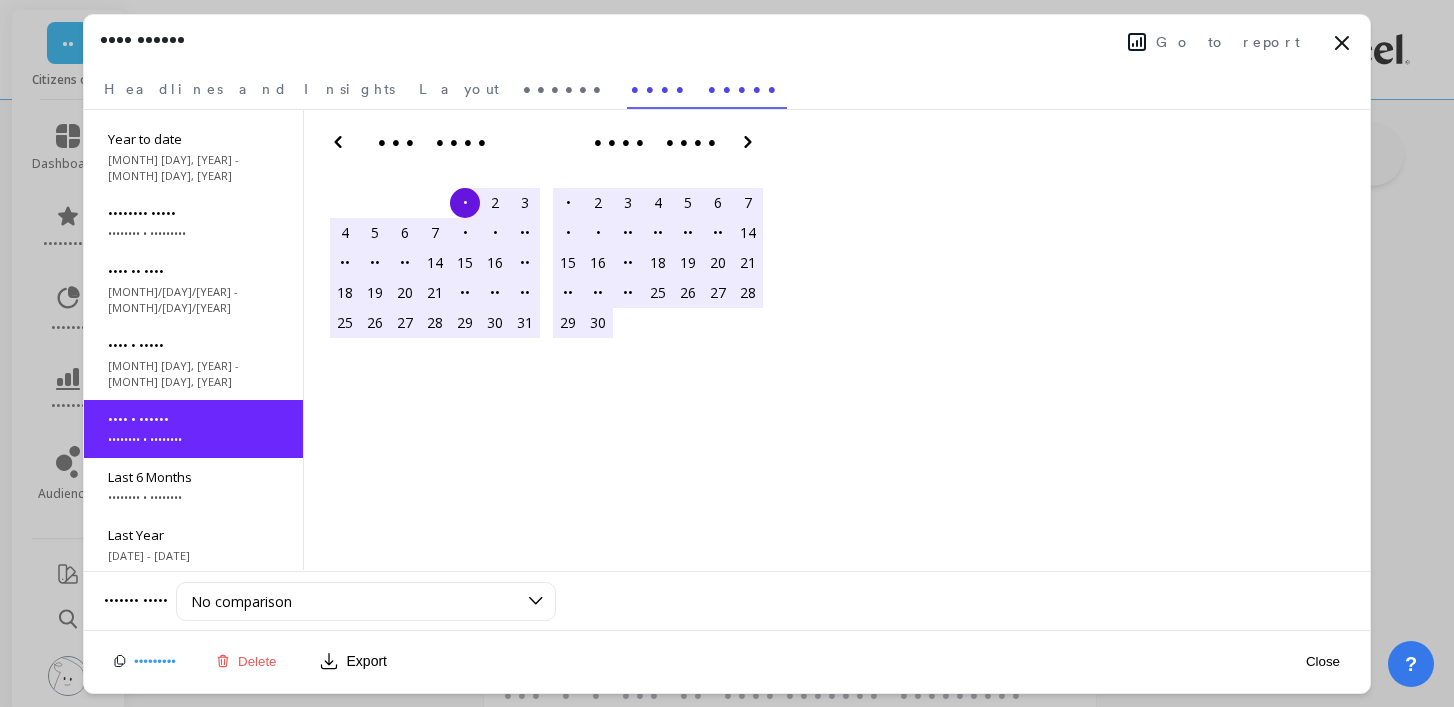 scroll, scrollTop: 89, scrollLeft: 0, axis: vertical 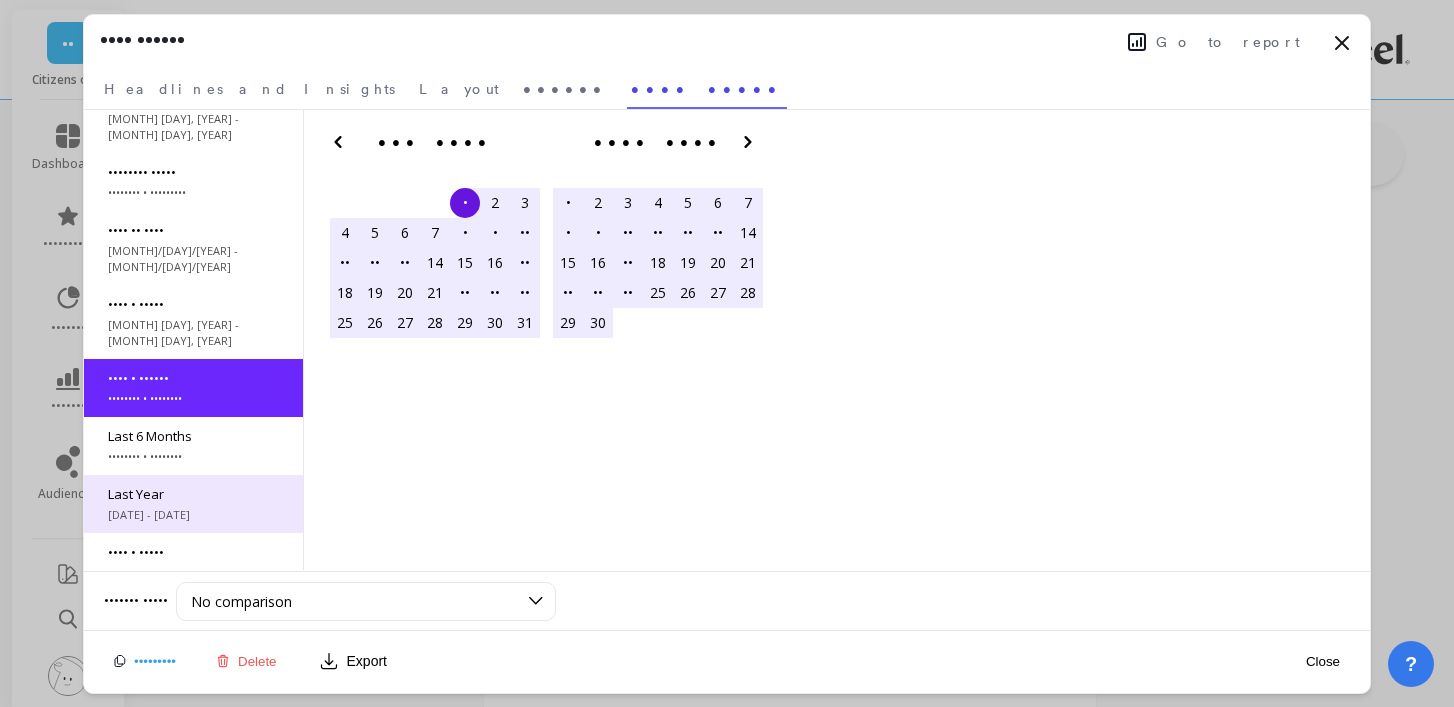 click on "[DATE] - [DATE]" at bounding box center (193, 61) 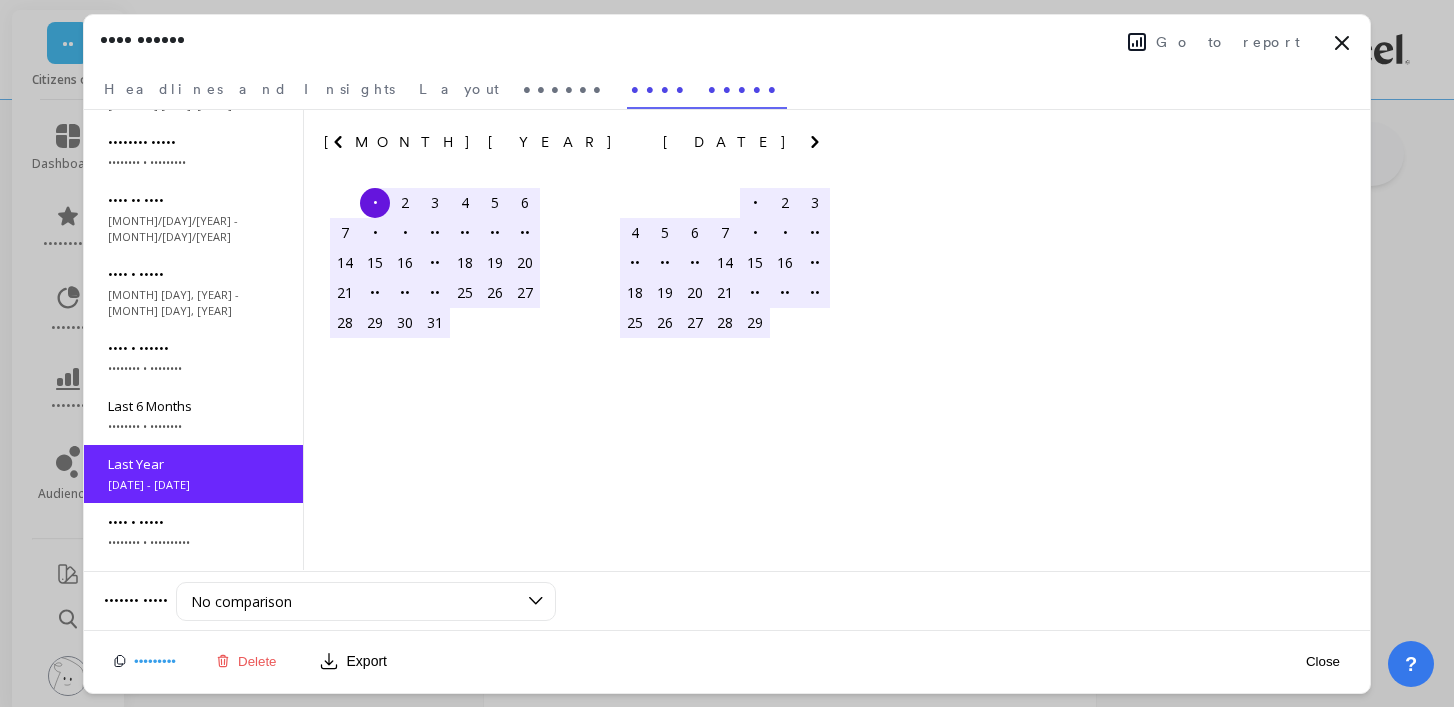scroll, scrollTop: 120, scrollLeft: 0, axis: vertical 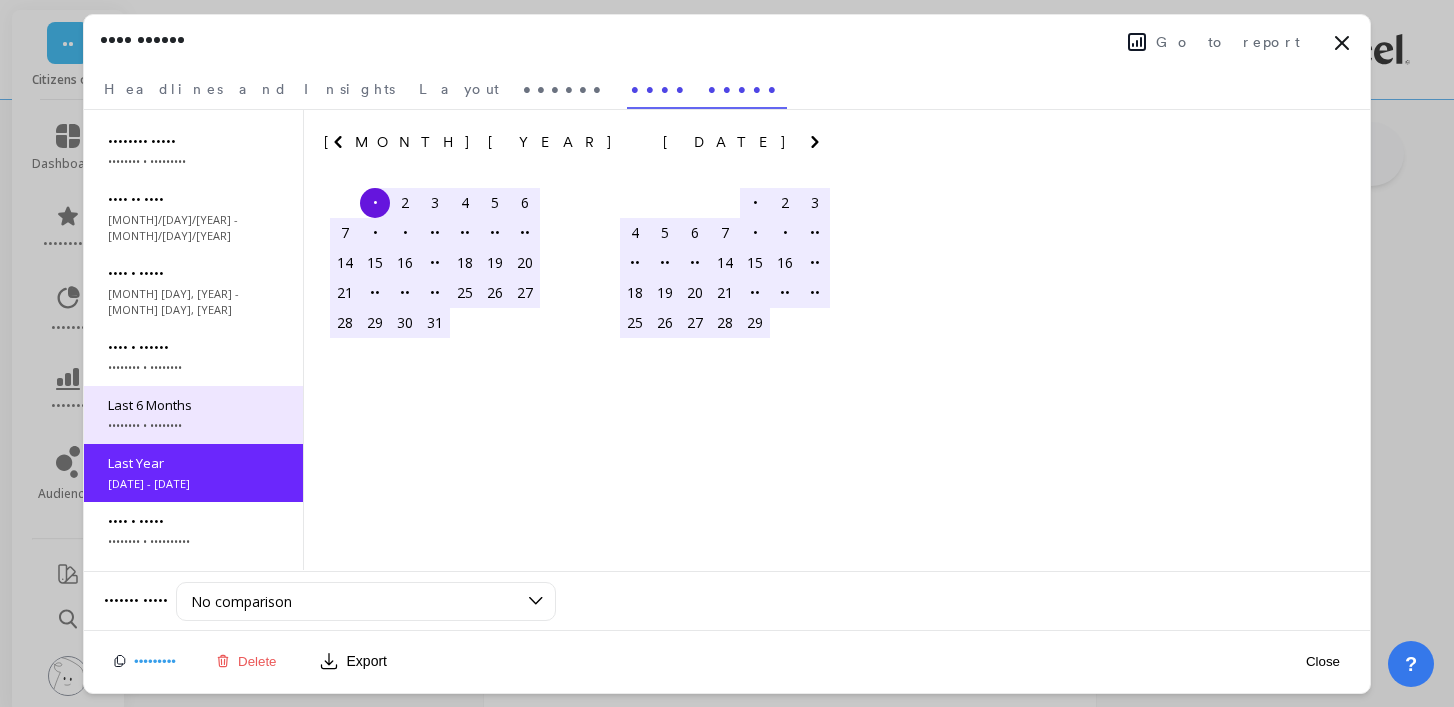 click on "Last 6 Months" at bounding box center [193, 9] 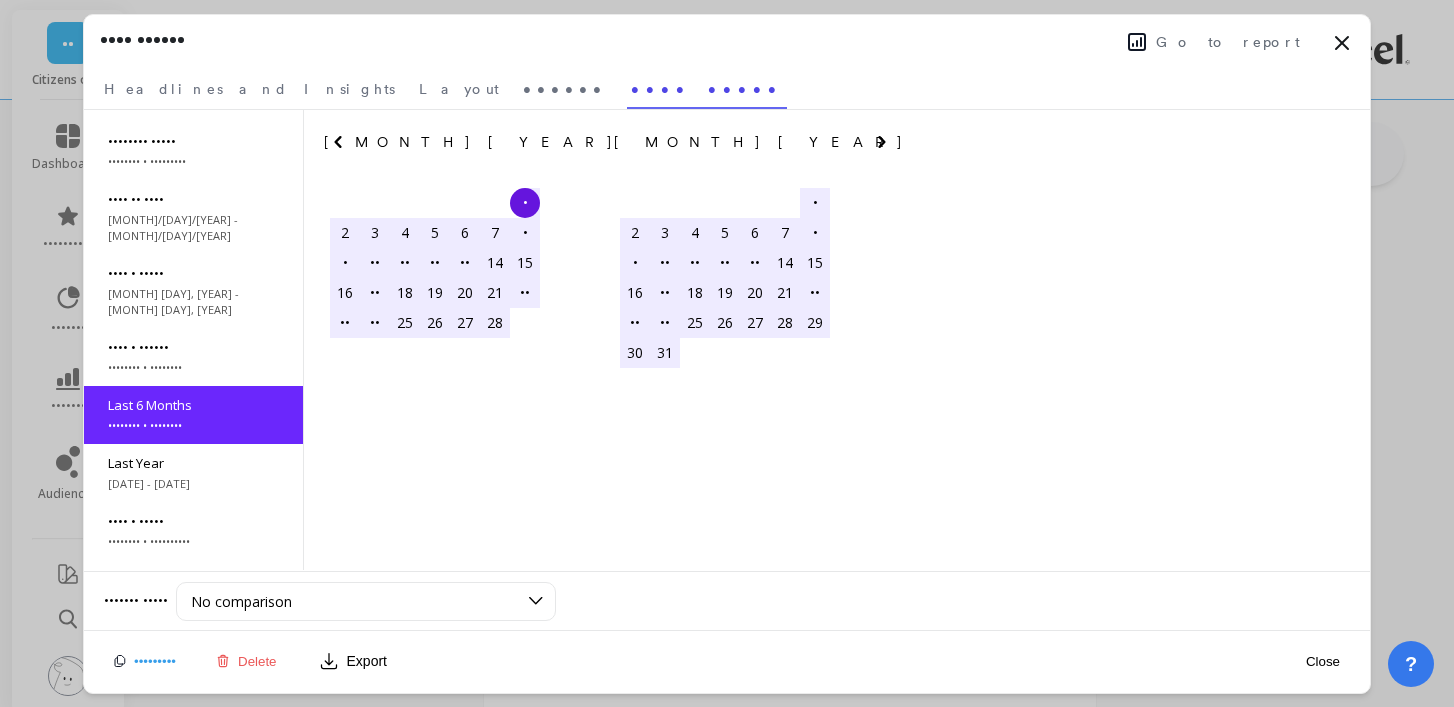 click on "Close" at bounding box center (1323, 661) 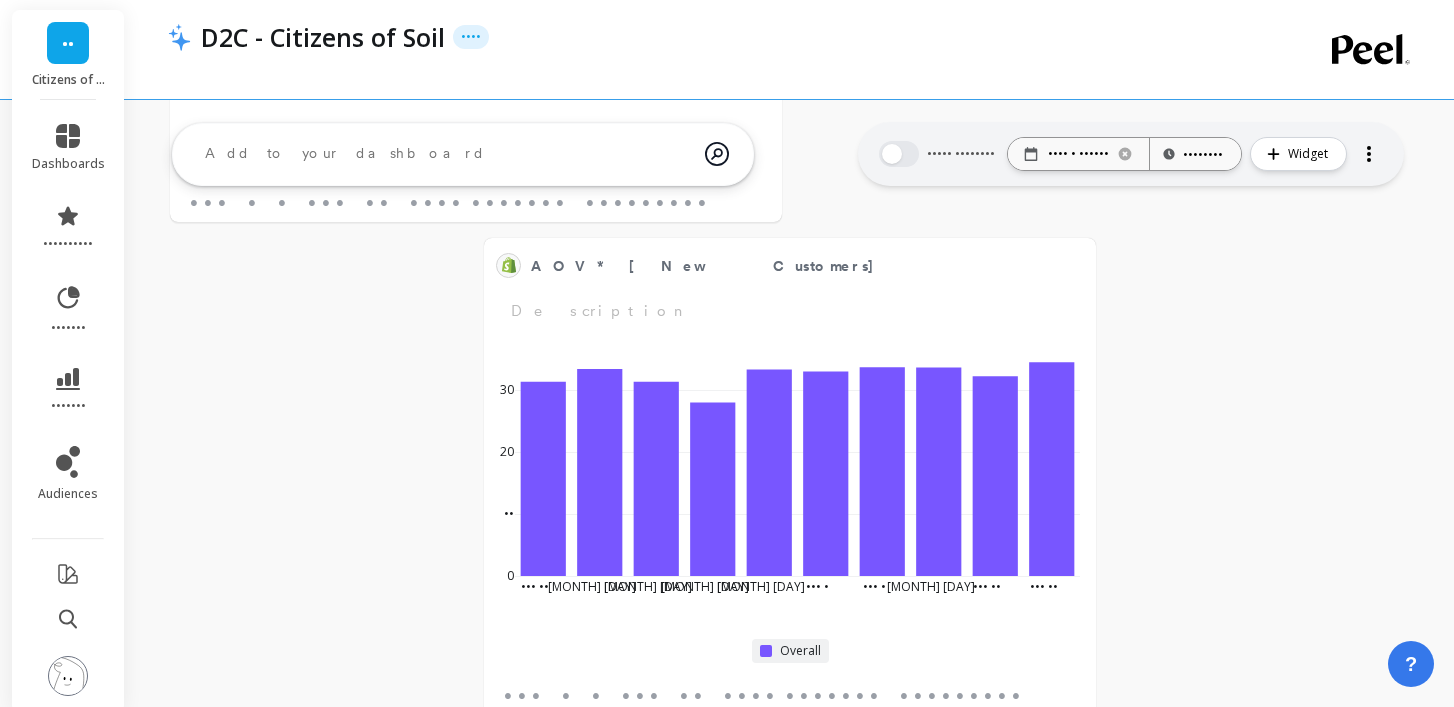 scroll, scrollTop: 1, scrollLeft: 1, axis: both 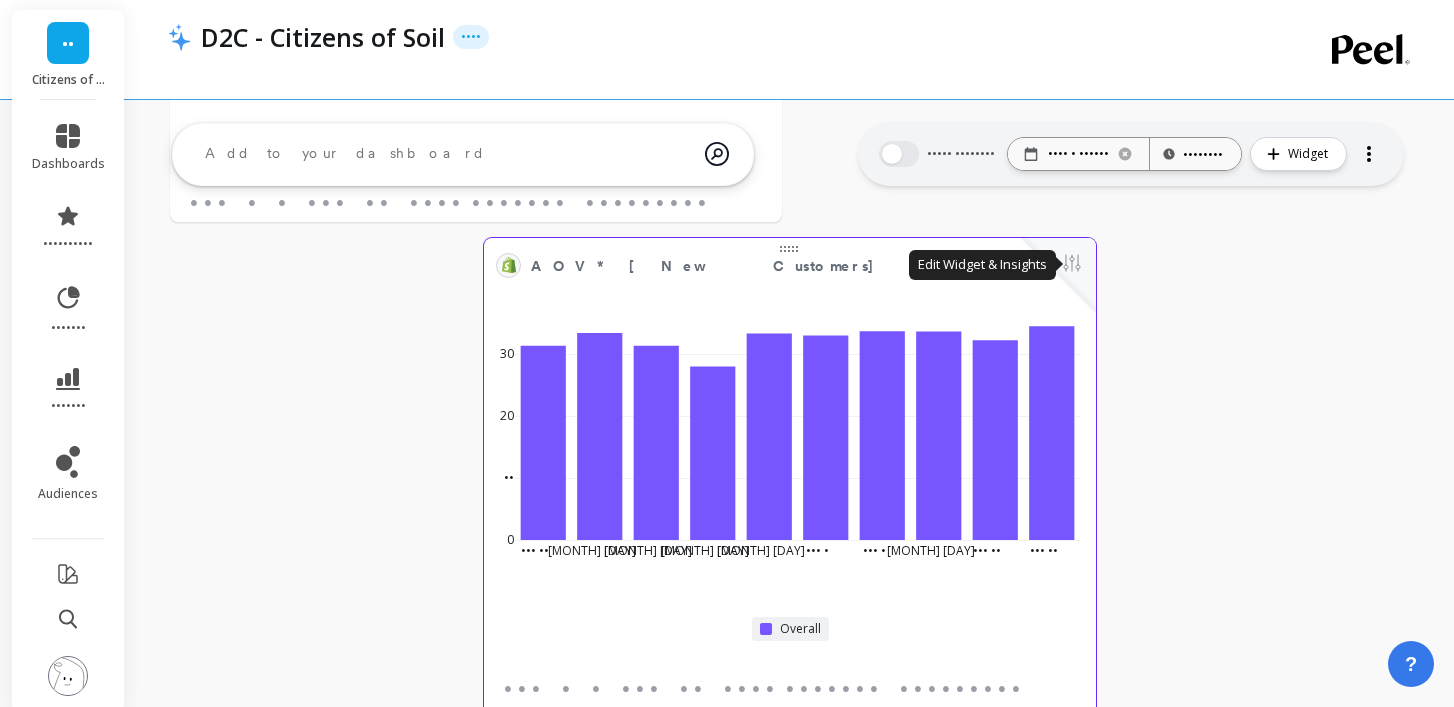 click at bounding box center [1072, 265] 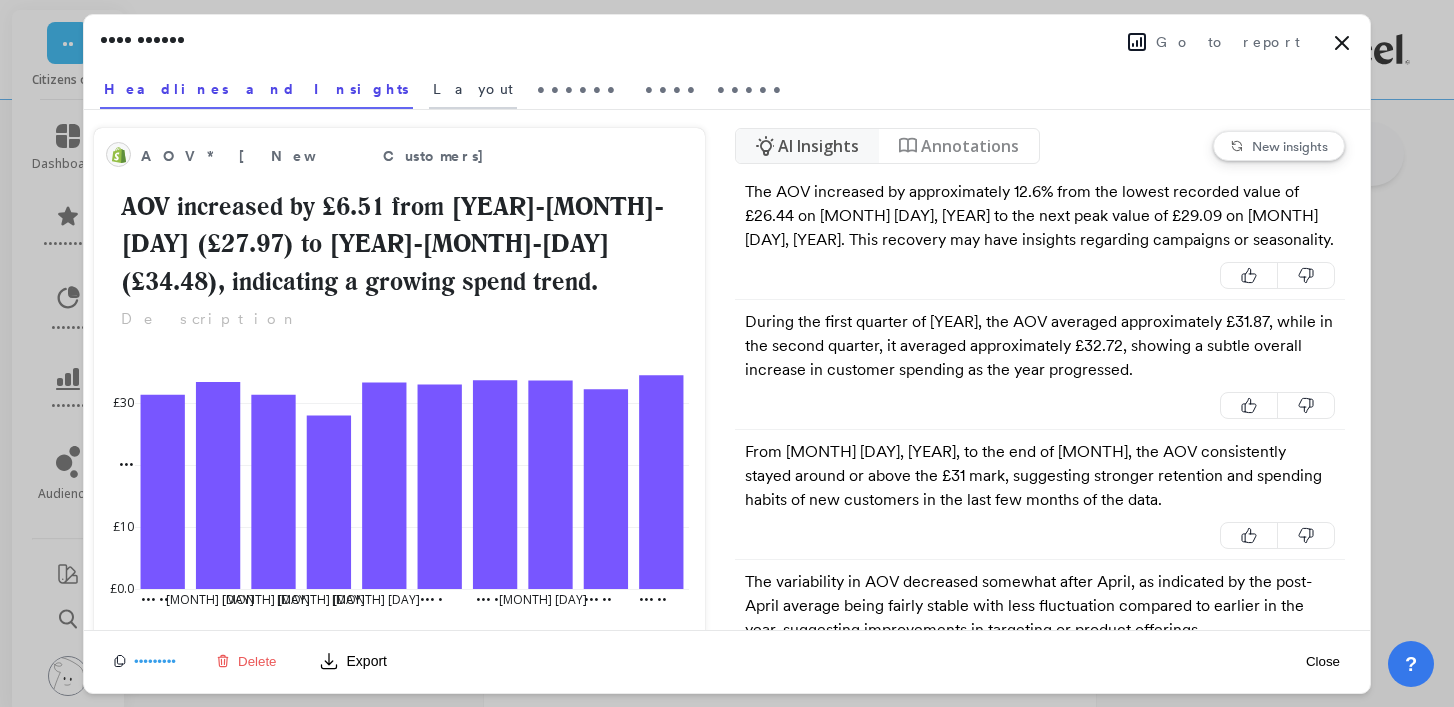 click on "Layout" at bounding box center [473, 86] 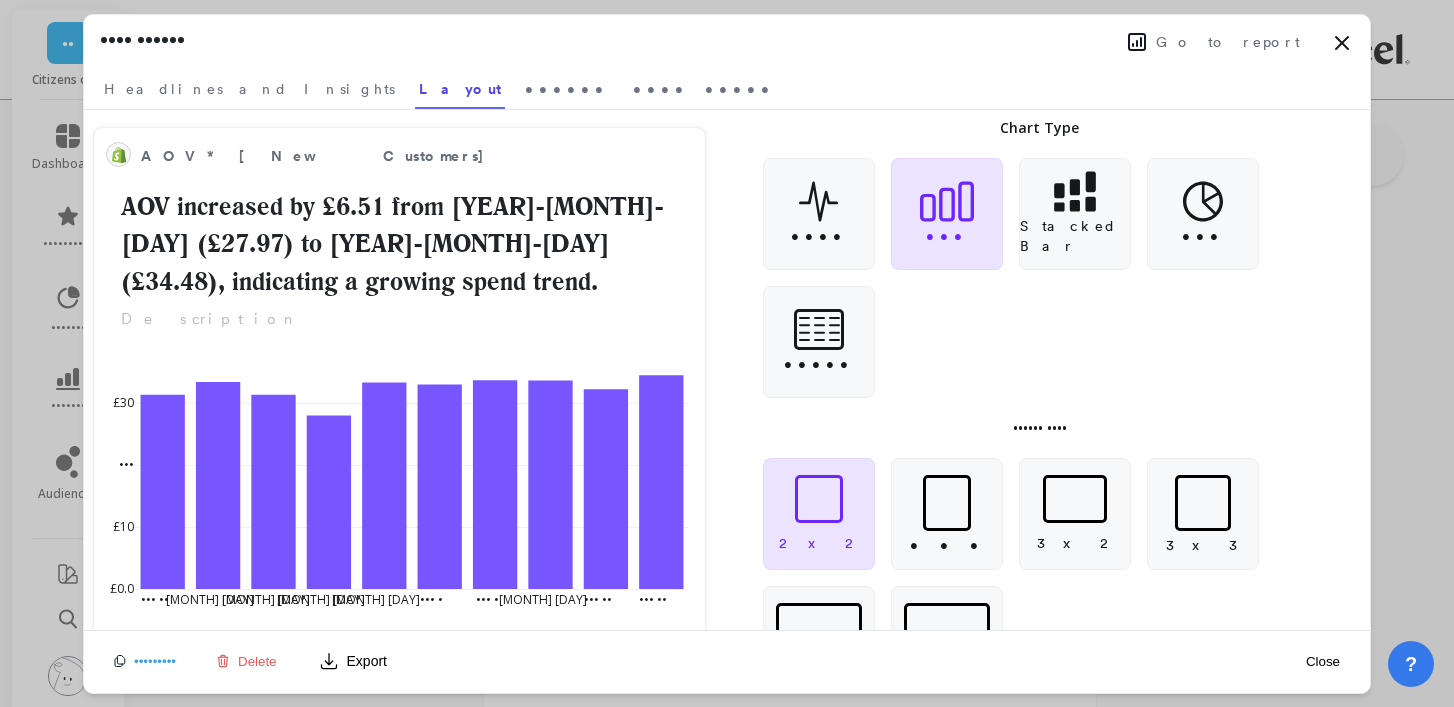 scroll, scrollTop: 1, scrollLeft: 1, axis: both 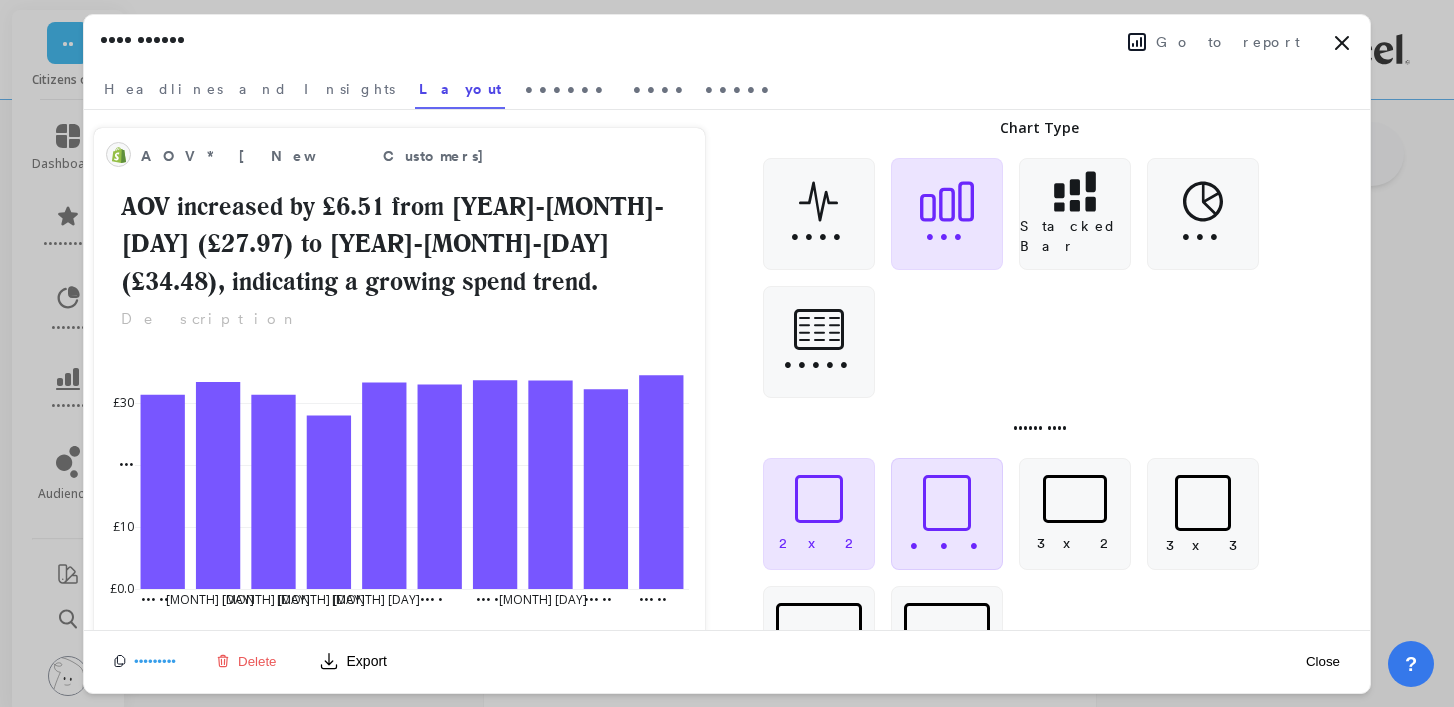 click at bounding box center (947, 503) 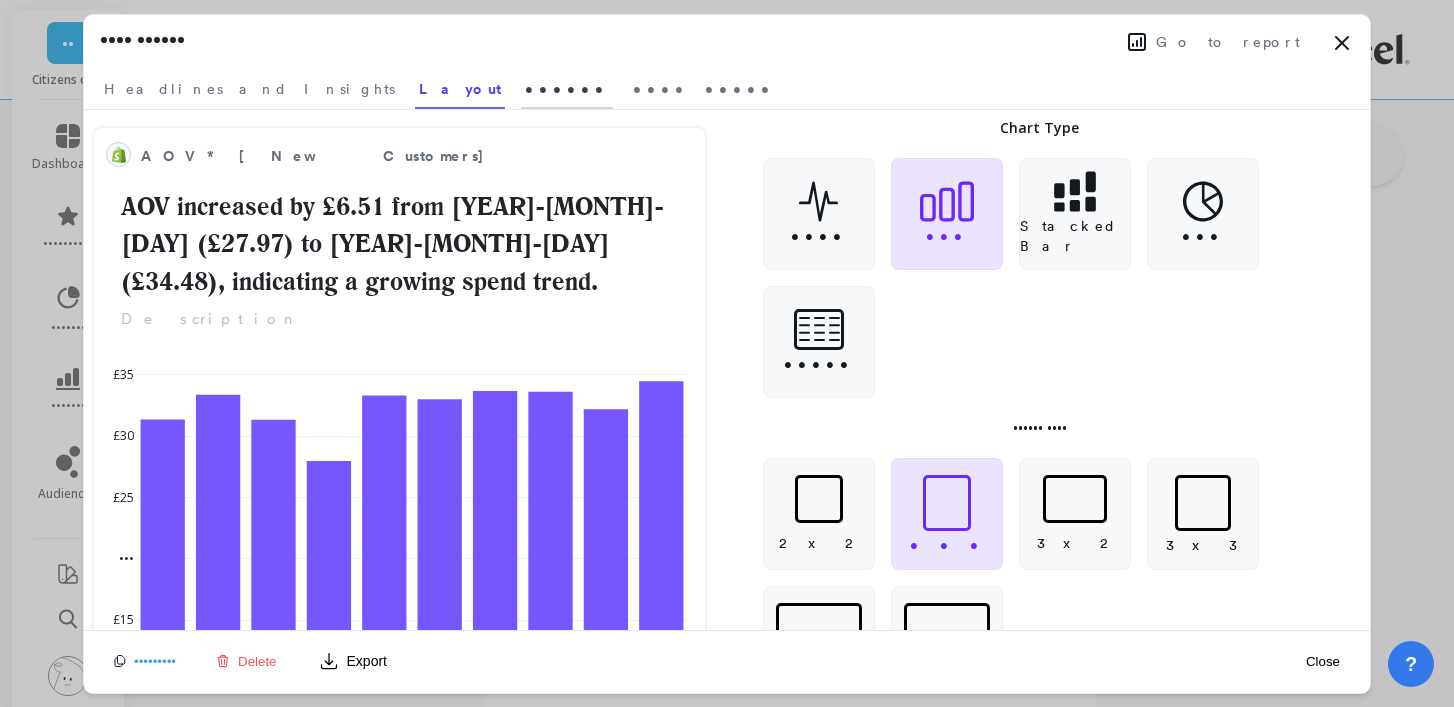 click on "••••••" at bounding box center (249, 89) 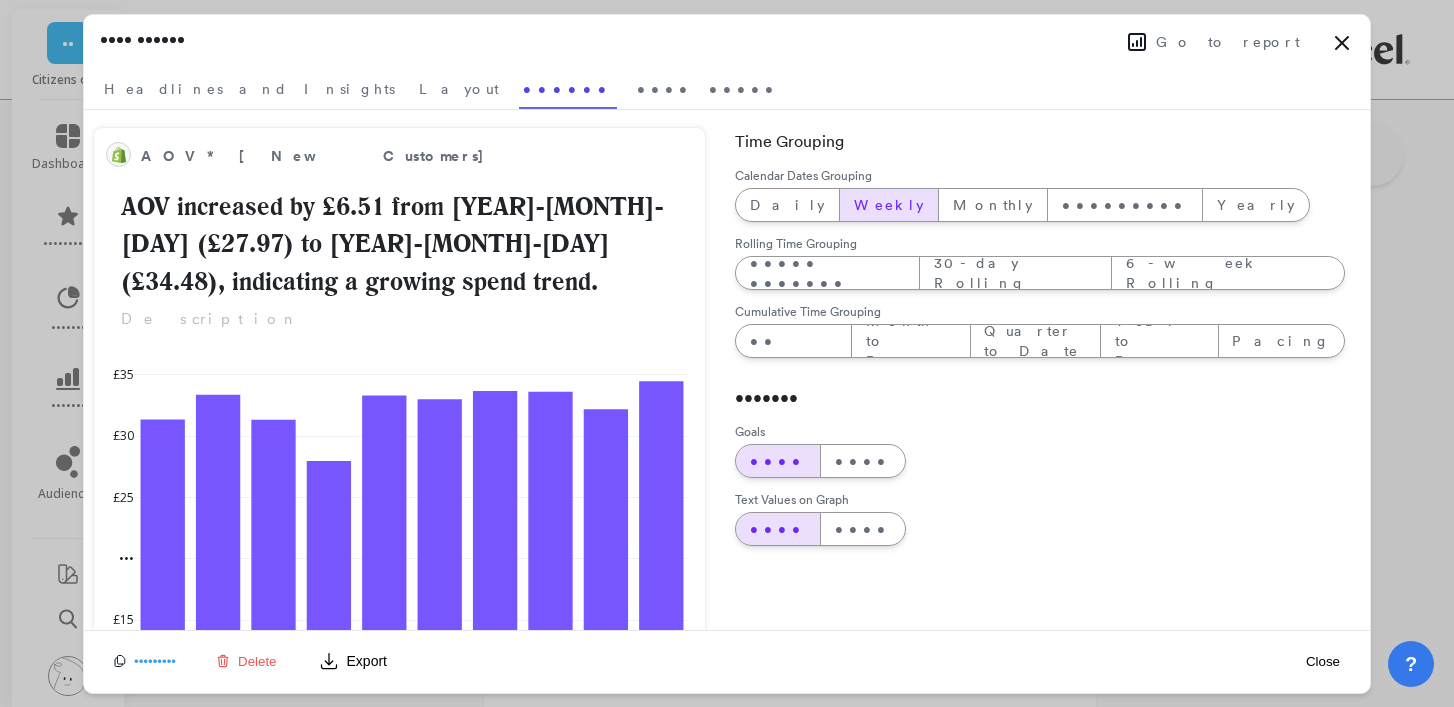 click on "Weekly" at bounding box center [889, 205] 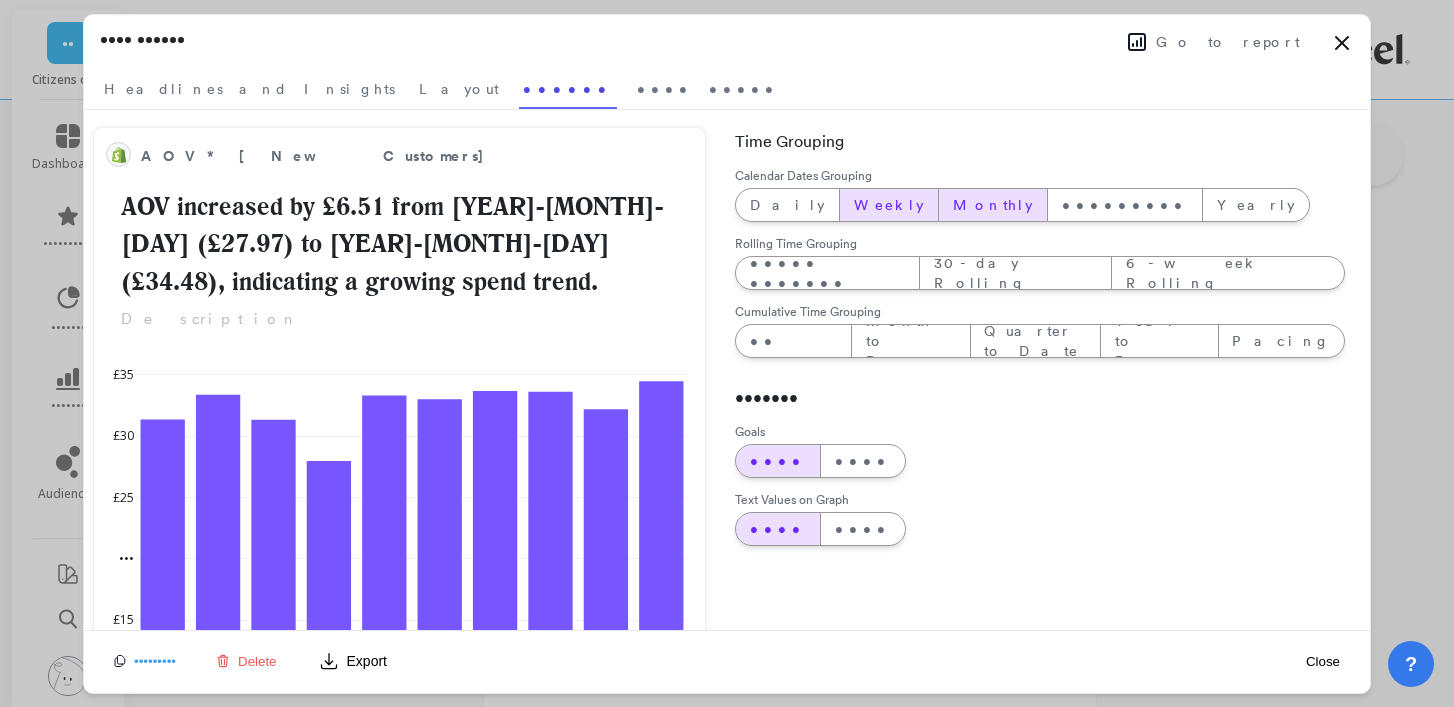 click on "Monthly" at bounding box center (993, 205) 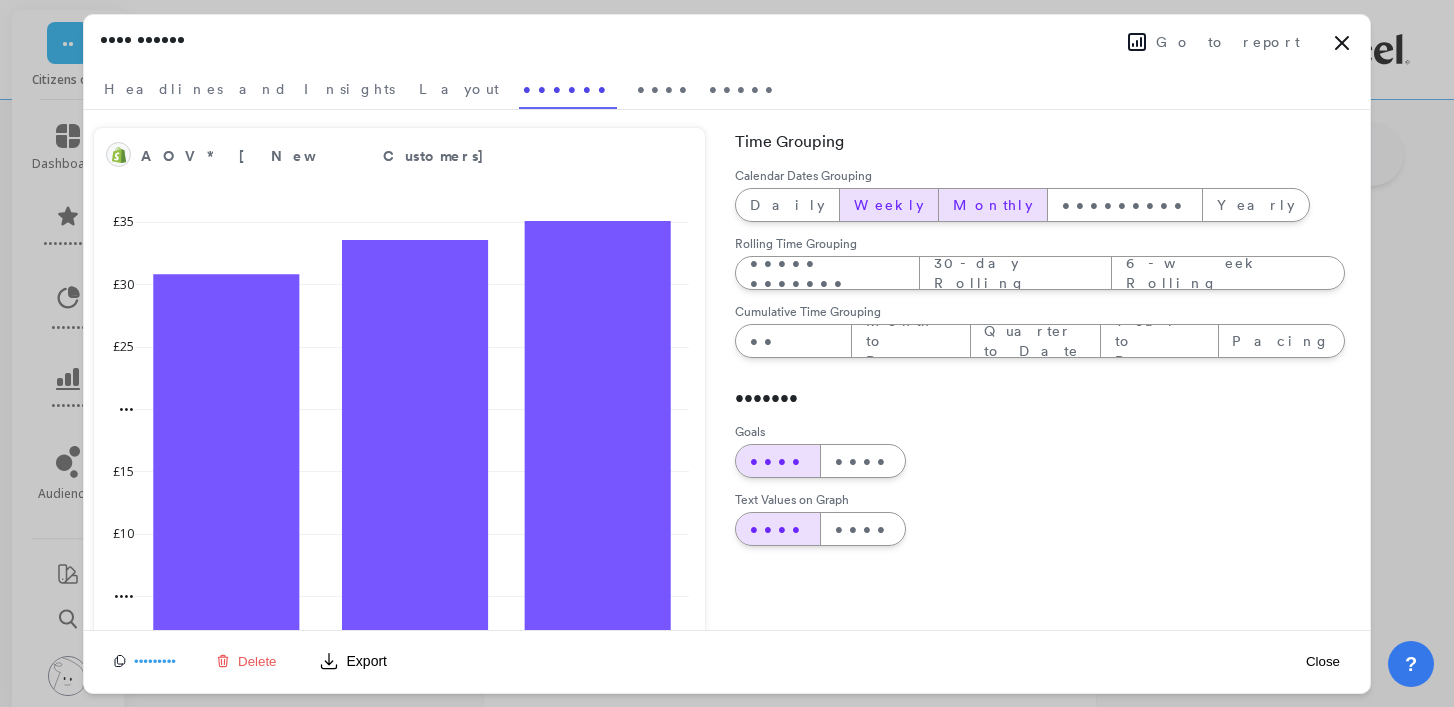 click on "Weekly" at bounding box center (787, 205) 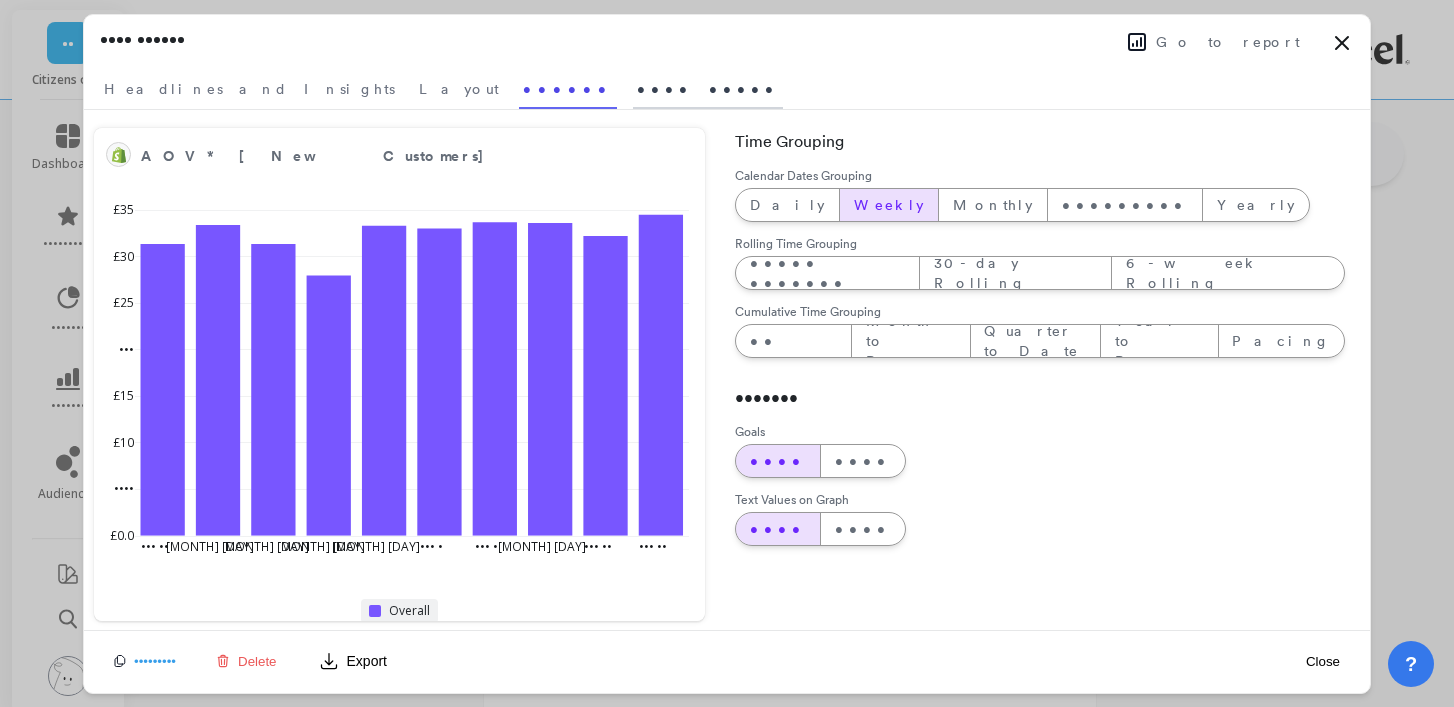 click on "•••• •••••" at bounding box center [249, 89] 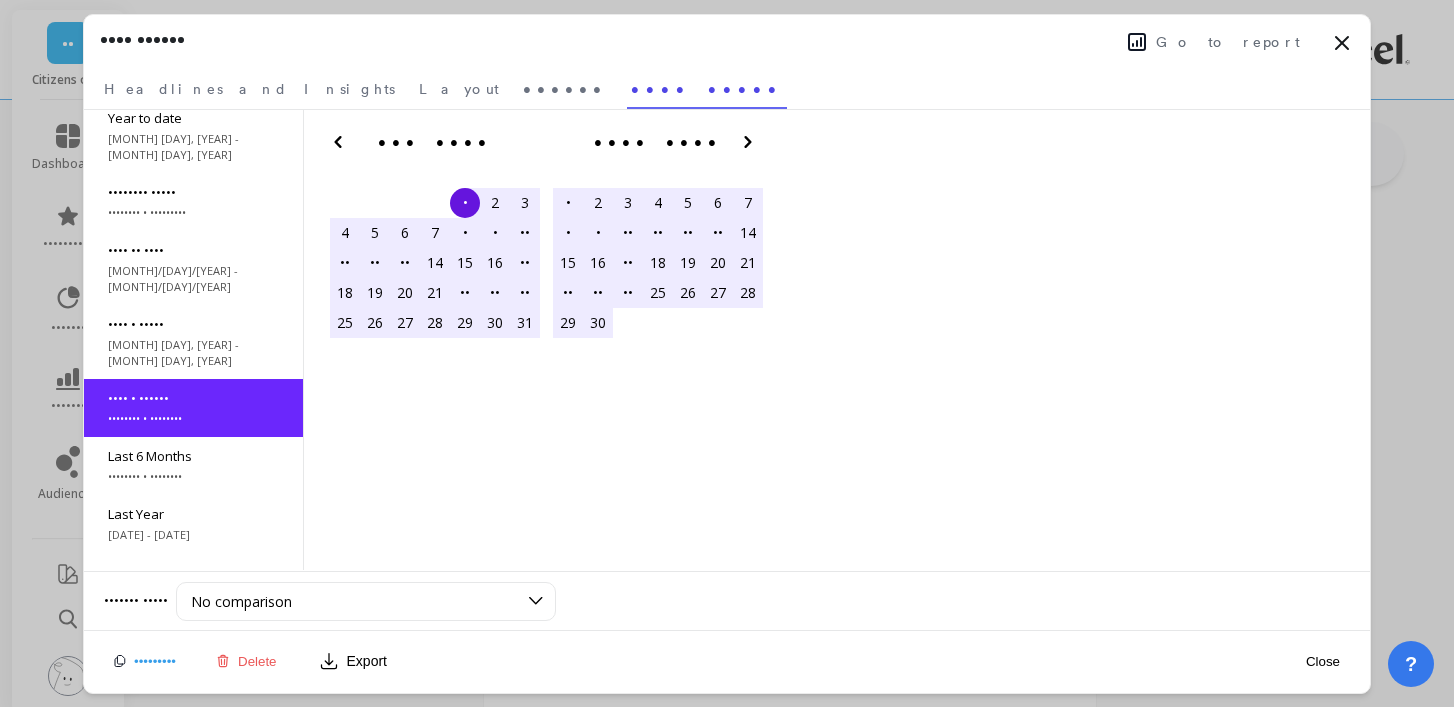 scroll, scrollTop: 89, scrollLeft: 0, axis: vertical 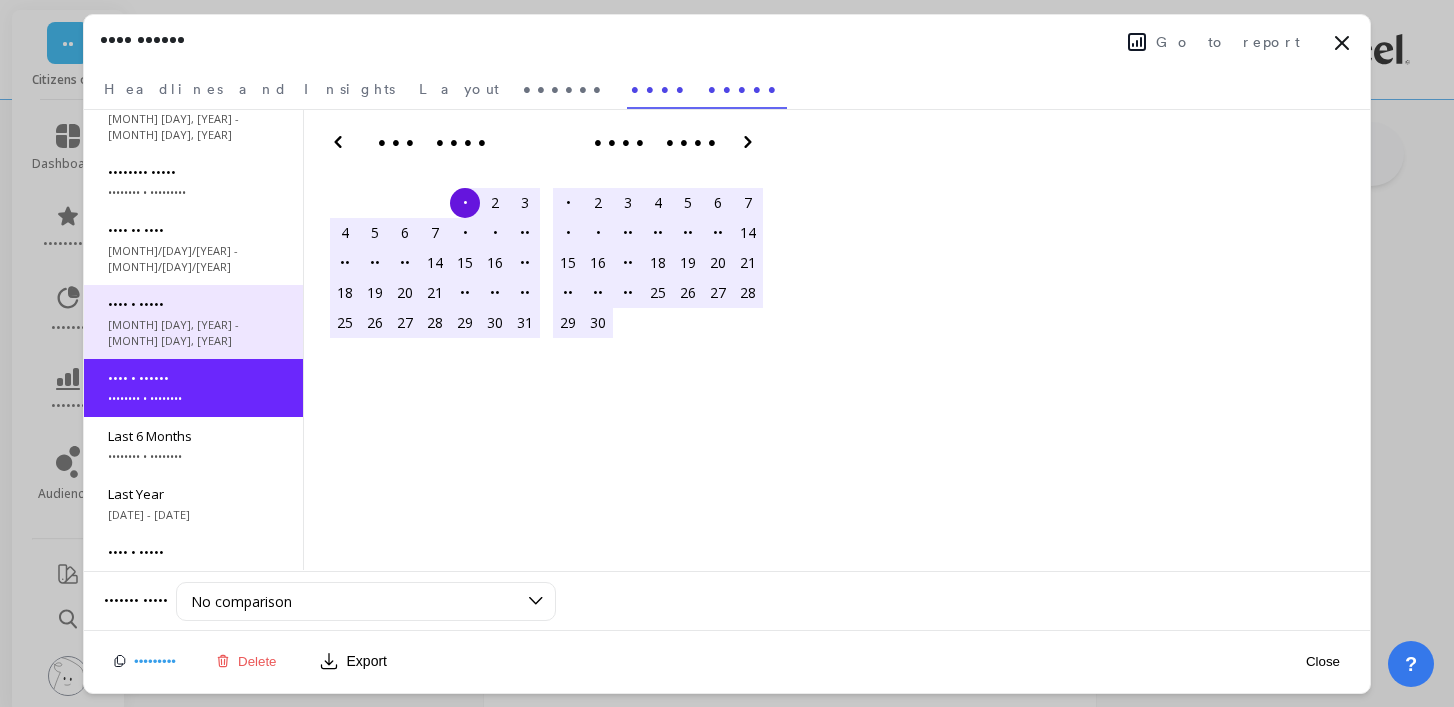 click on "•••• • •••••" at bounding box center (193, 40) 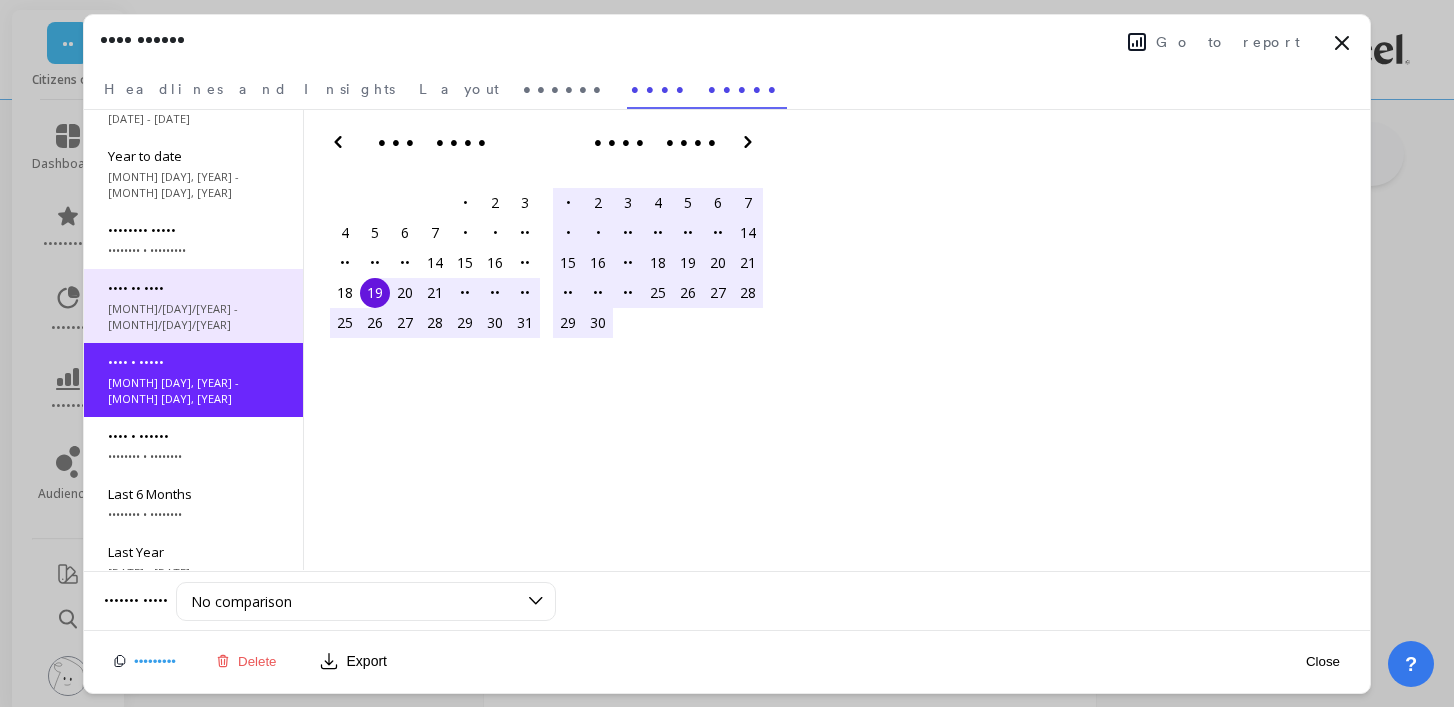 click on "•••• •• ••••" at bounding box center (193, 98) 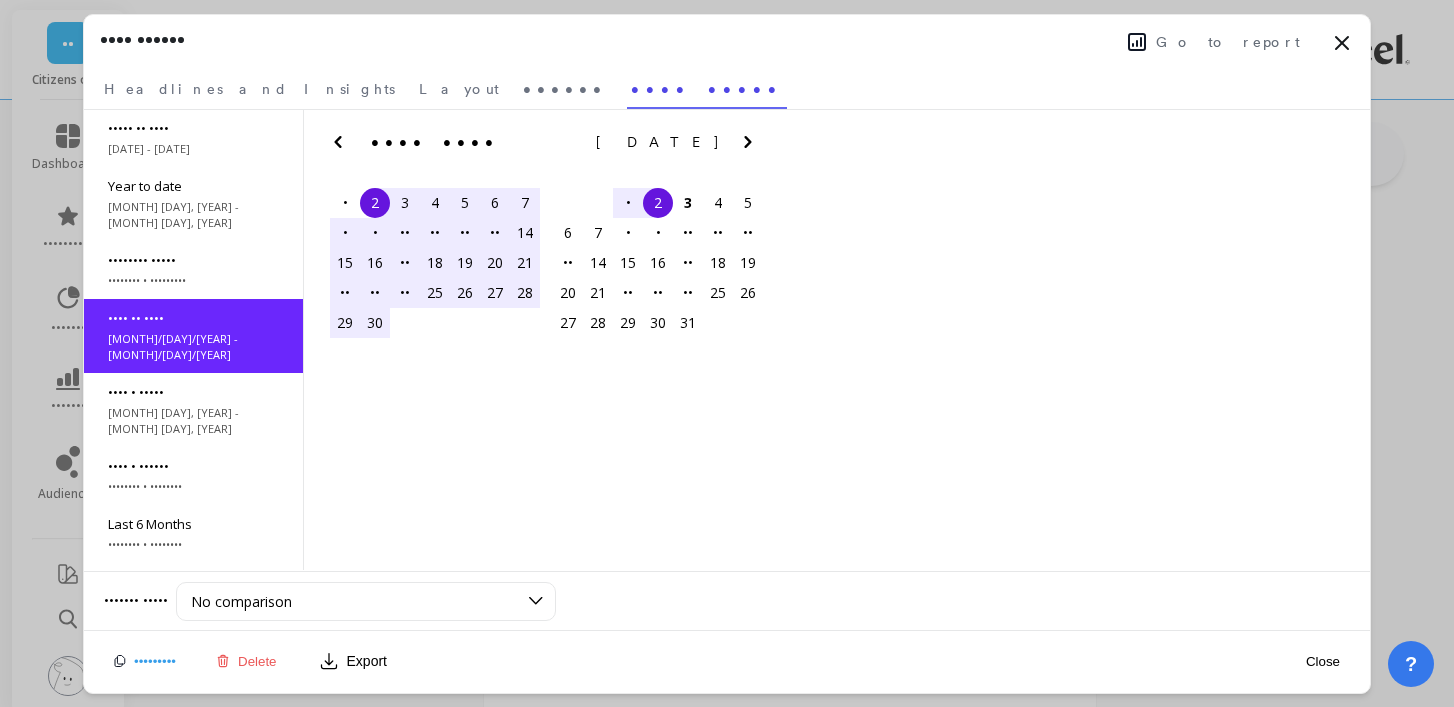 scroll, scrollTop: 0, scrollLeft: 0, axis: both 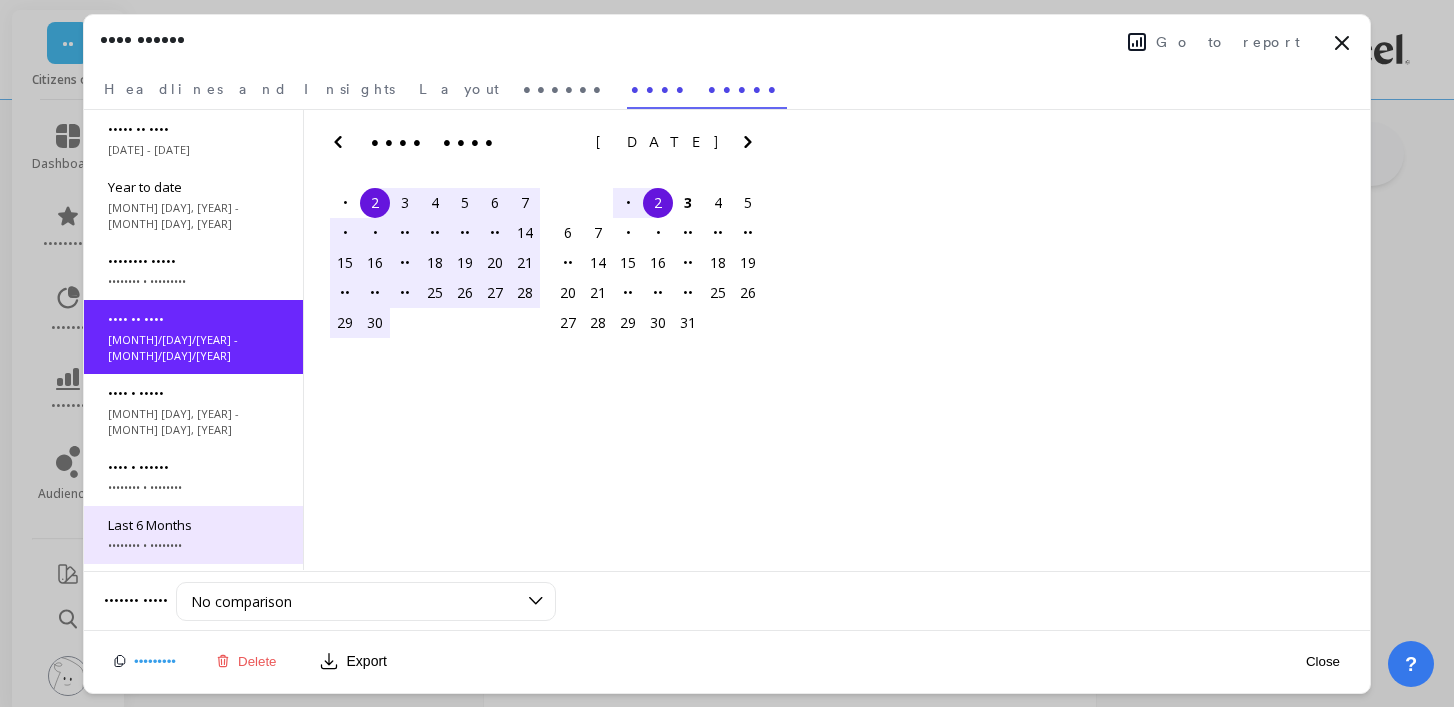 click on "Last 6 Months [MONTH] [DAY], [YEAR] - [MONTH] [DAY], [YEAR]" at bounding box center (193, 535) 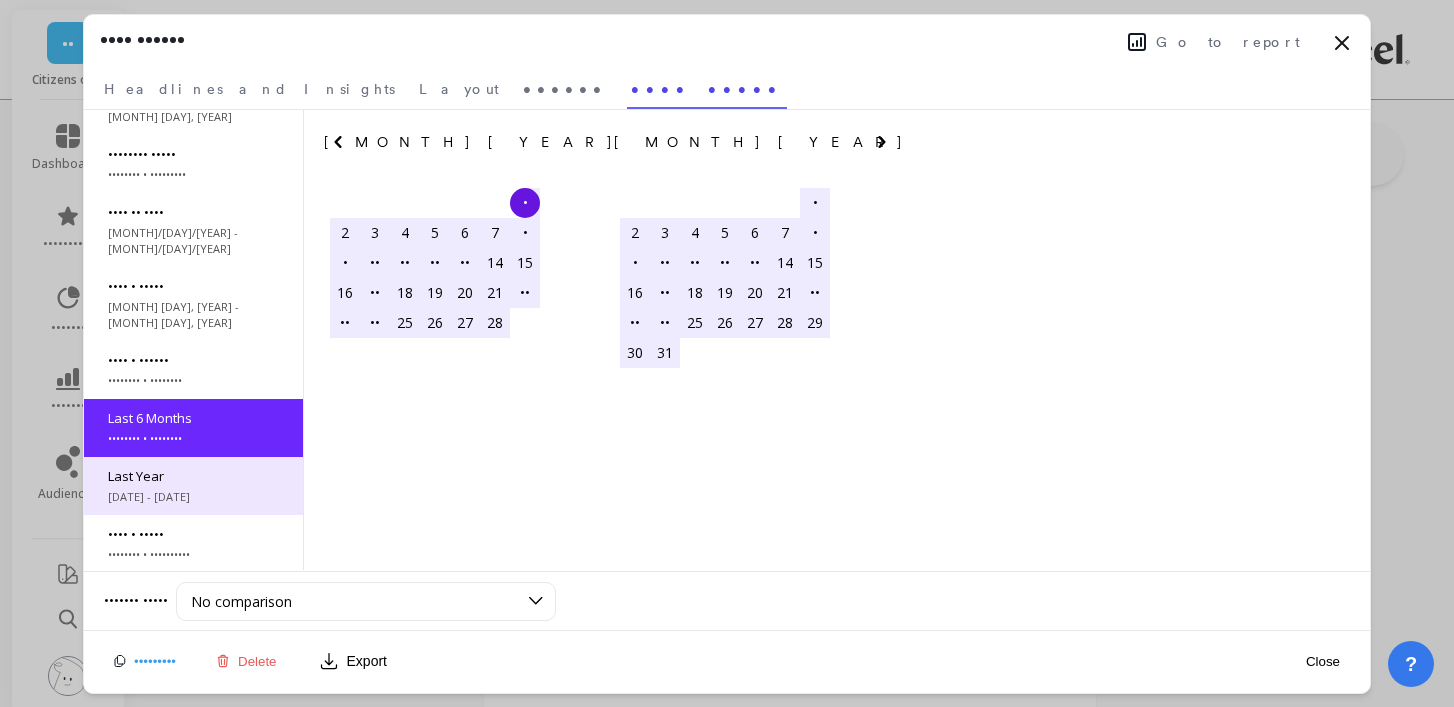 scroll, scrollTop: 120, scrollLeft: 0, axis: vertical 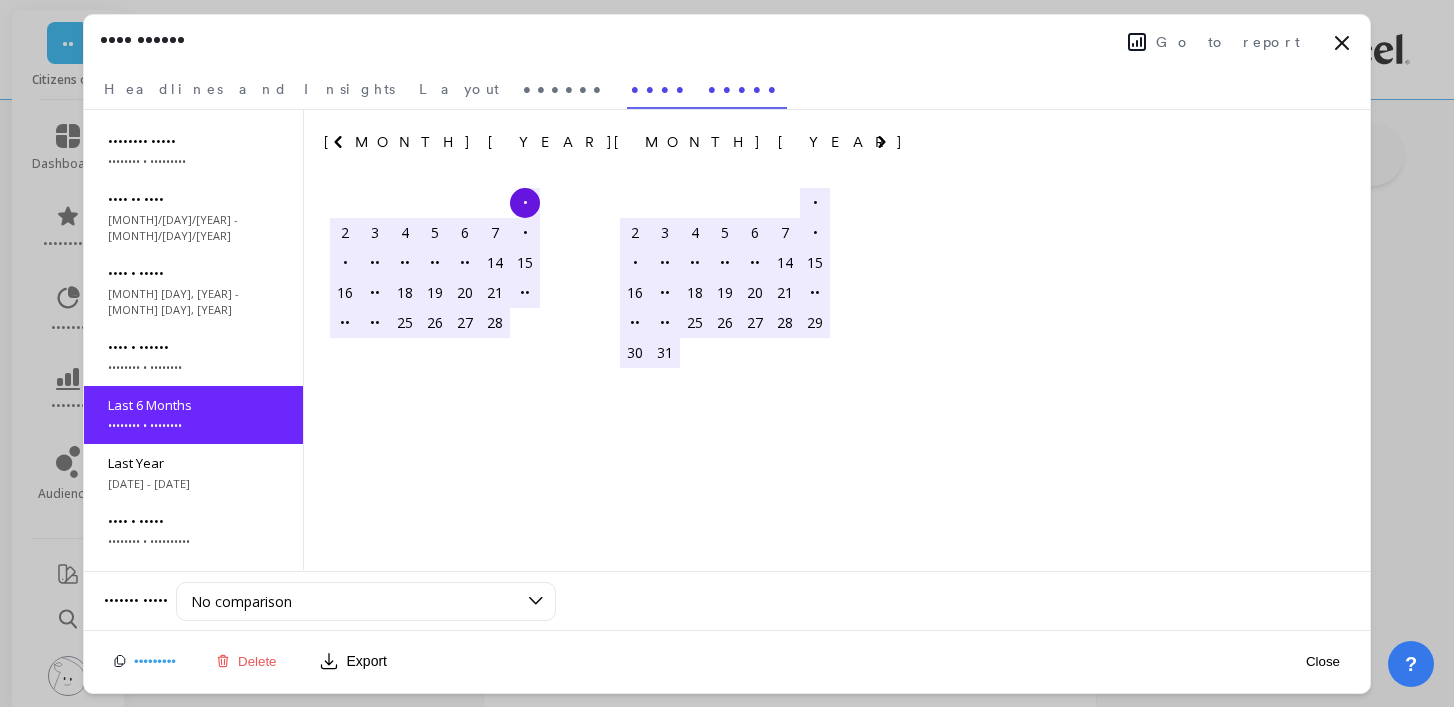 click on "Close" at bounding box center (1323, 661) 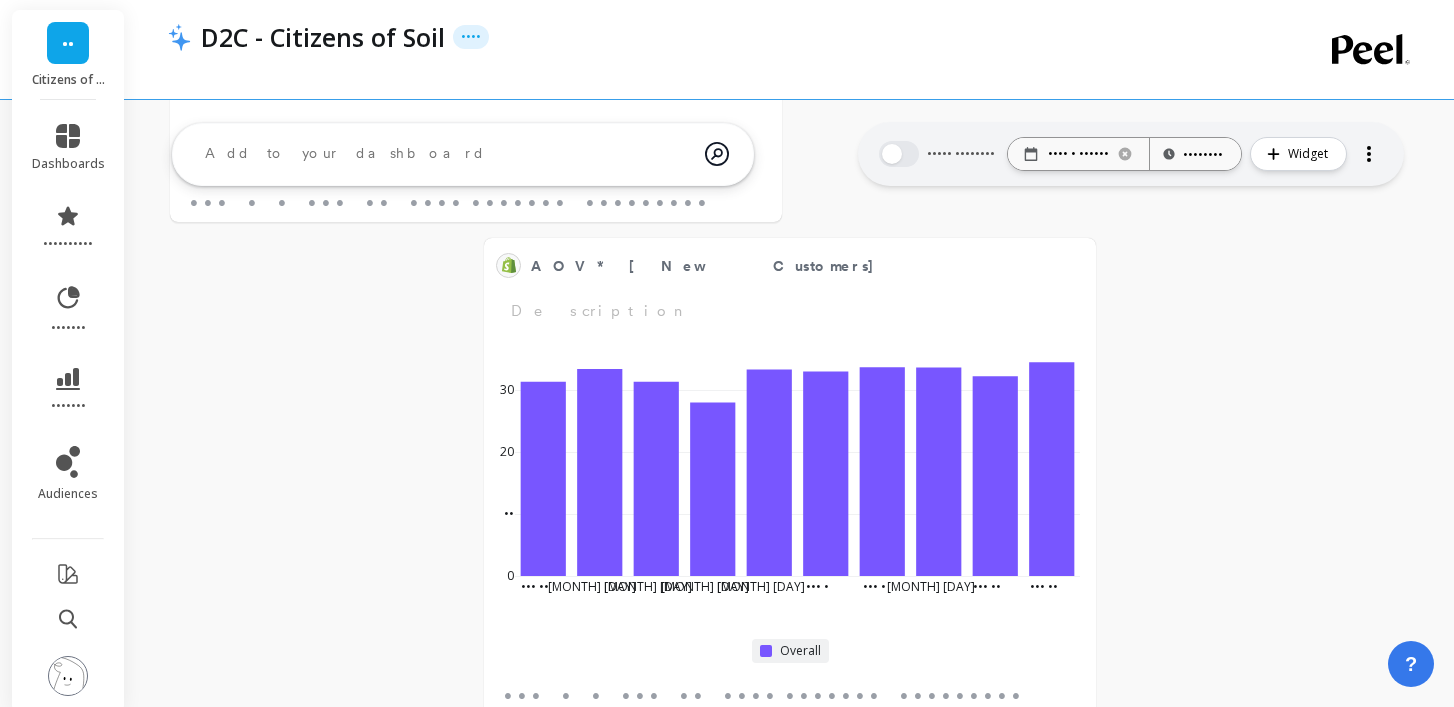 scroll, scrollTop: 1, scrollLeft: 1, axis: both 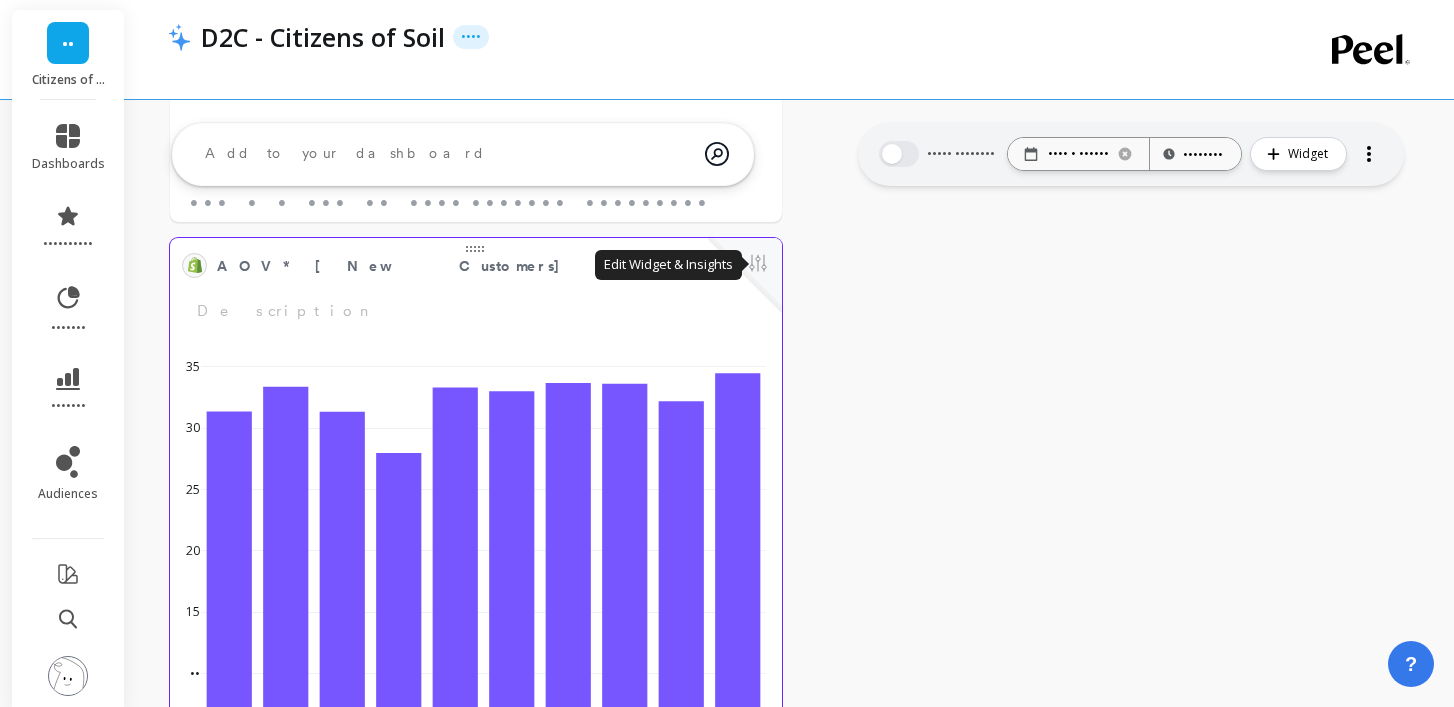click at bounding box center (758, 265) 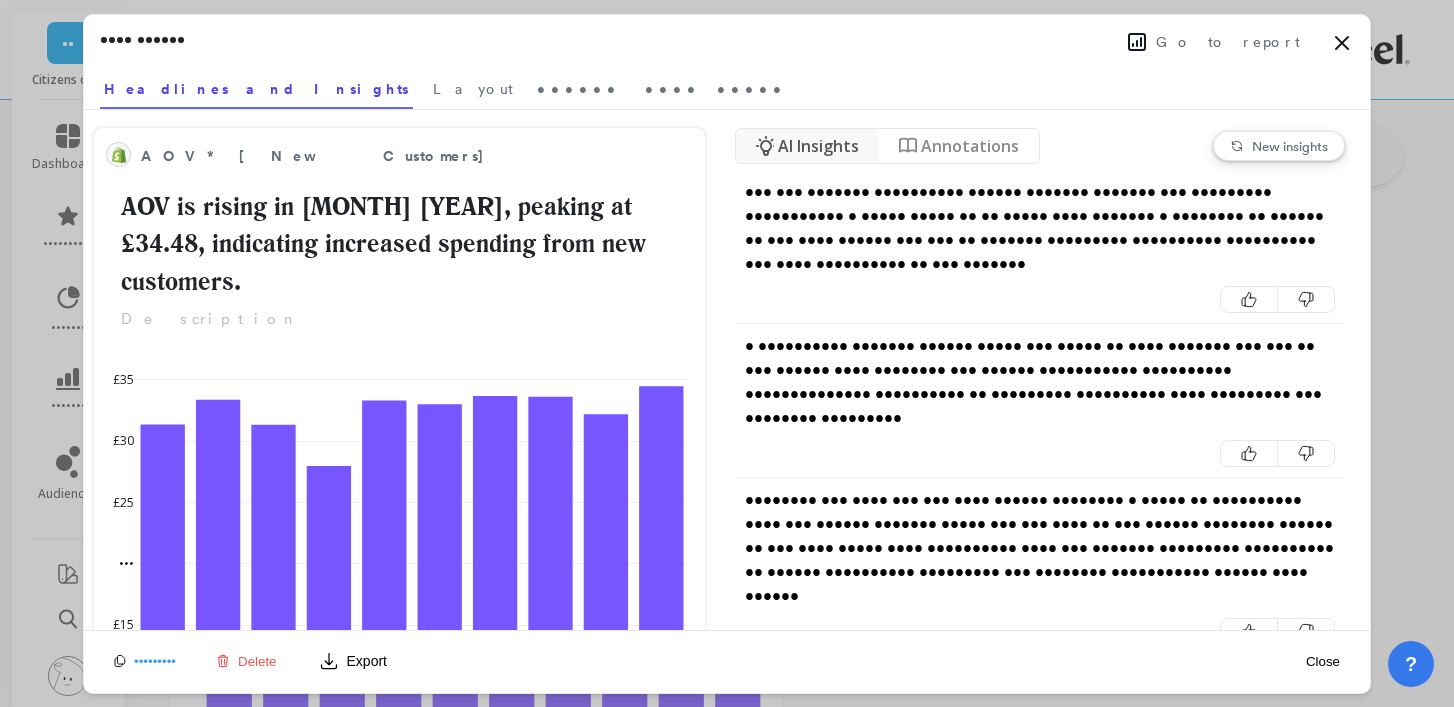 click on "Go to report" at bounding box center (1228, 42) 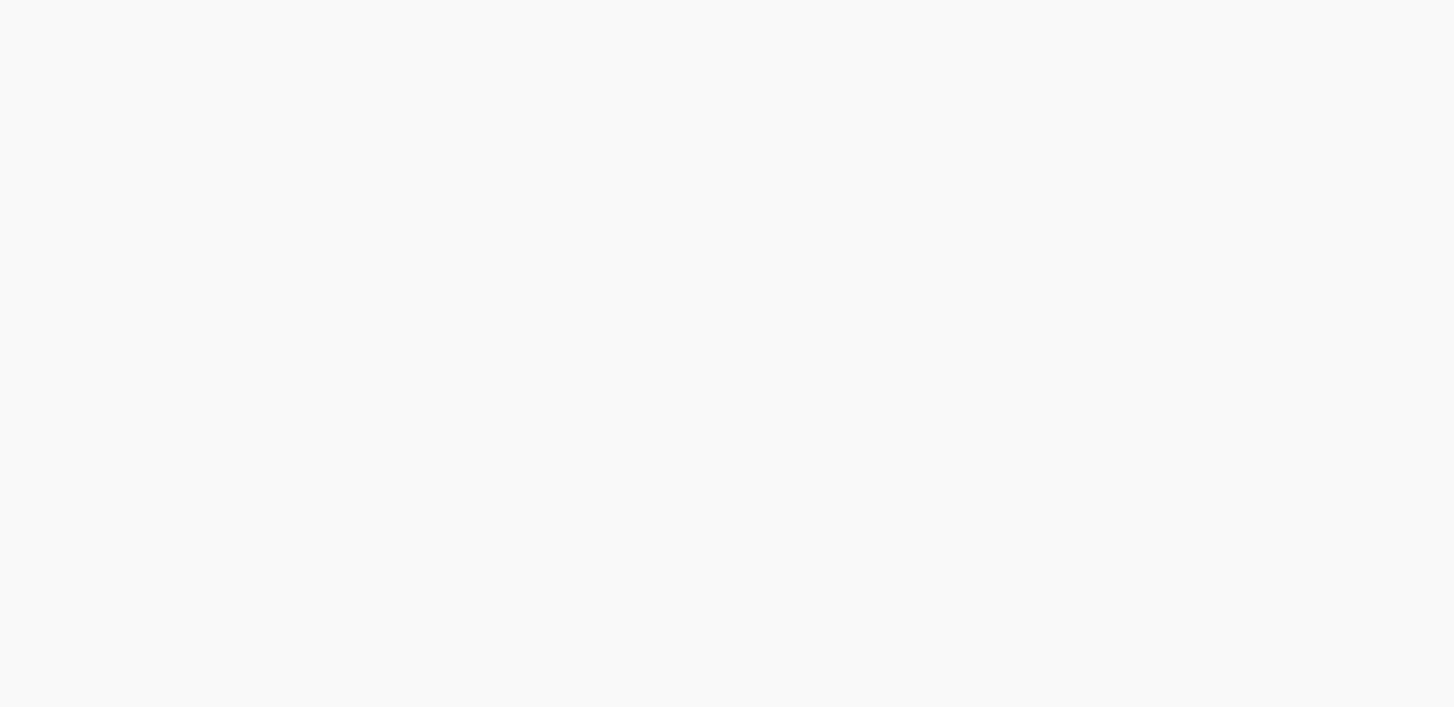 scroll, scrollTop: 0, scrollLeft: 0, axis: both 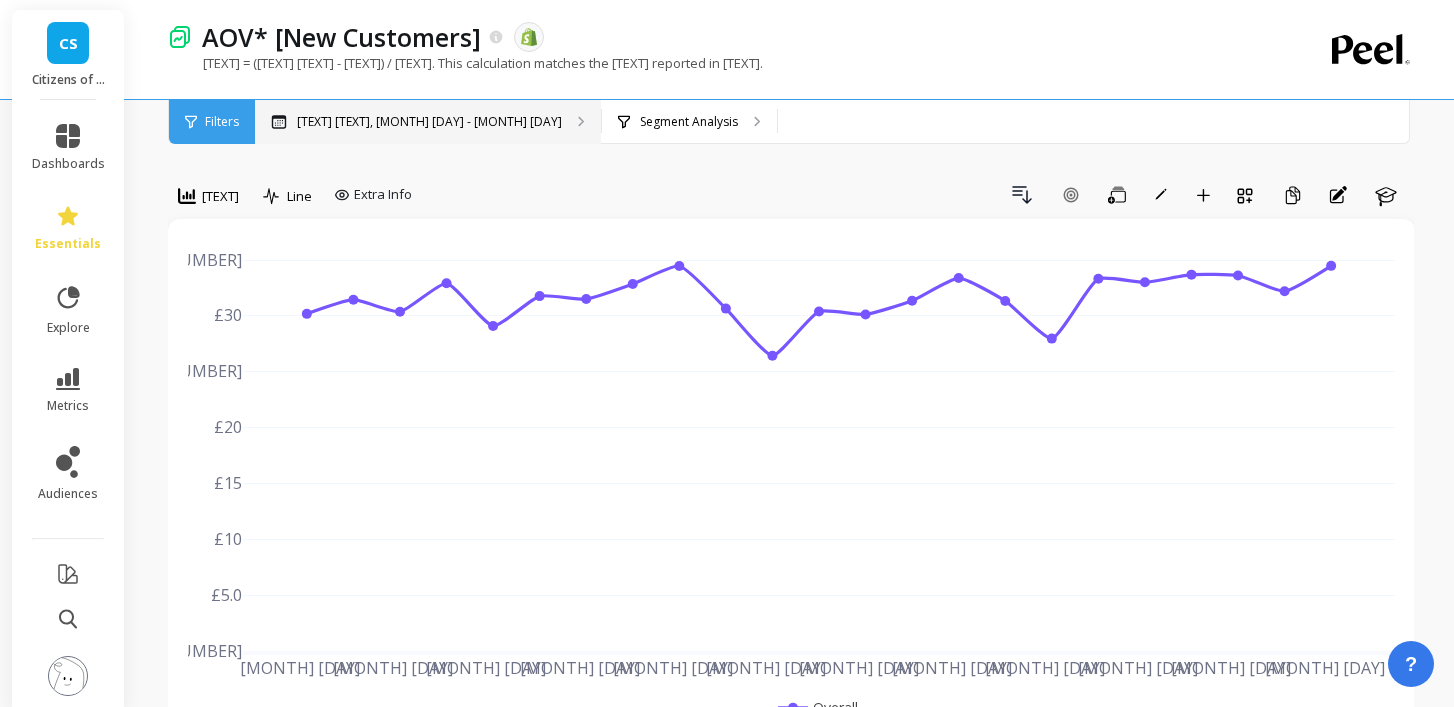 click on "Custom Date Range,  Feb 1 - Jul 2" at bounding box center (429, 122) 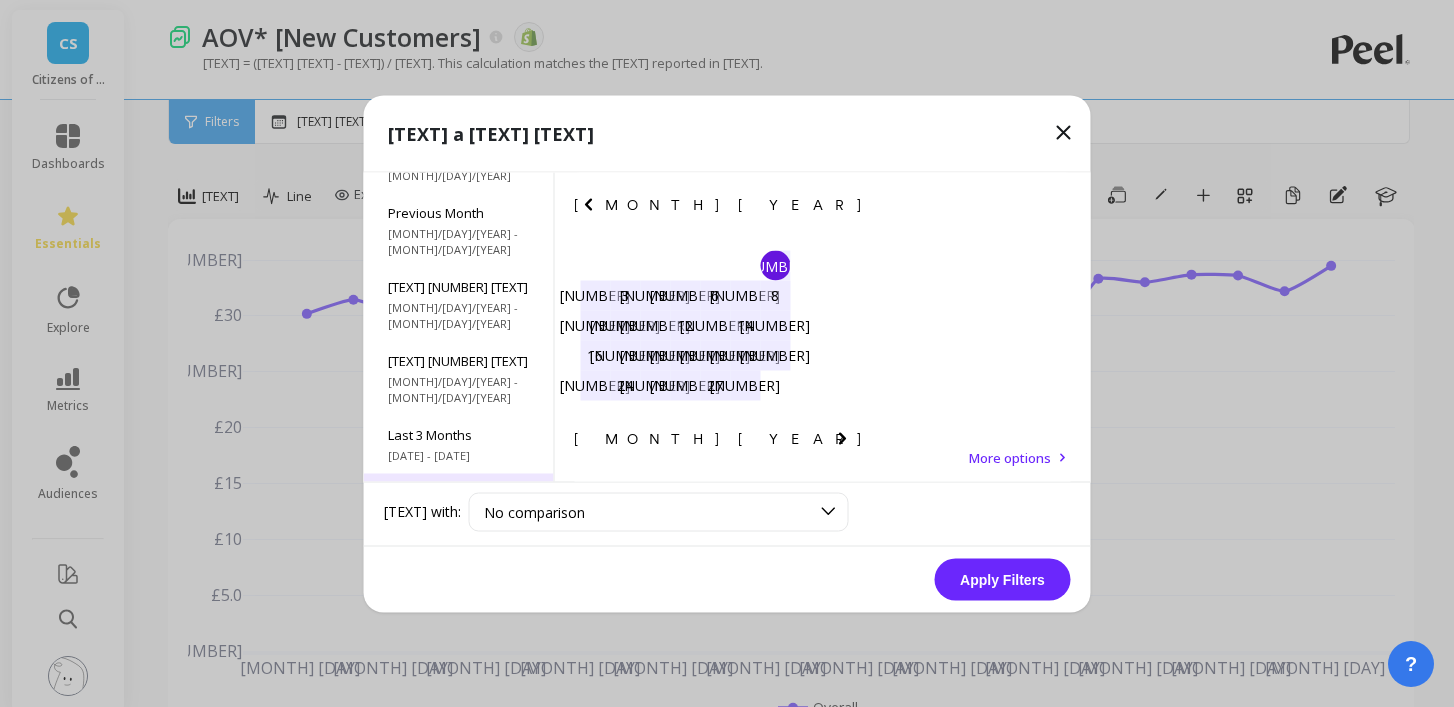 click on "Last 6 Months" at bounding box center [459, 64] 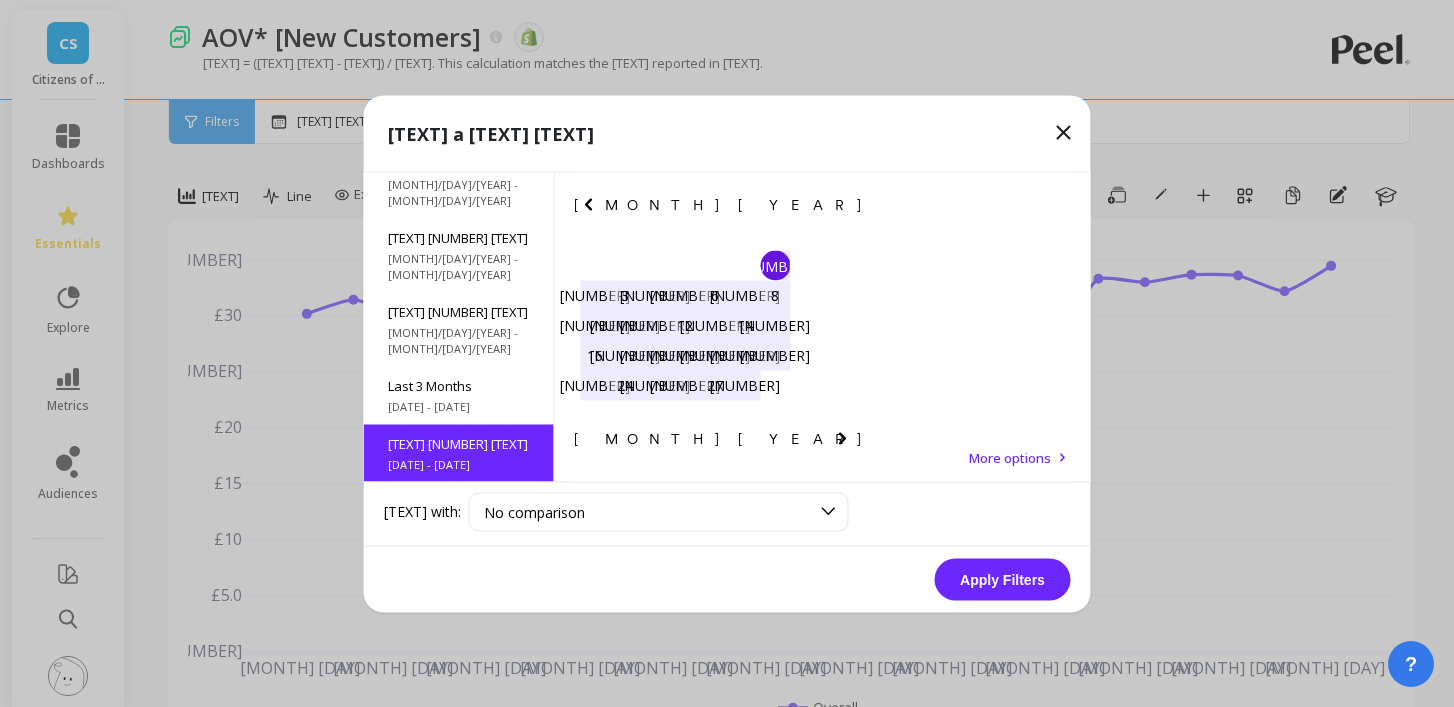 scroll, scrollTop: 222, scrollLeft: 0, axis: vertical 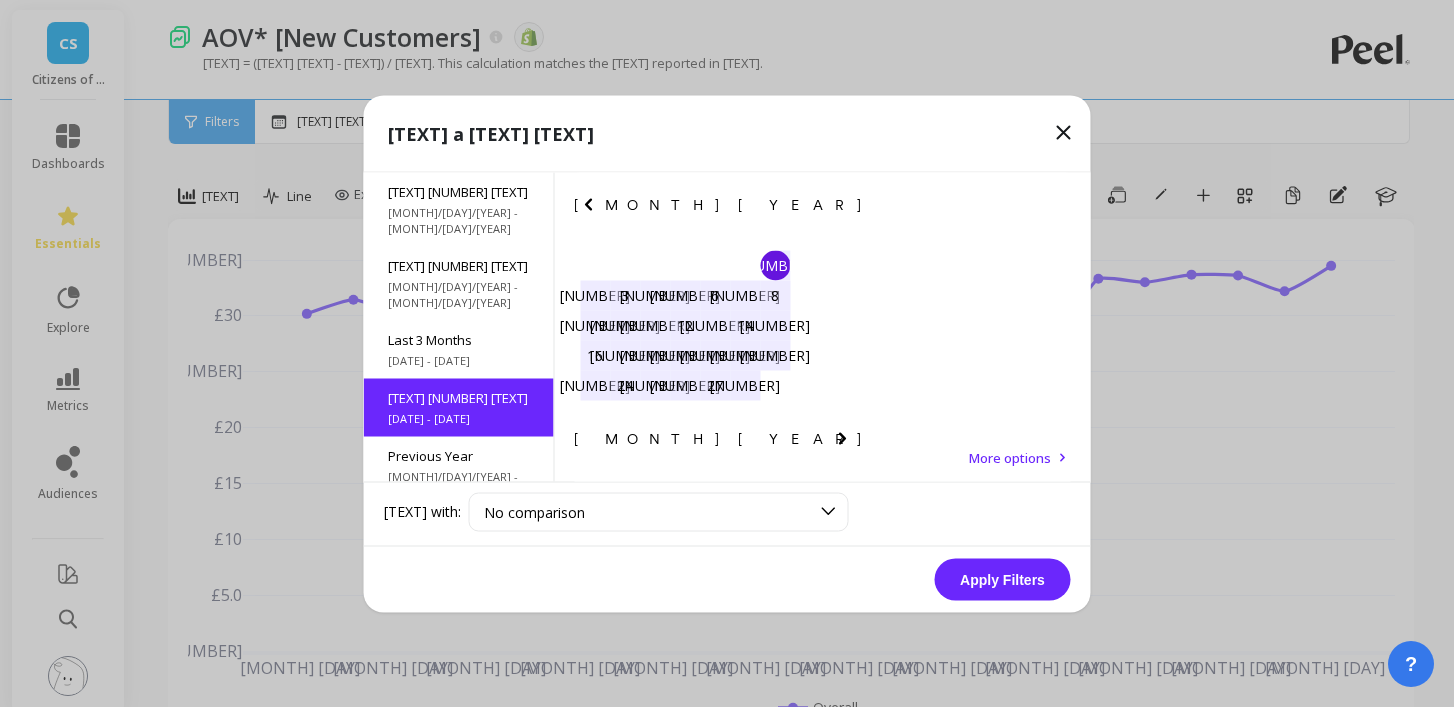 click on "Apply Filters" at bounding box center [1003, 579] 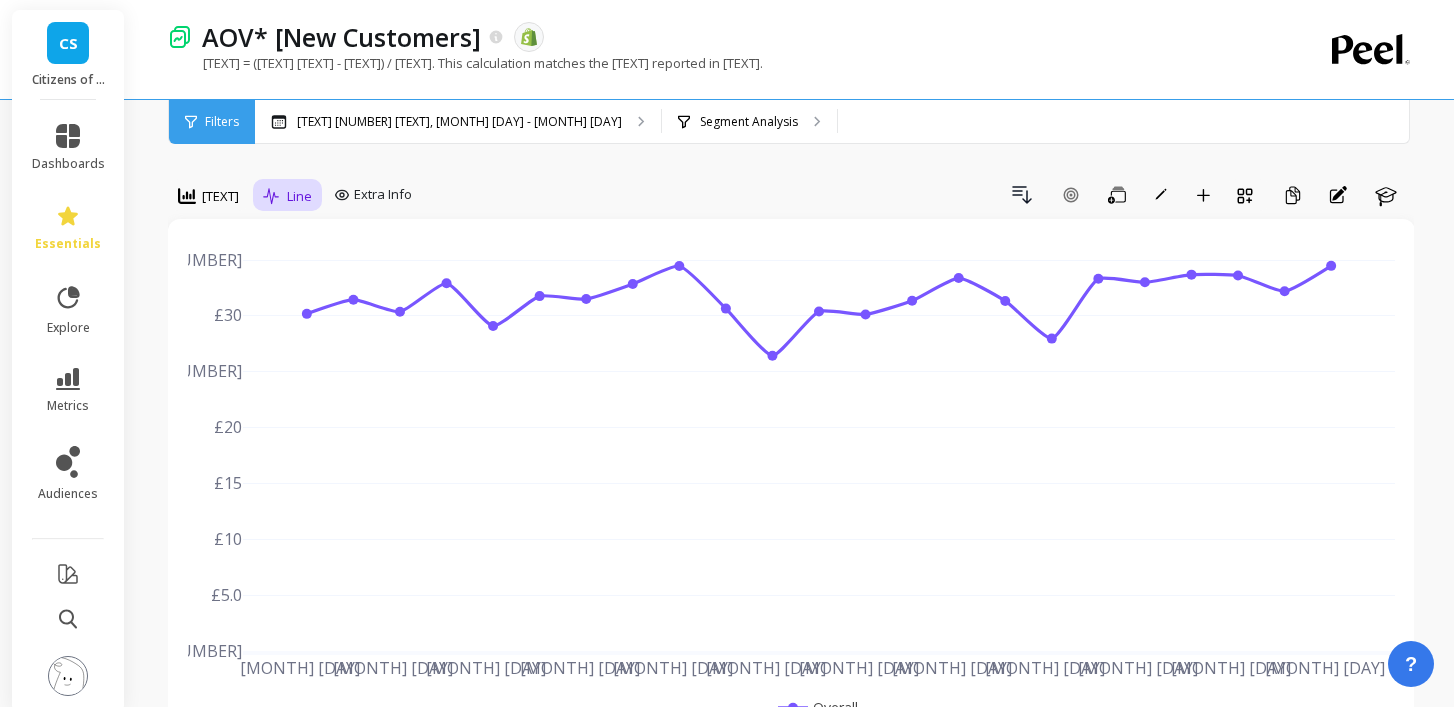 click on "Line" at bounding box center [220, 196] 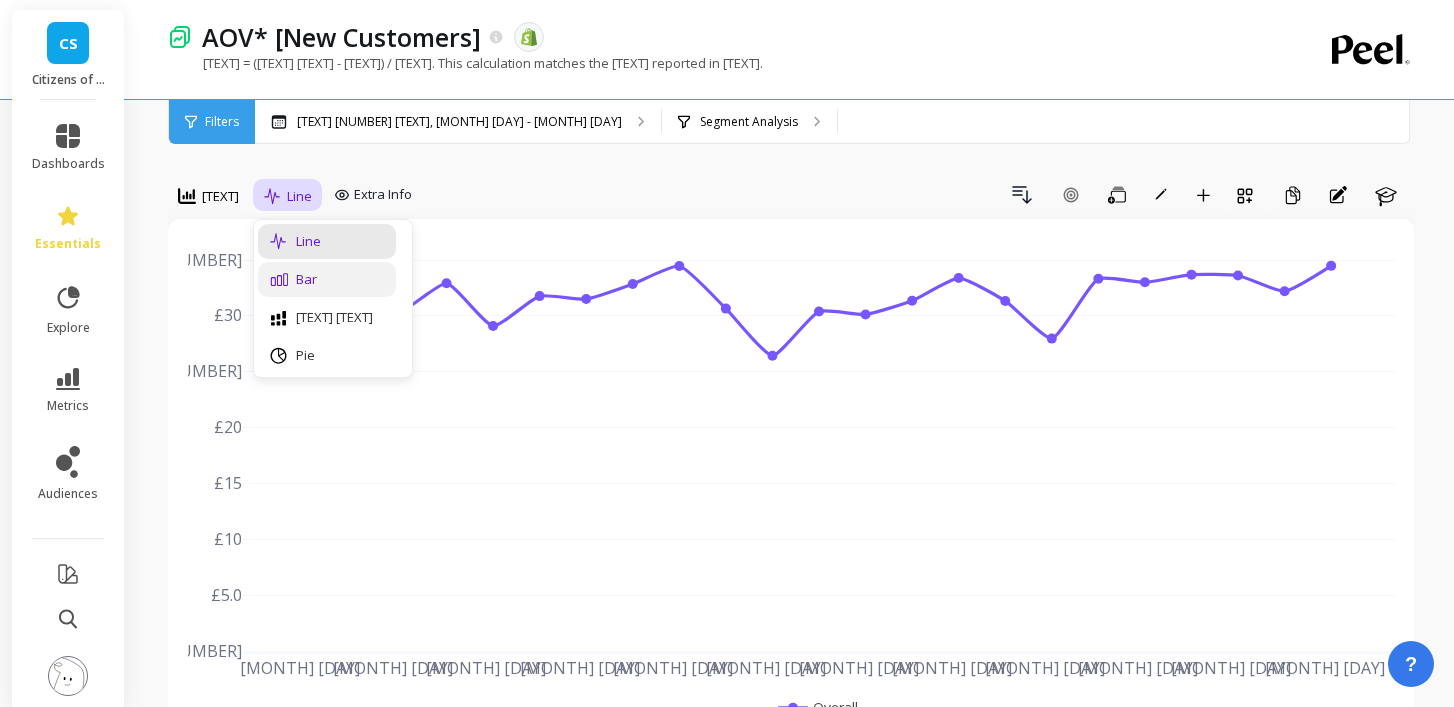 click on "Bar" at bounding box center (327, 279) 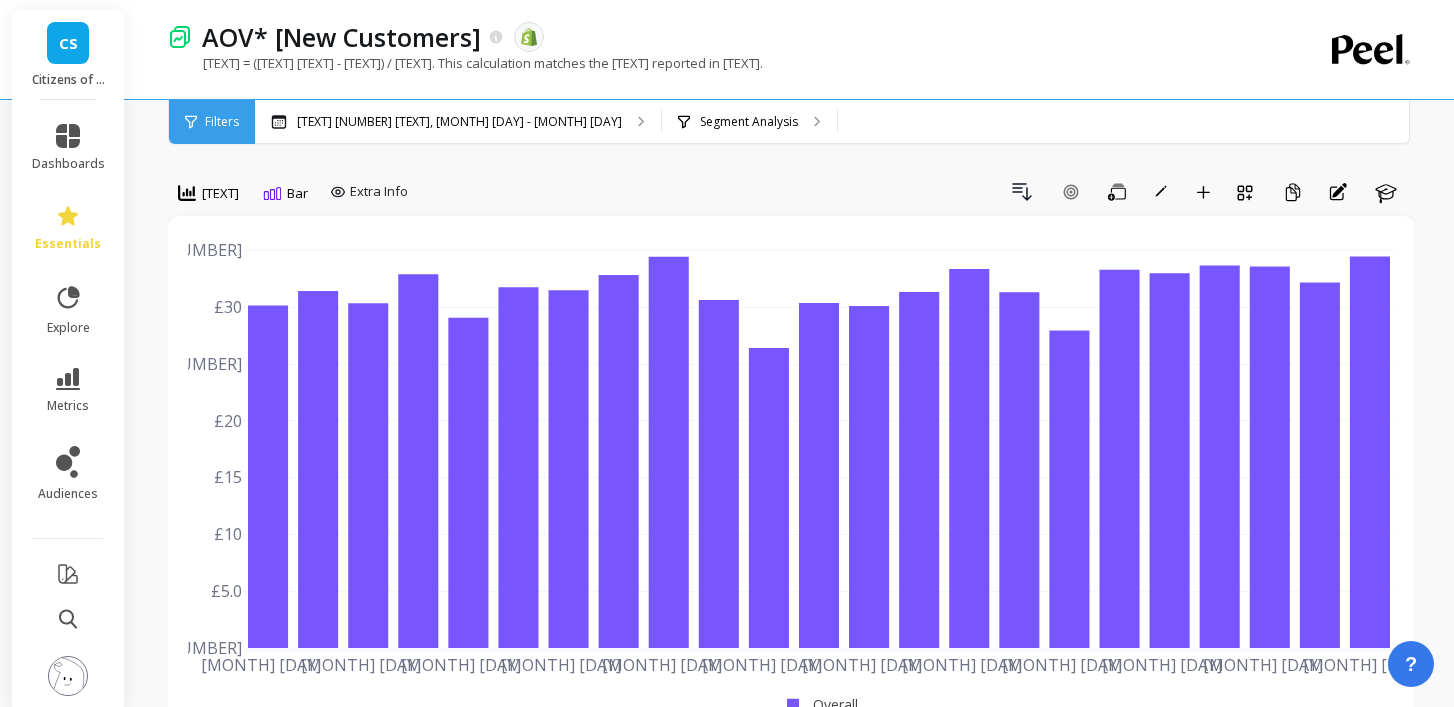 scroll, scrollTop: 4, scrollLeft: 0, axis: vertical 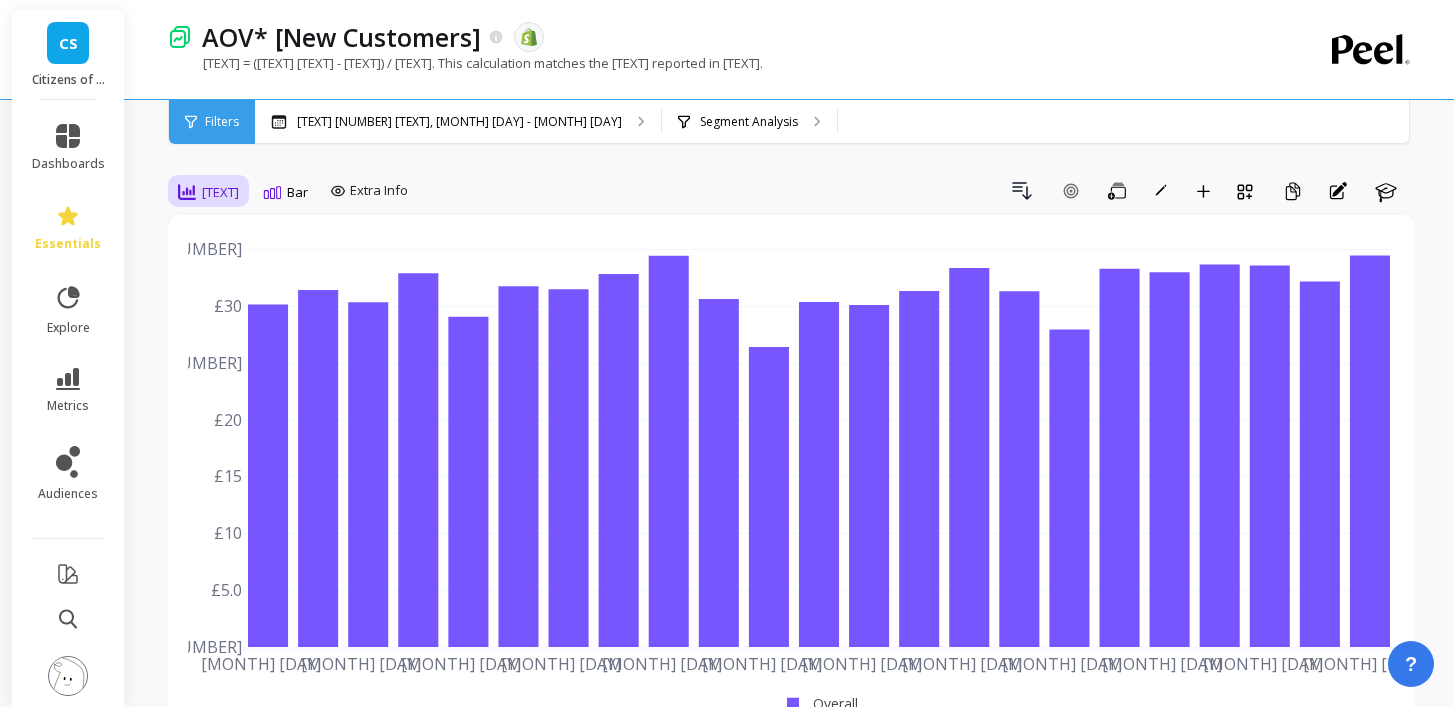 click on "Weekly" at bounding box center (220, 192) 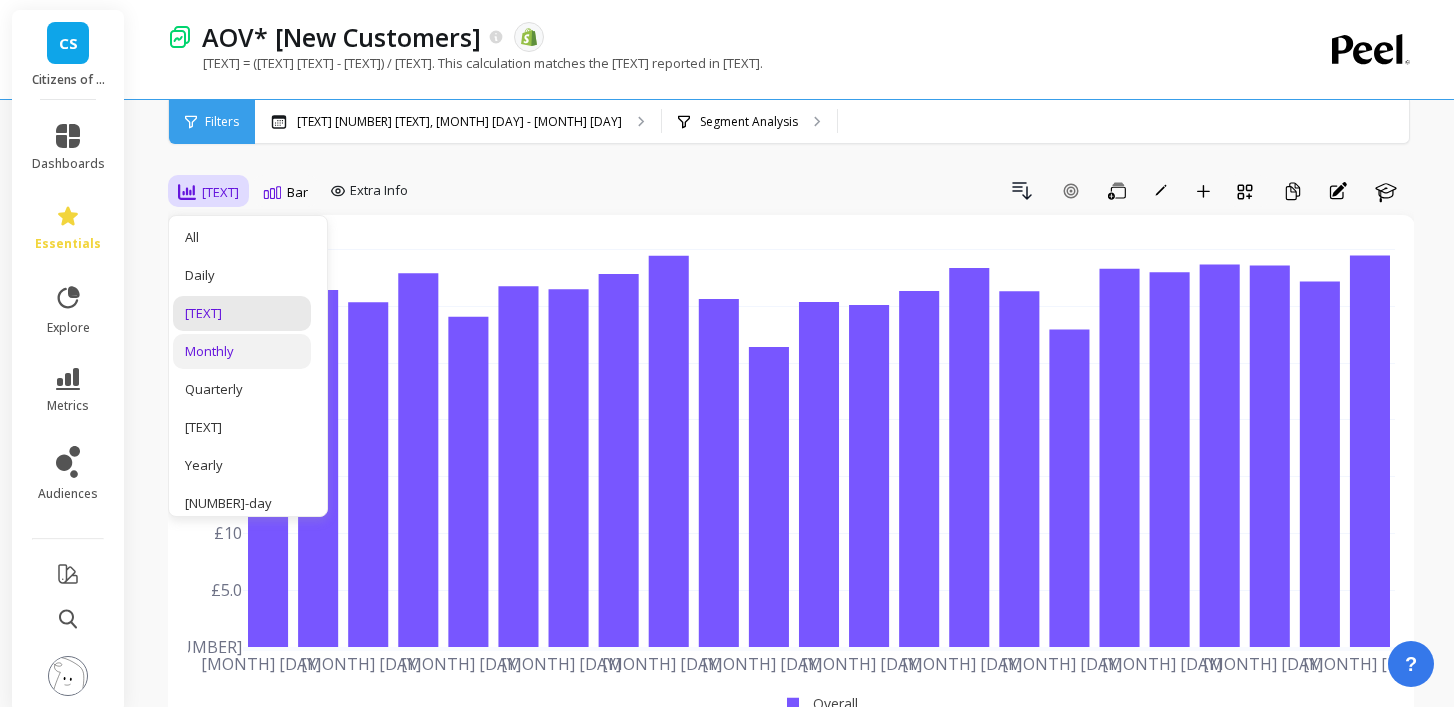 click on "Monthly" at bounding box center [242, 351] 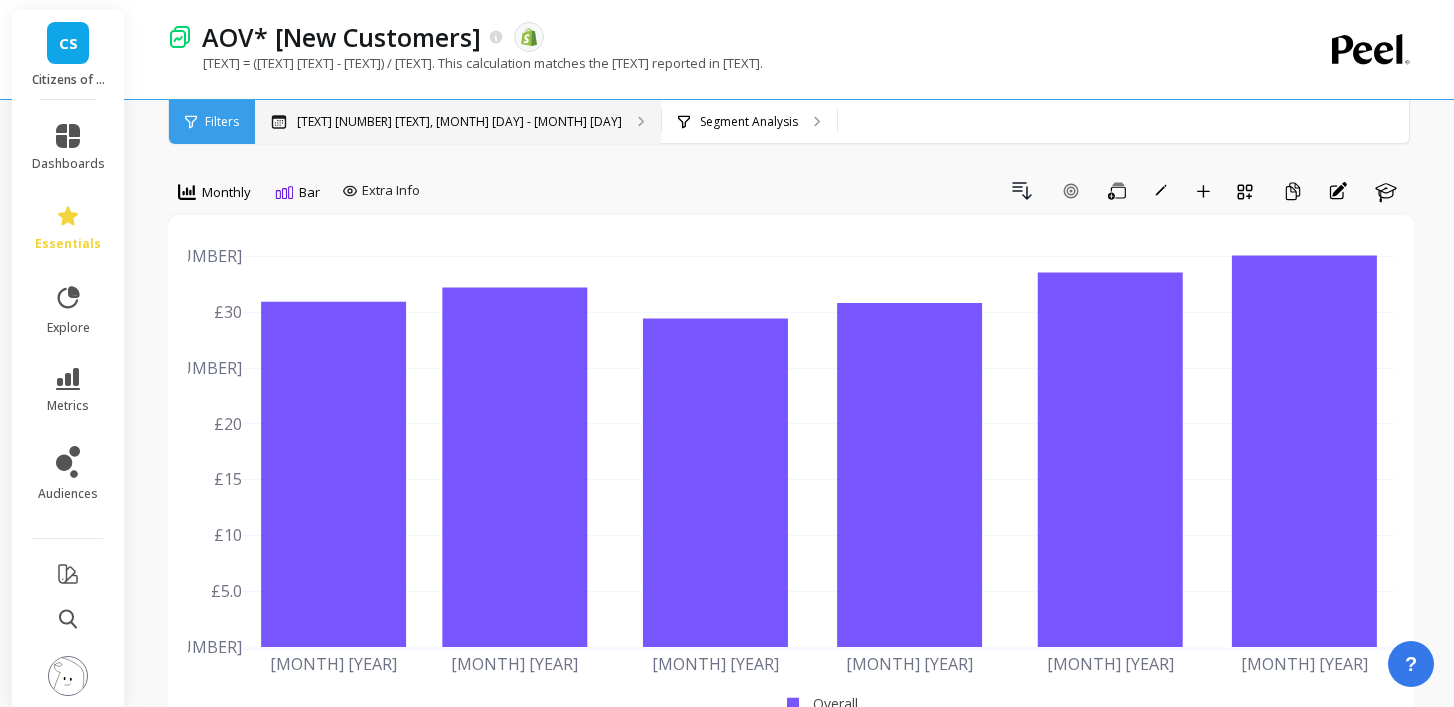 click on "Last 6 Months,  Feb 1 - Jul 31" at bounding box center (459, 122) 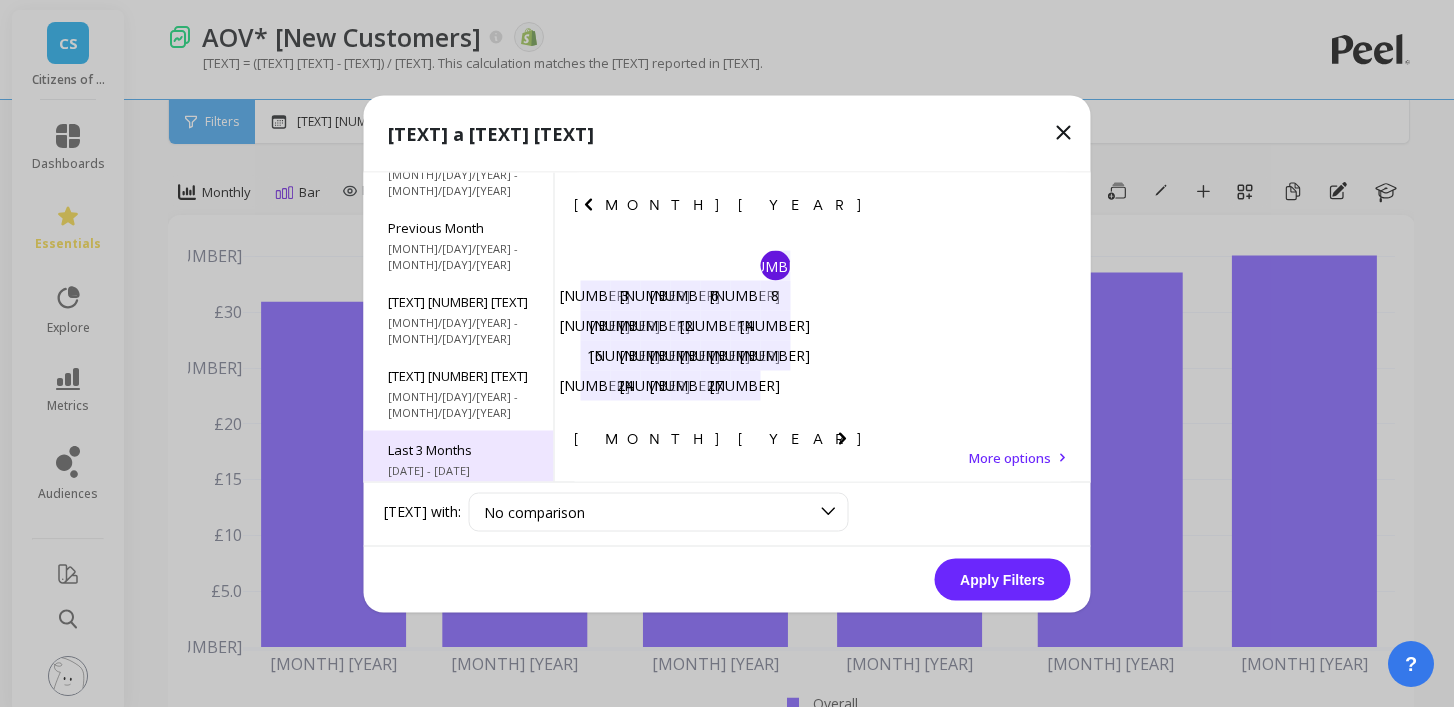 scroll, scrollTop: 0, scrollLeft: 0, axis: both 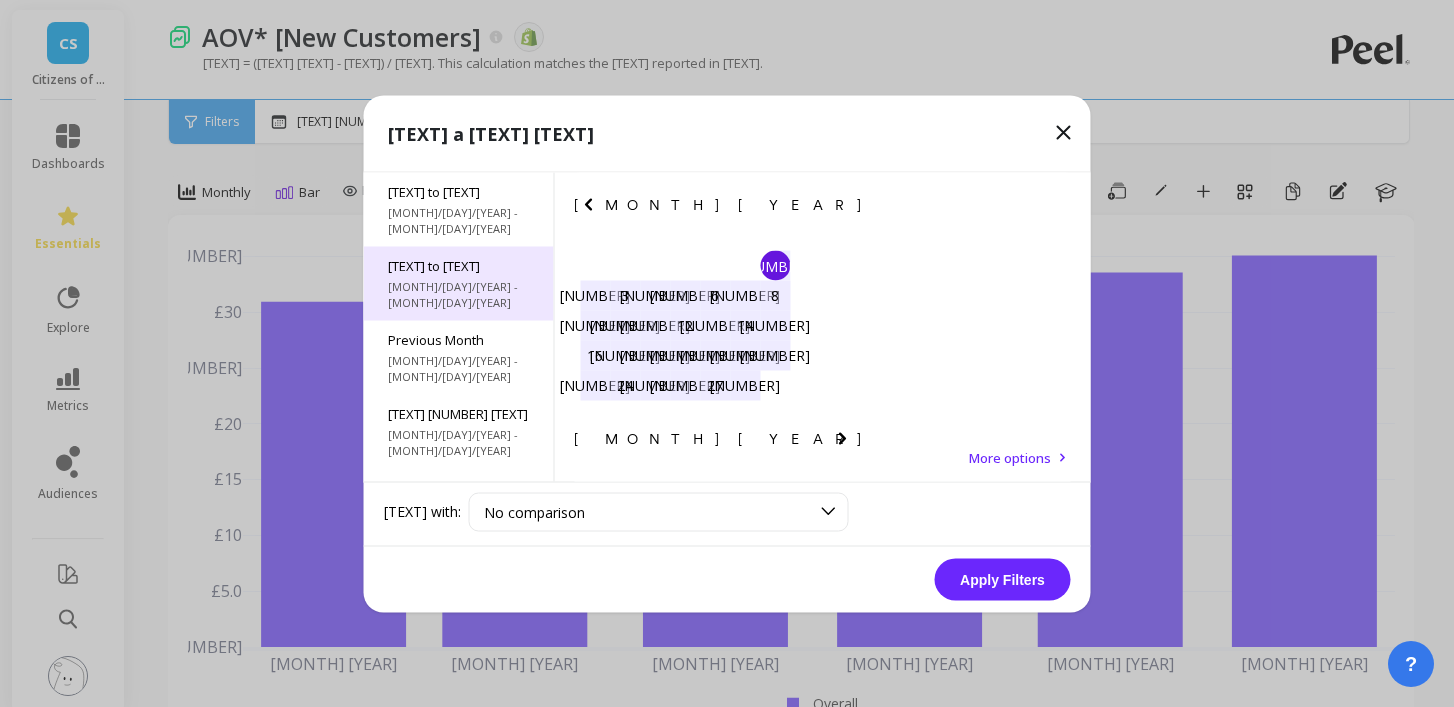 click on "Year to Date" at bounding box center (459, 191) 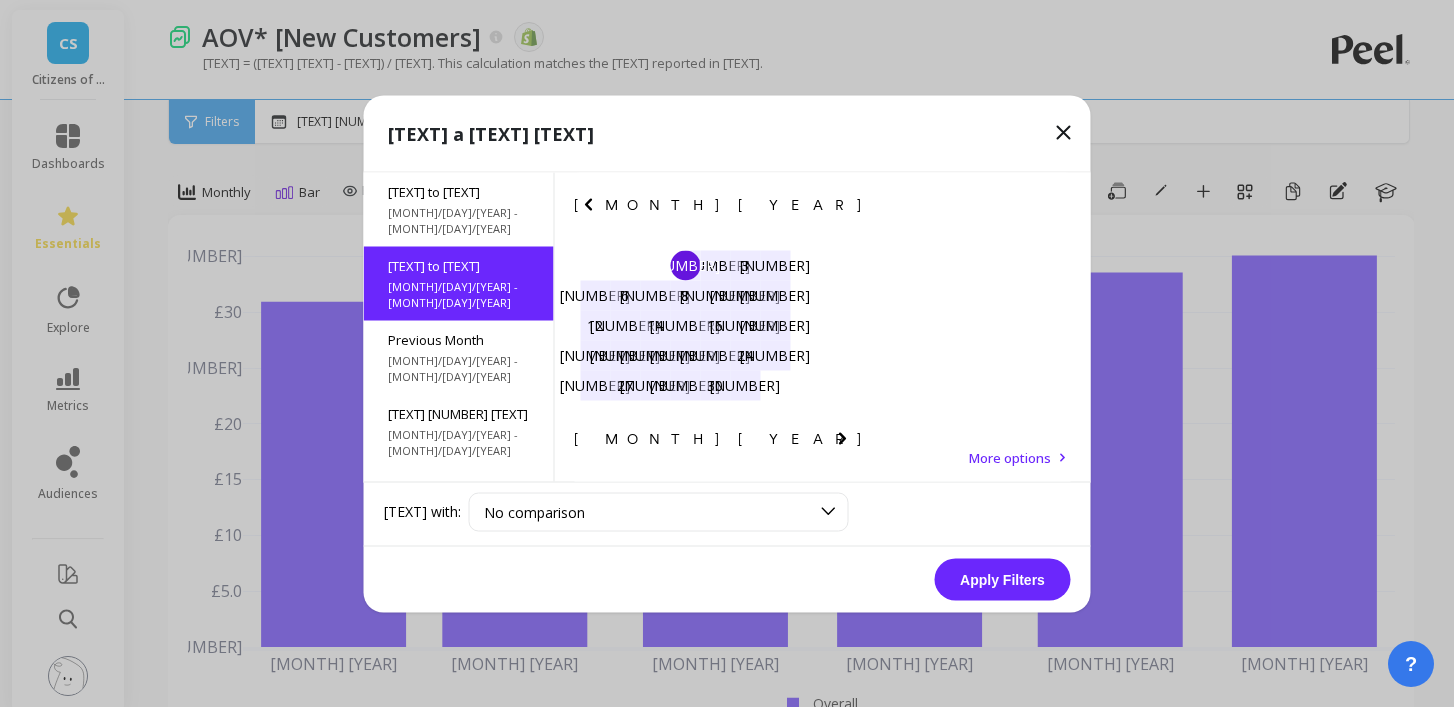 click on "Apply Filters" at bounding box center (1003, 579) 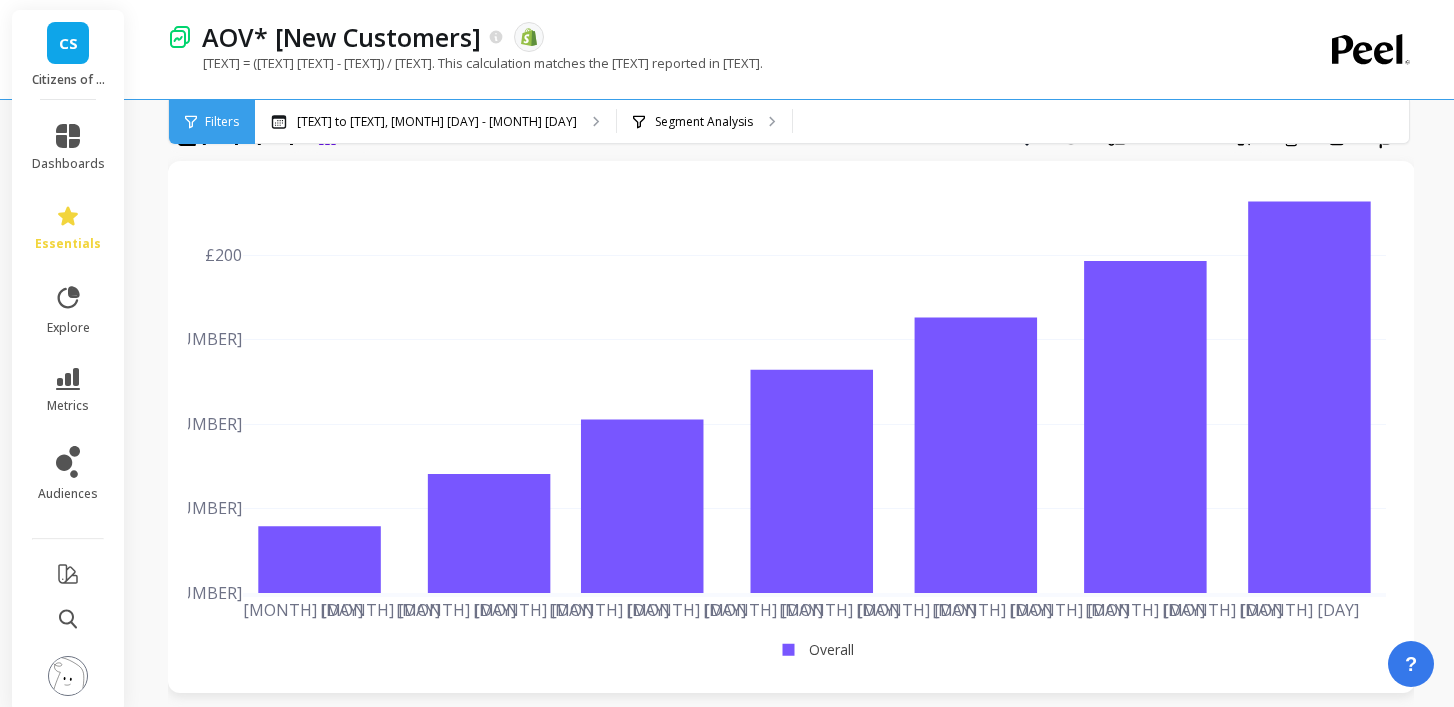 scroll, scrollTop: 0, scrollLeft: 0, axis: both 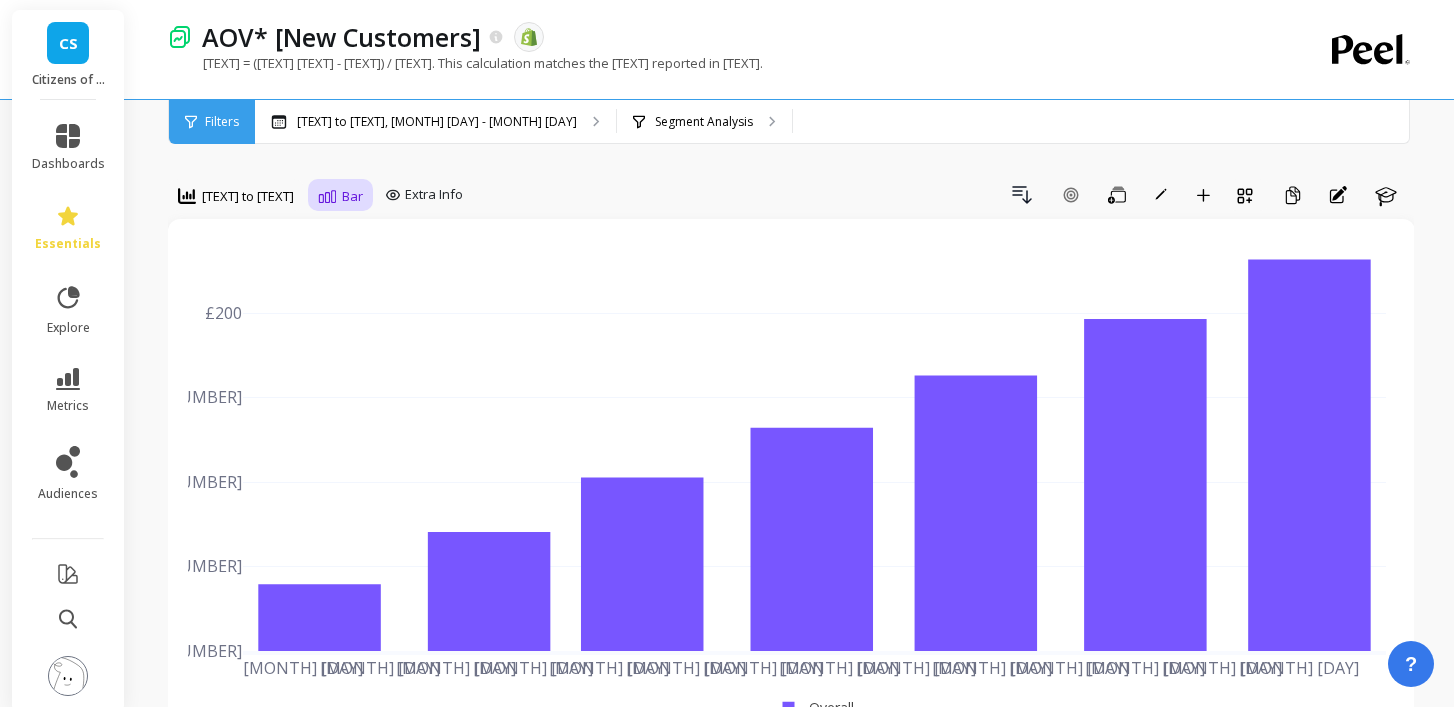 click on "Bar" at bounding box center (248, 196) 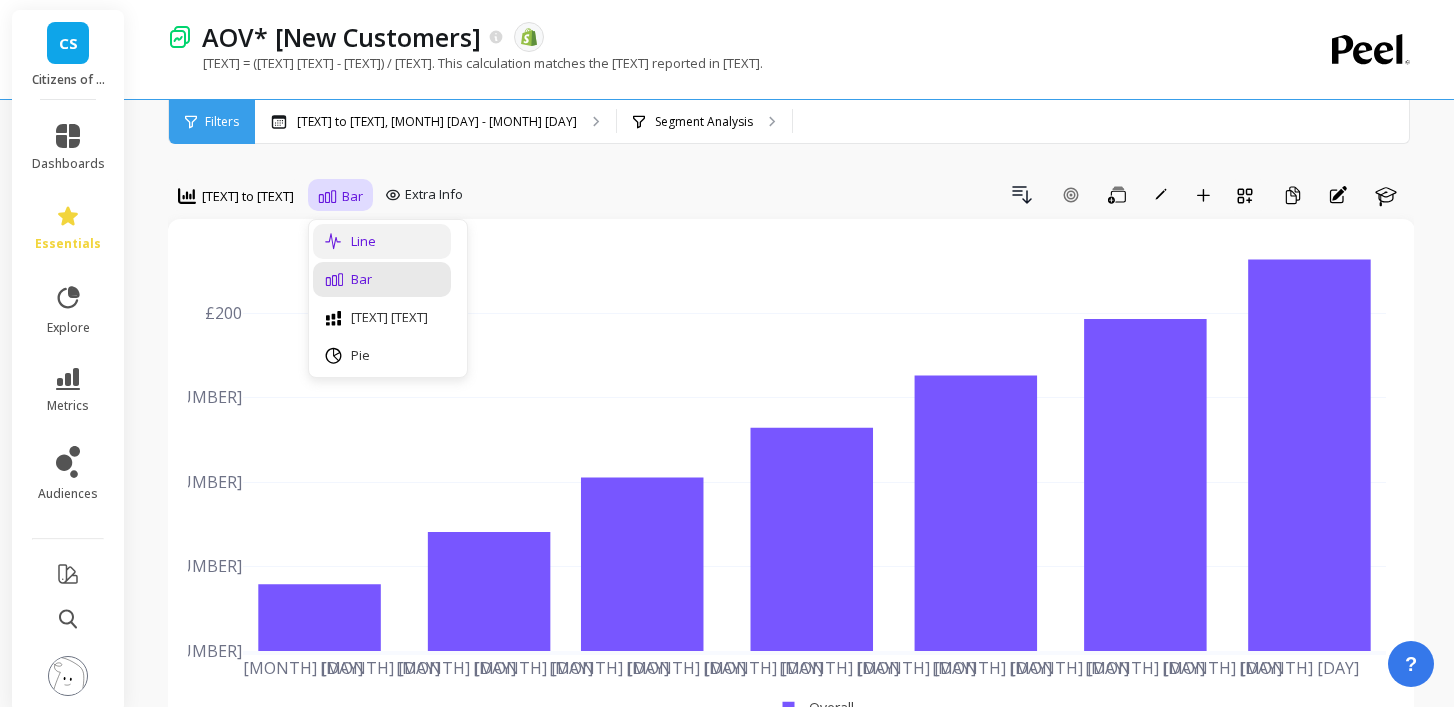 click on "Line" at bounding box center [382, 241] 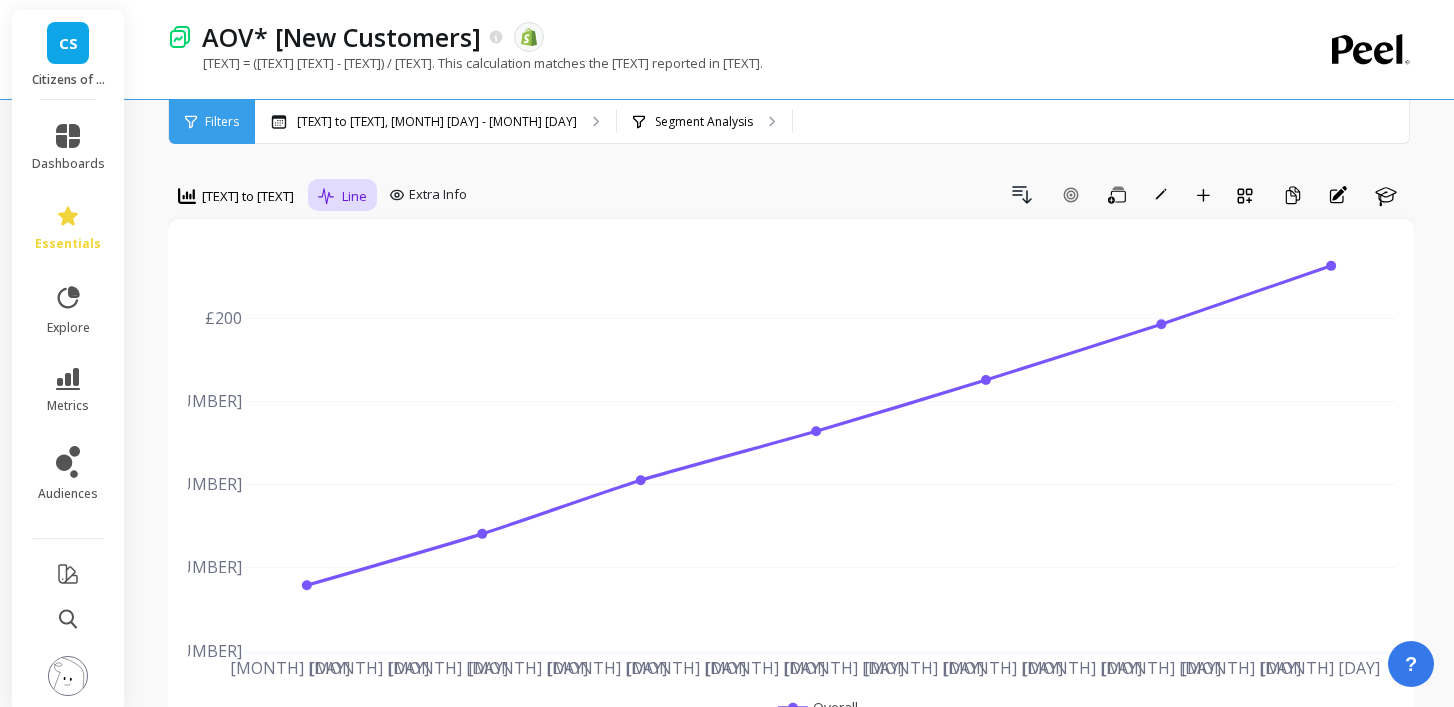 click on "Line" at bounding box center [236, 196] 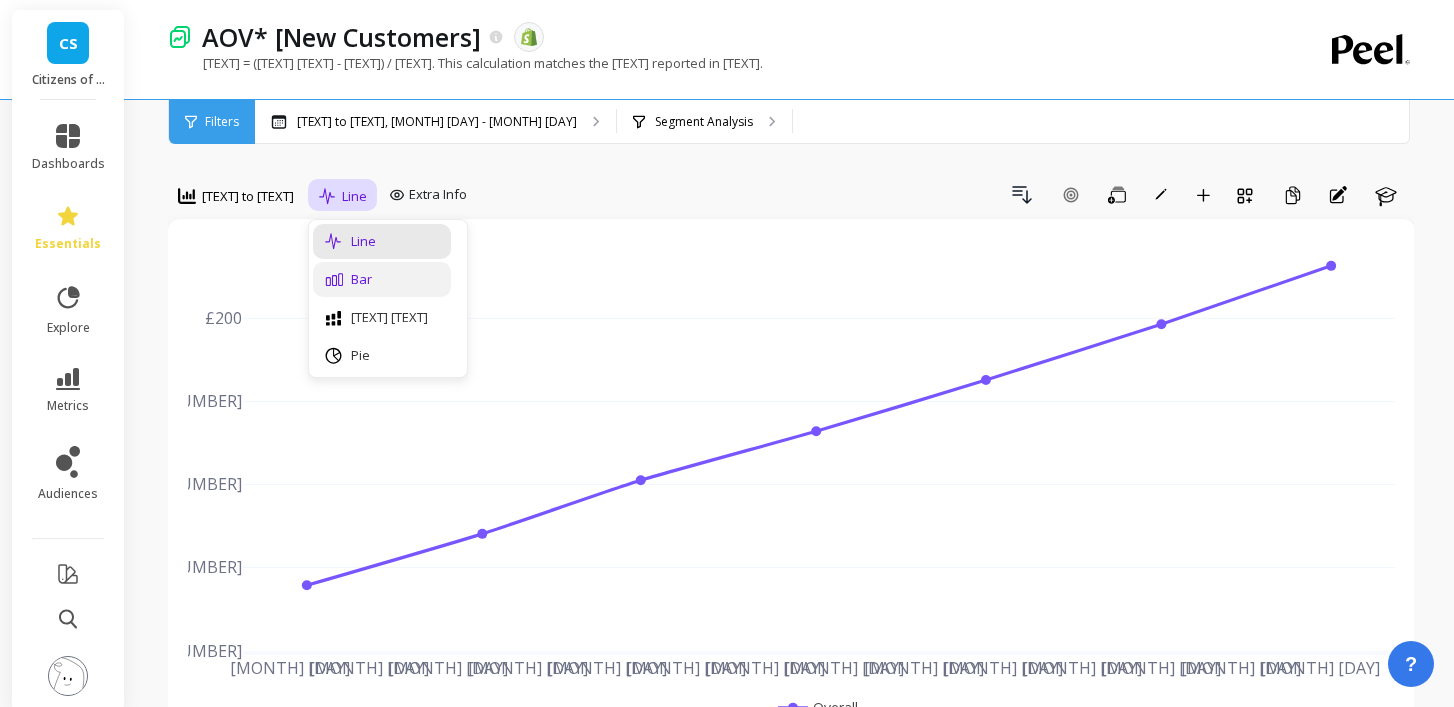 click on "Bar" at bounding box center [382, 279] 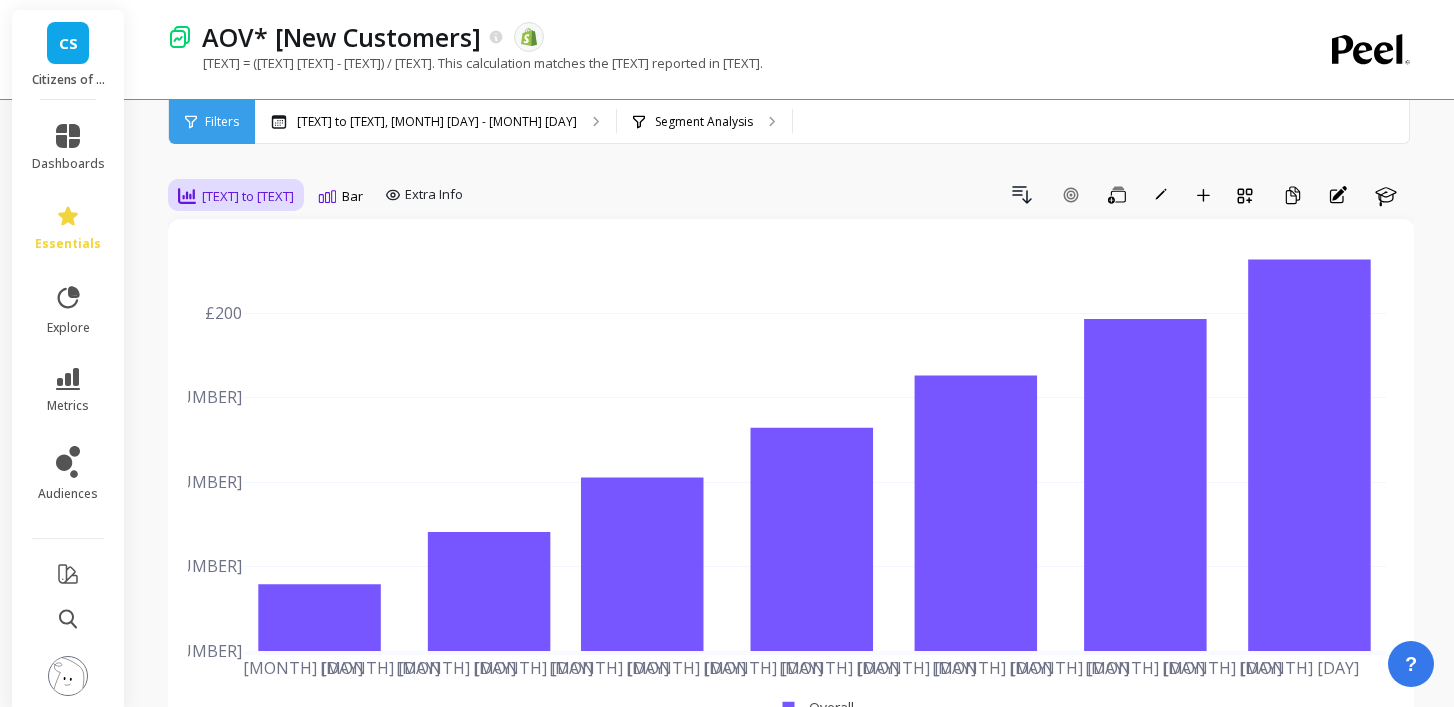 click on "Year to Date" at bounding box center [248, 196] 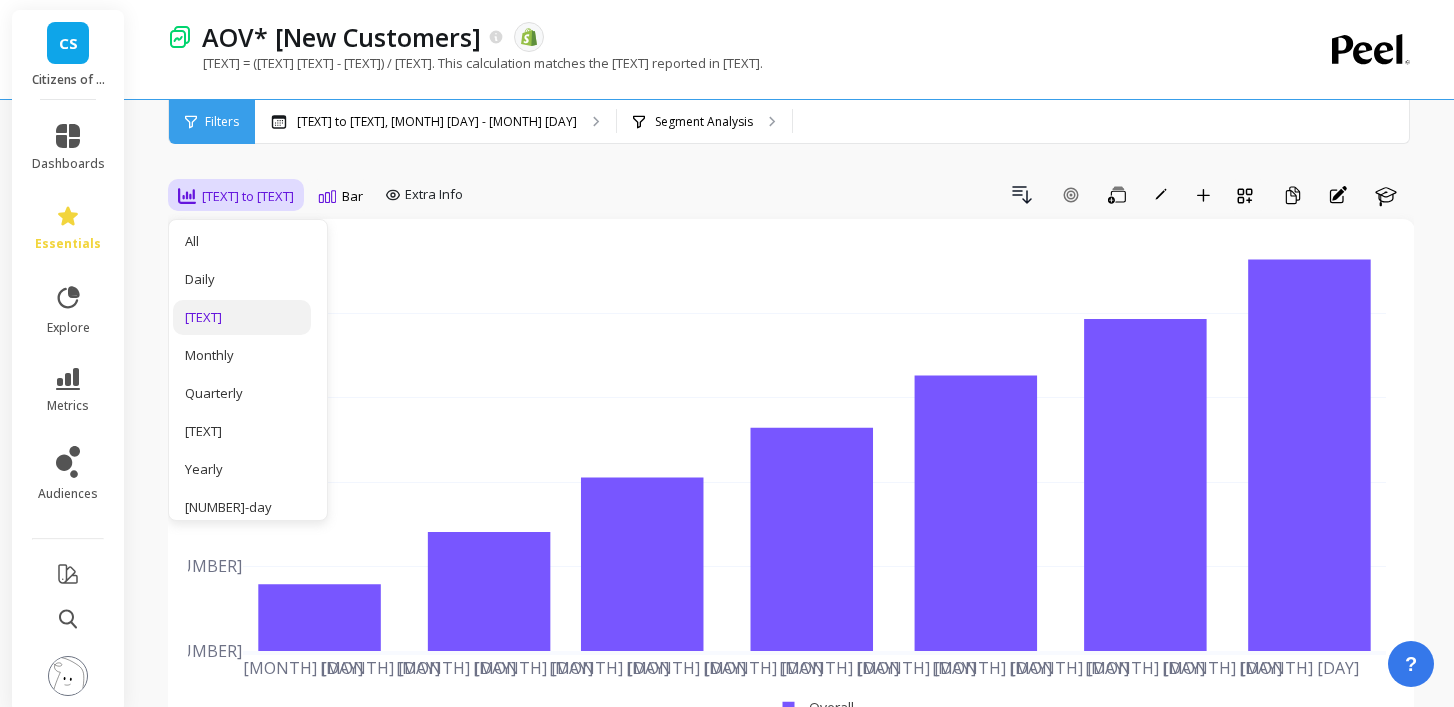 click on "Weekly" at bounding box center (242, 317) 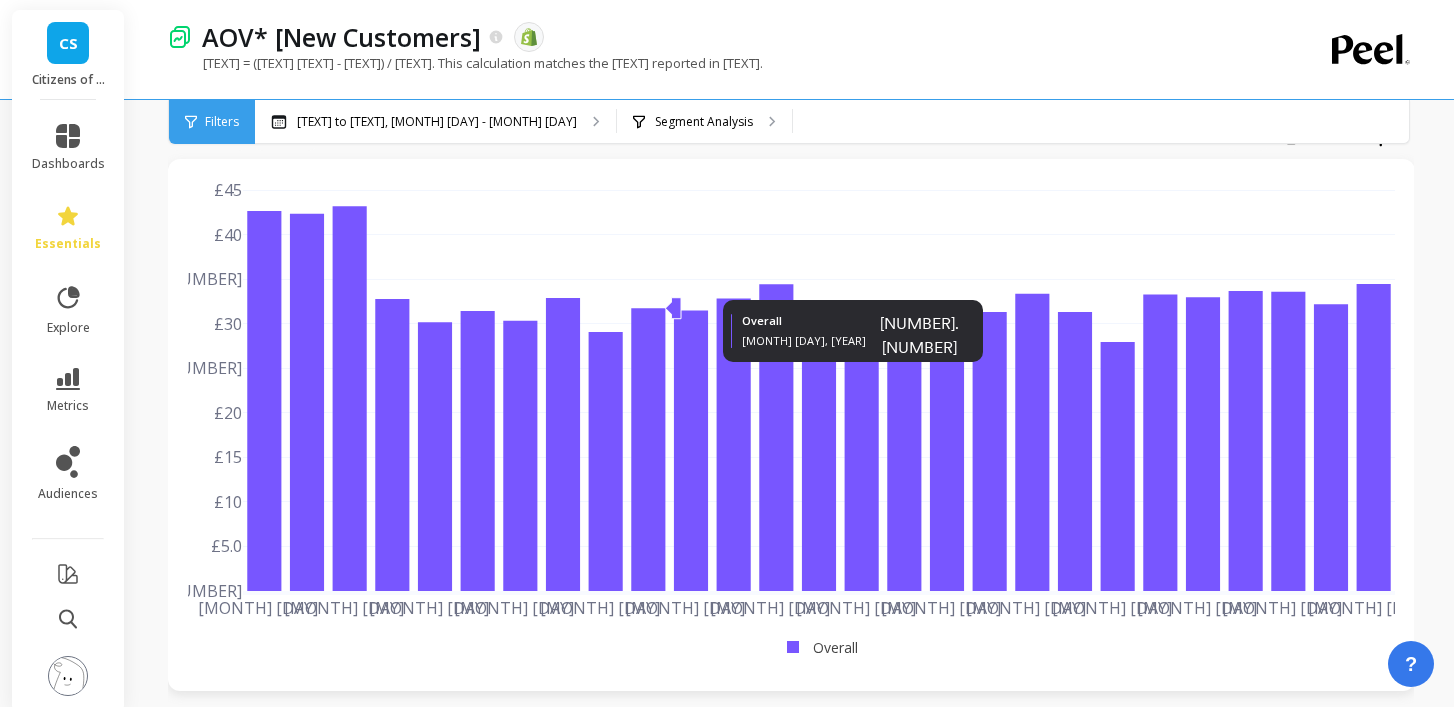 scroll, scrollTop: 66, scrollLeft: 0, axis: vertical 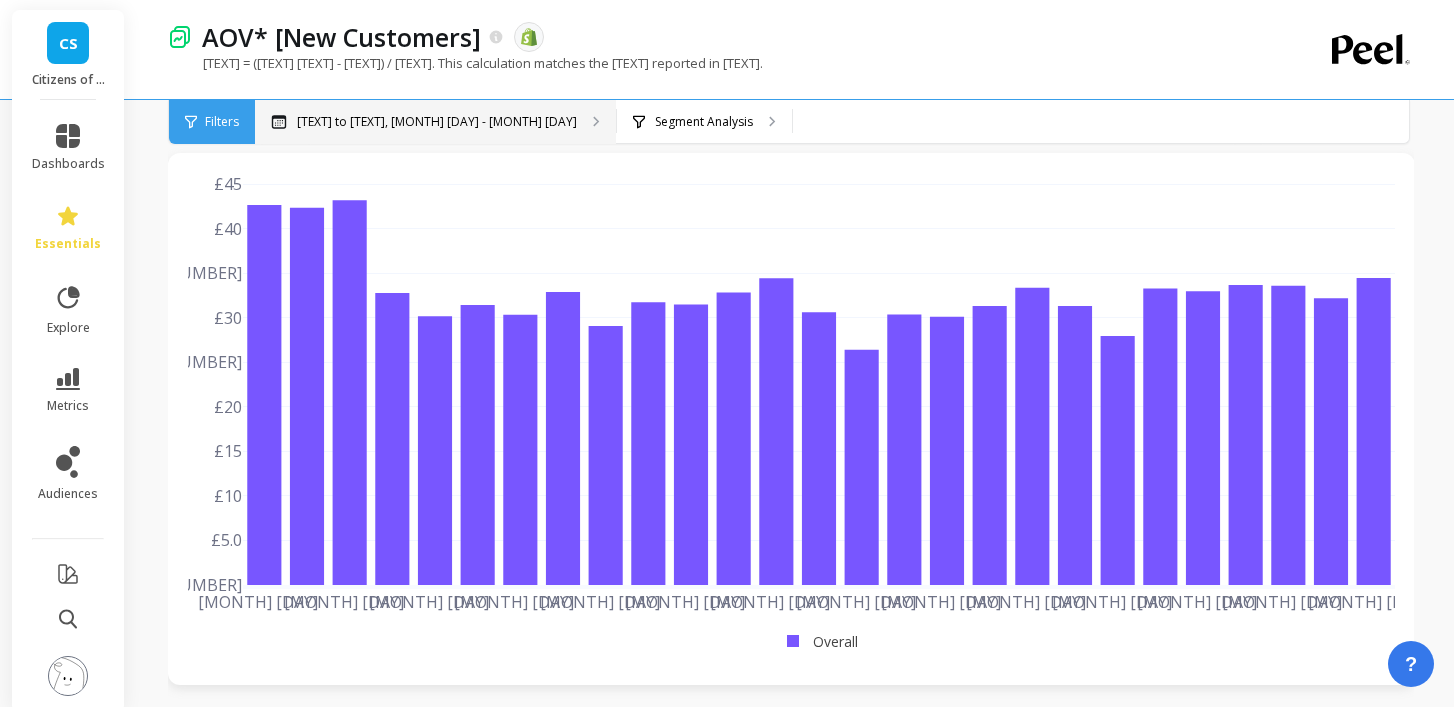 click on "Year to Date,  Jan 1 - Jul 3" at bounding box center [437, 122] 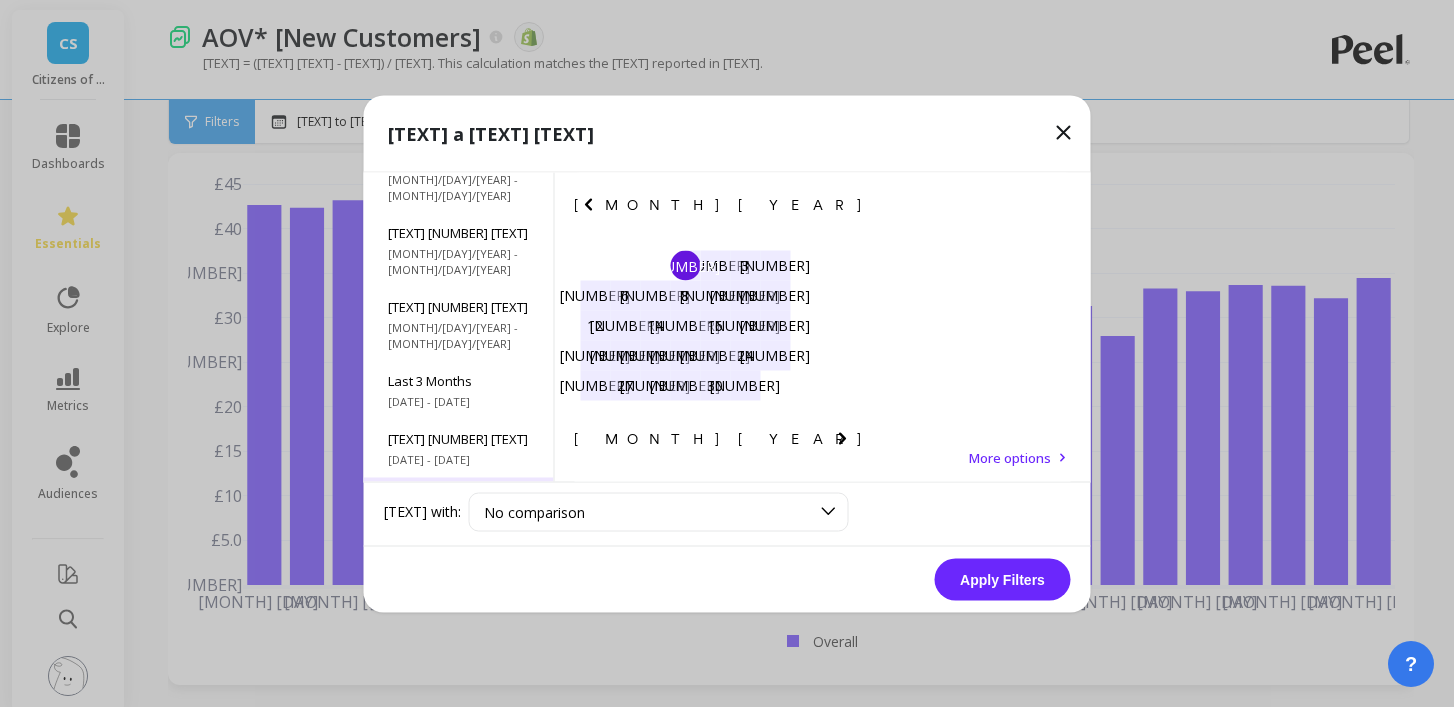 scroll, scrollTop: 271, scrollLeft: 0, axis: vertical 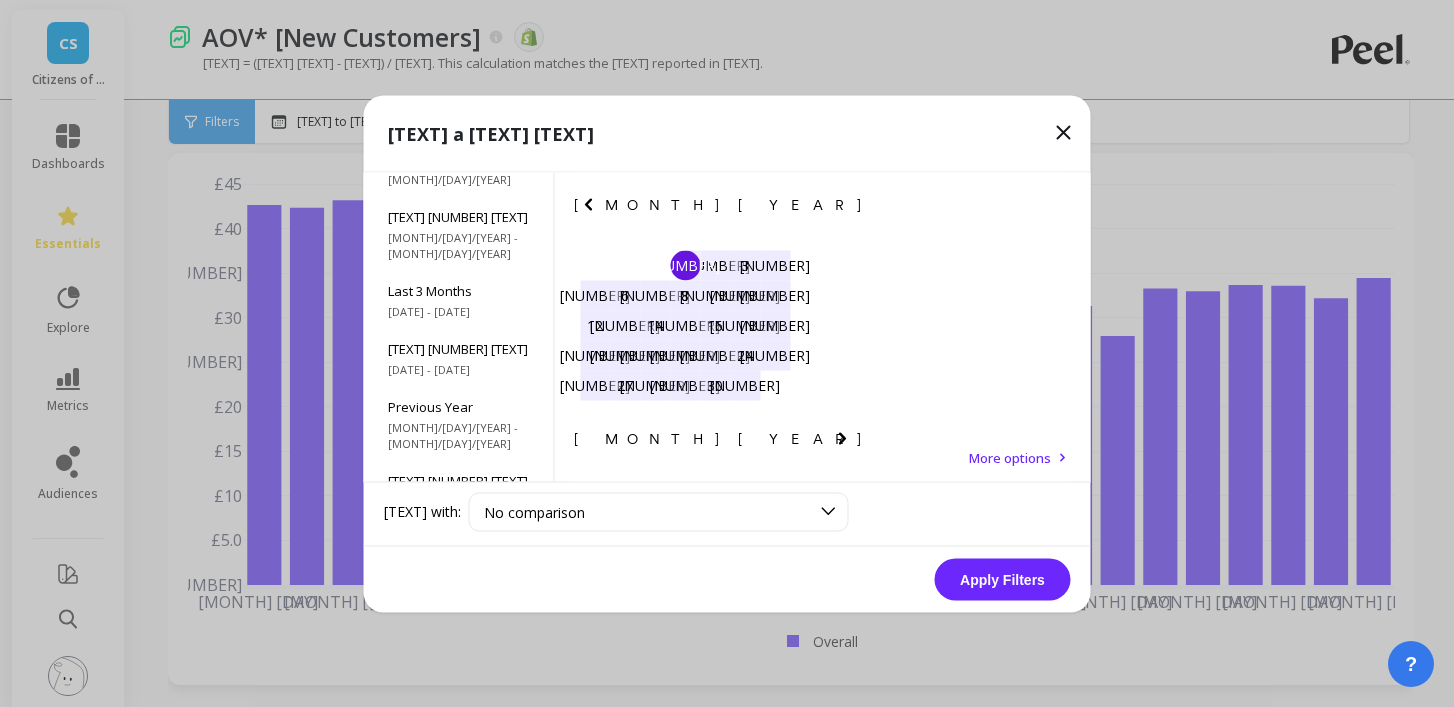 click at bounding box center [588, 204] 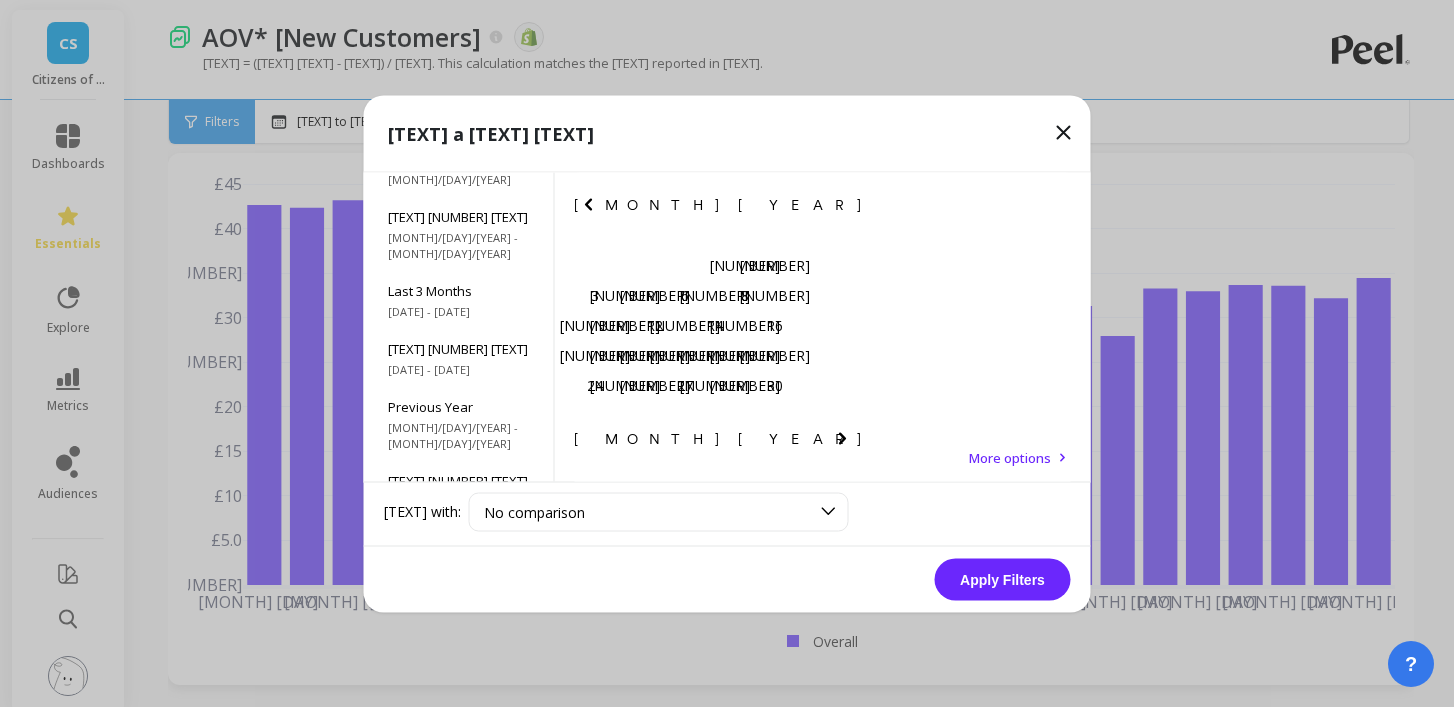 click at bounding box center [588, 204] 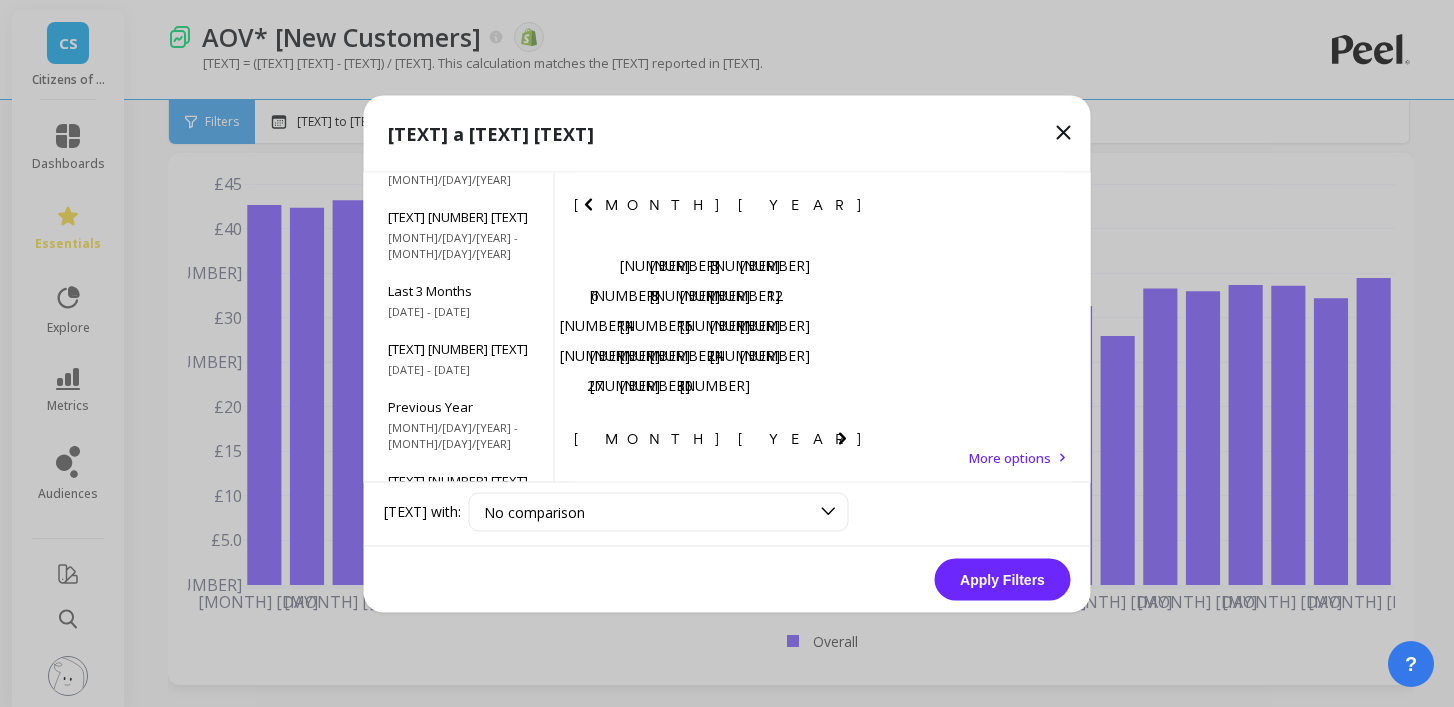 click at bounding box center (588, 204) 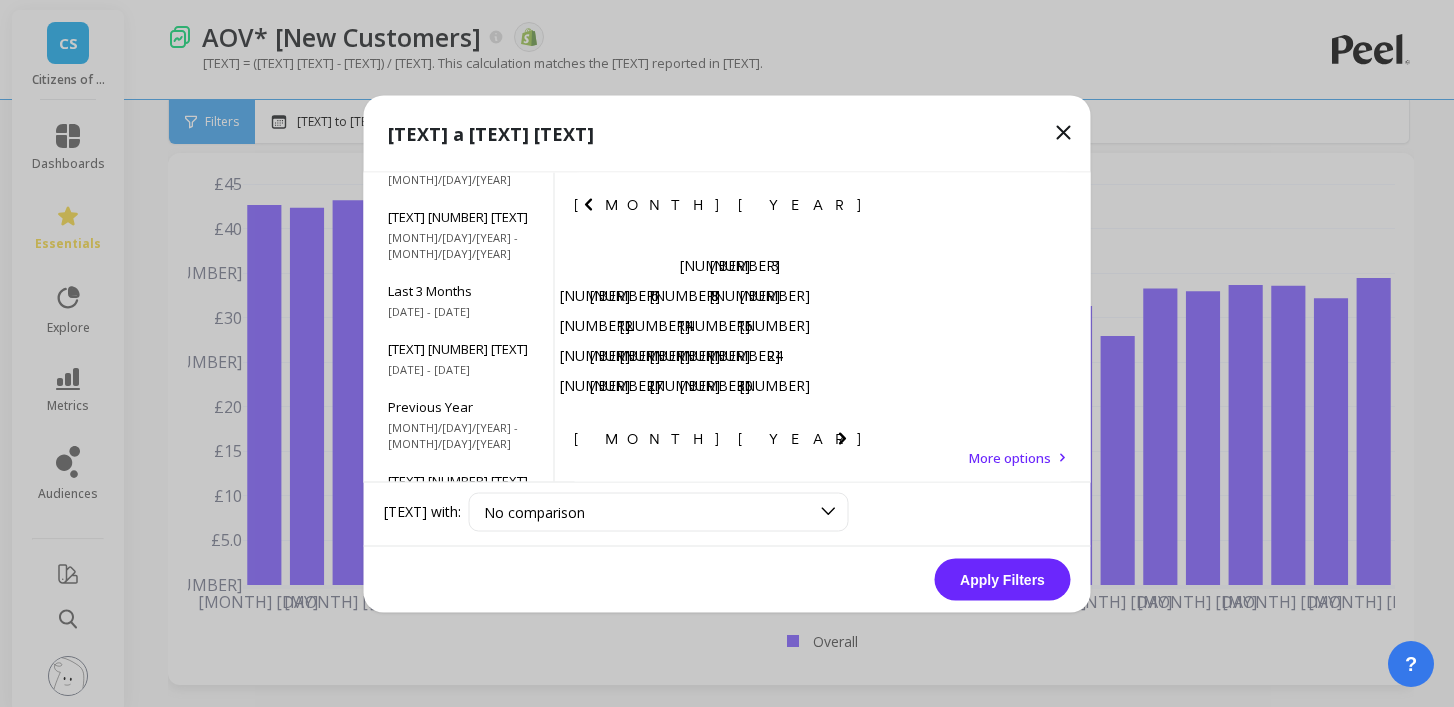 click at bounding box center (588, 204) 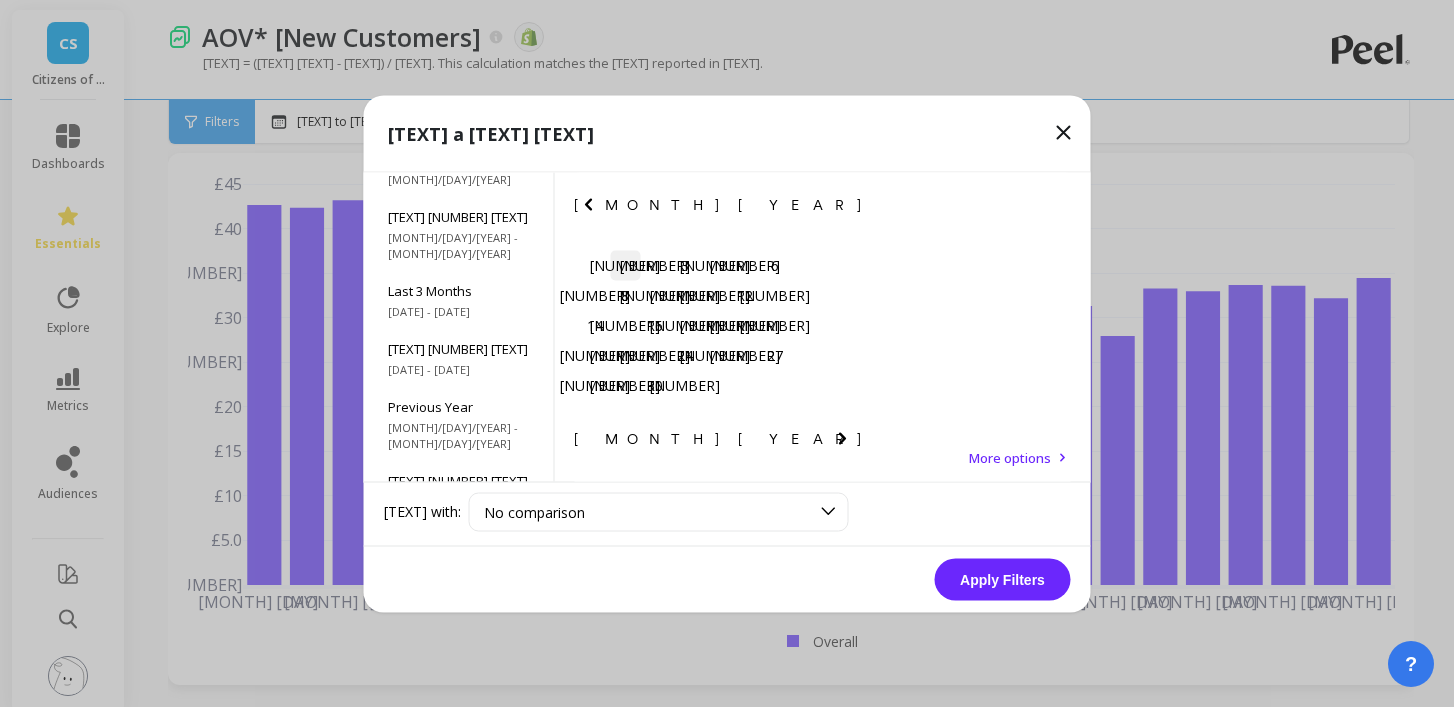 click on "[NUMBER]" at bounding box center [625, 265] 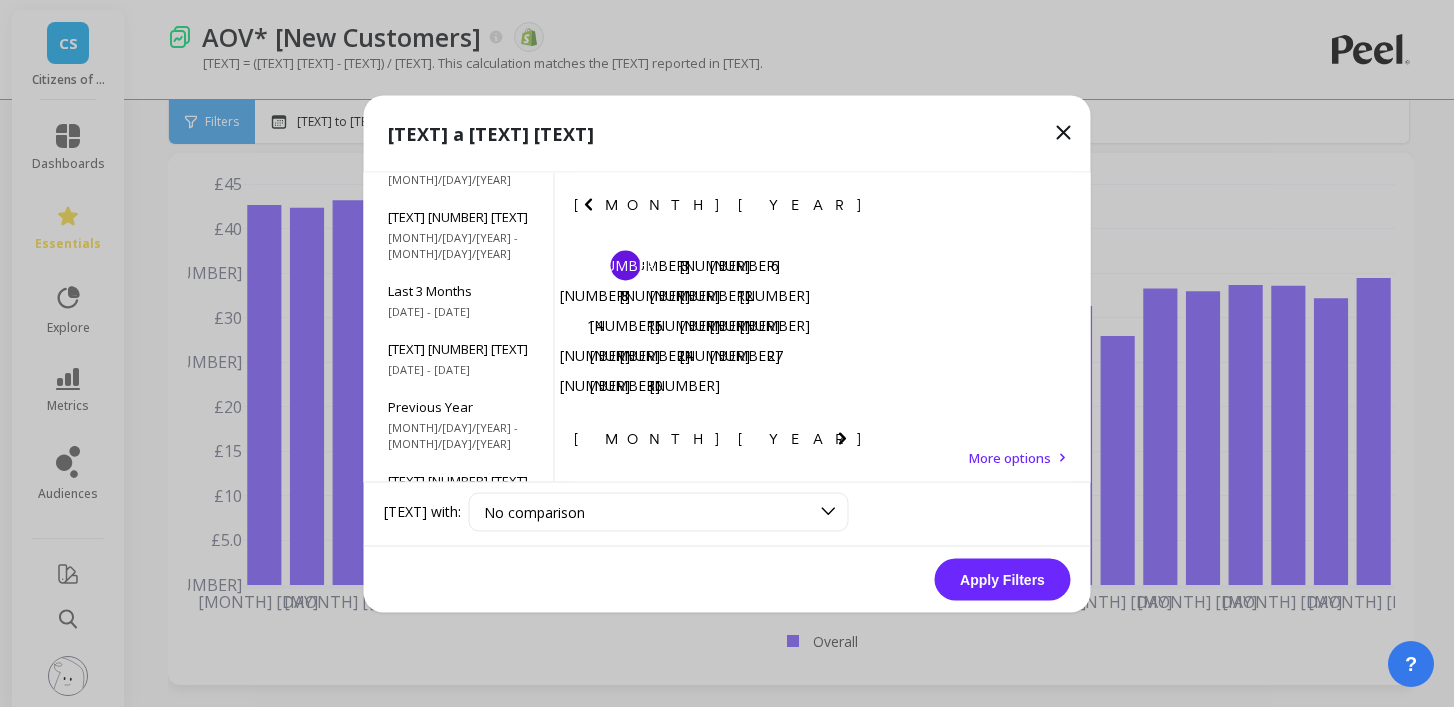 click at bounding box center (0, 0) 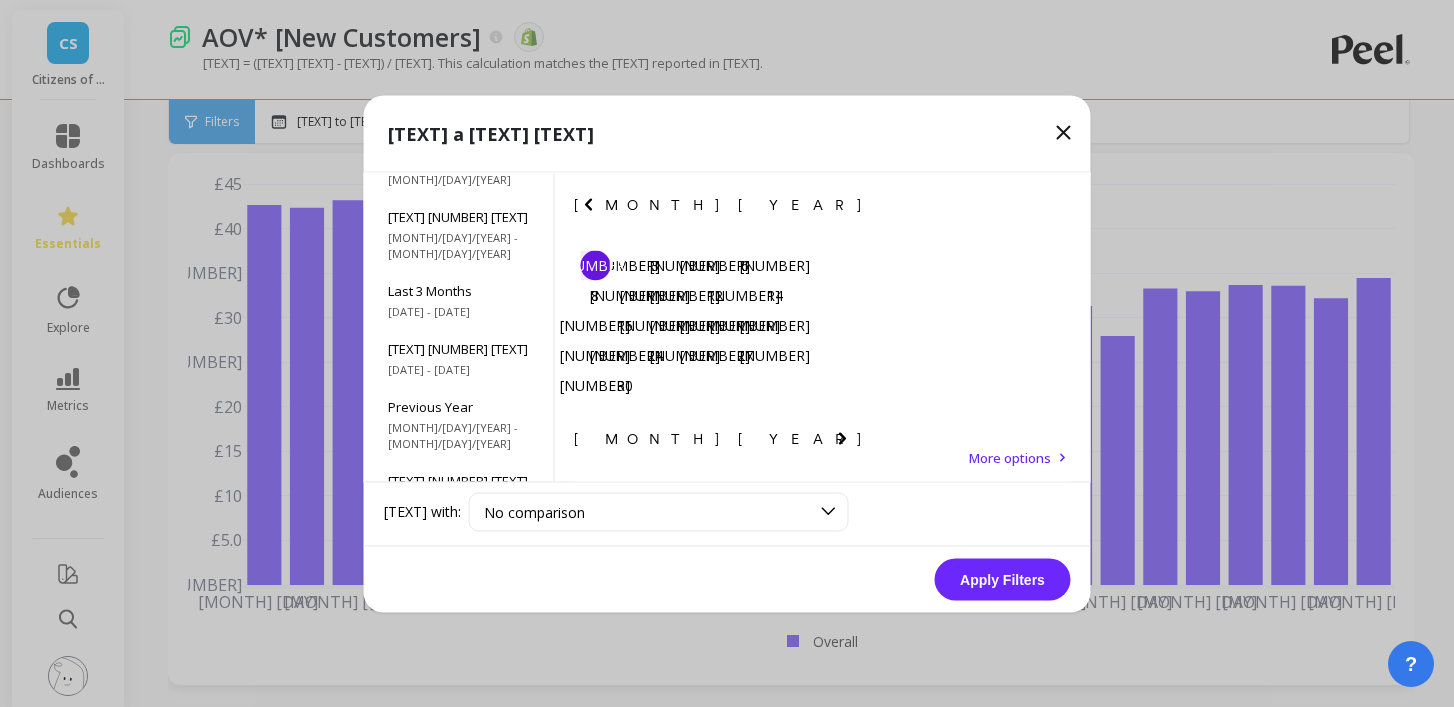 click at bounding box center (0, 0) 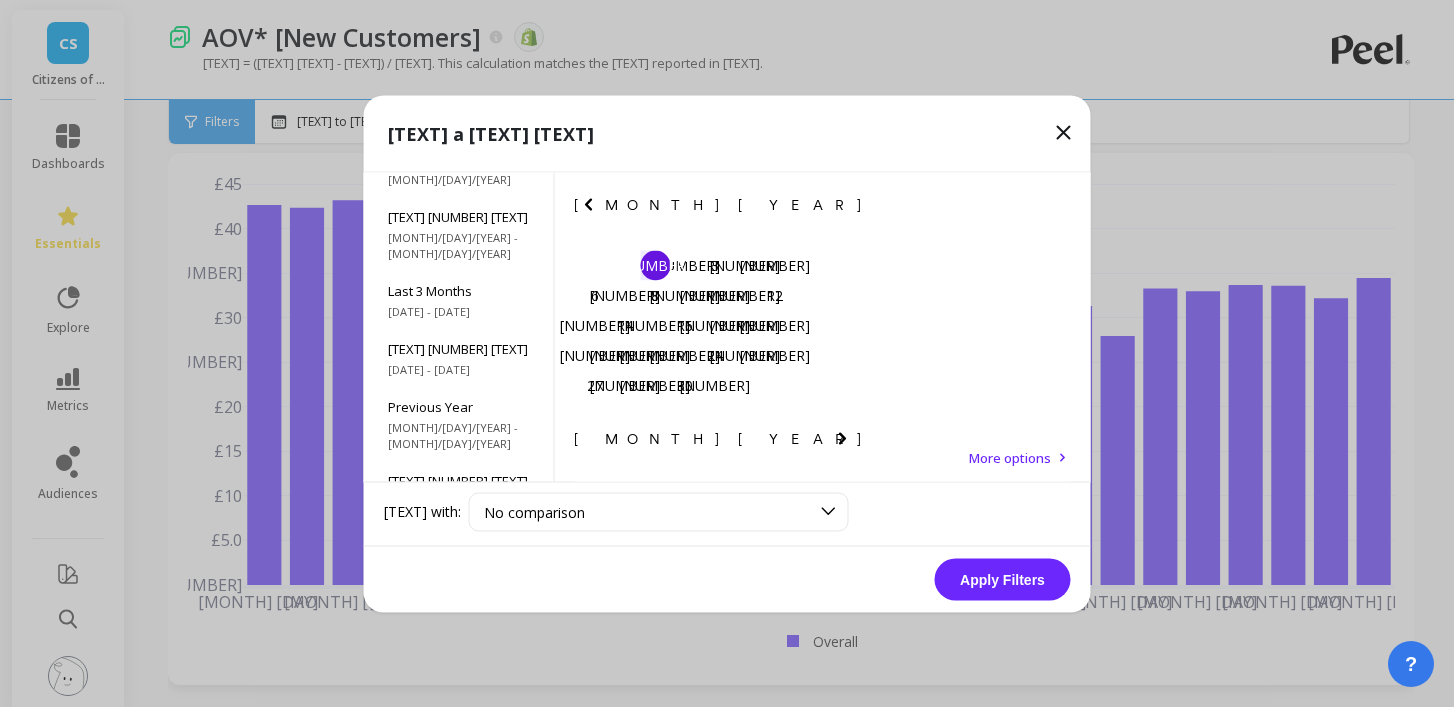 click at bounding box center [0, 0] 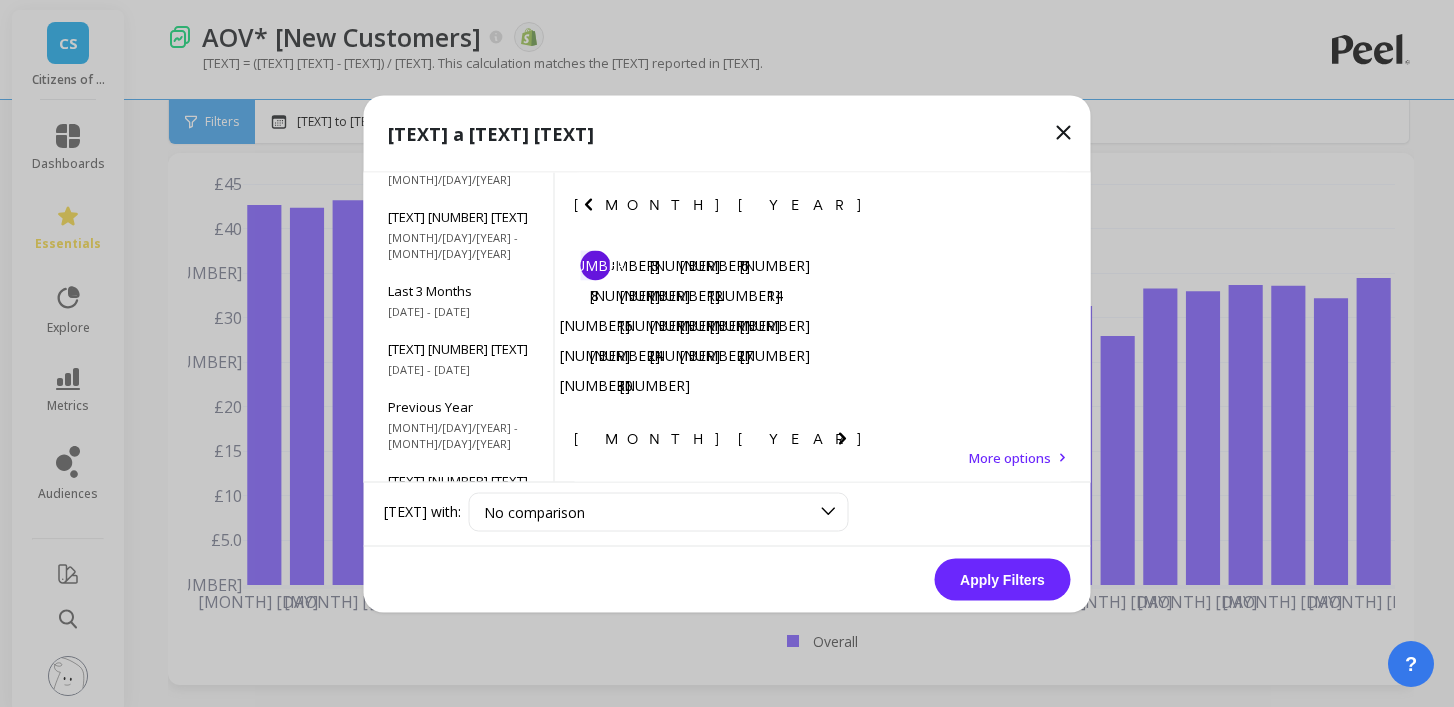 click at bounding box center [0, 0] 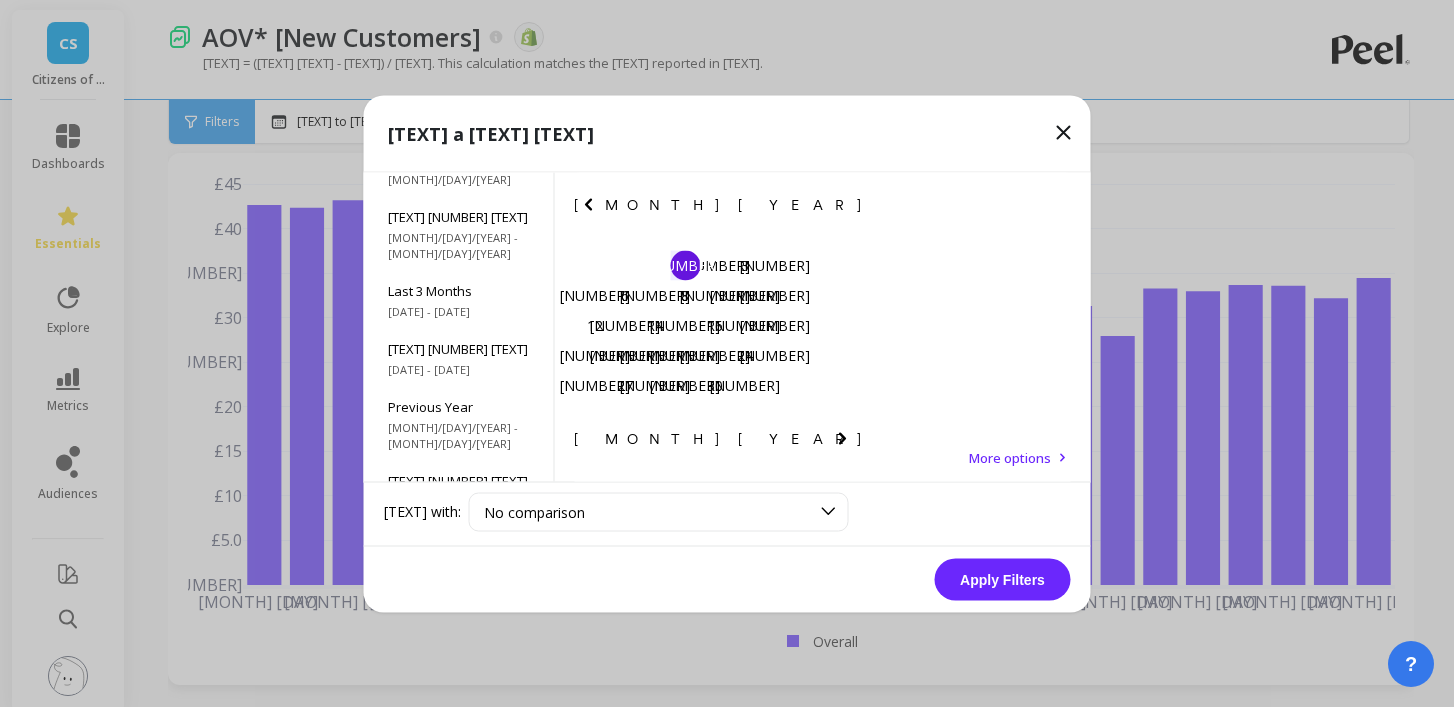 click at bounding box center [0, 0] 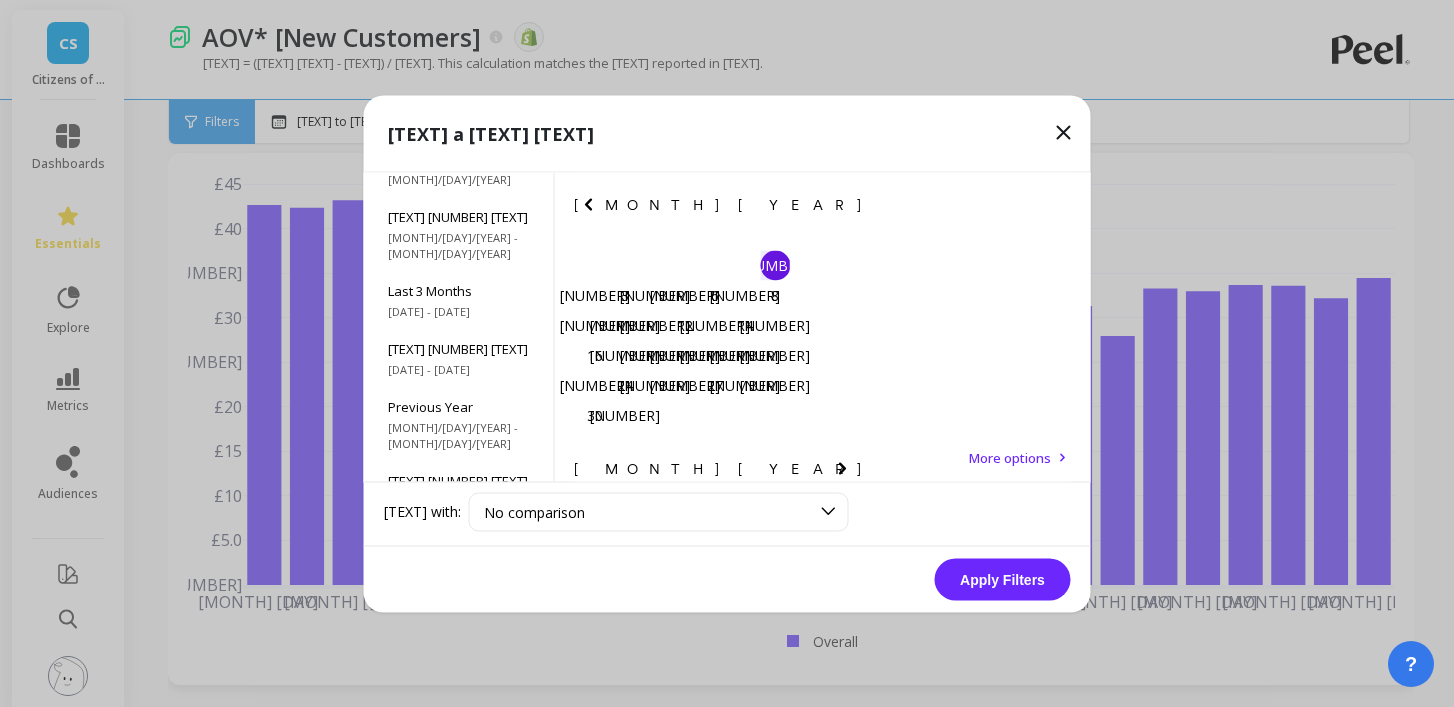 click at bounding box center (0, 0) 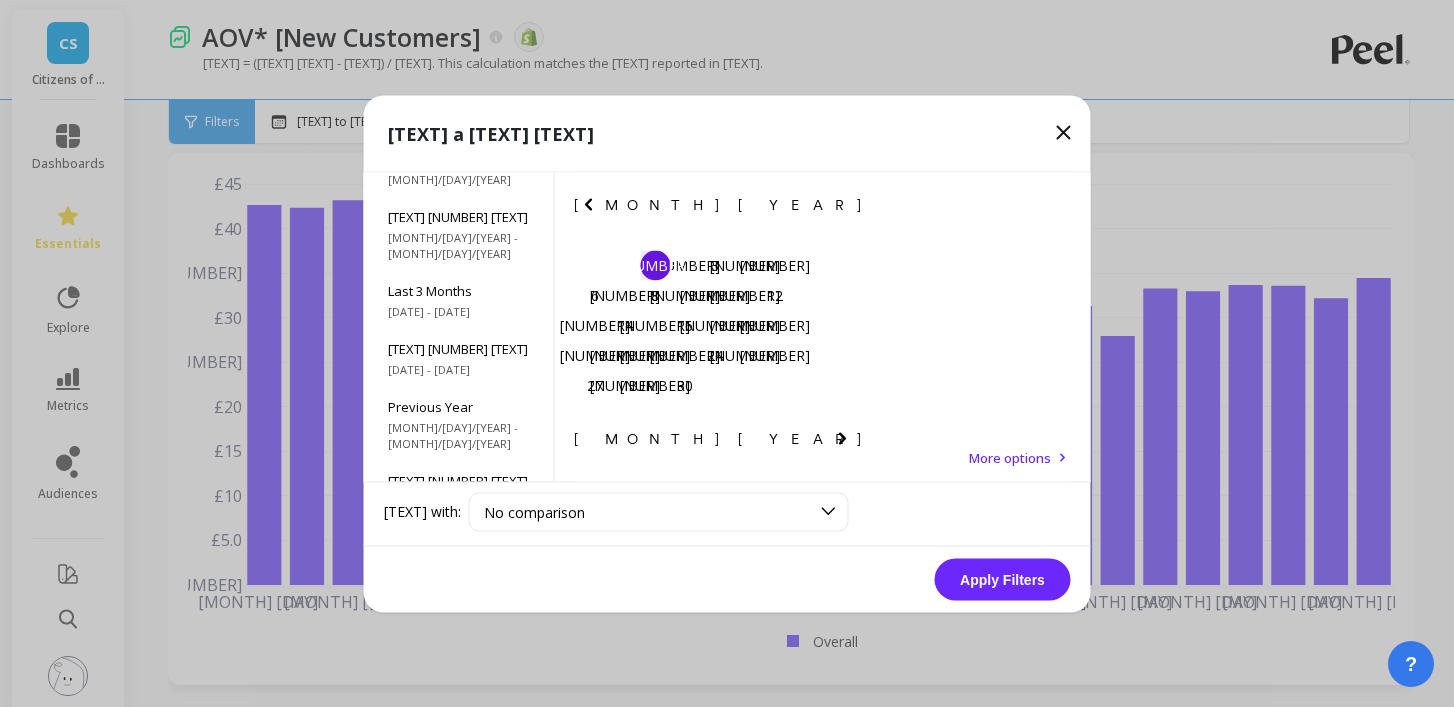 click at bounding box center [0, 0] 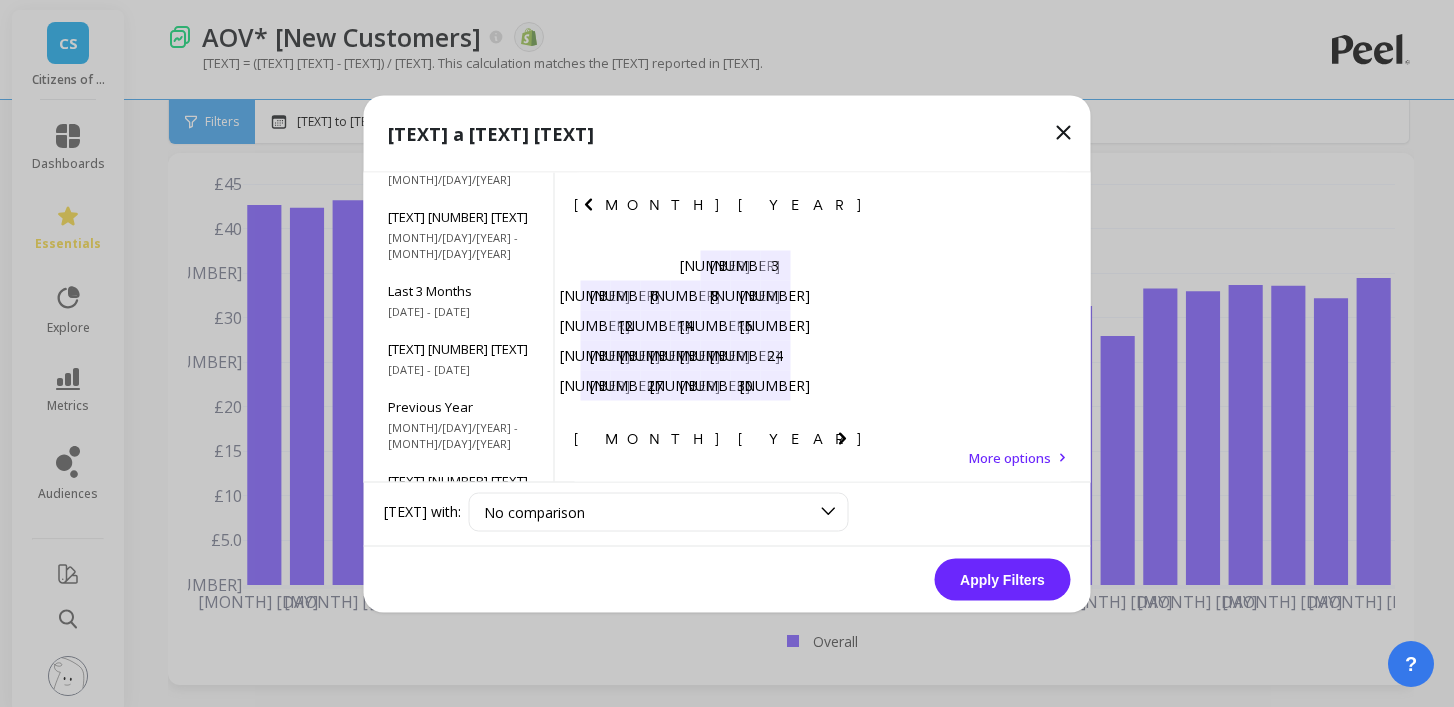 click on "30" at bounding box center [625, 620] 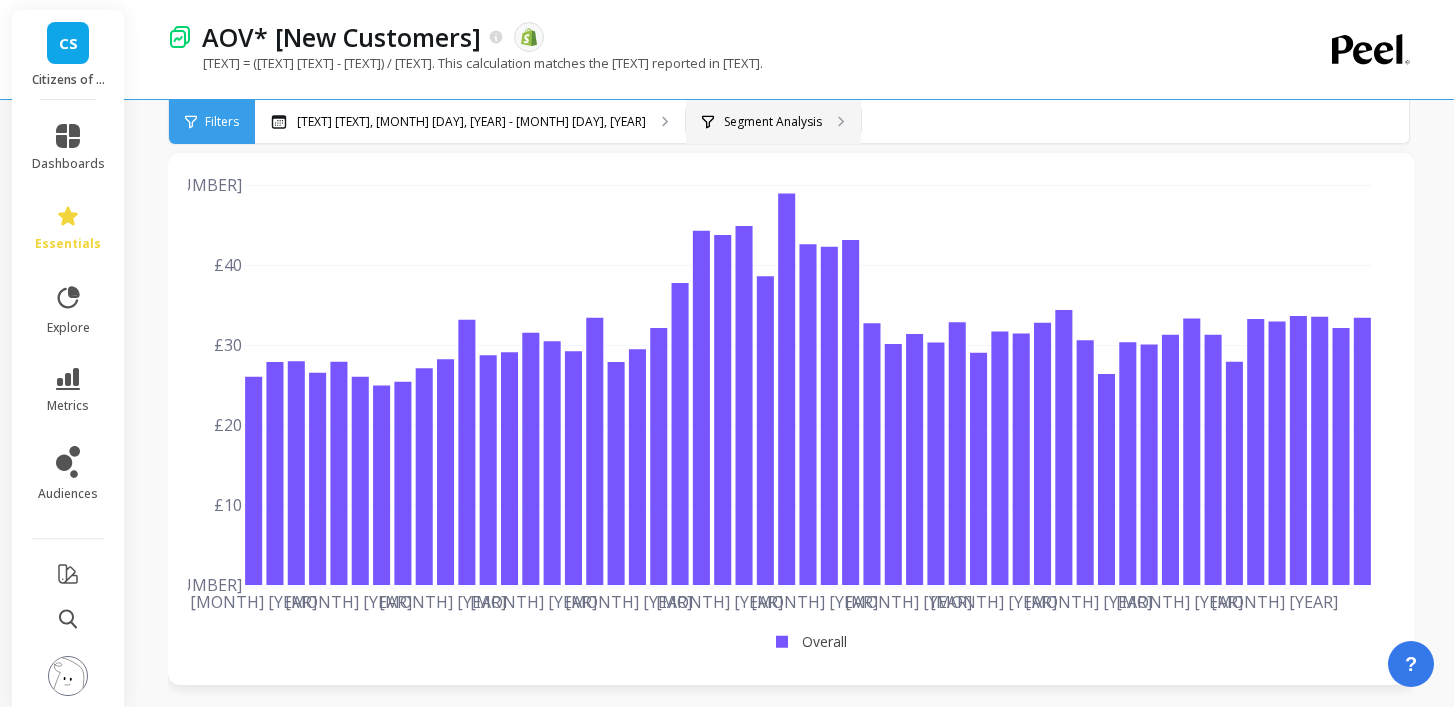 click on "Segment Analysis" at bounding box center (470, 122) 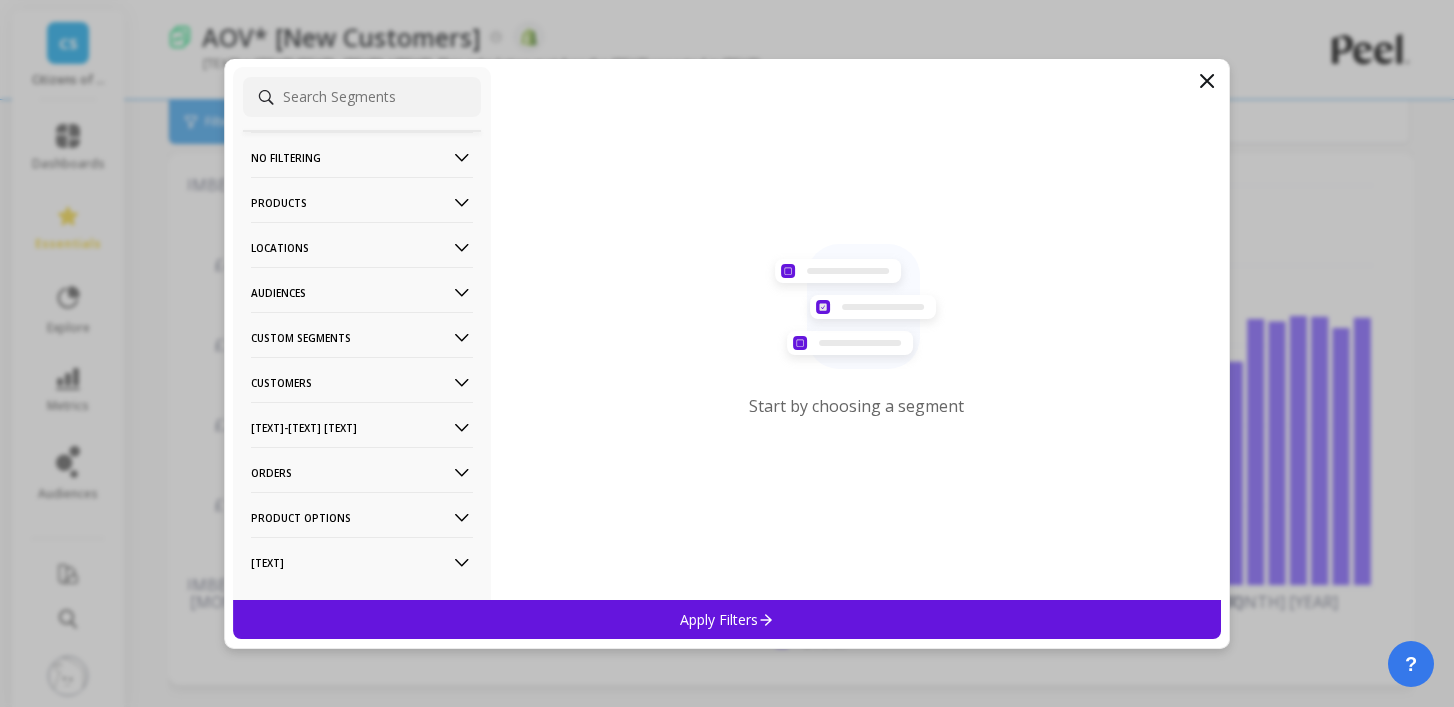 click at bounding box center [1207, 81] 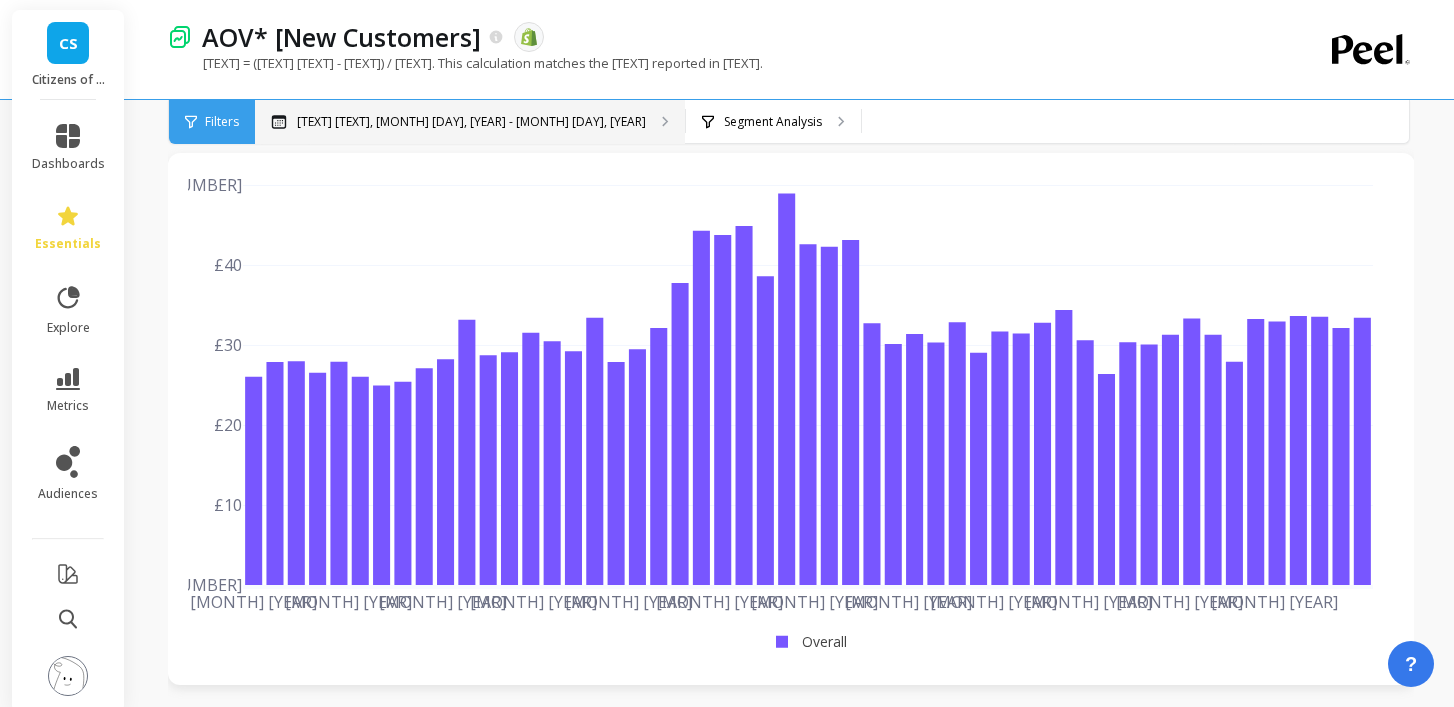 click on "Custom Date Range,  Jul 1, 2024 - Jun 30, 2025" at bounding box center (471, 122) 